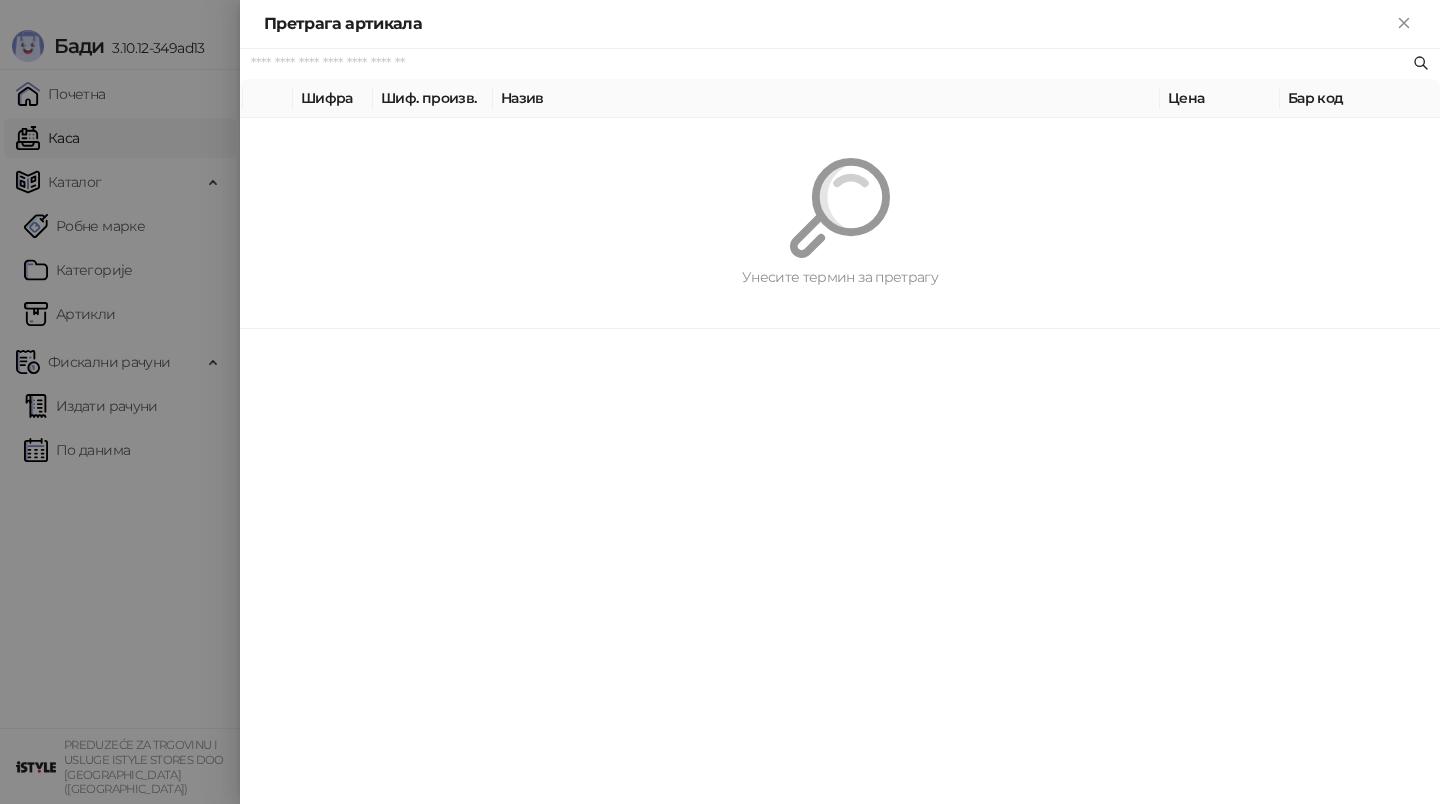 scroll, scrollTop: 0, scrollLeft: 0, axis: both 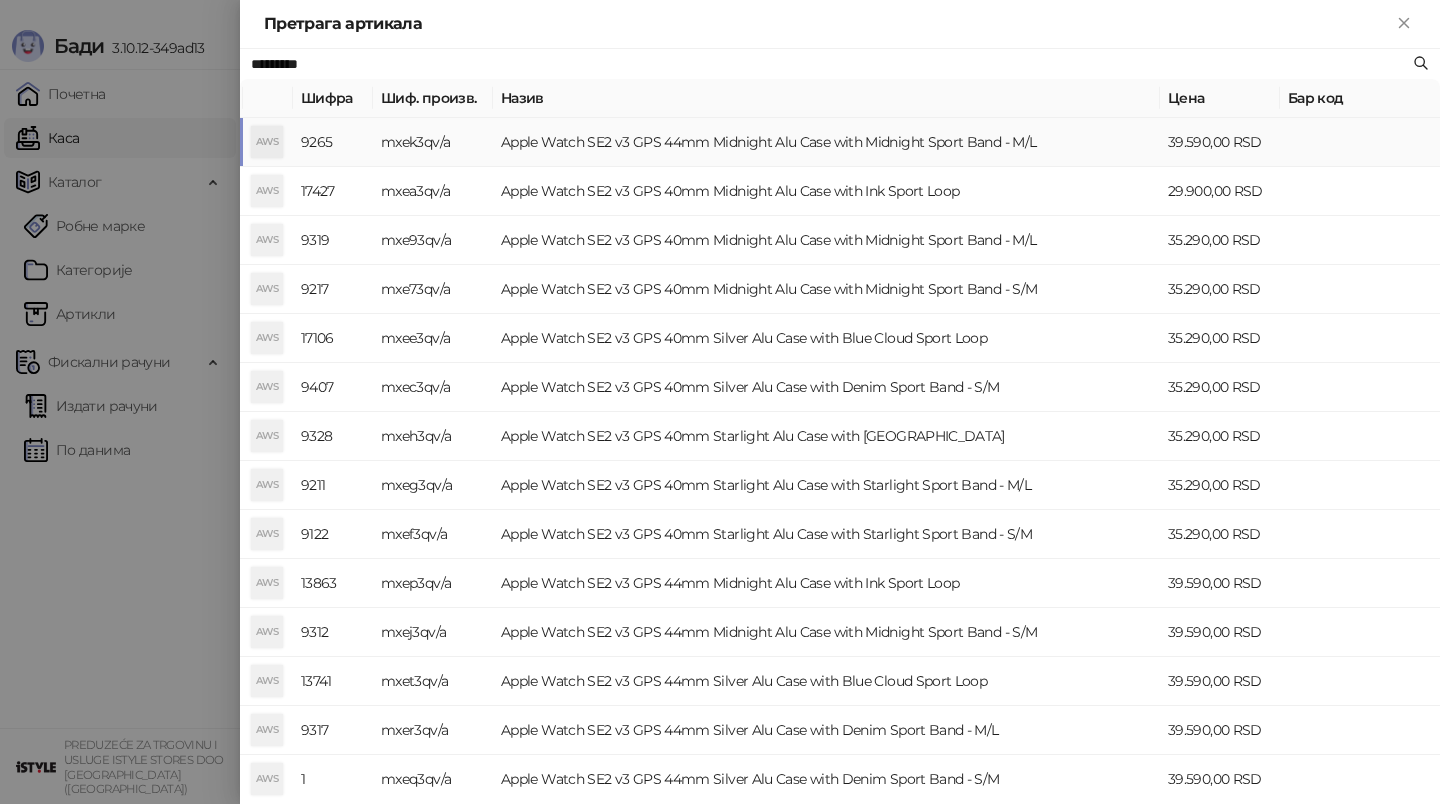 type on "*********" 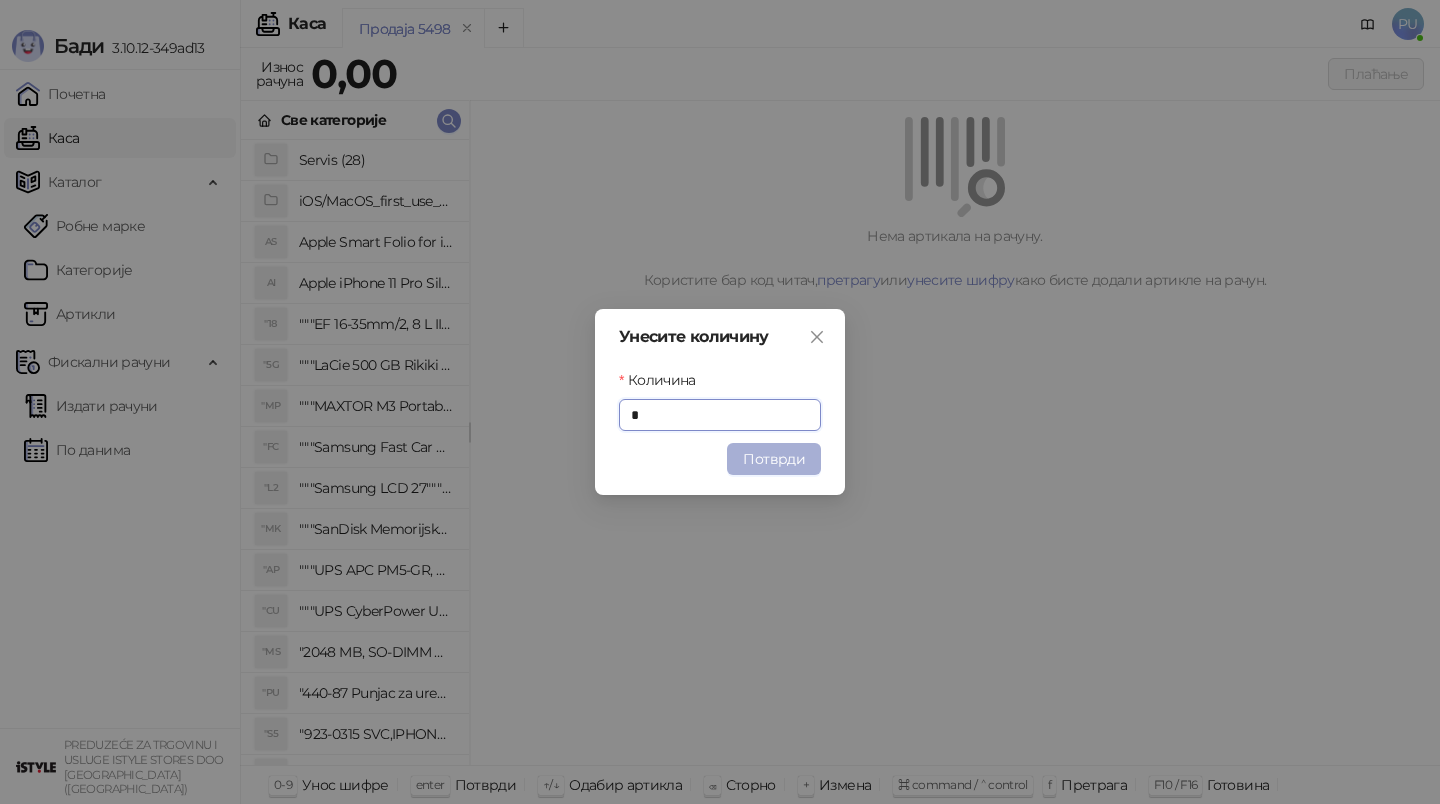 click on "Потврди" at bounding box center (774, 459) 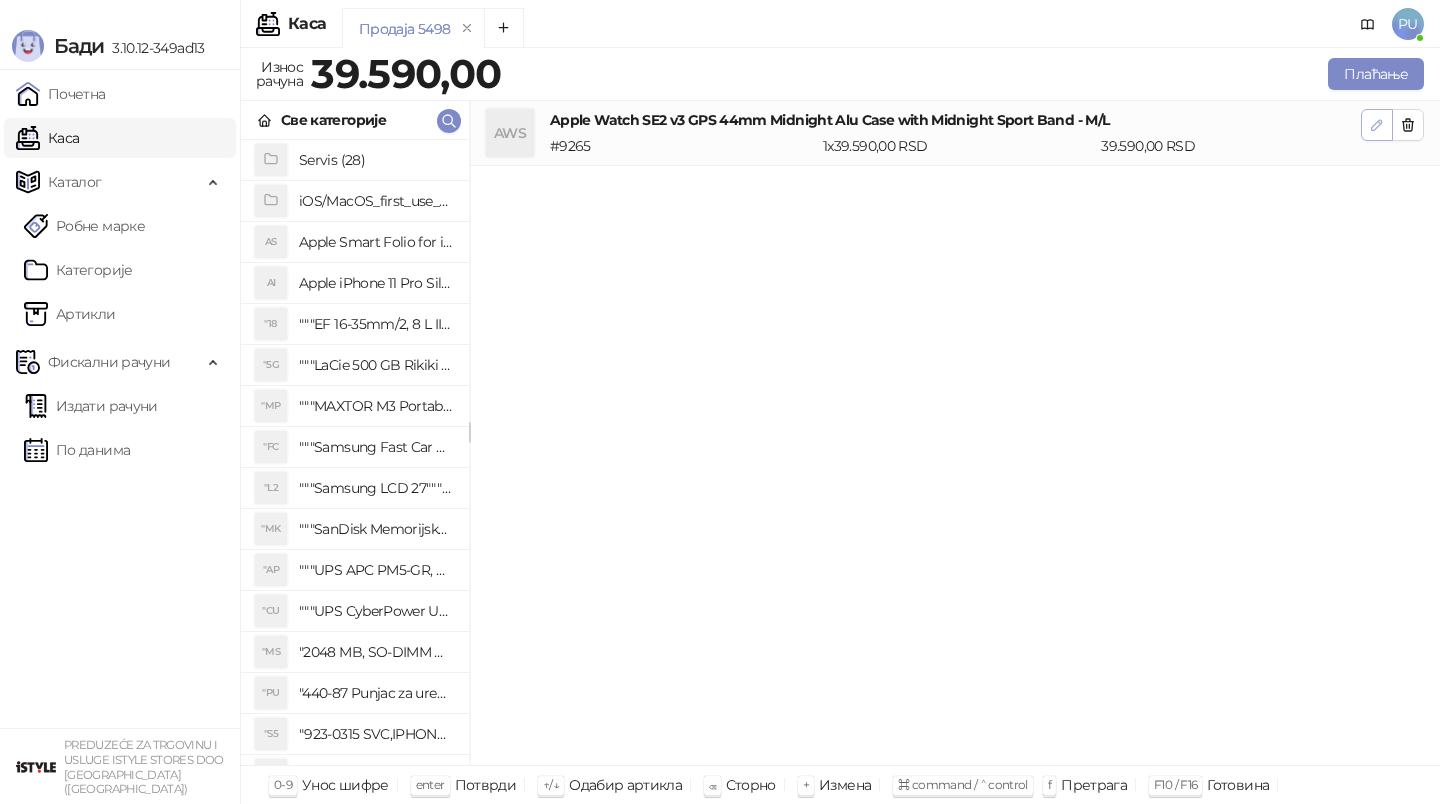 click at bounding box center (1377, 125) 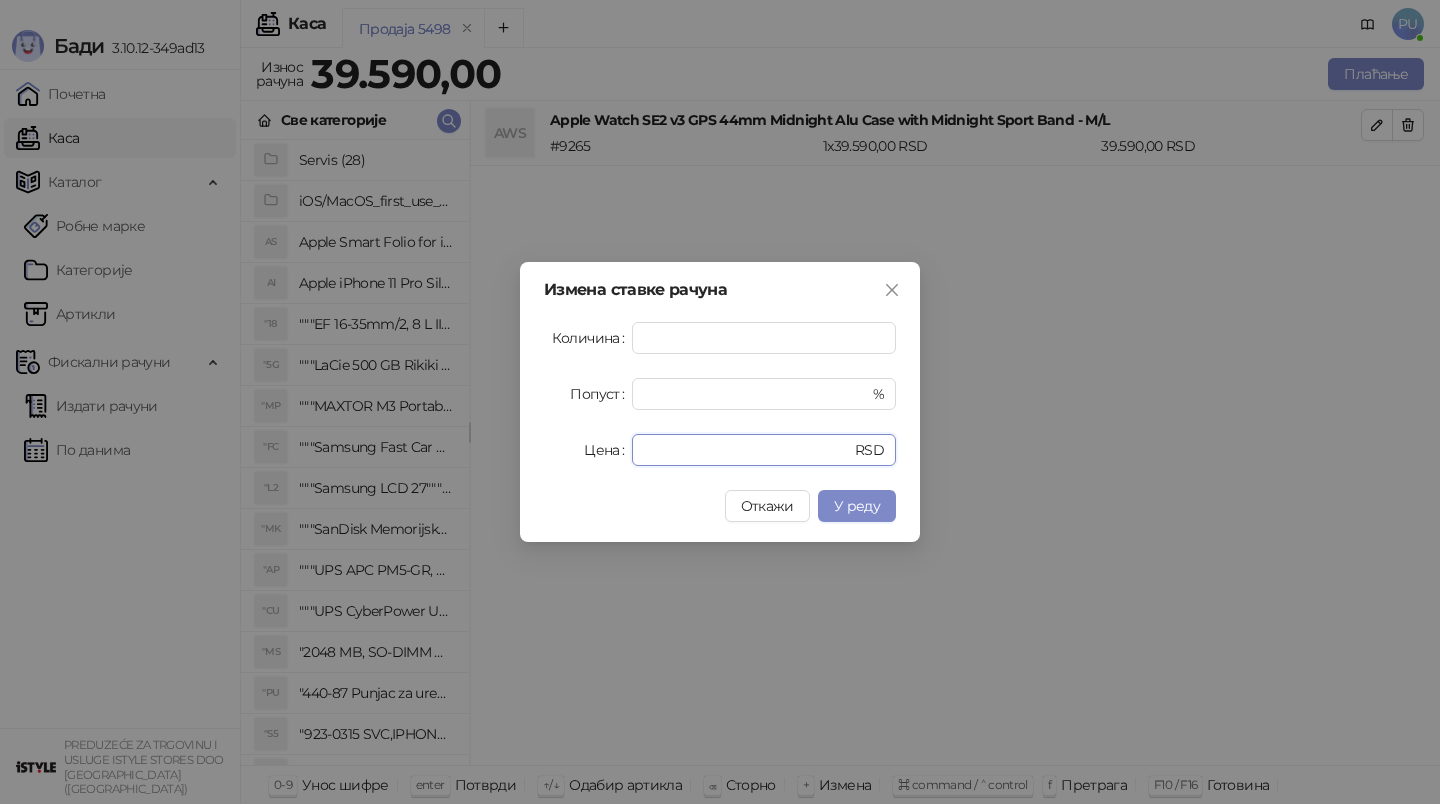 drag, startPoint x: 758, startPoint y: 447, endPoint x: 575, endPoint y: 450, distance: 183.02458 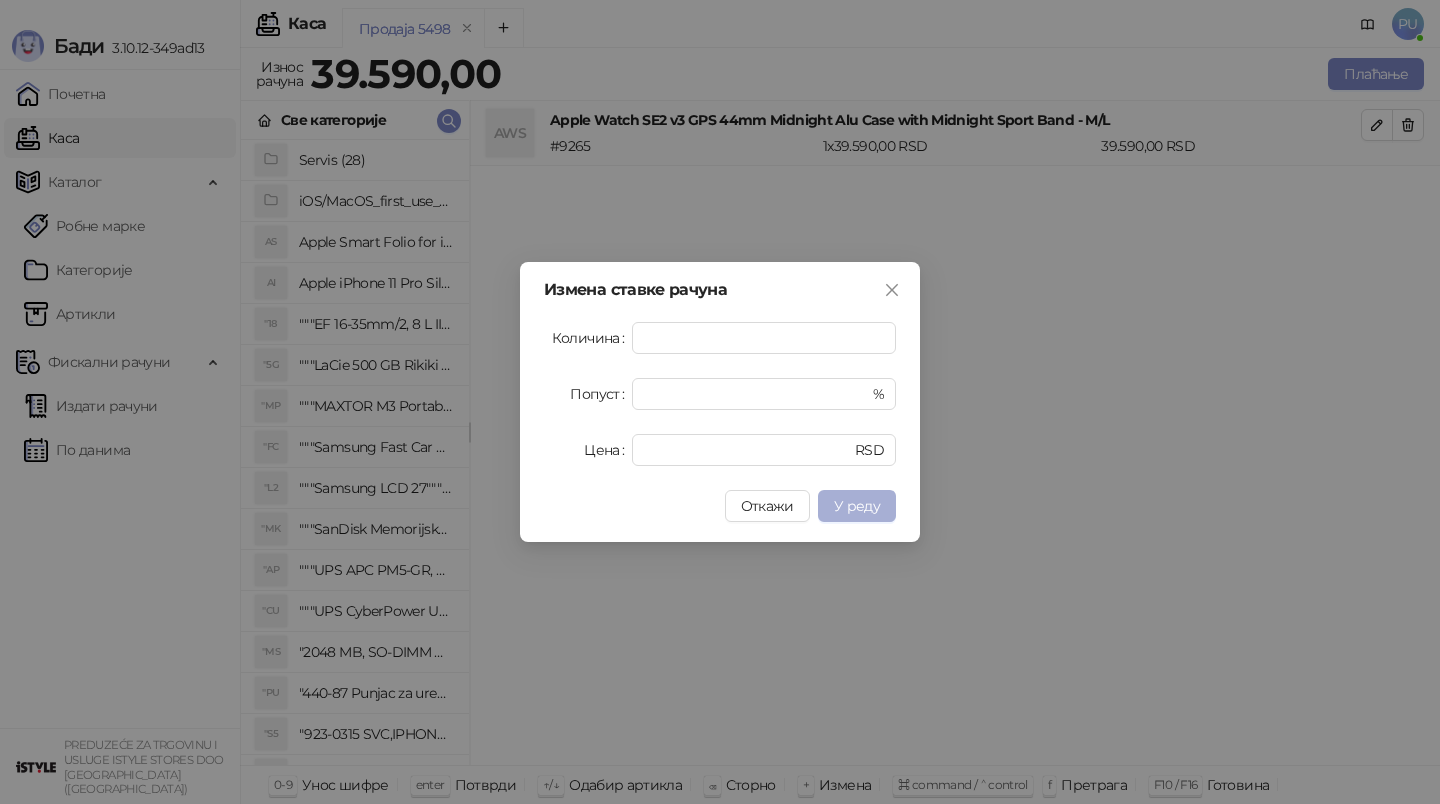 type on "*****" 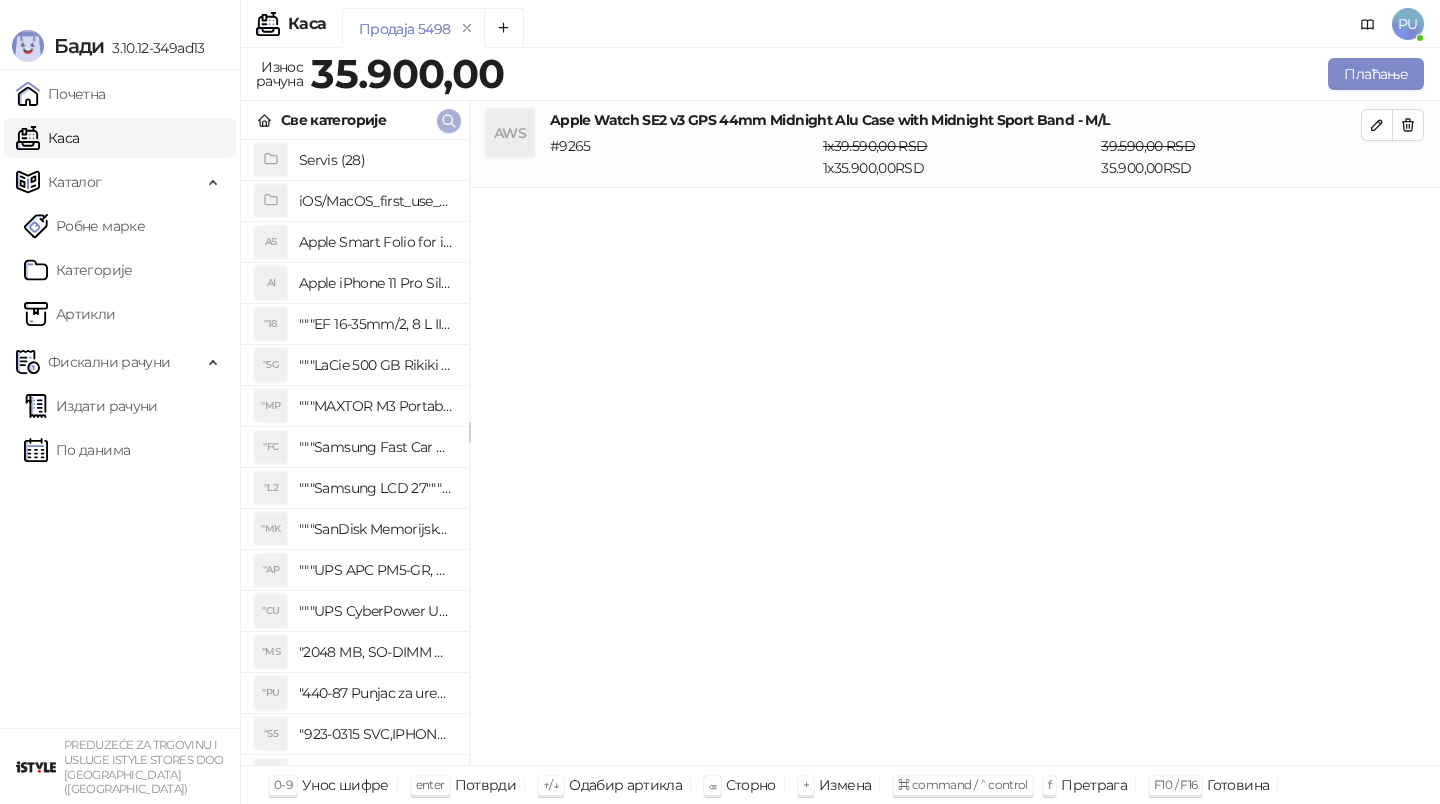 click 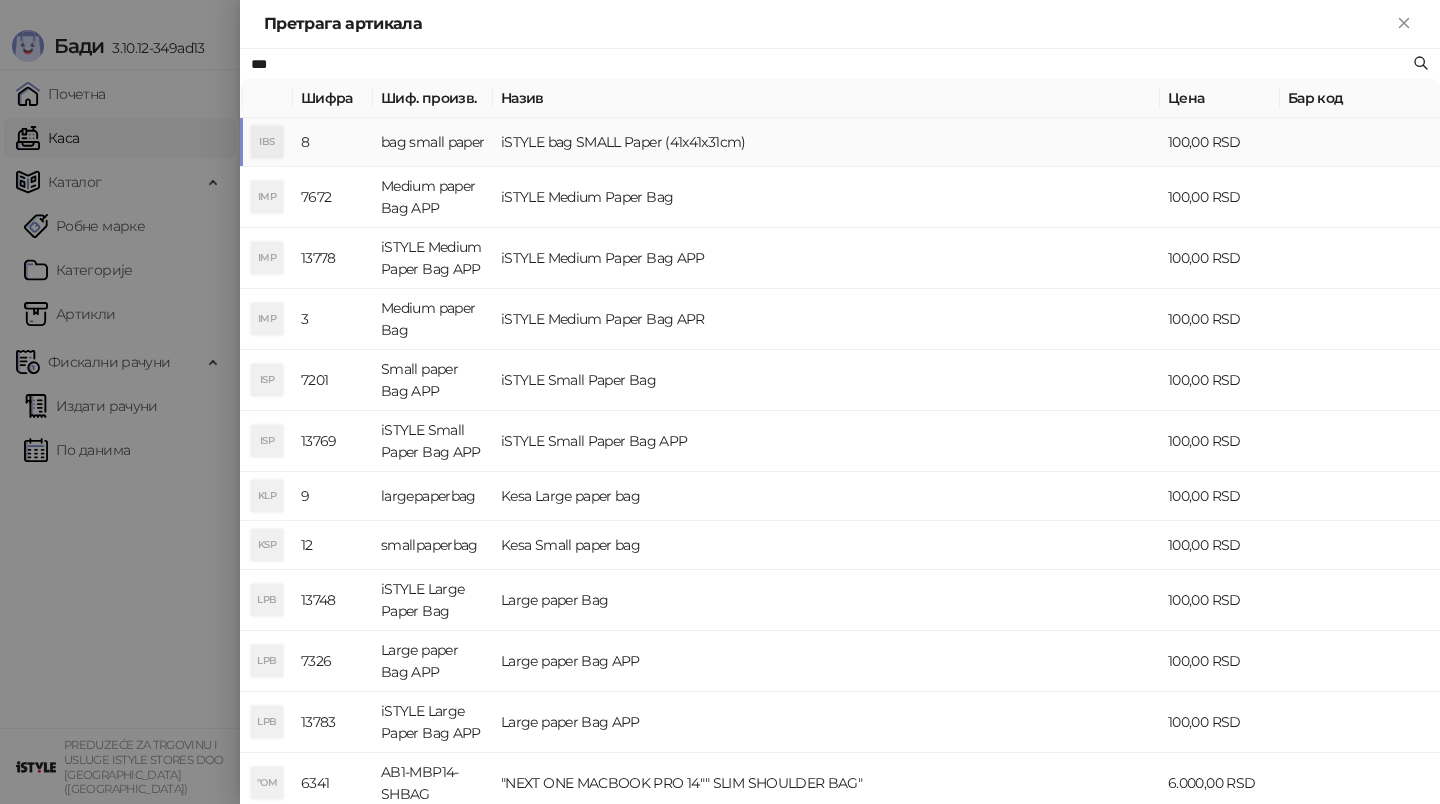 click on "iSTYLE bag SMALL Paper (41x41x31cm)" at bounding box center (826, 142) 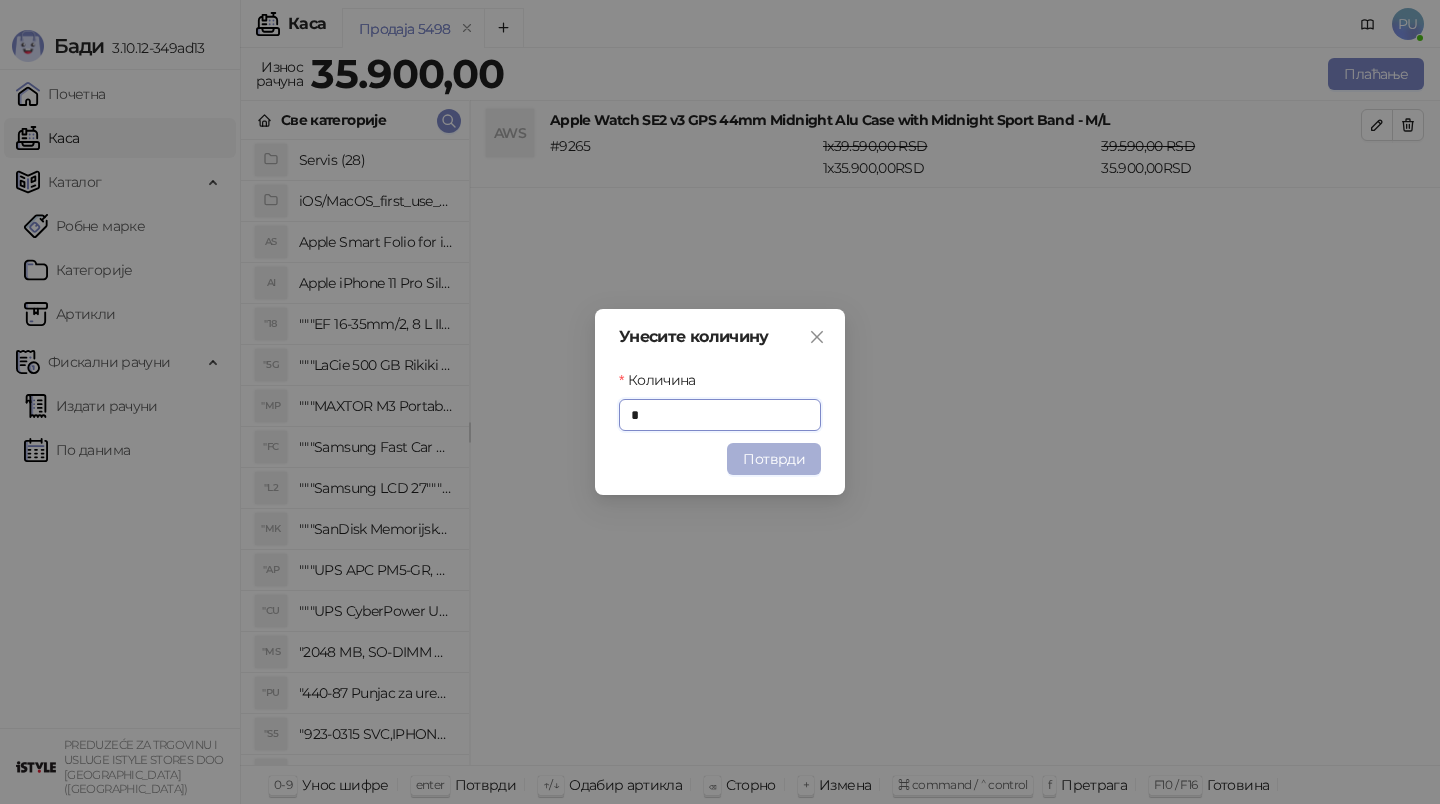 click on "Потврди" at bounding box center (774, 459) 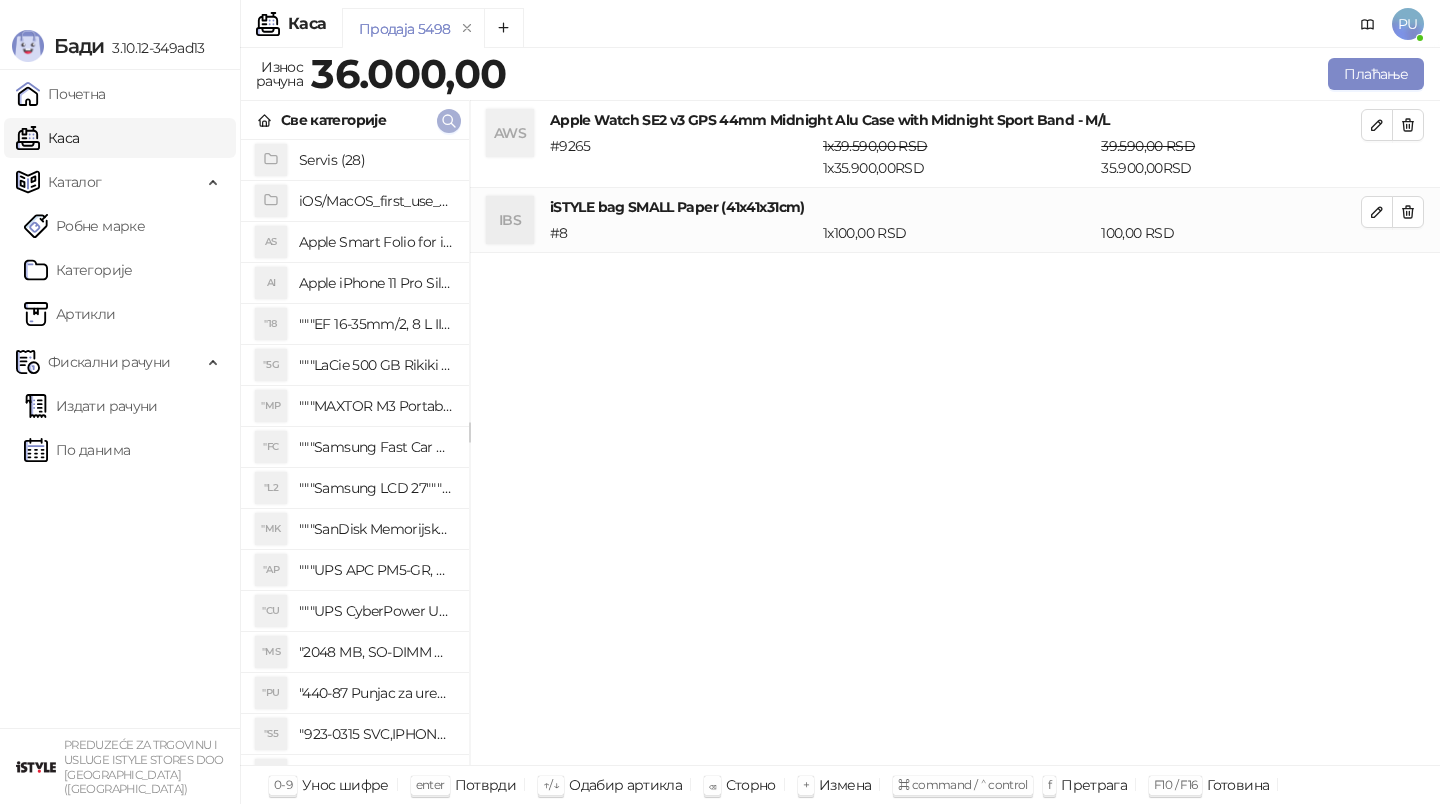 click 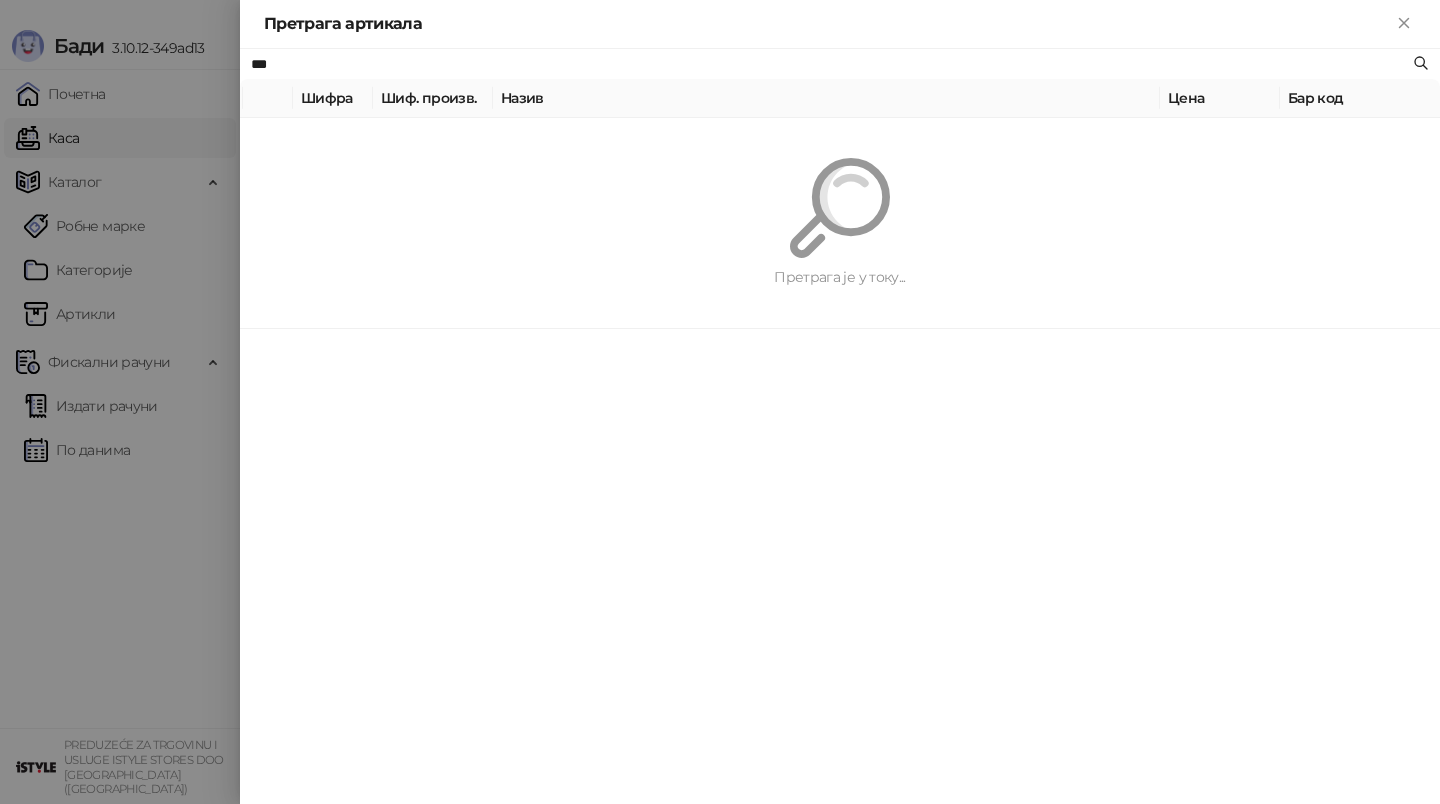 paste on "**********" 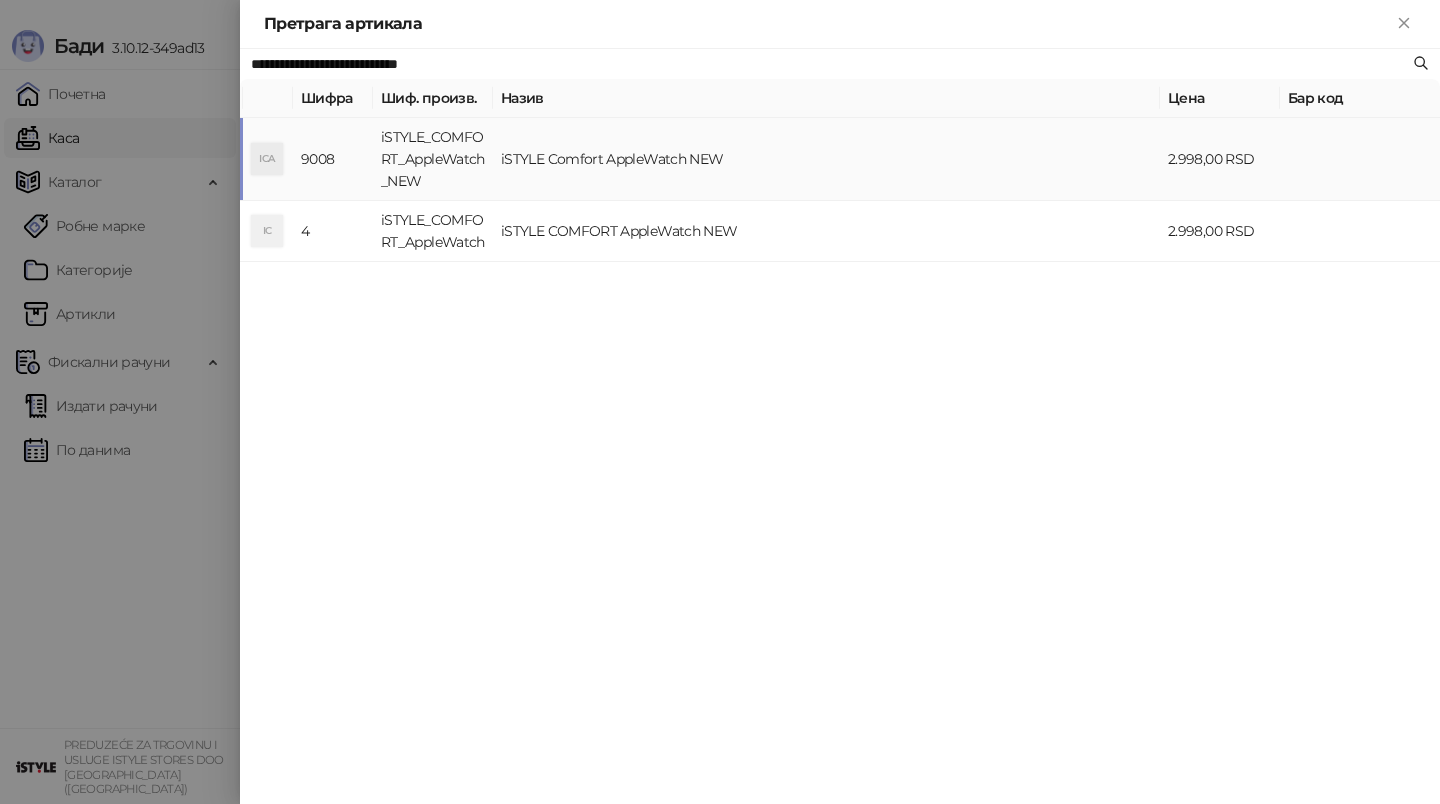 click on "iSTYLE Comfort AppleWatch NEW" at bounding box center [826, 159] 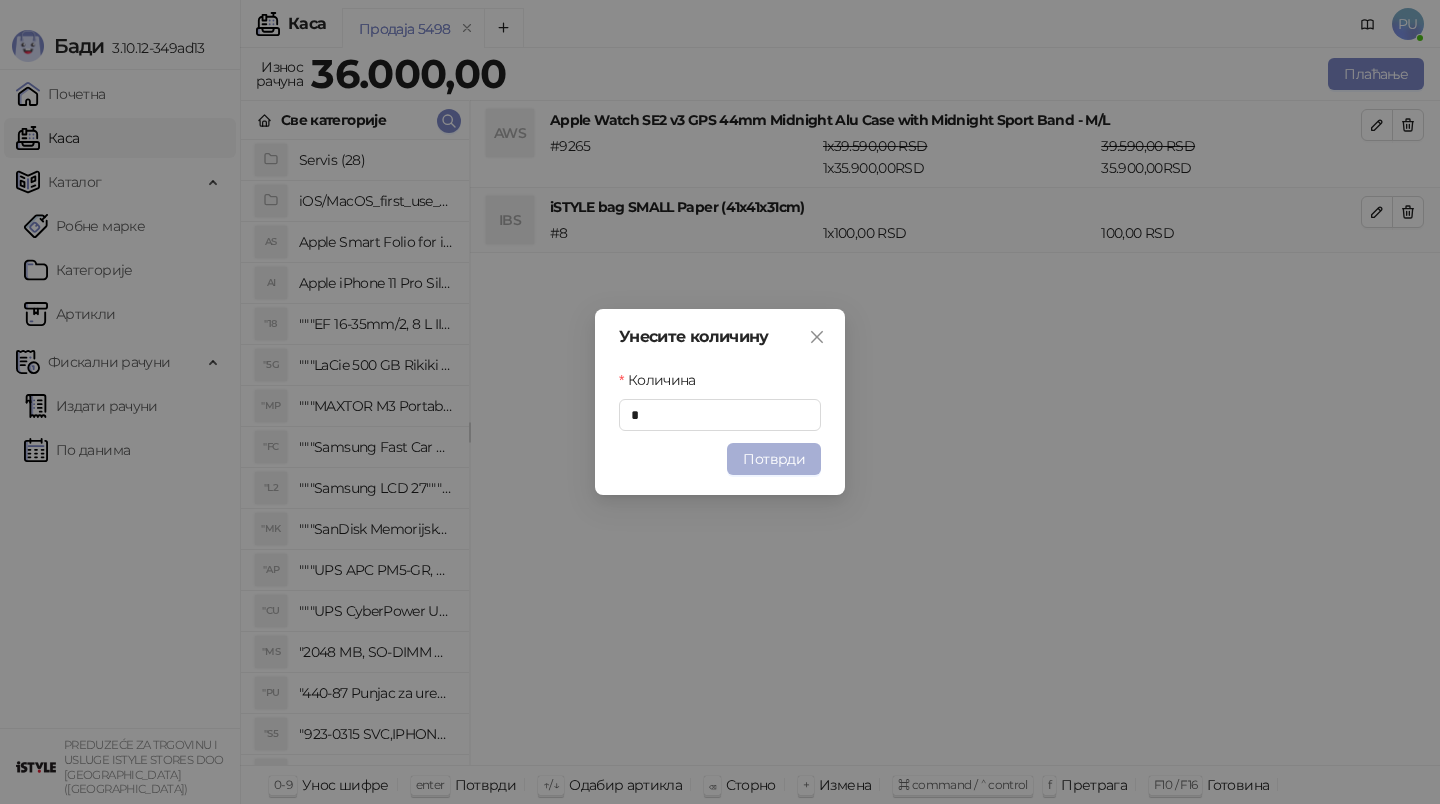 click on "Потврди" at bounding box center (774, 459) 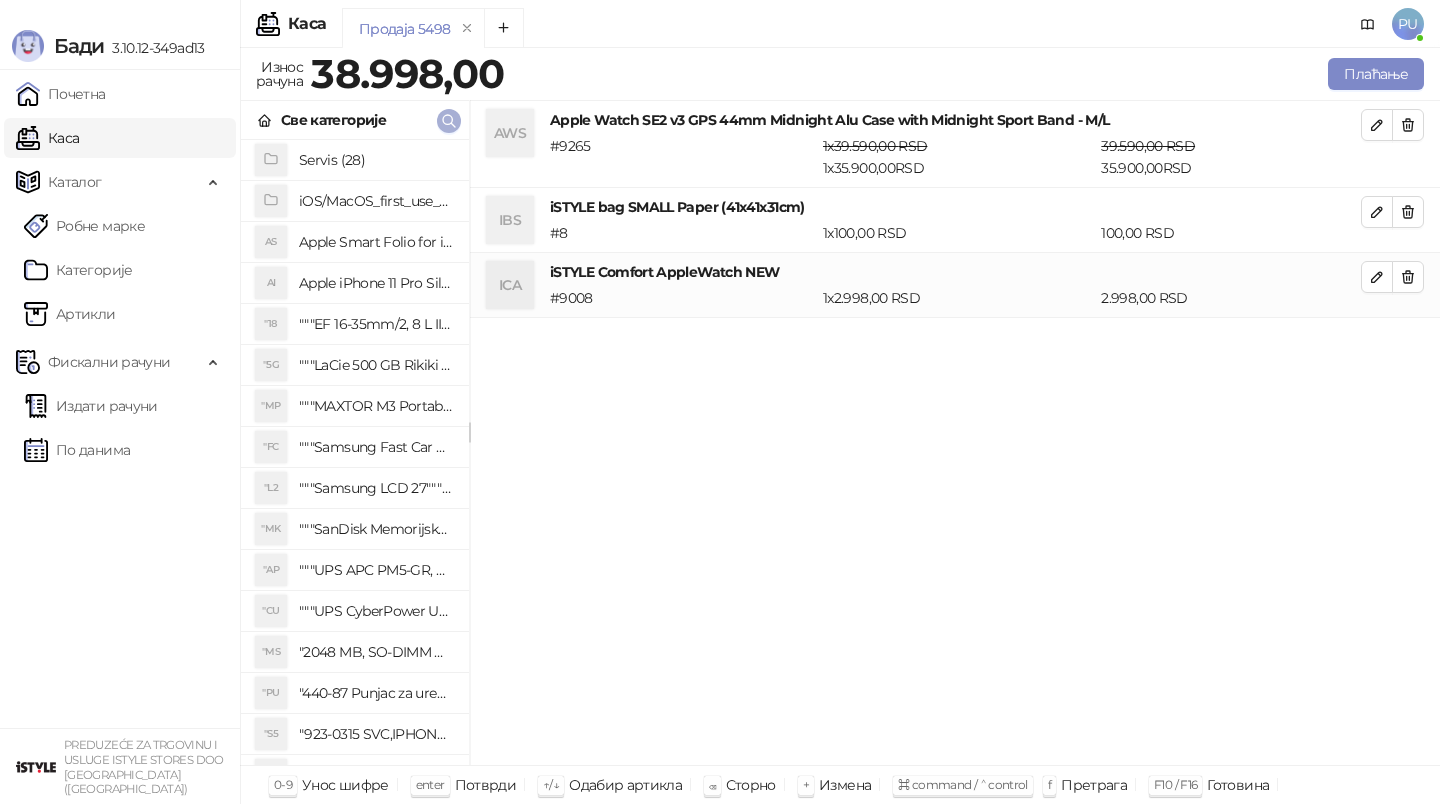 click at bounding box center [449, 121] 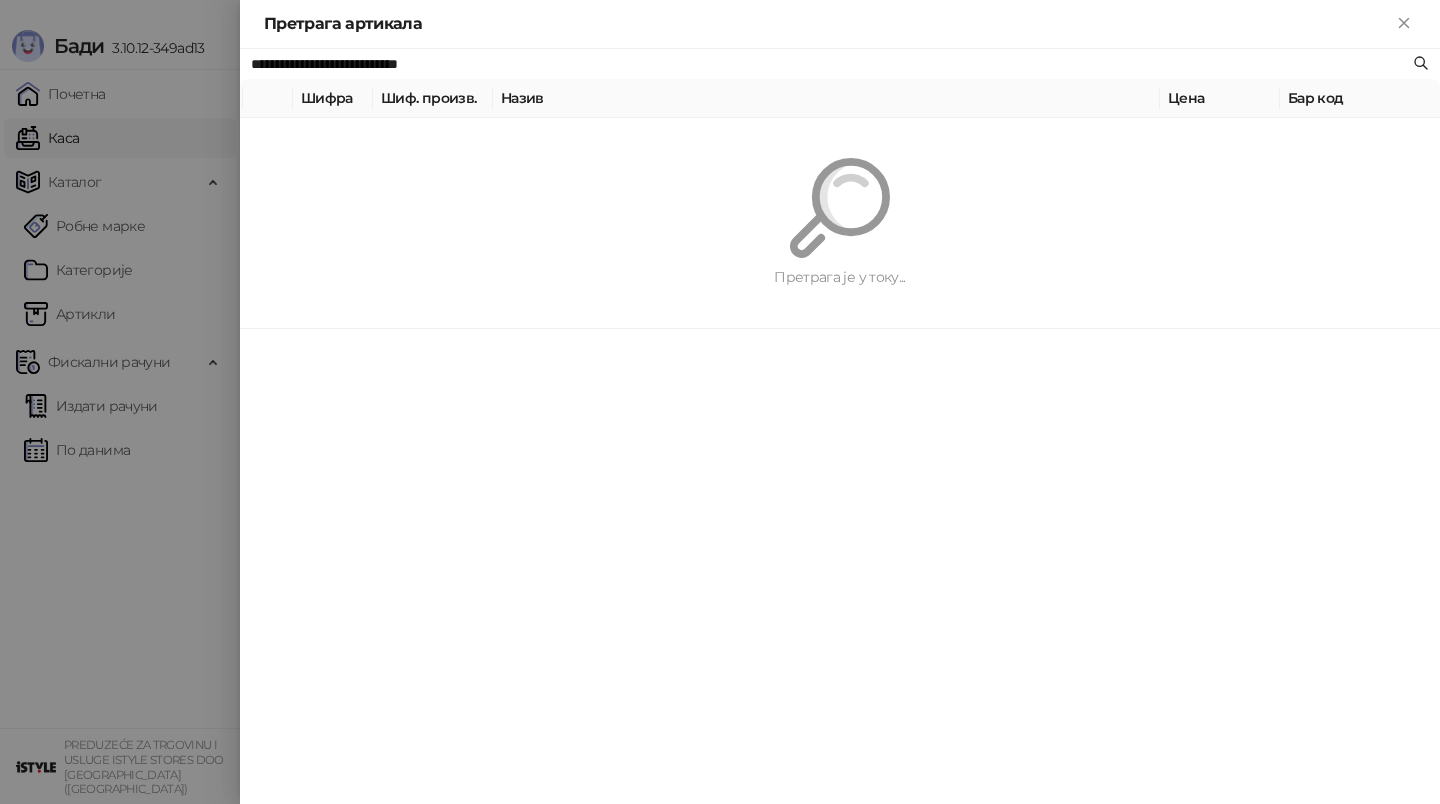 paste 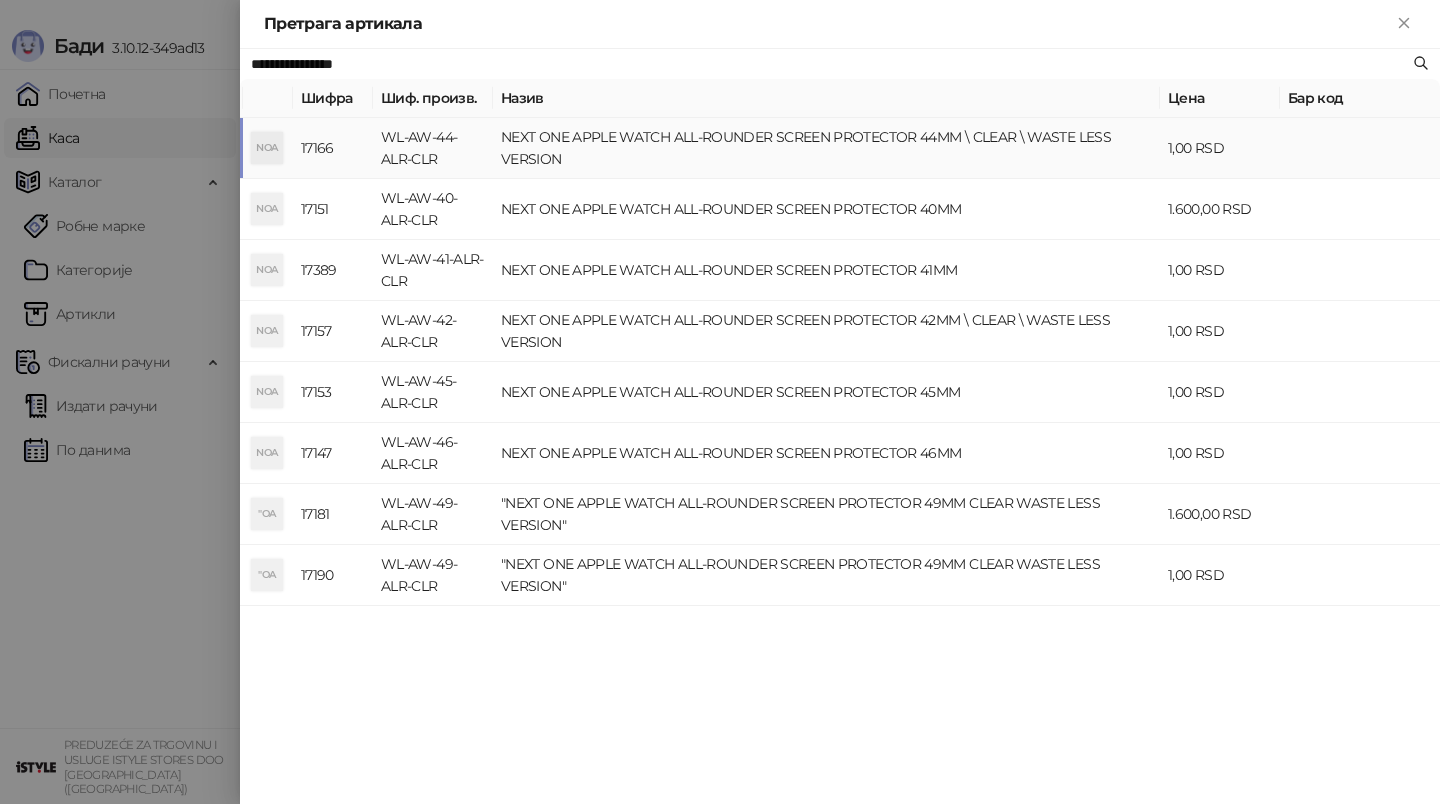 type on "**********" 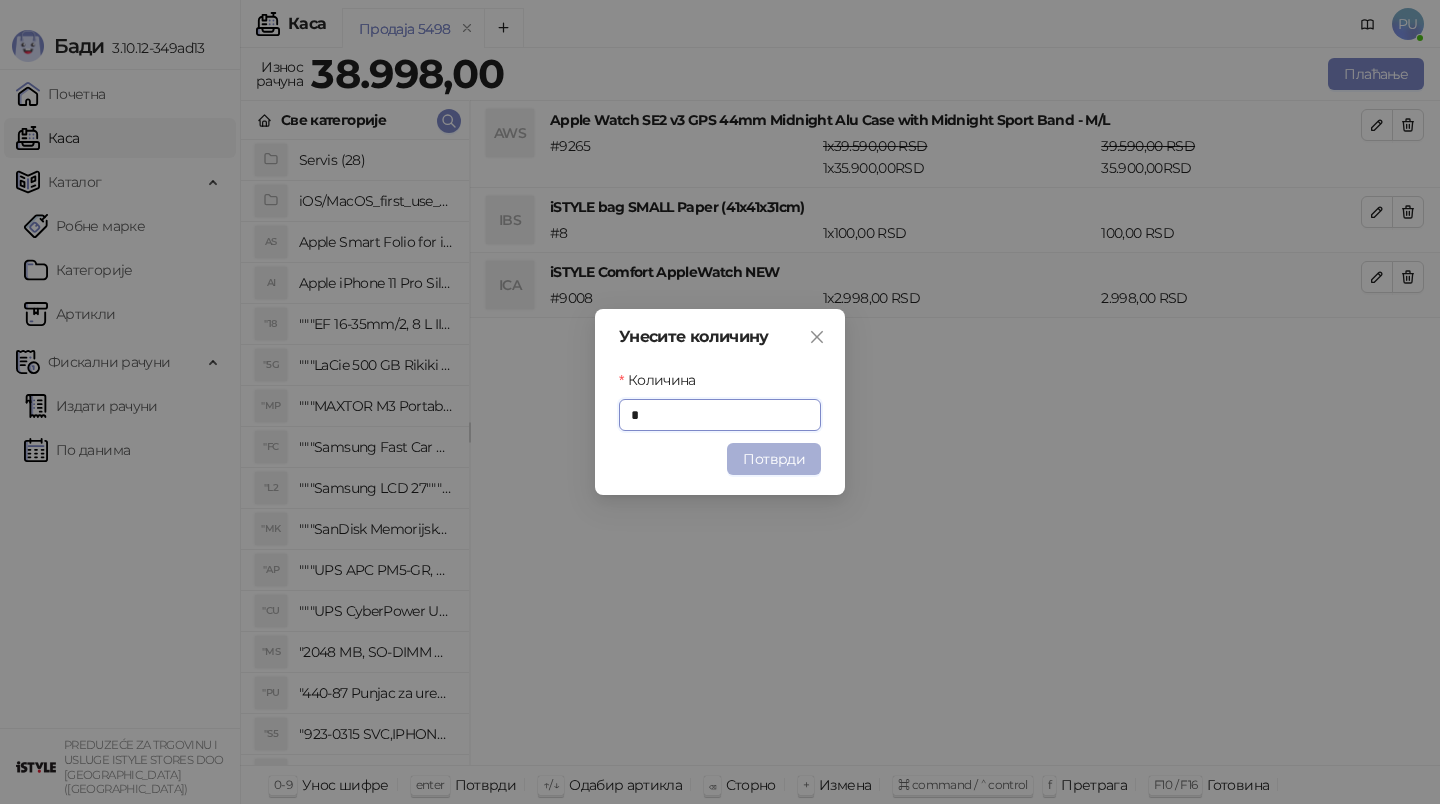click on "Потврди" at bounding box center (774, 459) 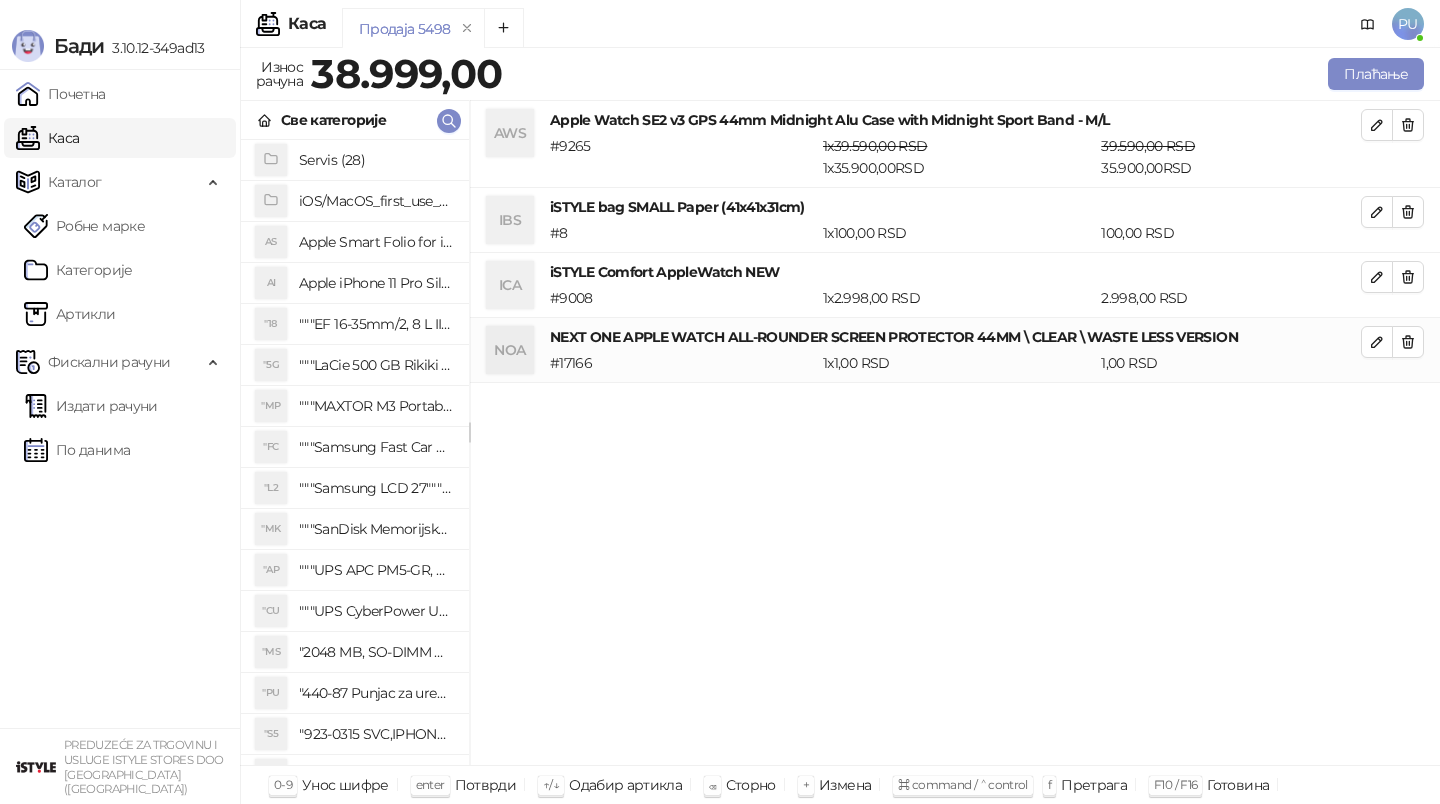 click on "AWS Apple Watch SE2 v3 GPS 44mm Midnight Alu Case with Midnight Sport Band - M/L    # 9265 1  x  39.590,00   RSD 1  x  35.900,00  RSD  39.590,00   RSD 35.900,00  RSD  IBS iSTYLE bag SMALL Paper (41x41x31cm)    # 8 1  x  100,00 RSD 100,00 RSD ICA iSTYLE Comfort AppleWatch NEW    # 9008 1  x  2.998,00 RSD 2.998,00 RSD NOA NEXT ONE APPLE WATCH ALL-ROUNDER SCREEN PROTECTOR 44MM \ CLEAR \ WASTE LESS VERSION    # 17166 1  x  1,00 RSD 1,00 RSD" at bounding box center [955, 433] 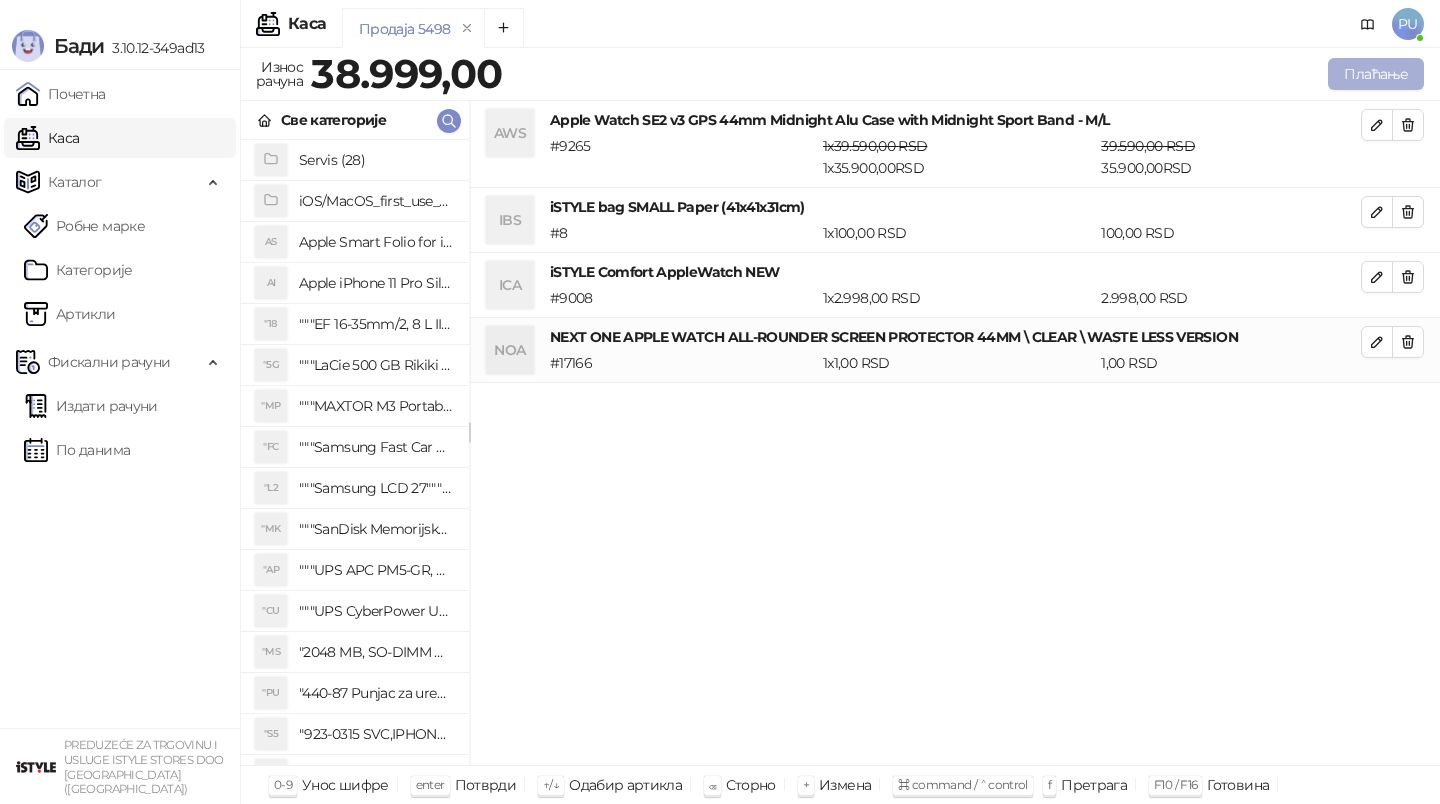 click on "Плаћање" at bounding box center [1376, 74] 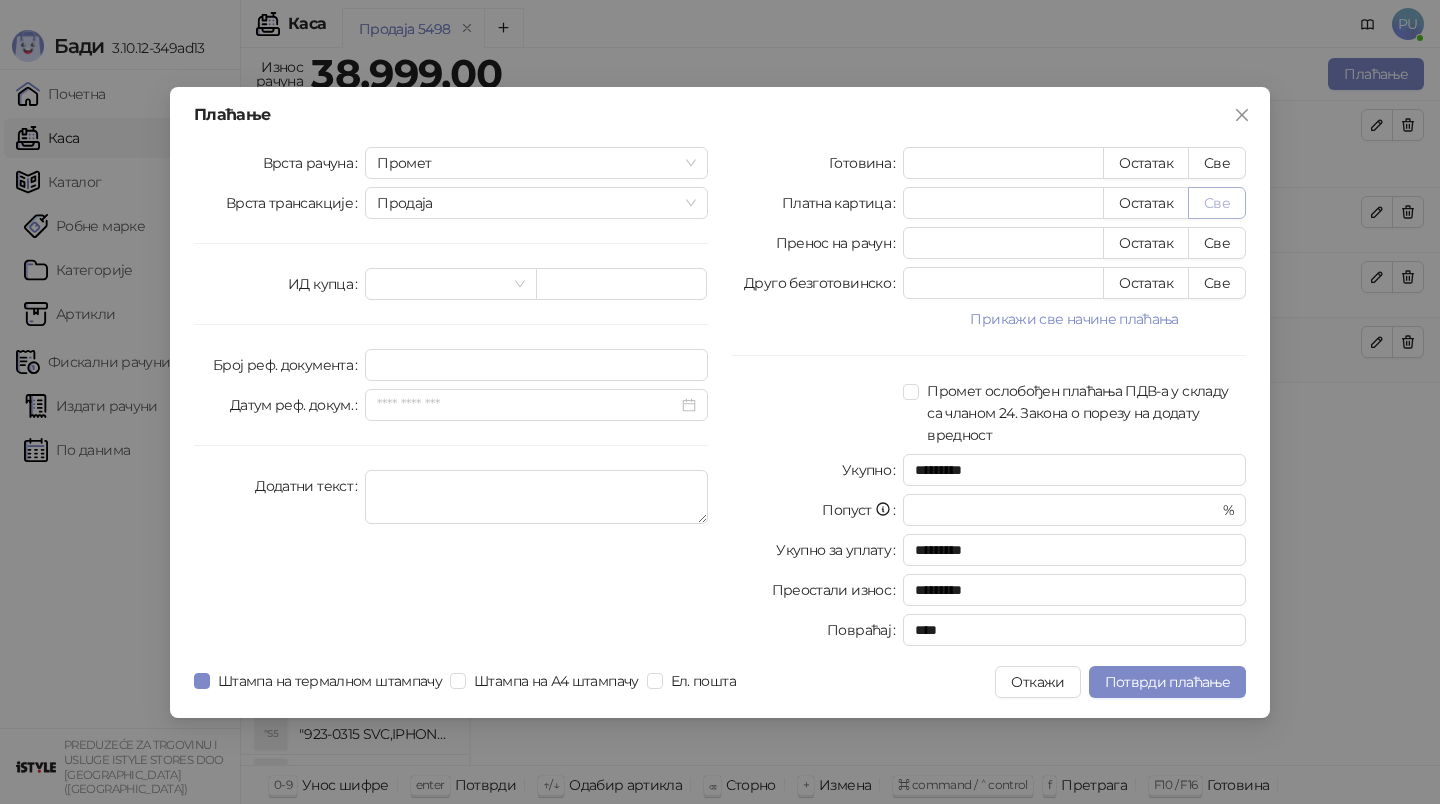 click on "Све" at bounding box center [1217, 203] 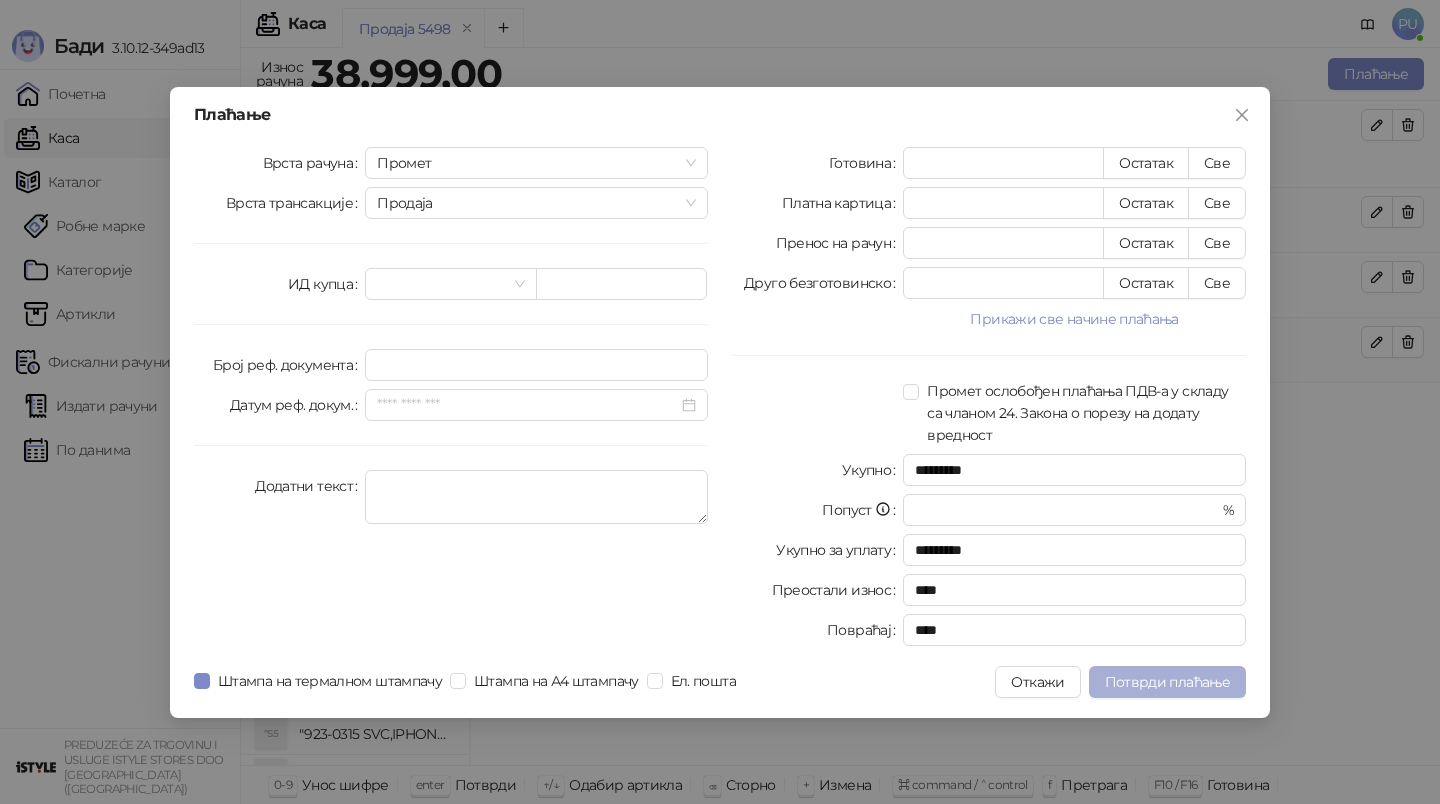 click on "Потврди плаћање" at bounding box center [1167, 682] 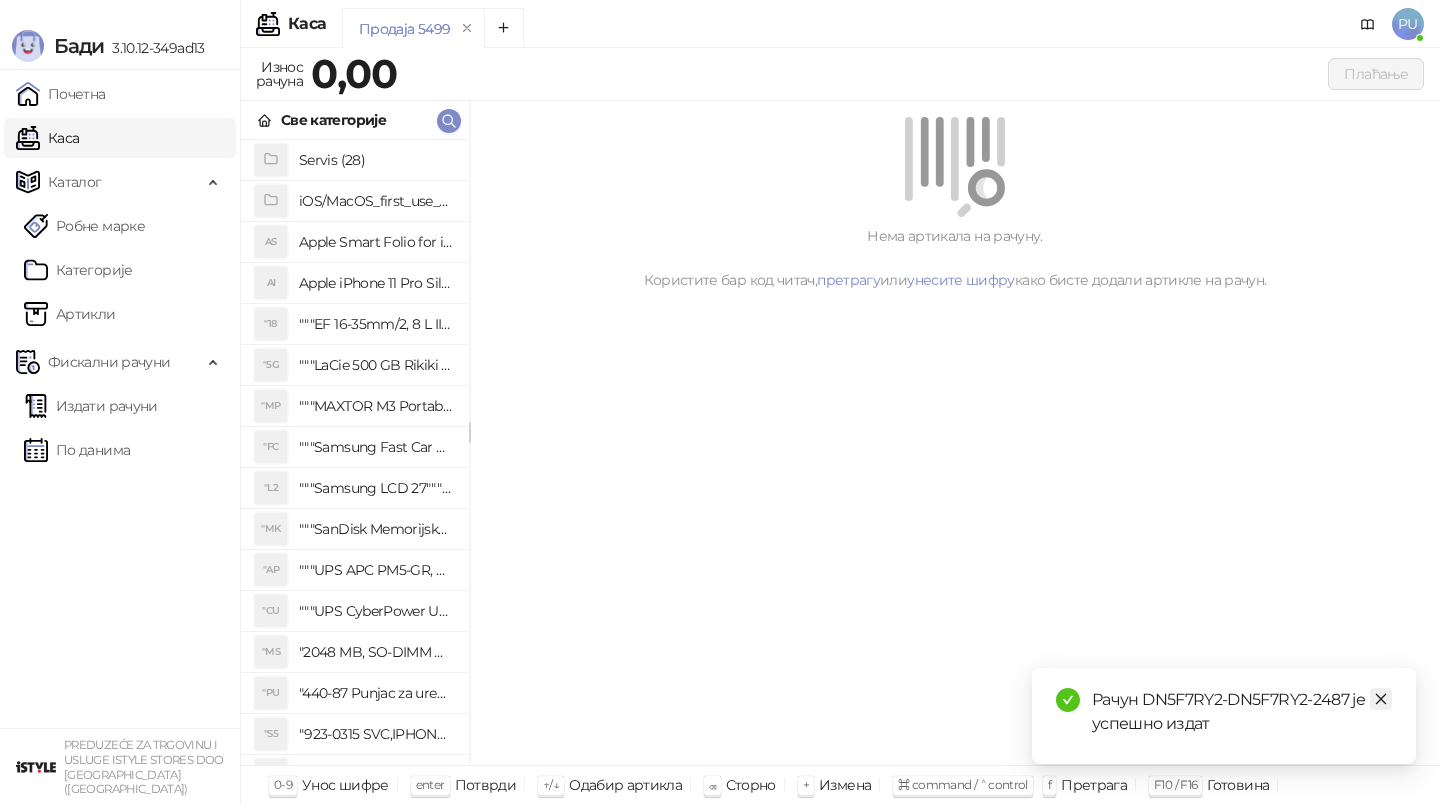 click 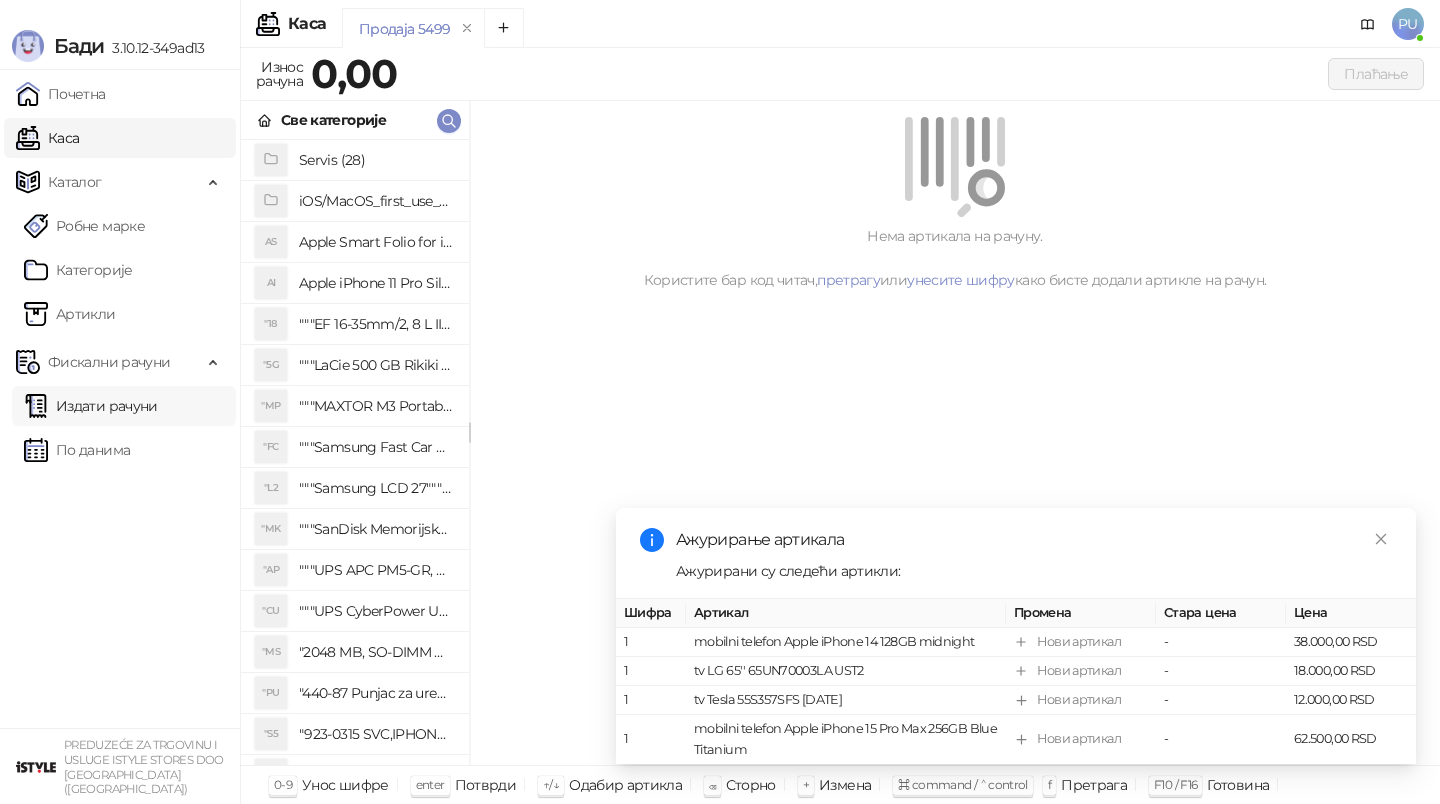 click on "Издати рачуни" at bounding box center [91, 406] 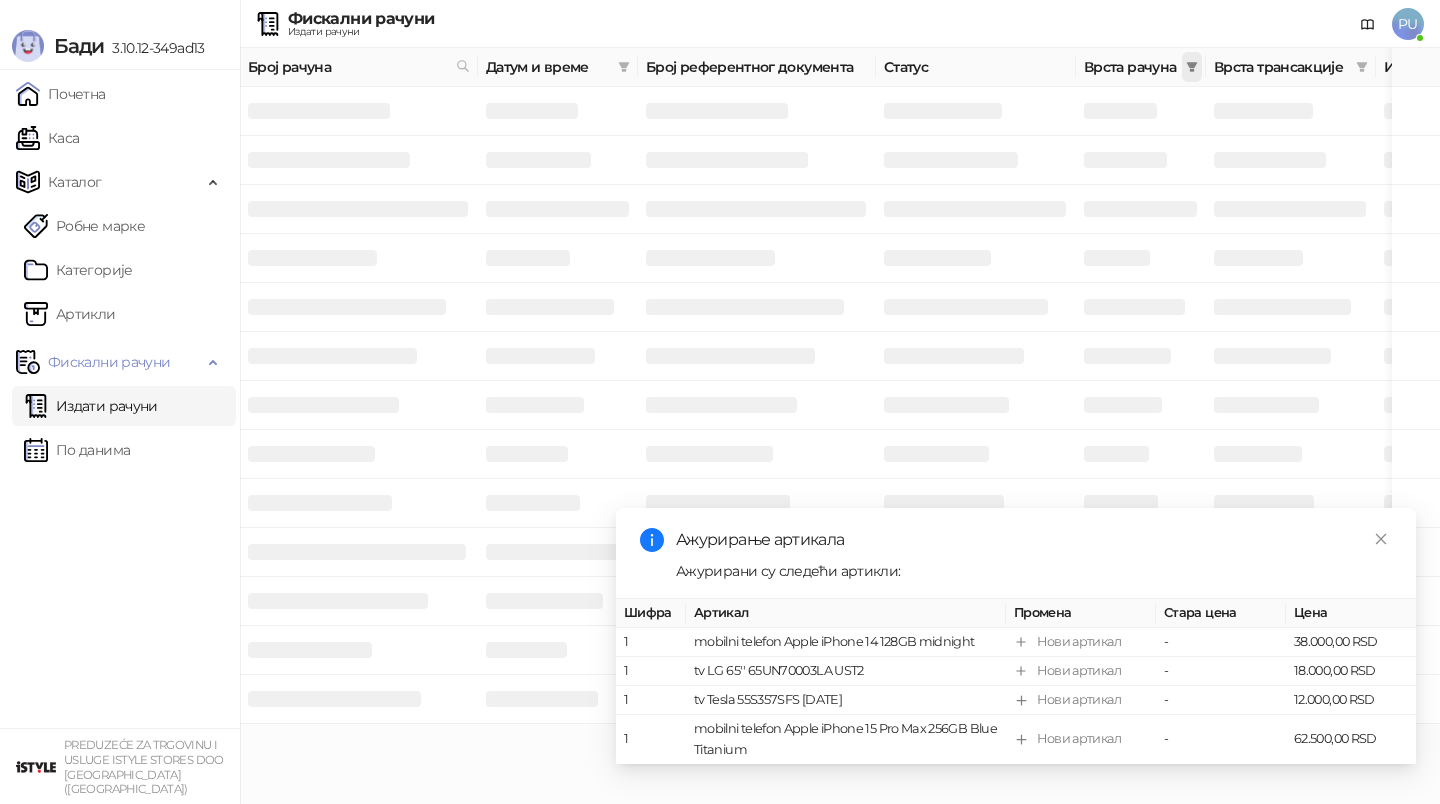 click 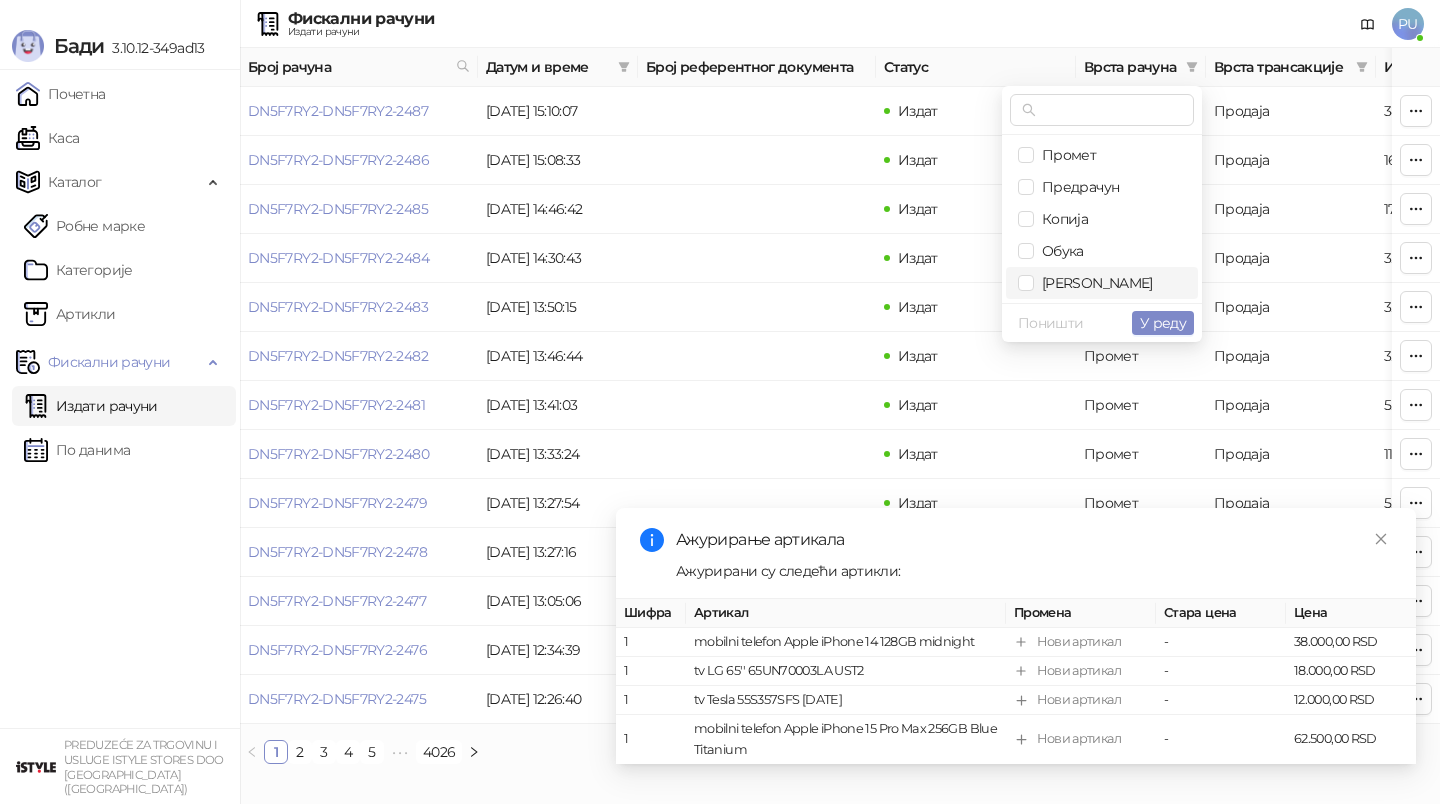 click on "[PERSON_NAME]" at bounding box center (1093, 283) 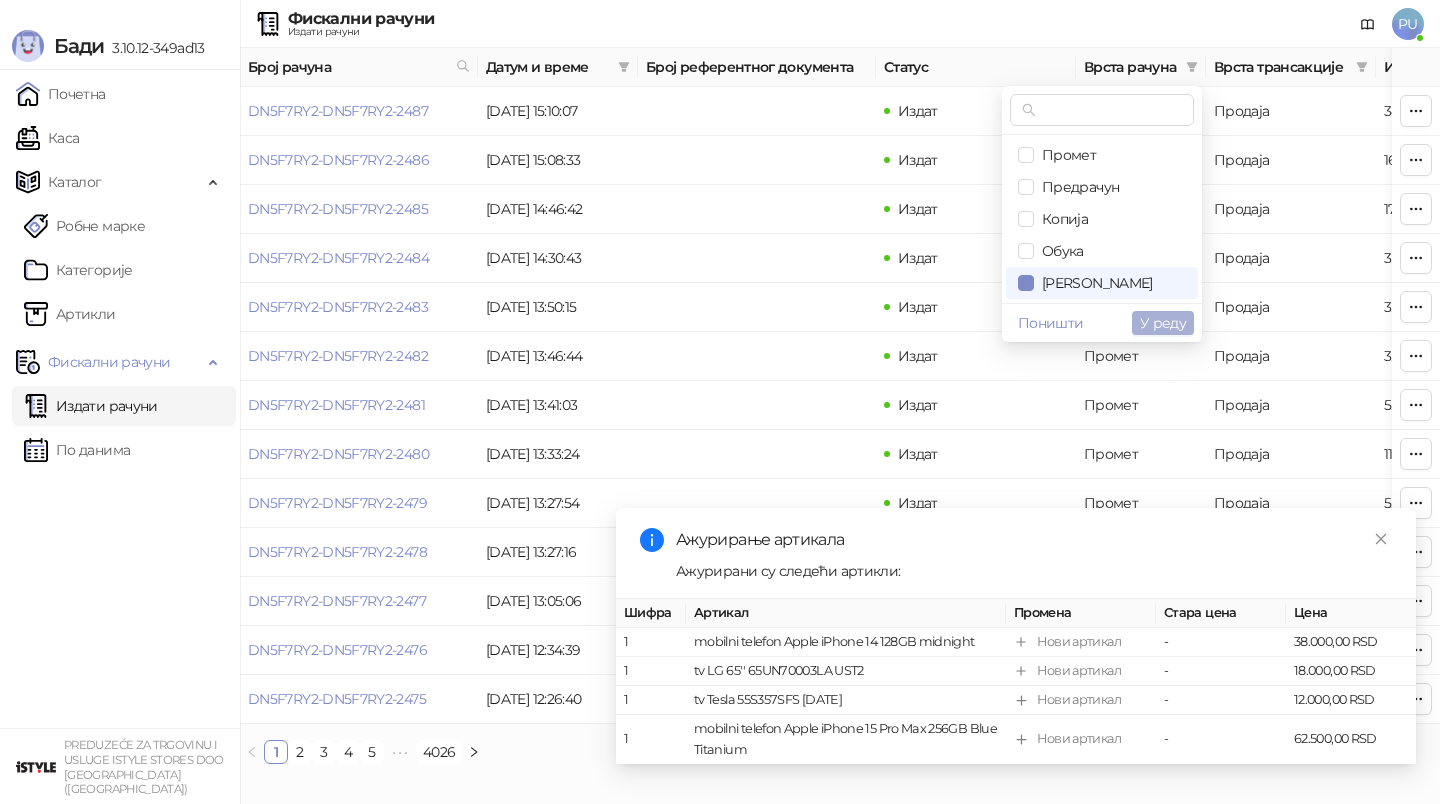 click on "У реду" at bounding box center [1163, 323] 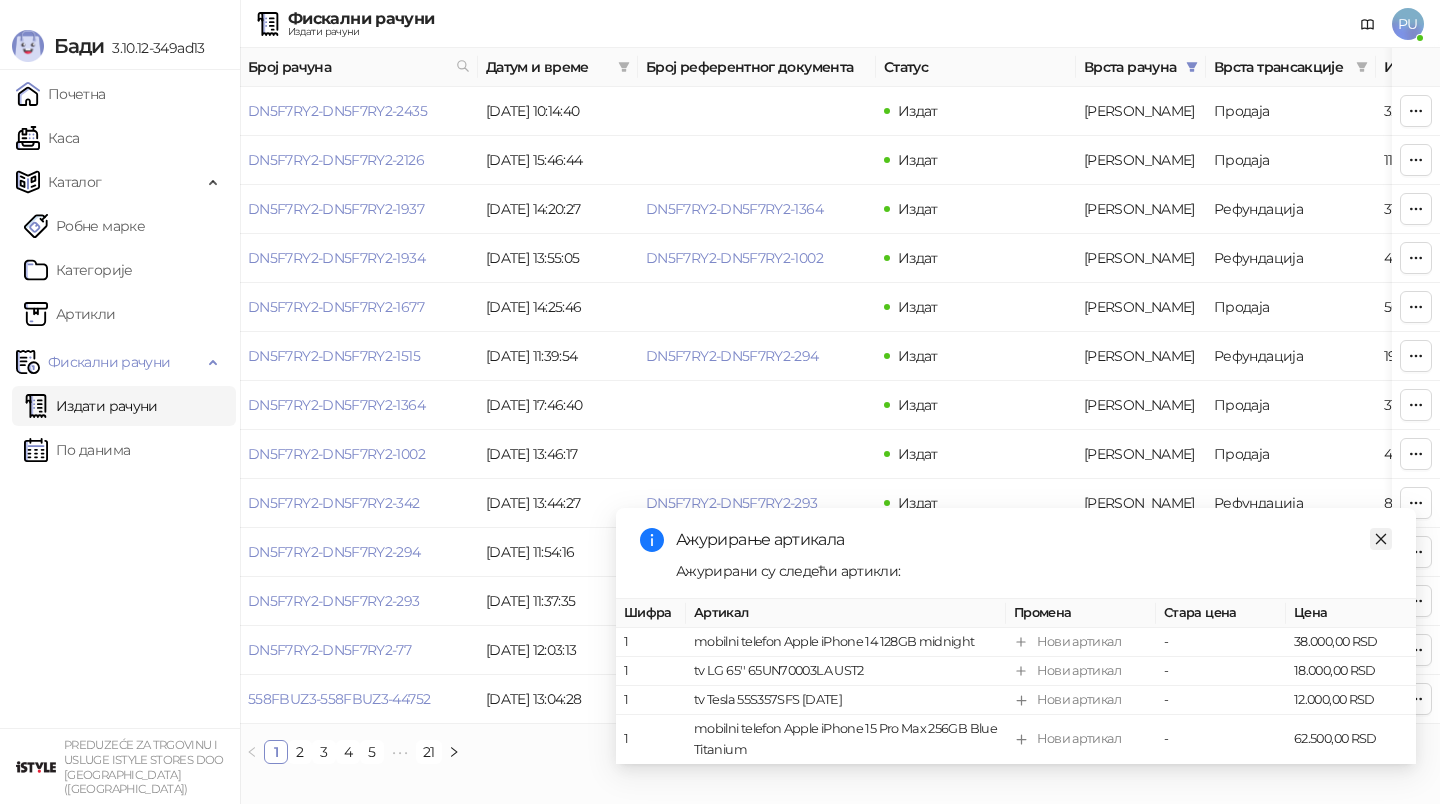 click 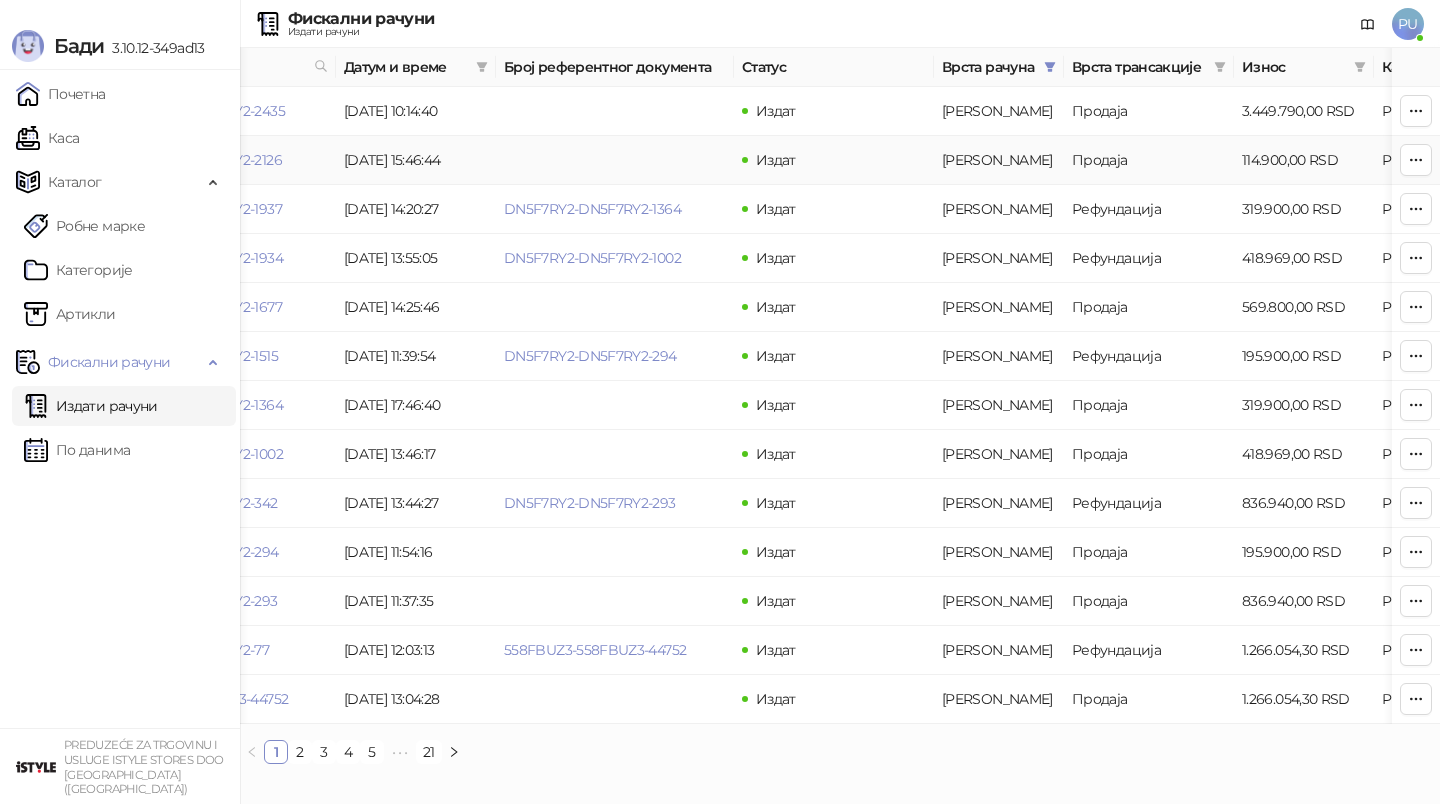 scroll, scrollTop: 0, scrollLeft: 0, axis: both 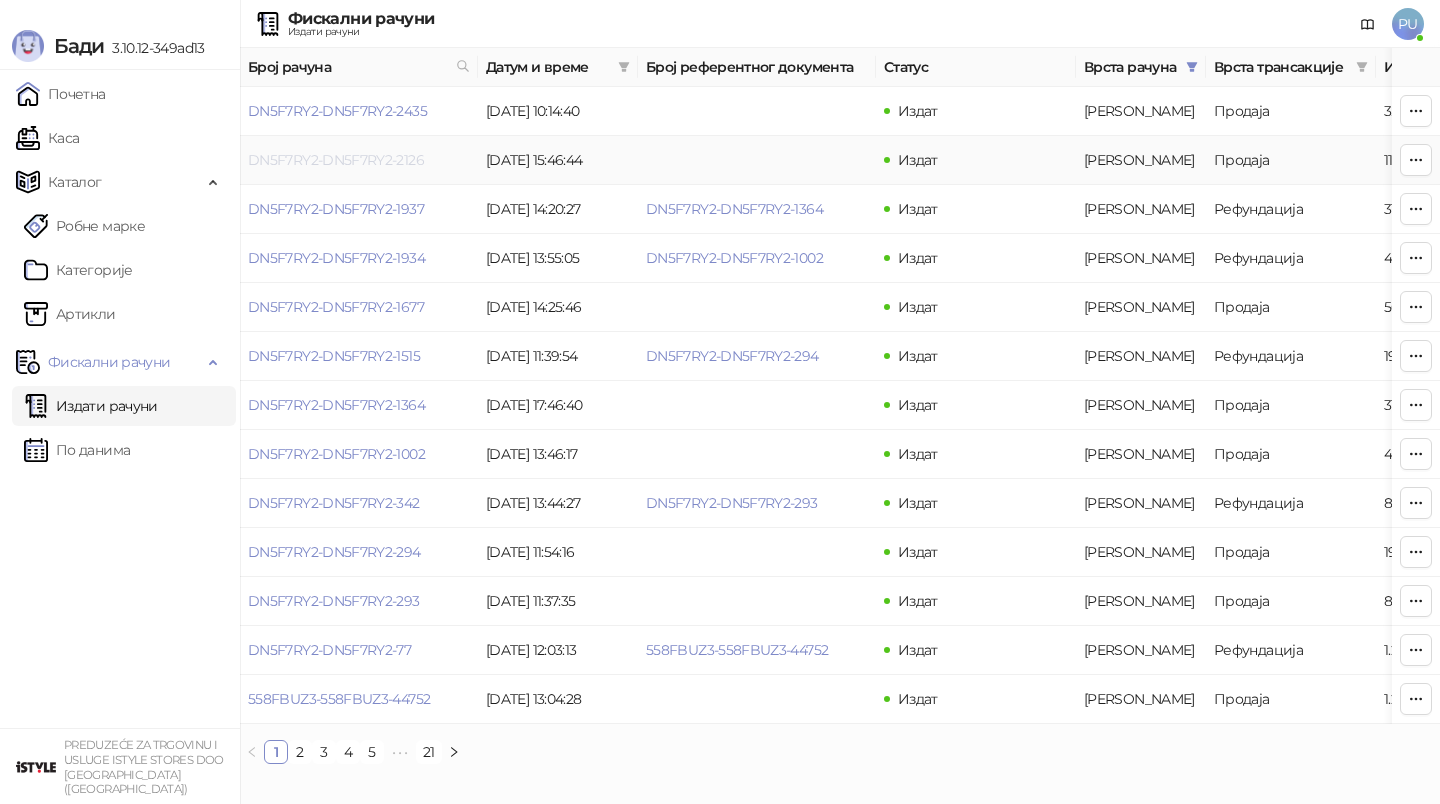 click on "DN5F7RY2-DN5F7RY2-2126" at bounding box center (336, 160) 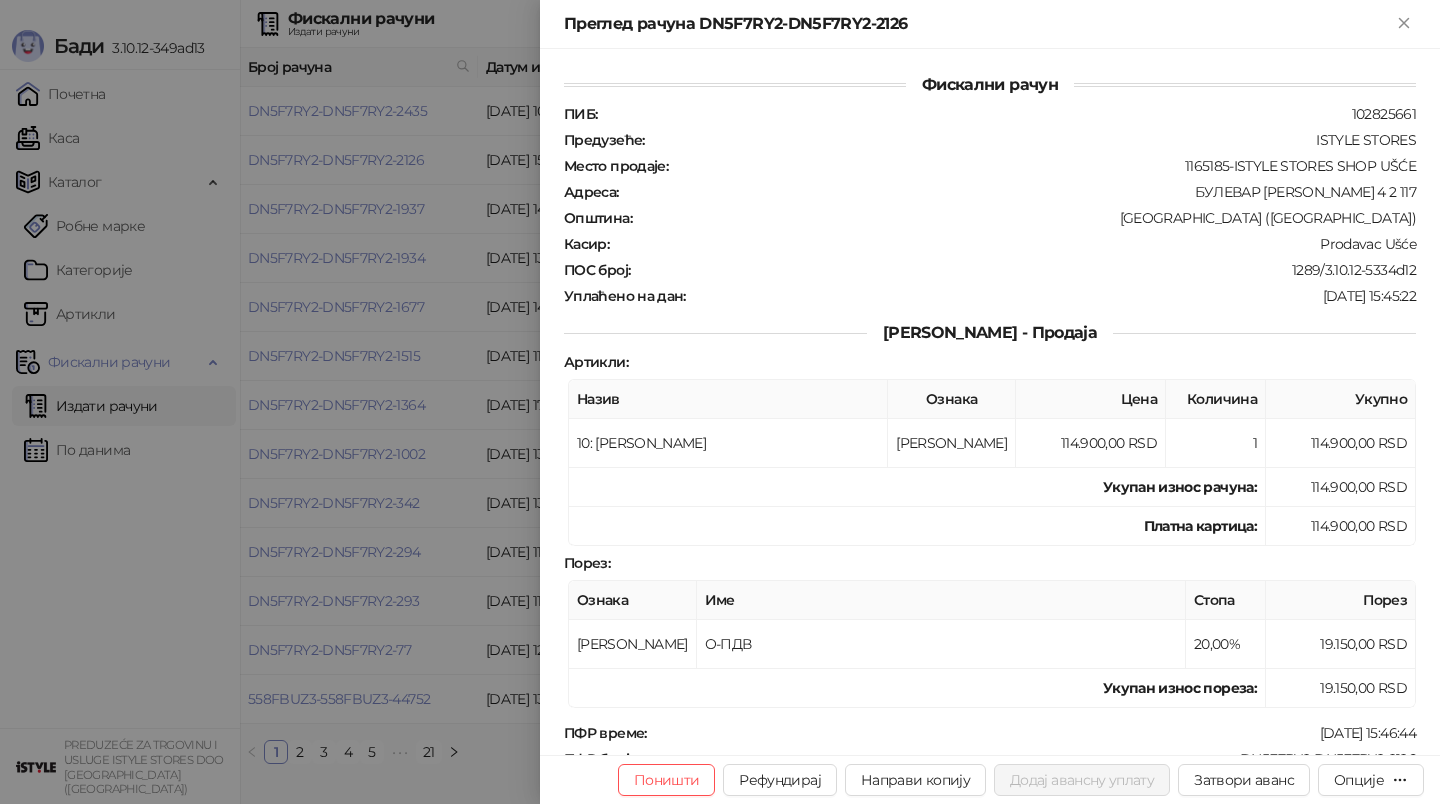 scroll, scrollTop: 582, scrollLeft: 0, axis: vertical 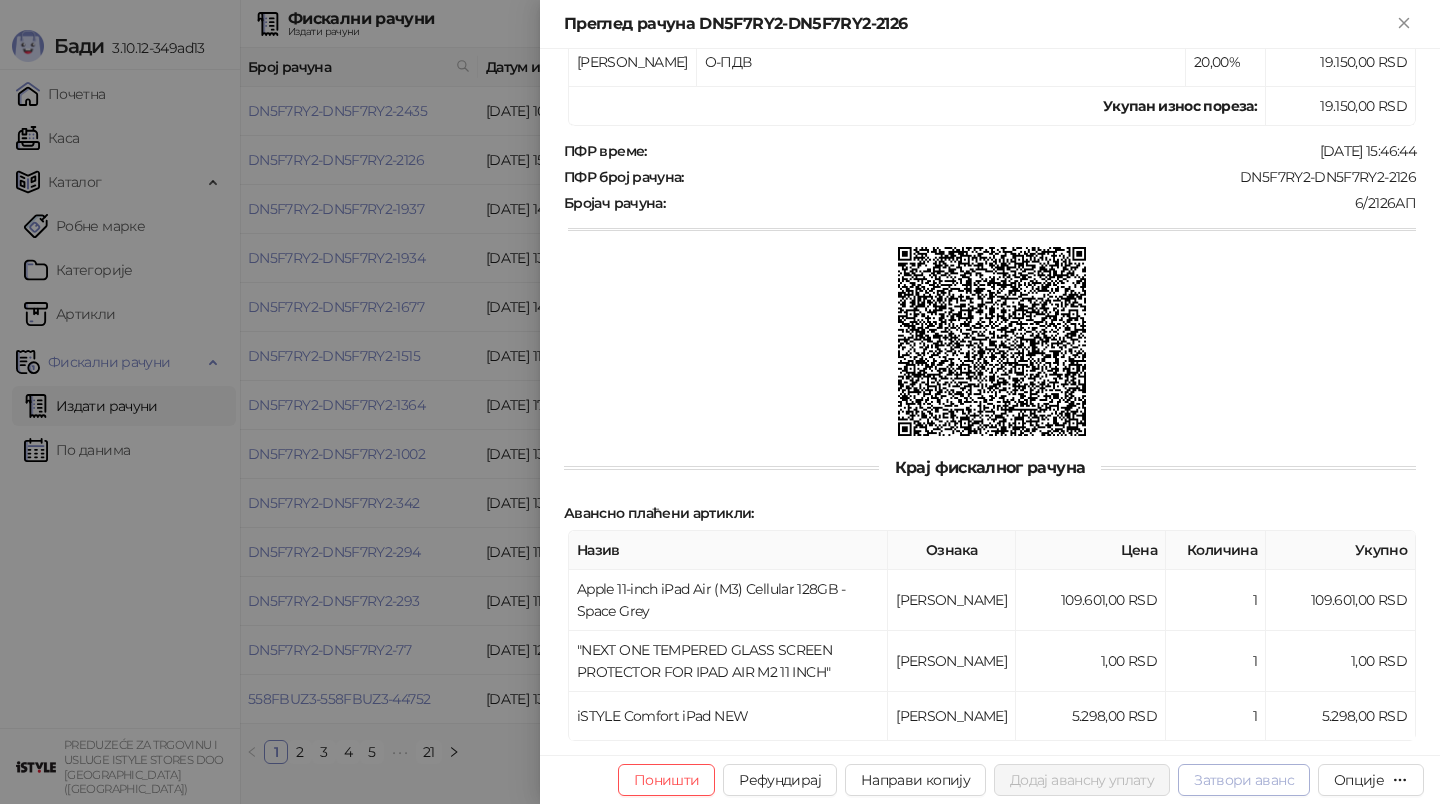 click on "Затвори аванс" at bounding box center (1244, 780) 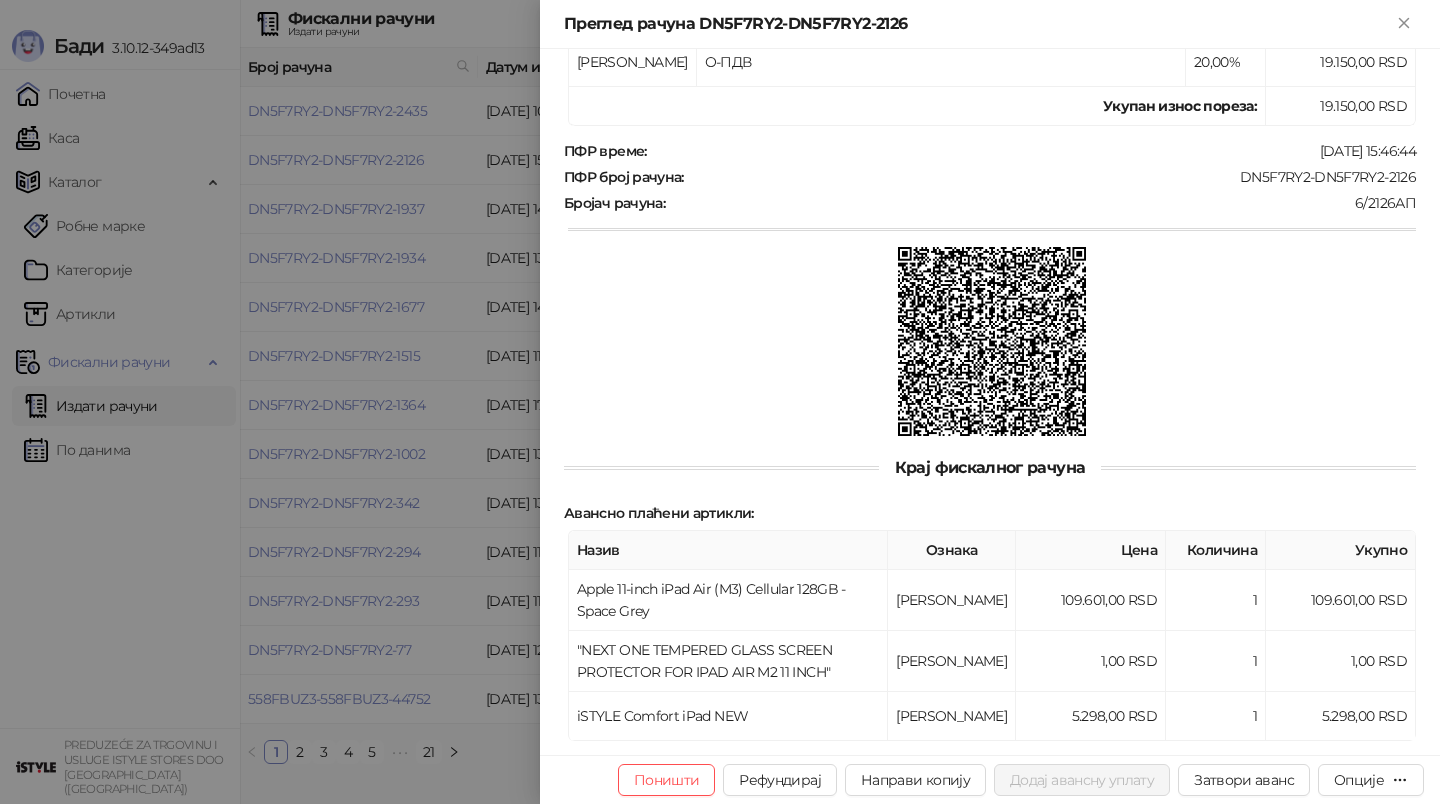 type on "**********" 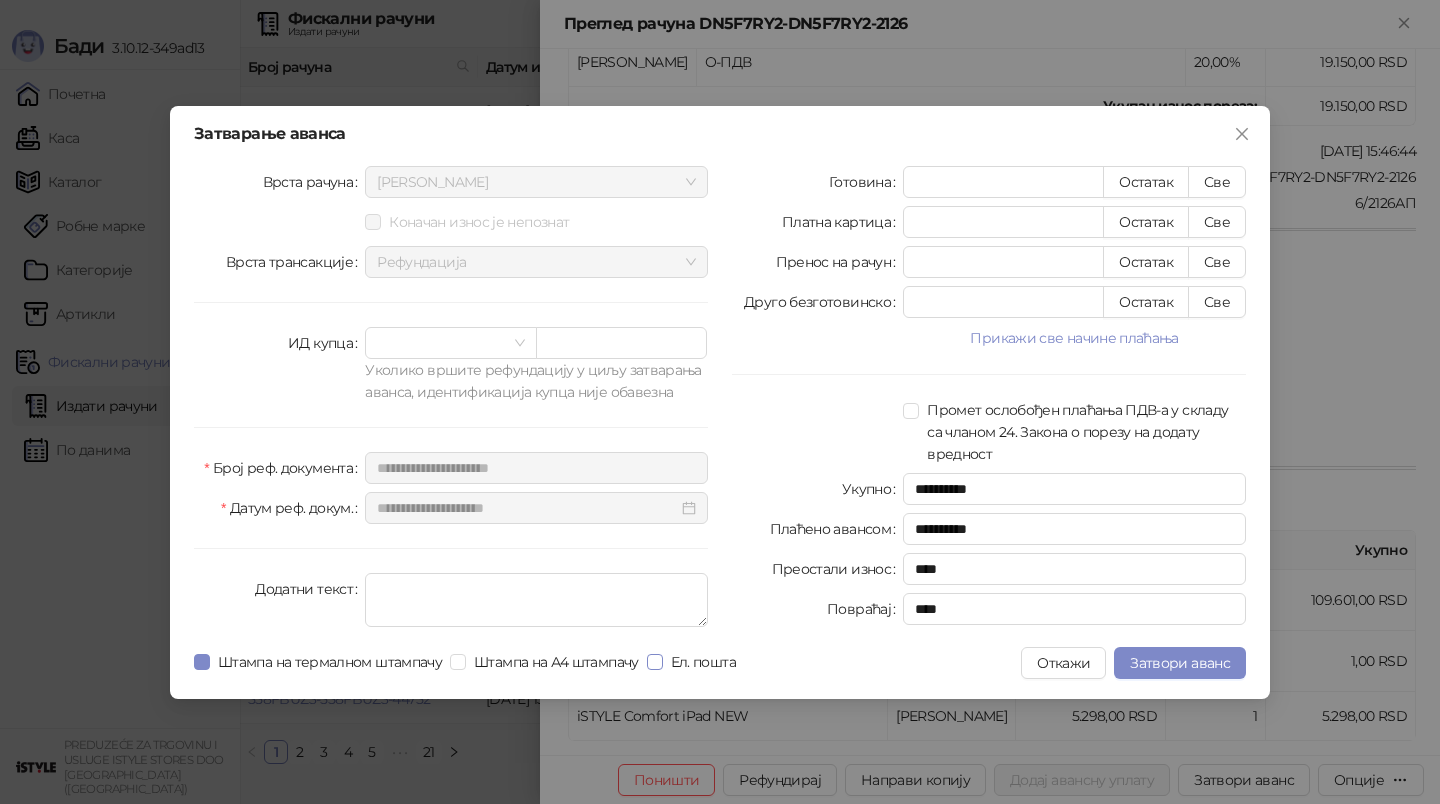 click on "Ел. пошта" at bounding box center [703, 662] 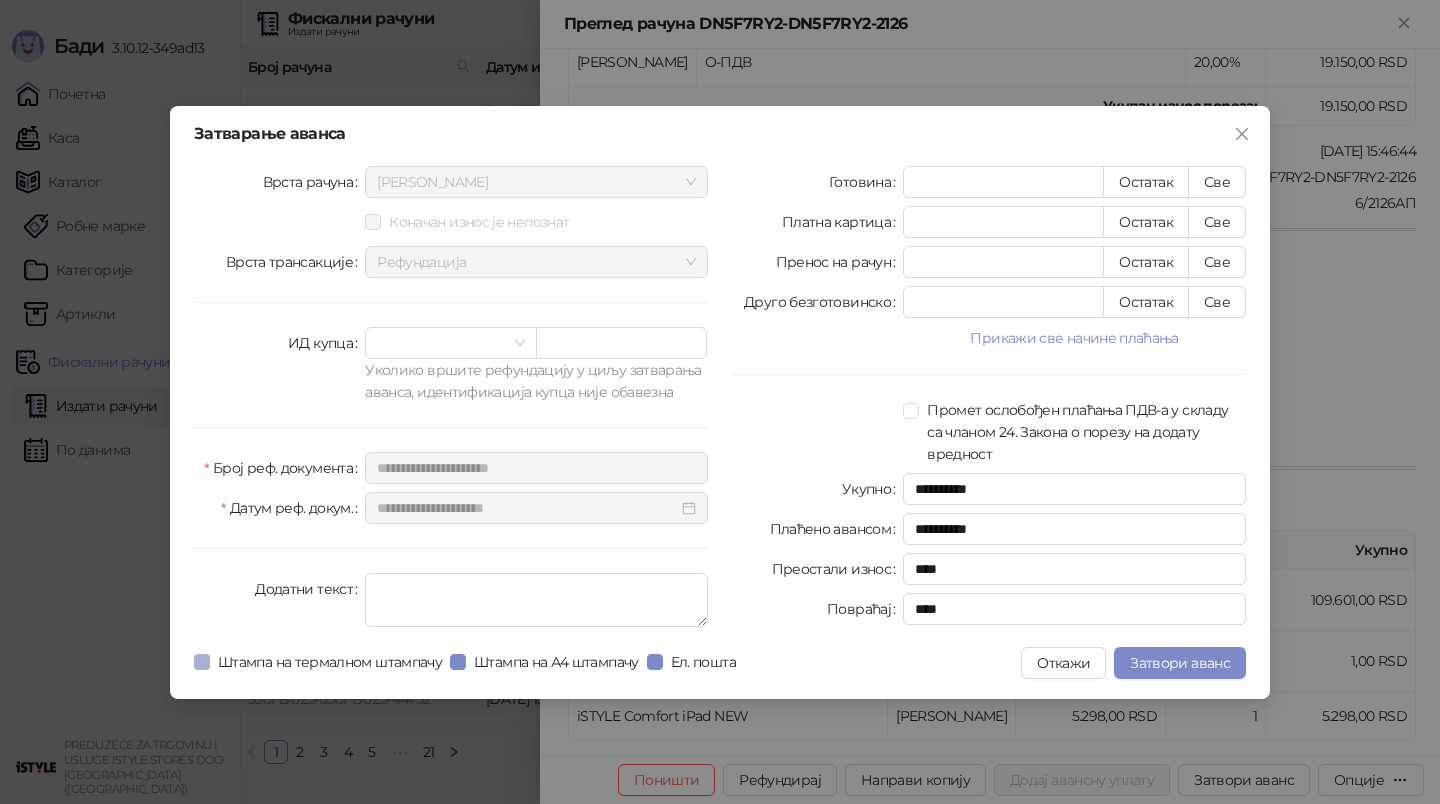 click on "Штампа на термалном штампачу" at bounding box center [330, 662] 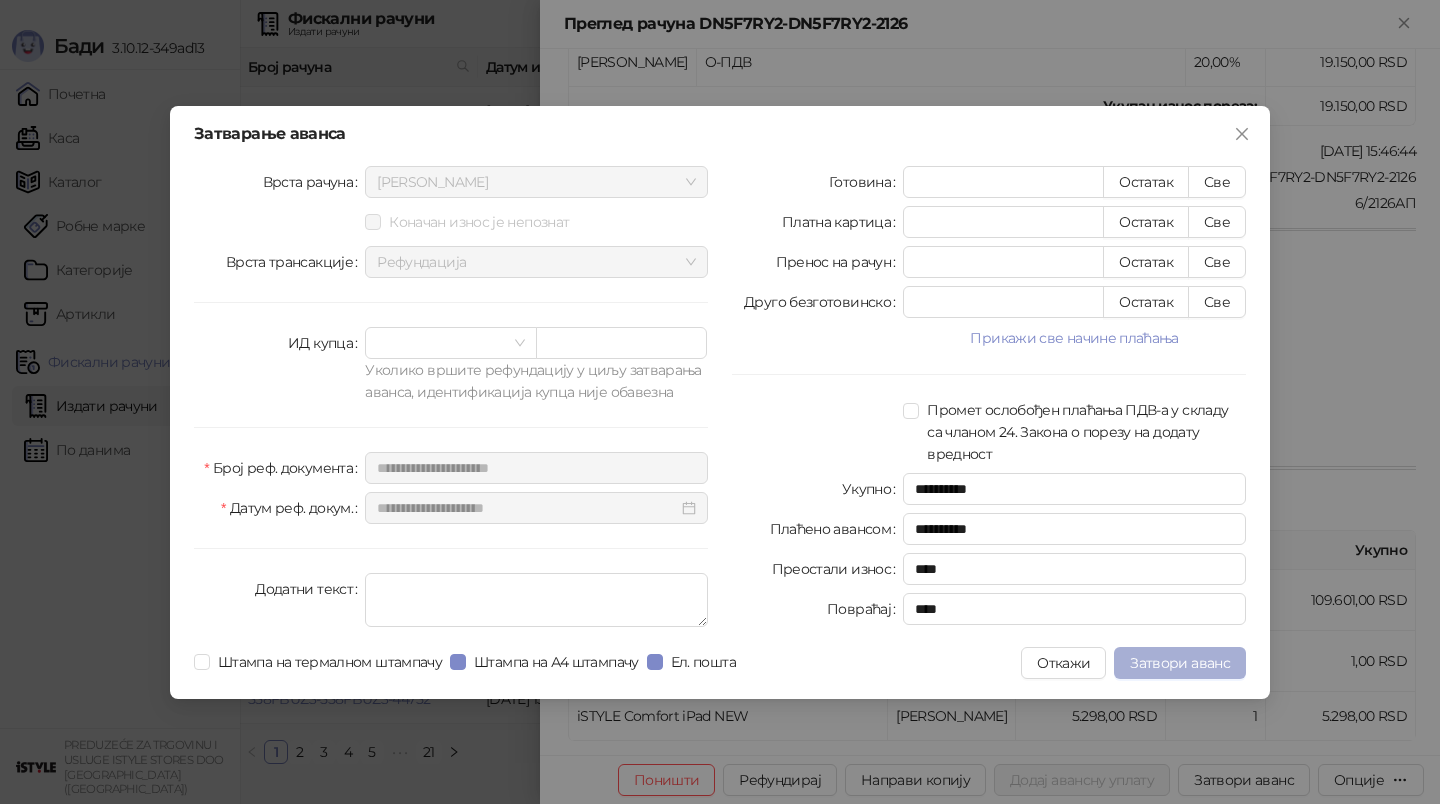 click on "Затвори аванс" at bounding box center (1180, 663) 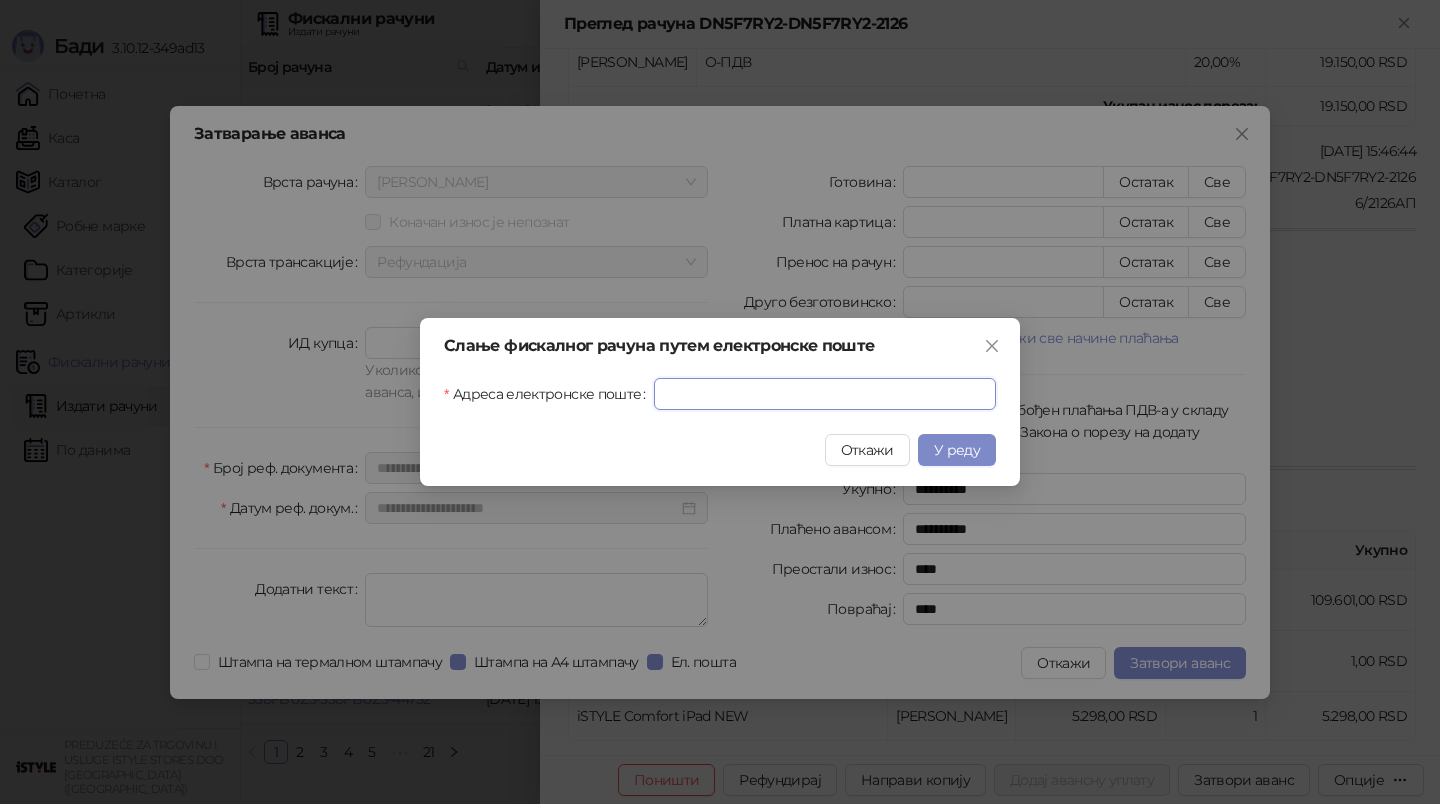 click on "Адреса електронске поште" at bounding box center (825, 394) 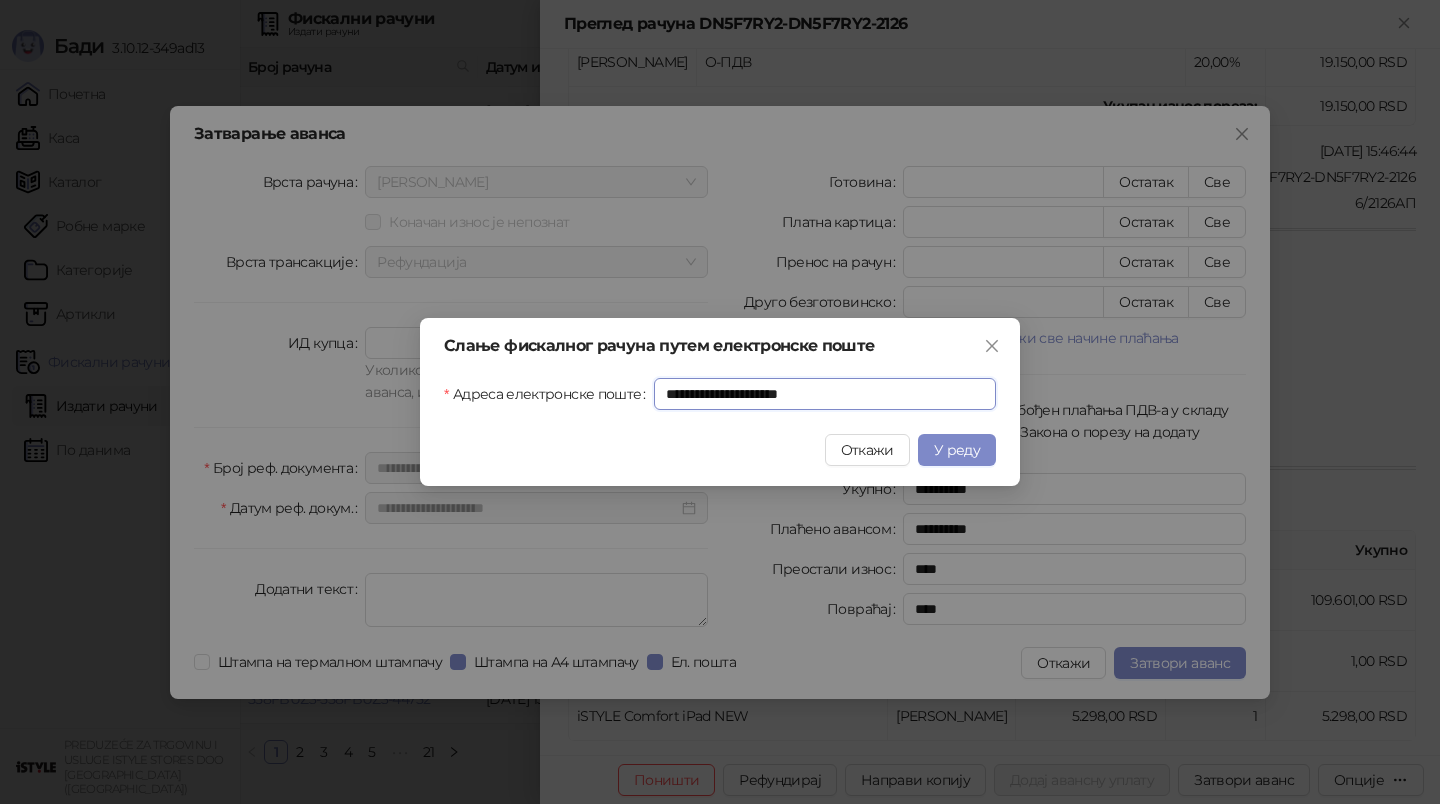 type on "**********" 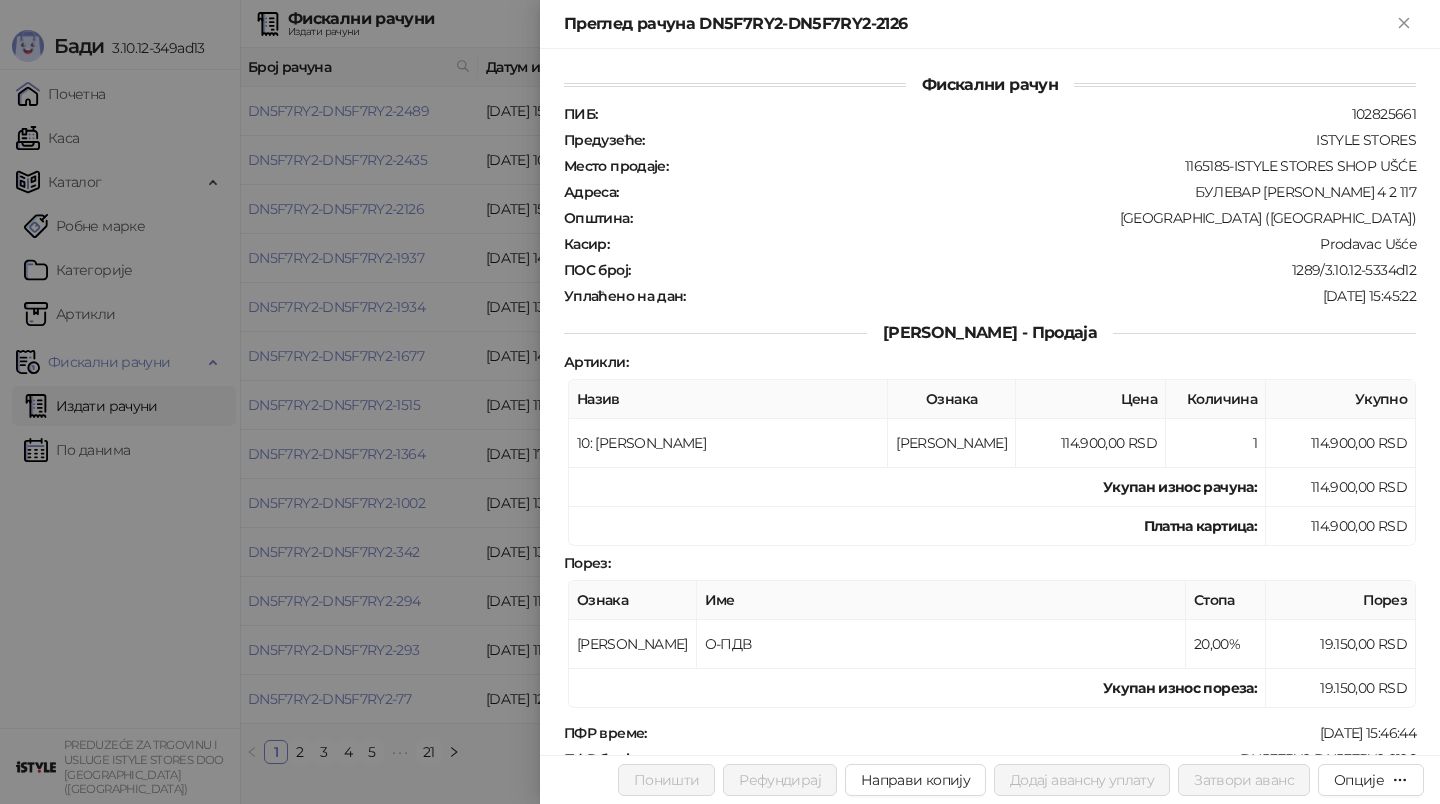 click at bounding box center [720, 402] 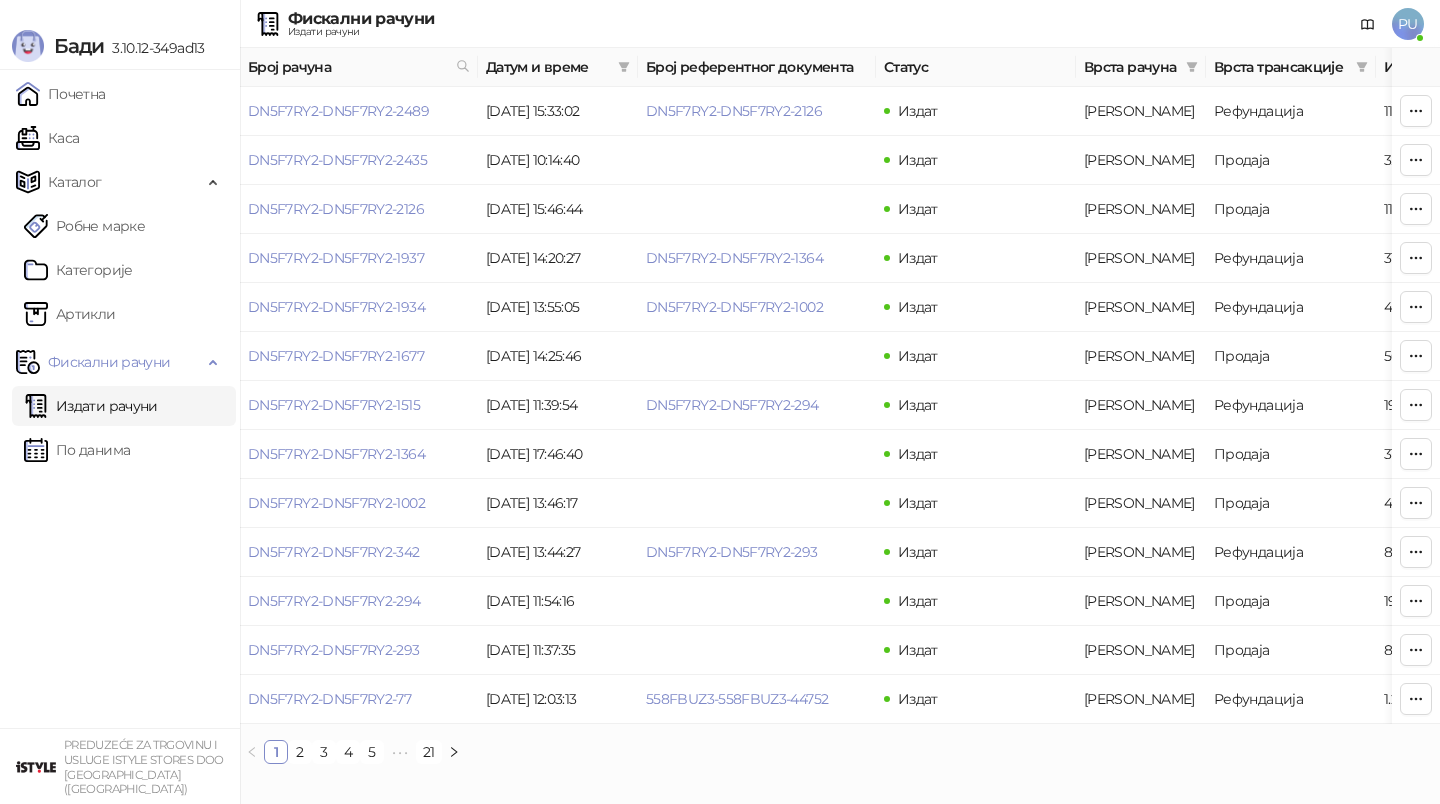 click on "Каса" at bounding box center (47, 138) 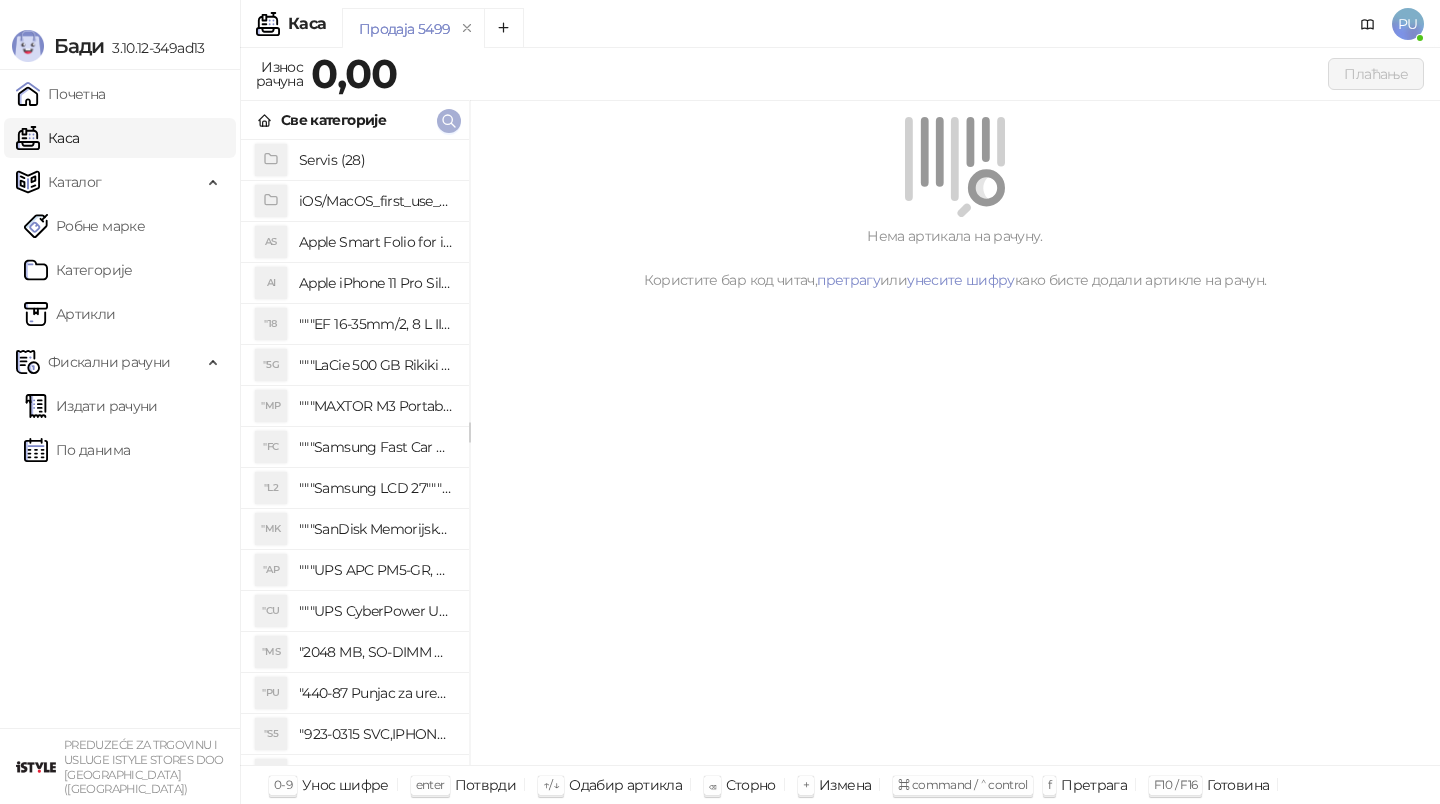 click 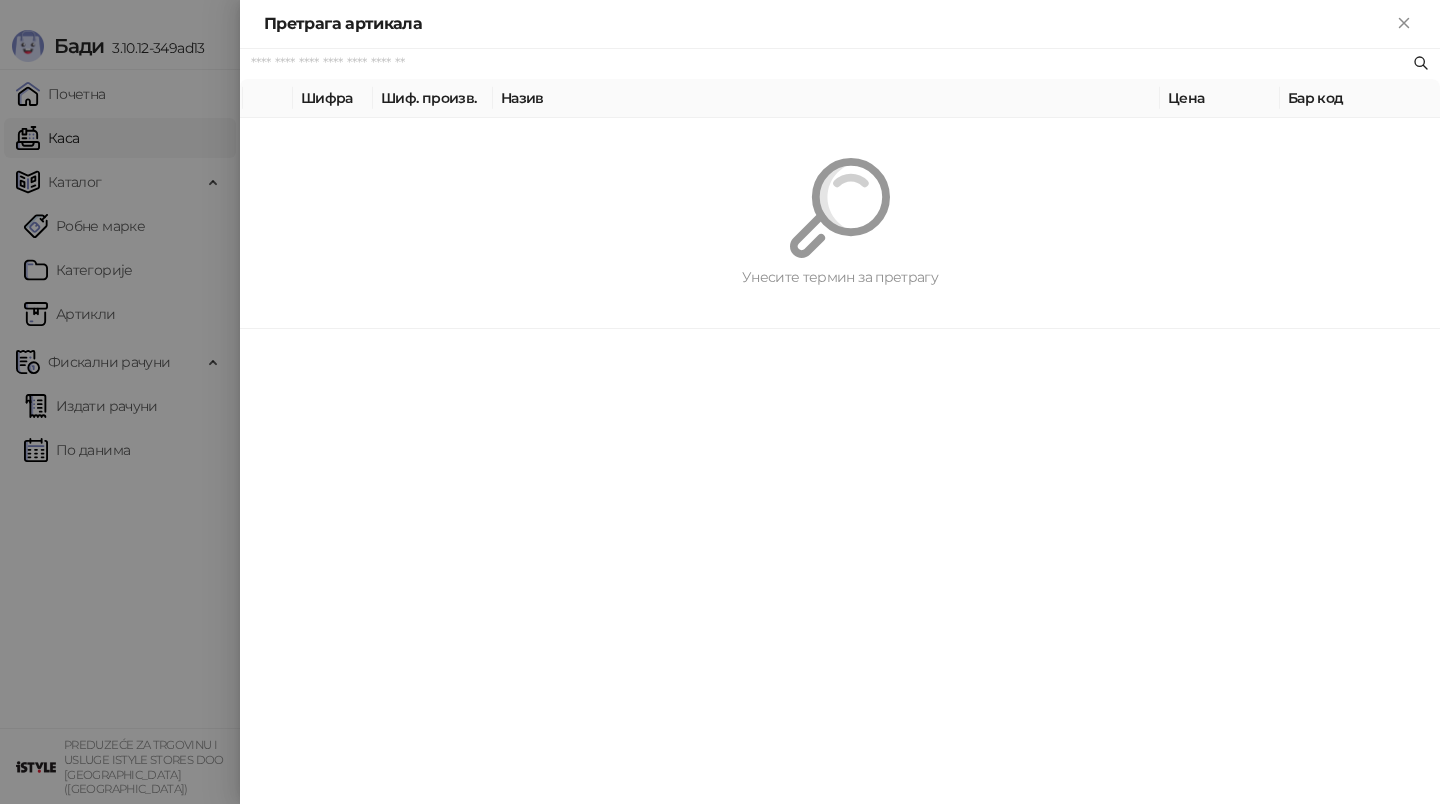 paste on "*********" 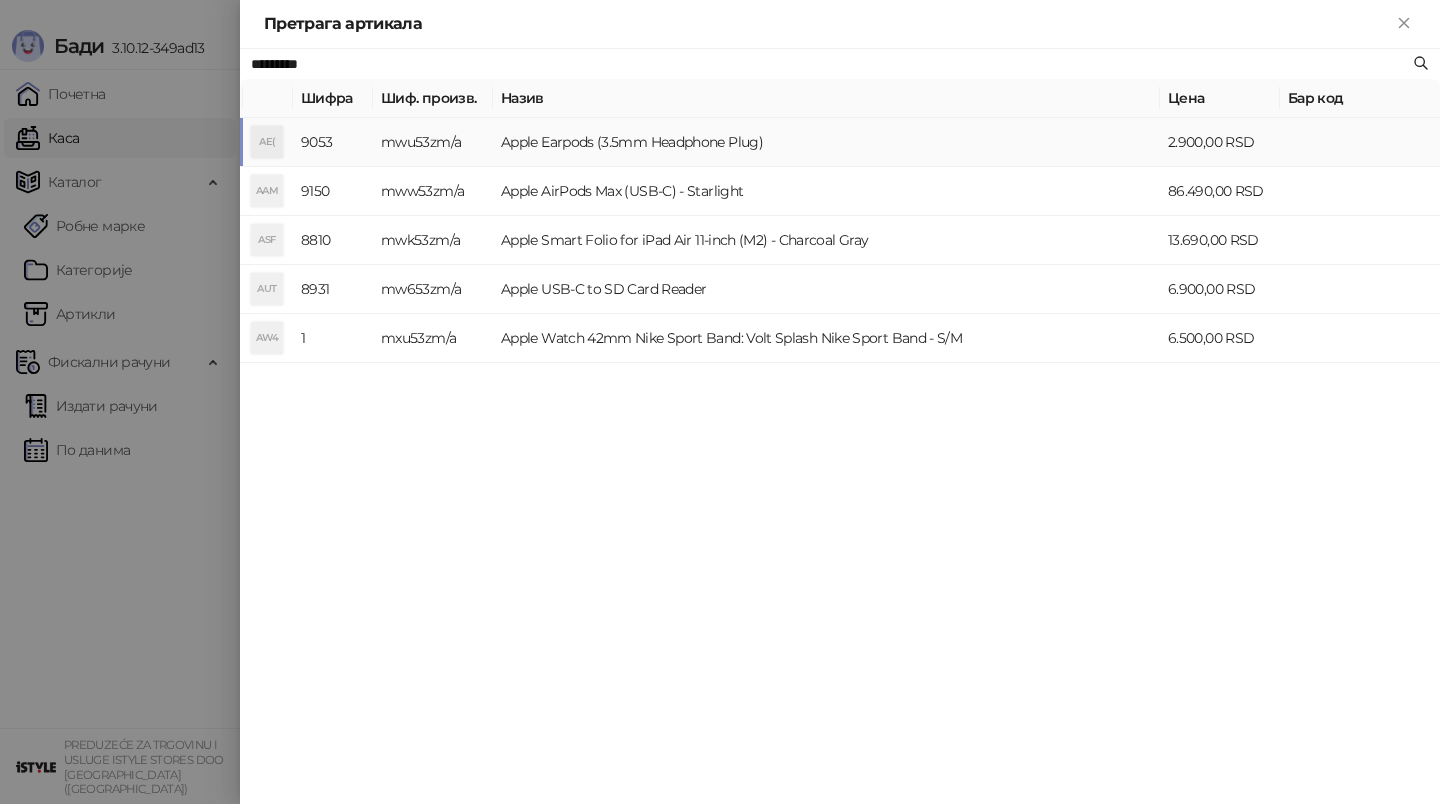 click on "Apple Earpods (3.5mm Headphone Plug)" at bounding box center (826, 142) 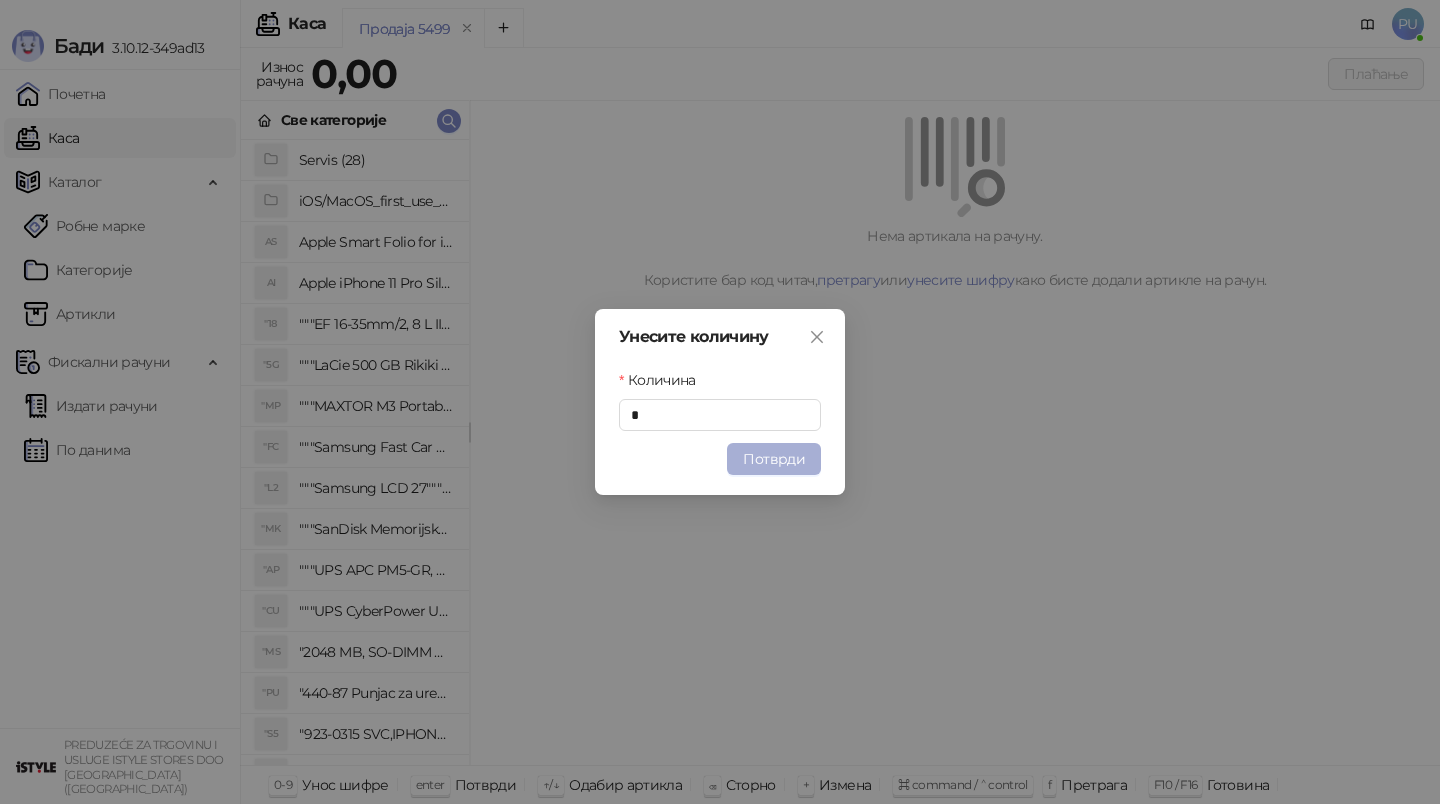 click on "Потврди" at bounding box center [774, 459] 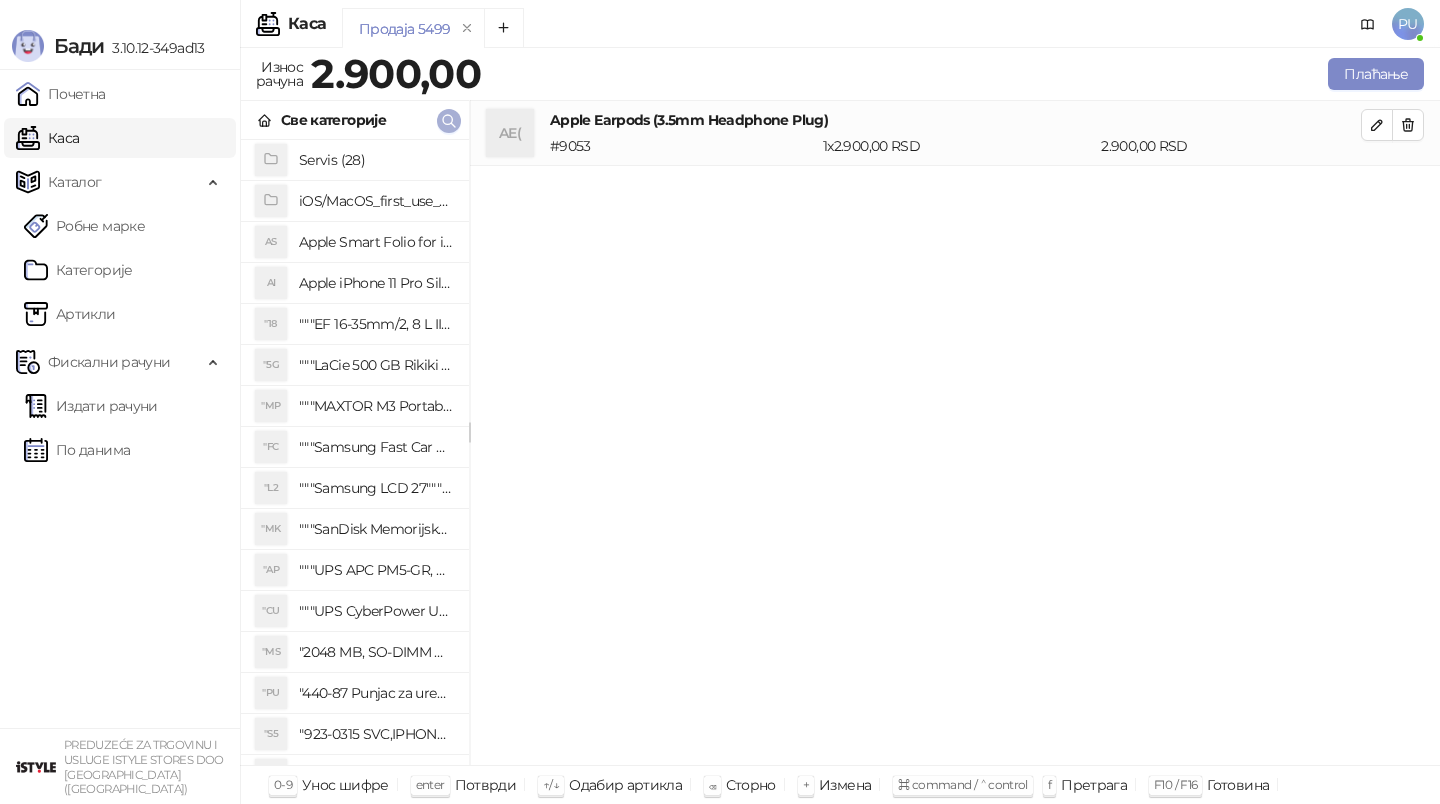 click at bounding box center (449, 120) 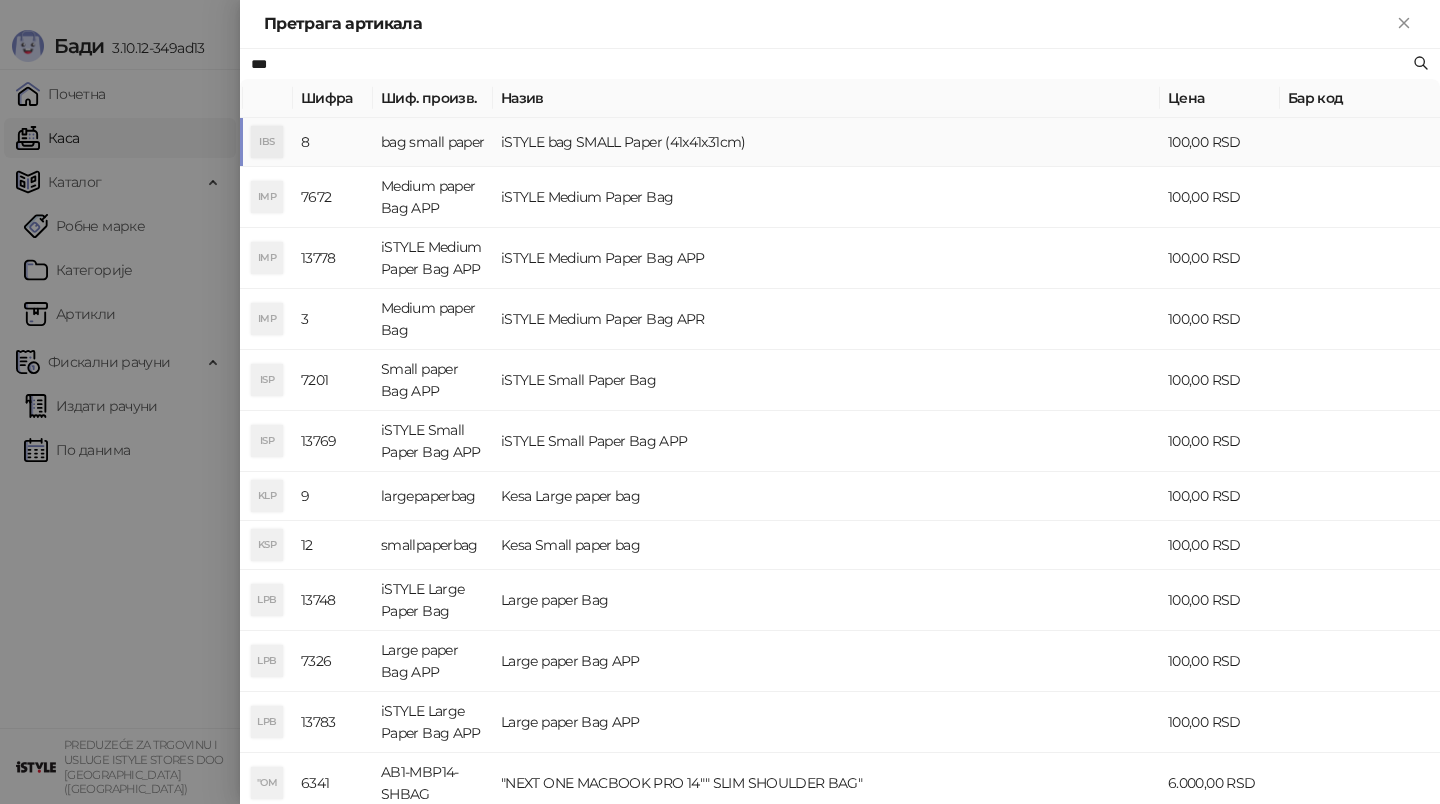 type on "***" 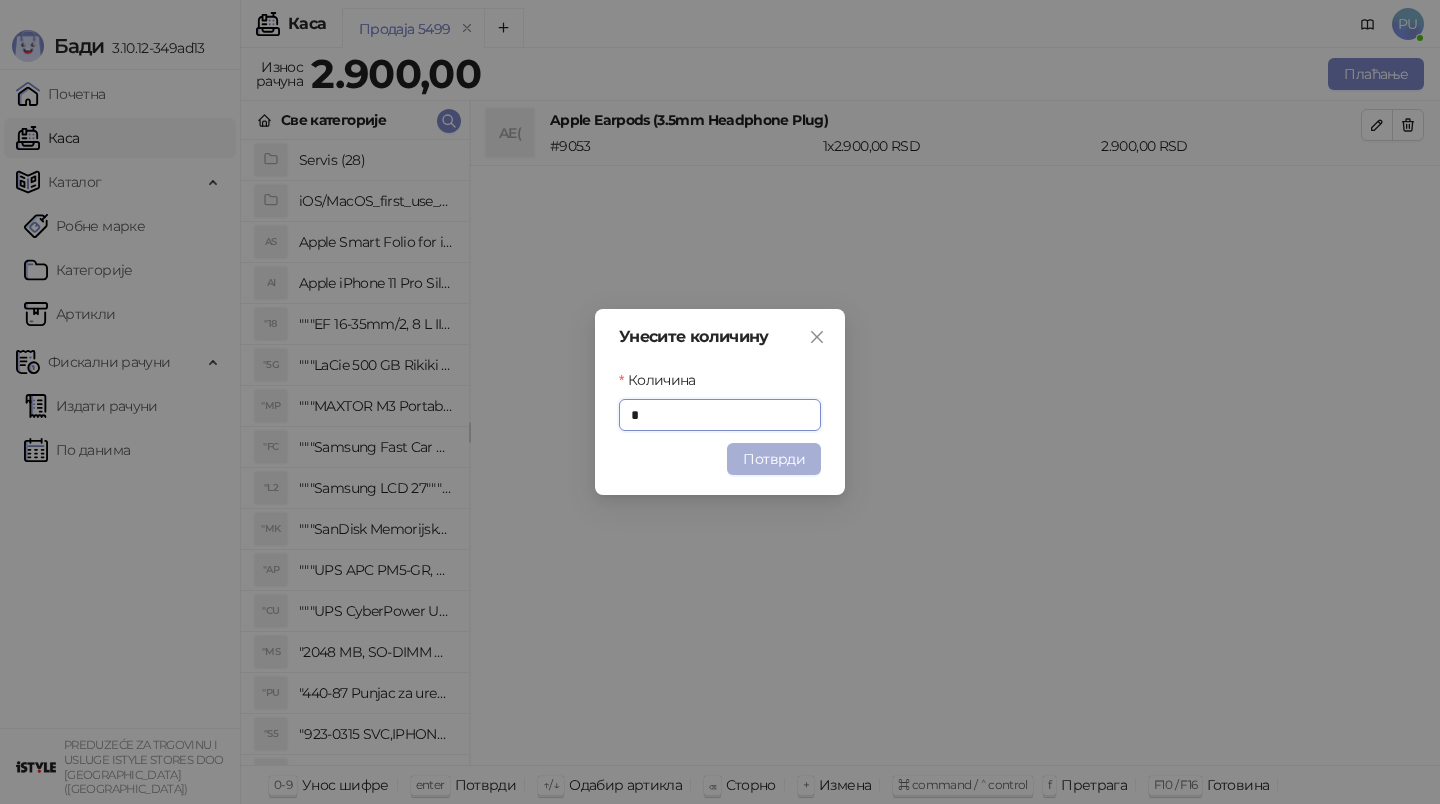 click on "Потврди" at bounding box center [774, 459] 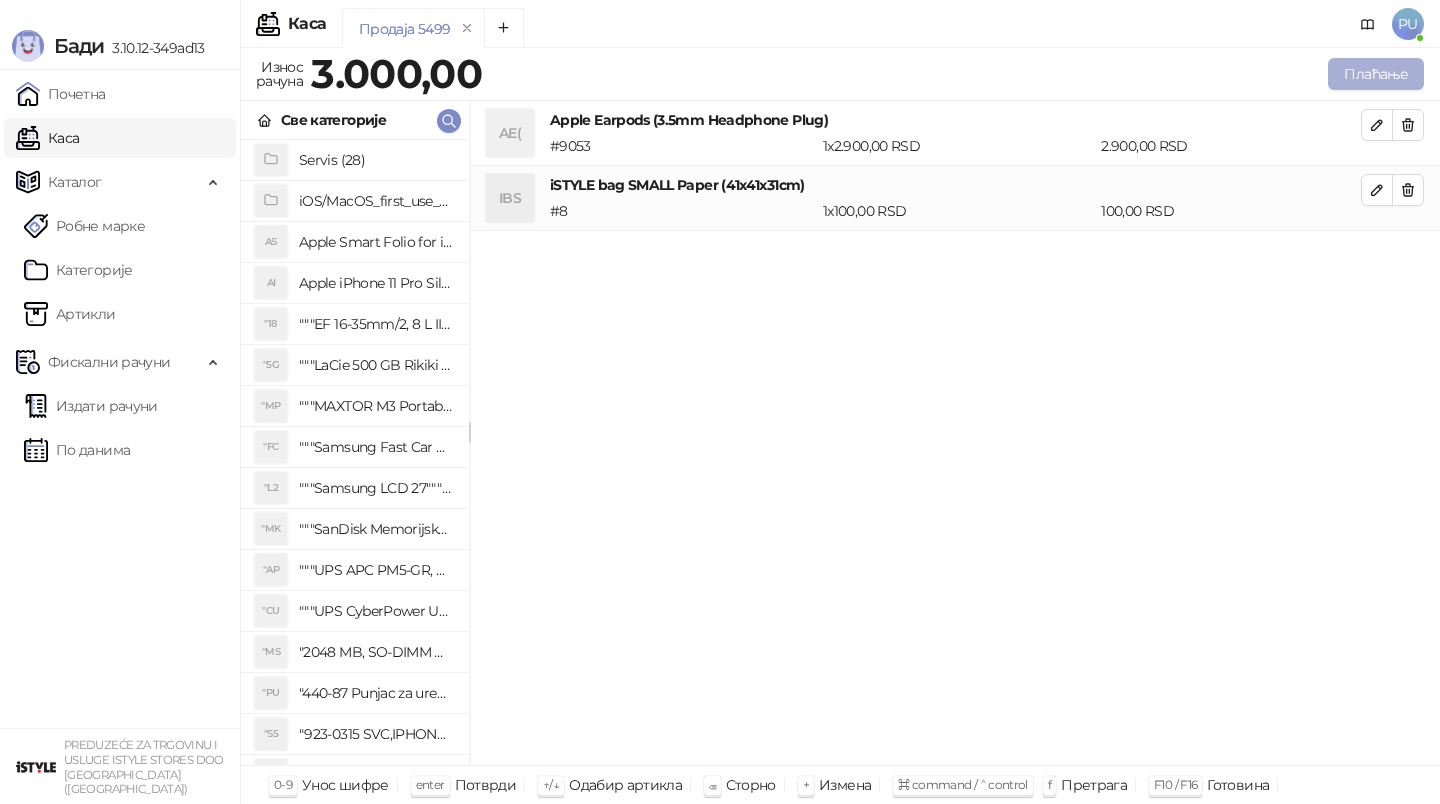 click on "Плаћање" at bounding box center (1376, 74) 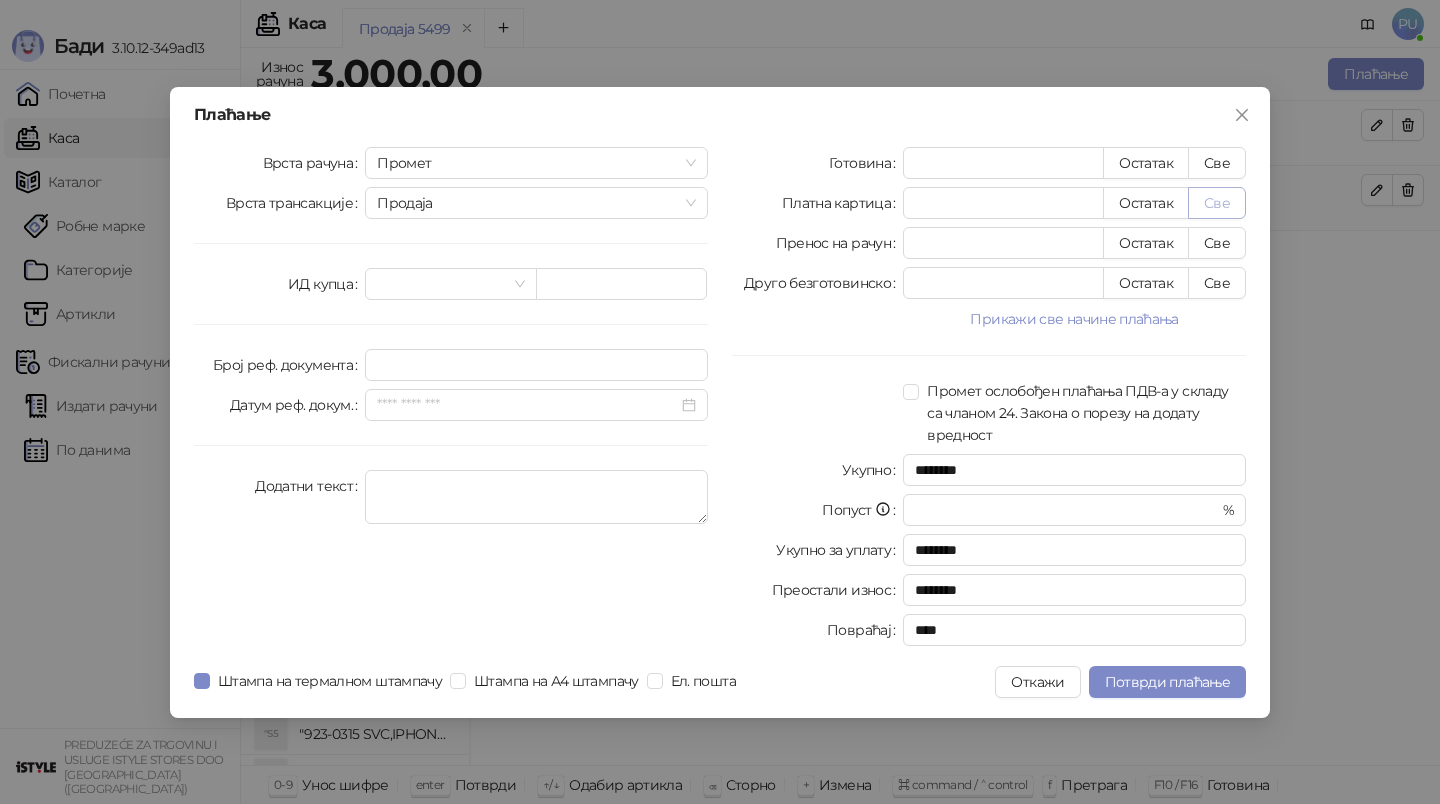 click on "Све" at bounding box center (1217, 203) 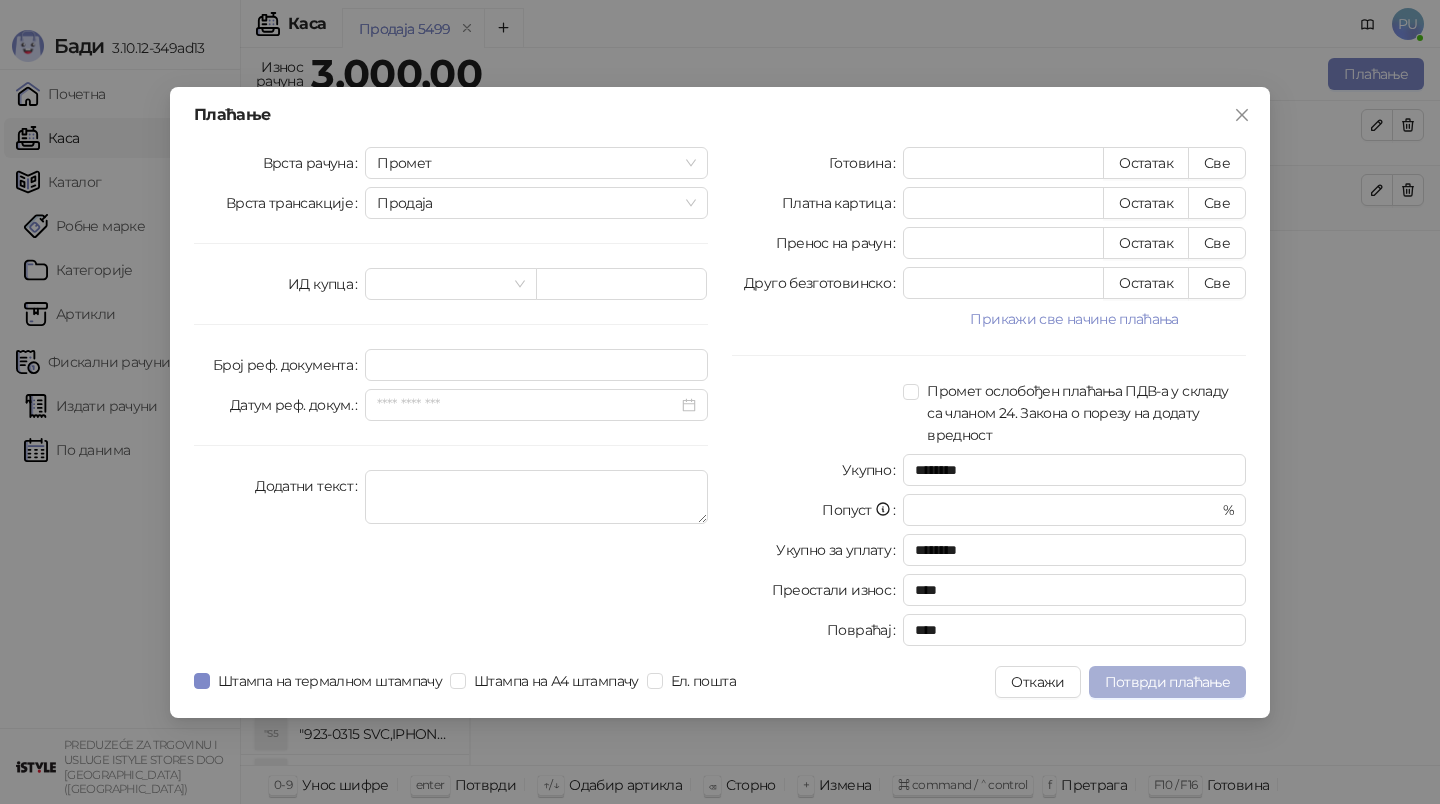 click on "Потврди плаћање" at bounding box center (1167, 682) 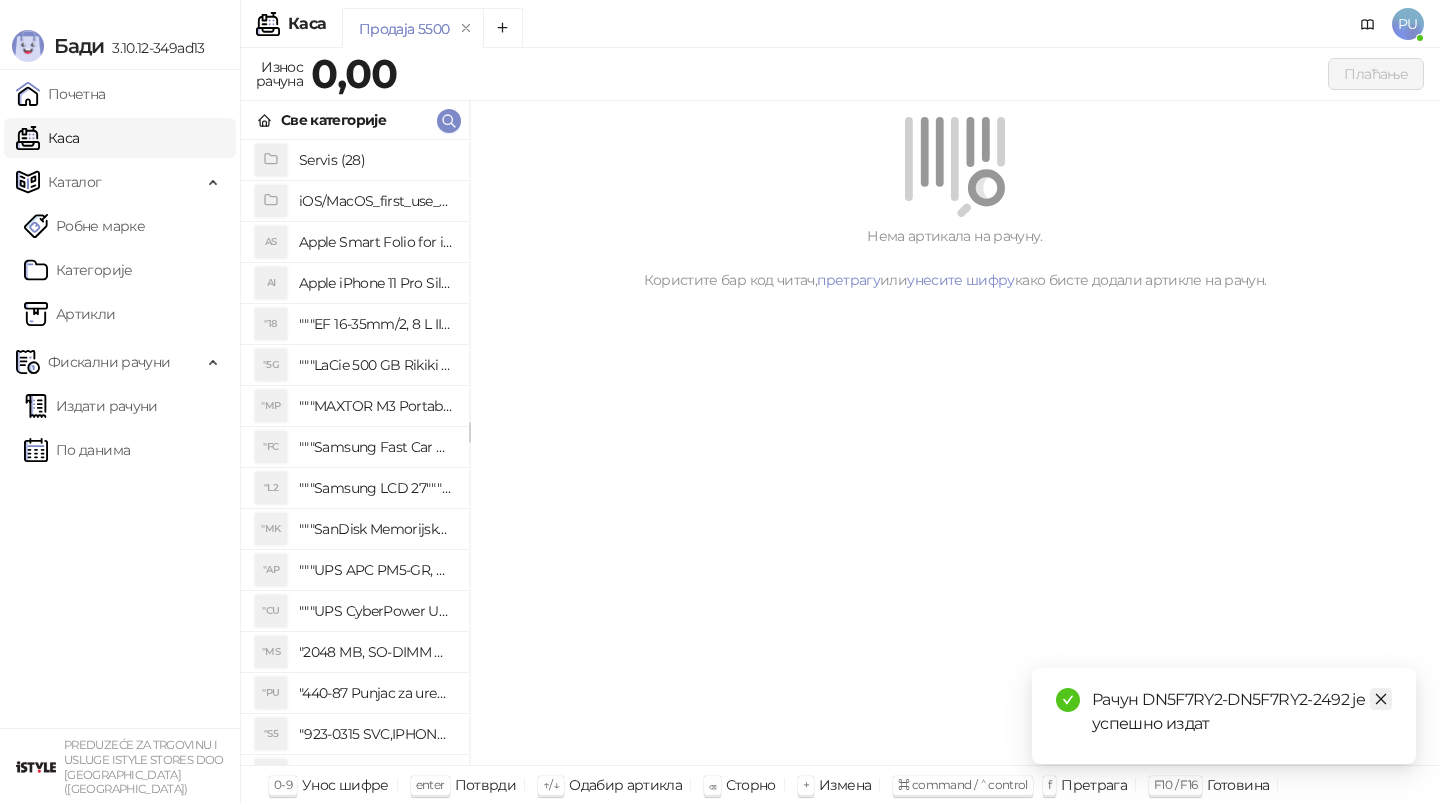 click 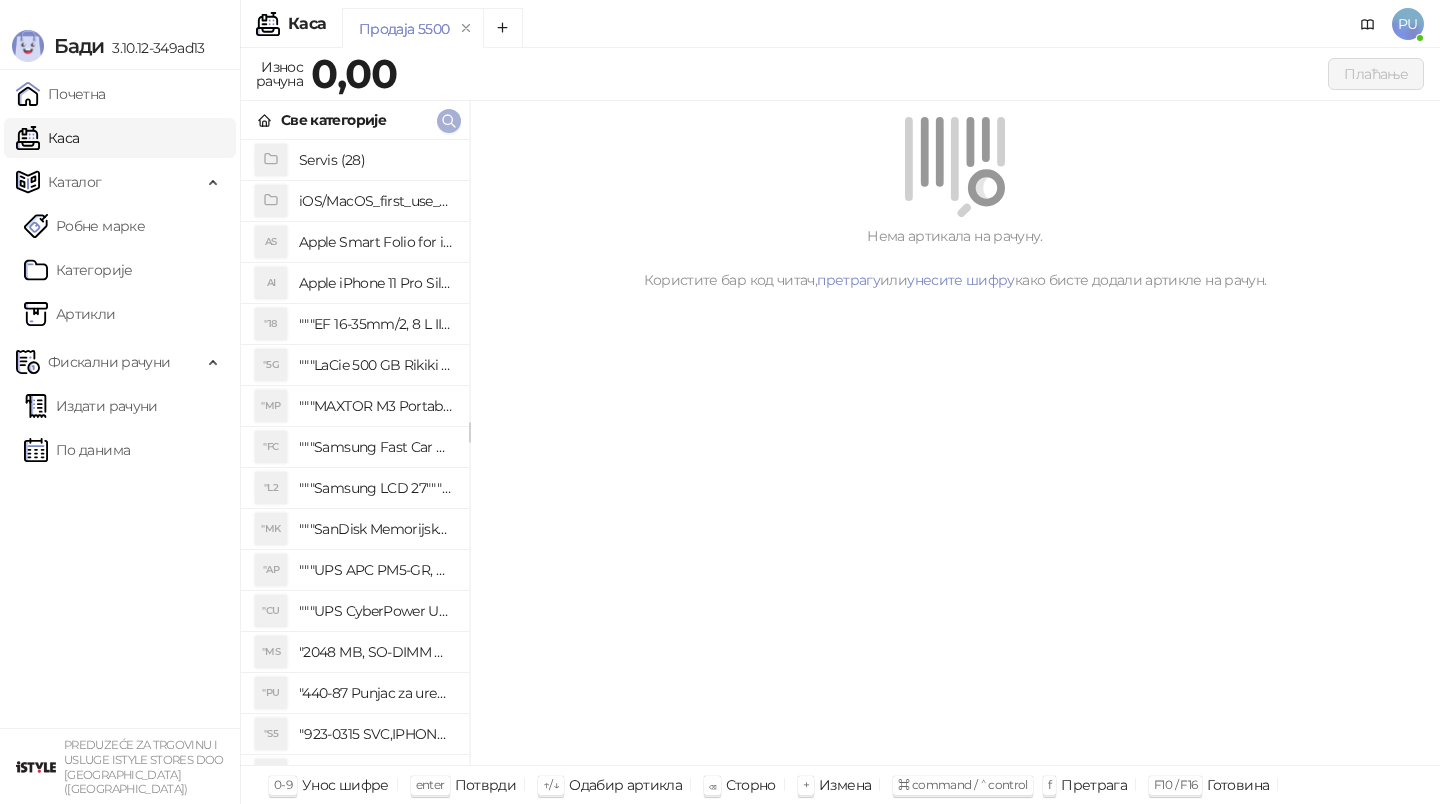 click 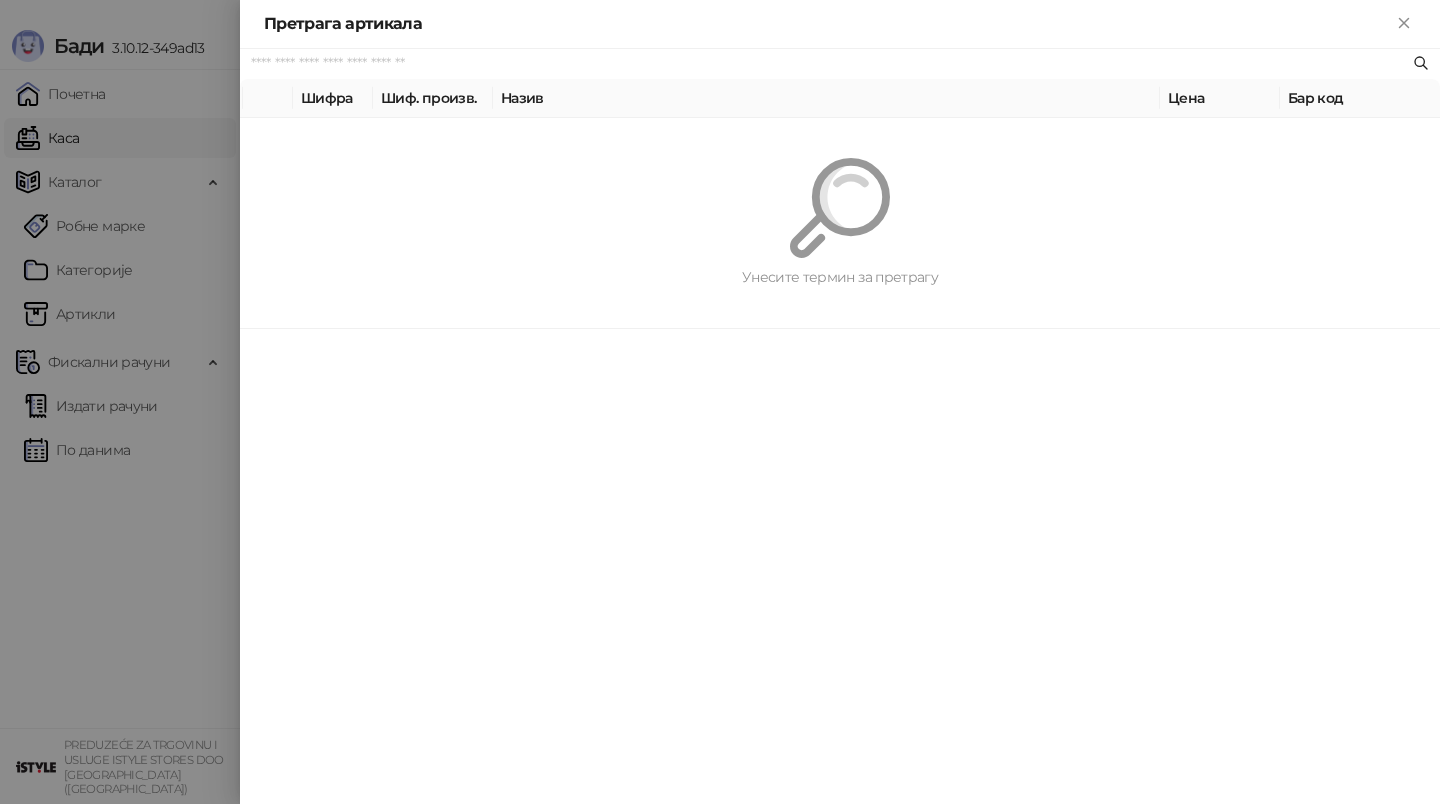 paste on "**********" 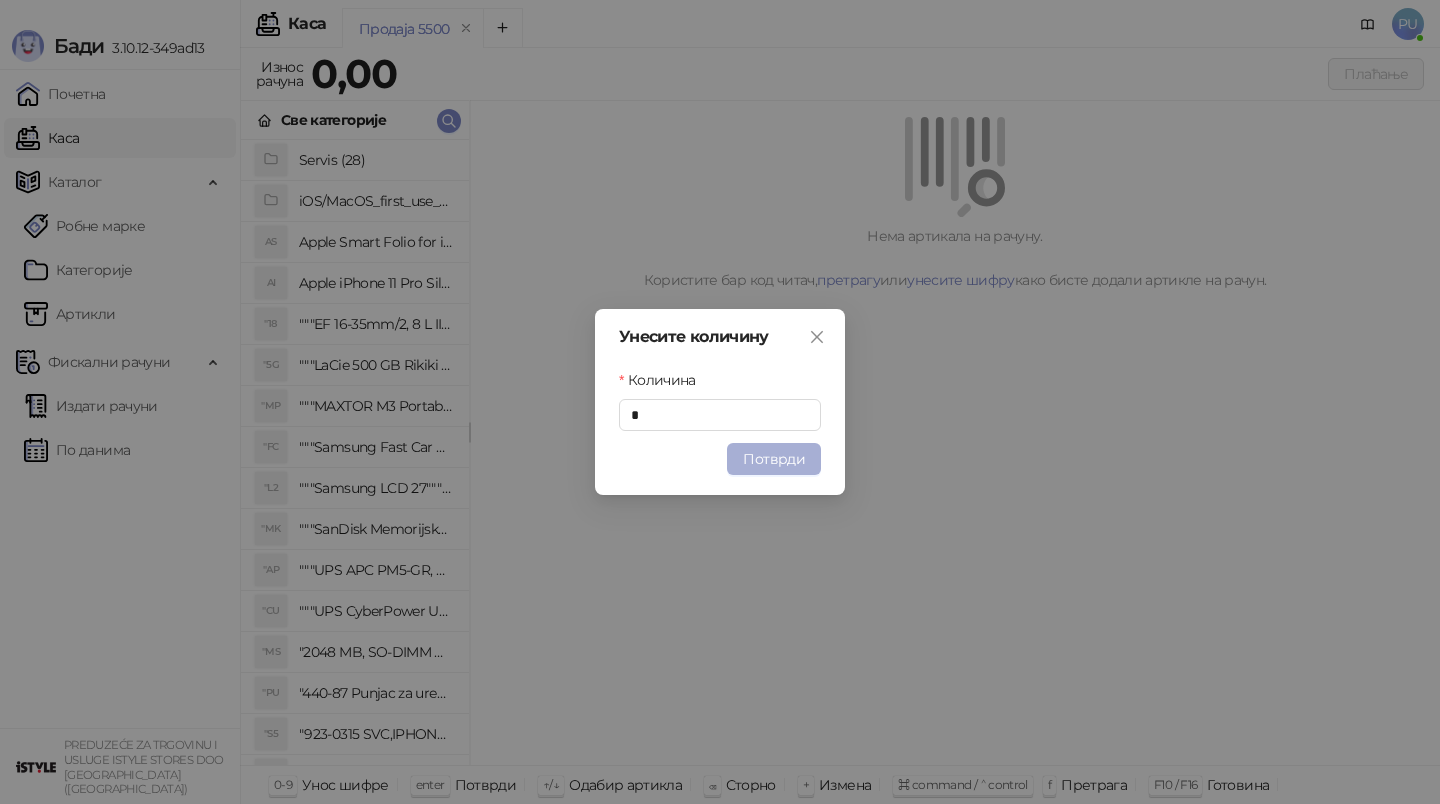 click on "Потврди" at bounding box center [774, 459] 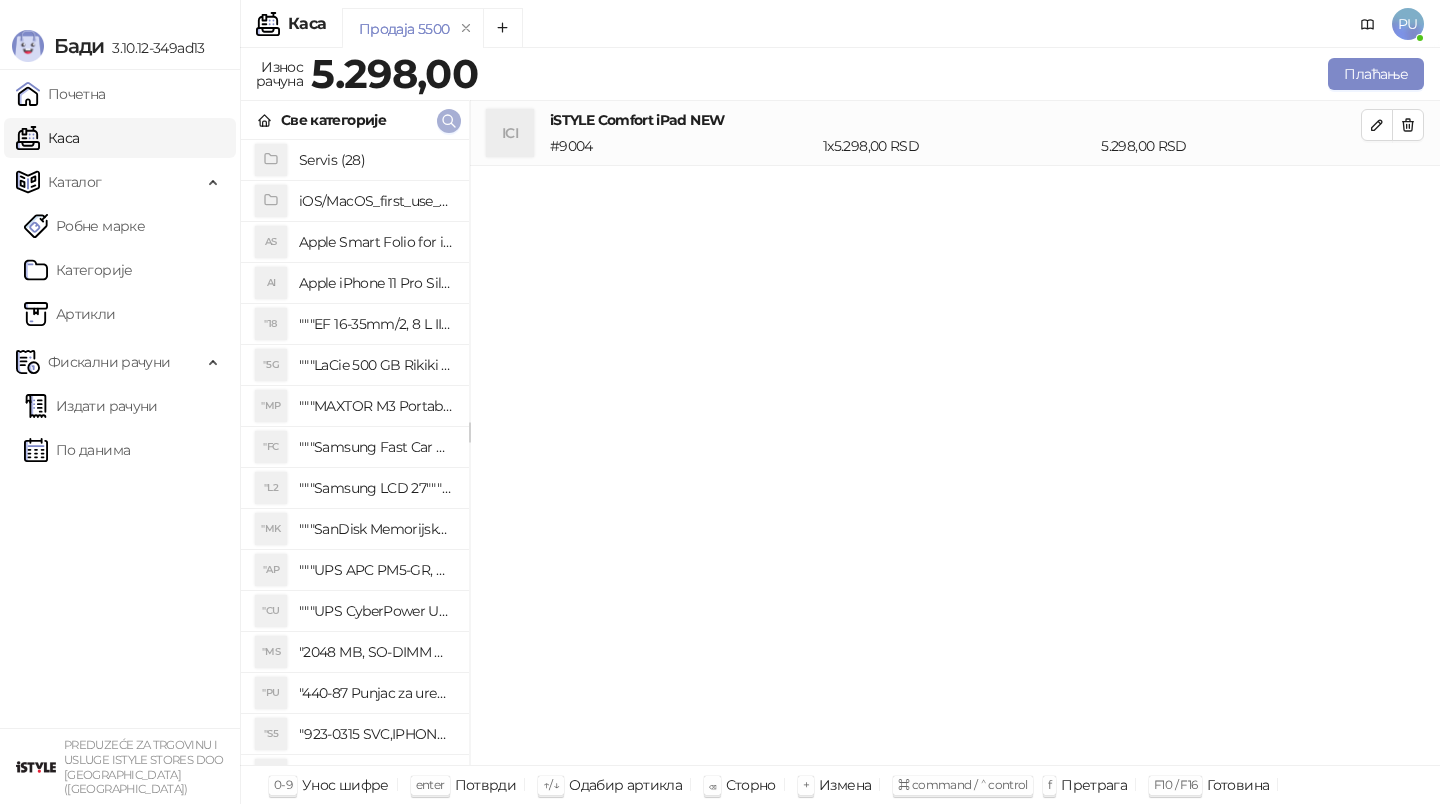 click 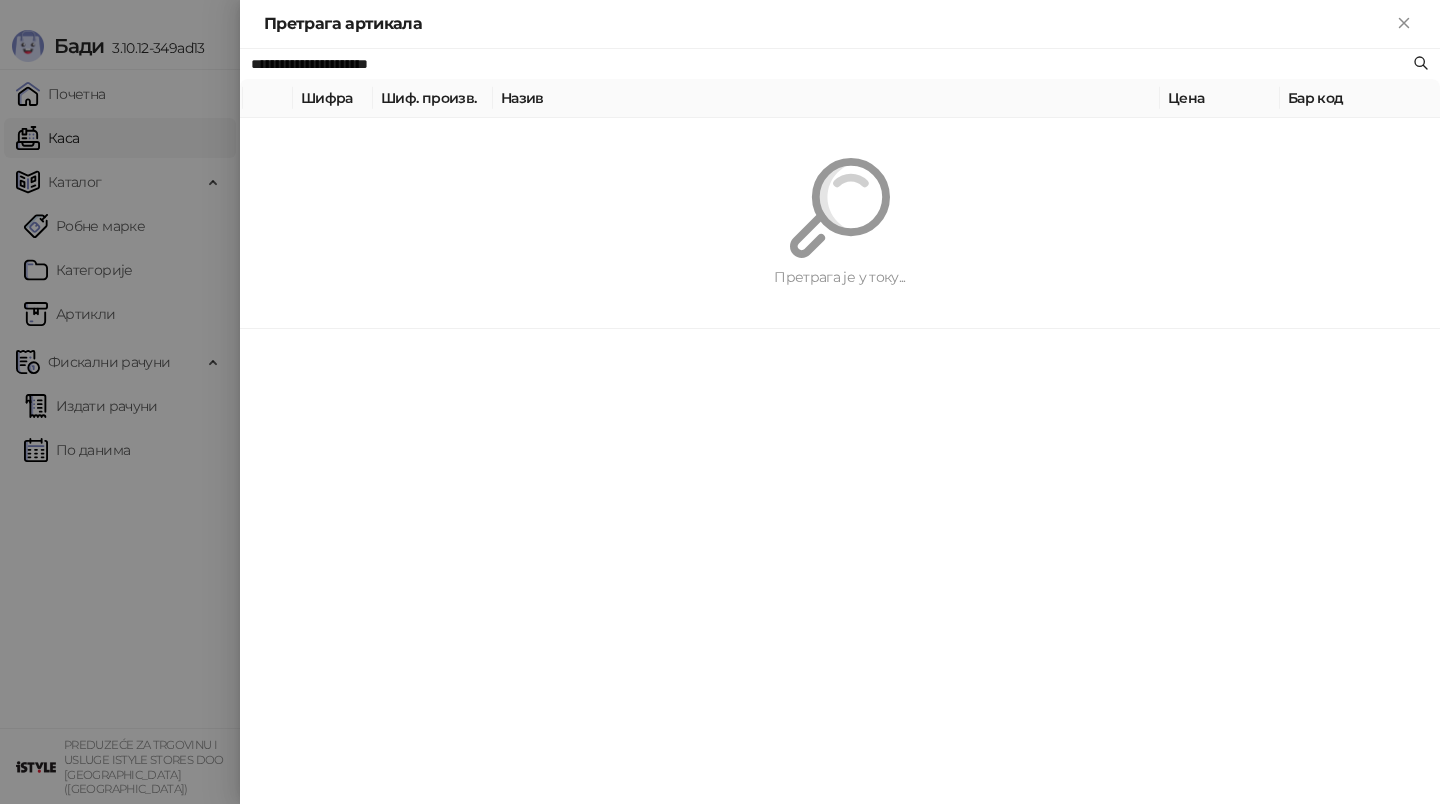 paste 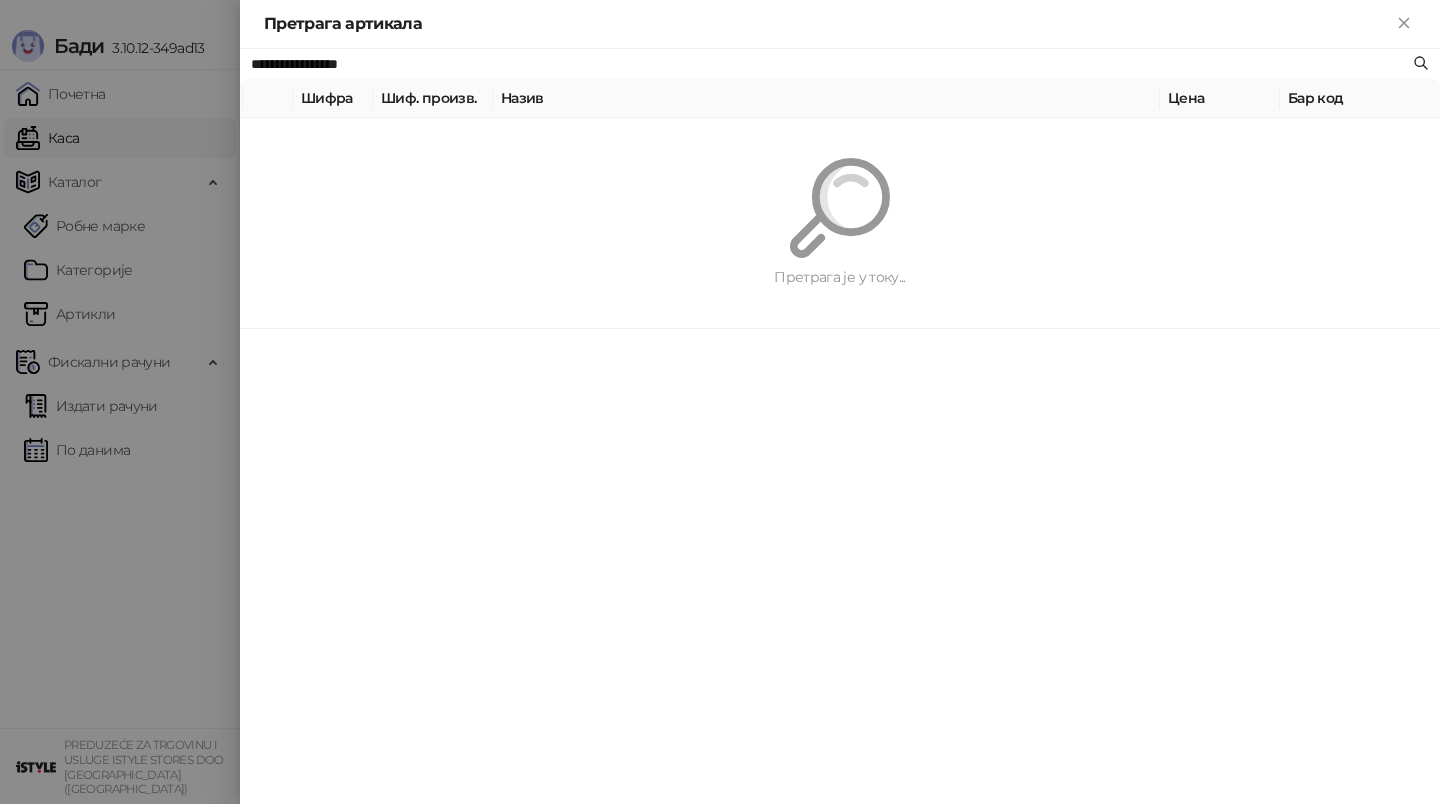 type on "**********" 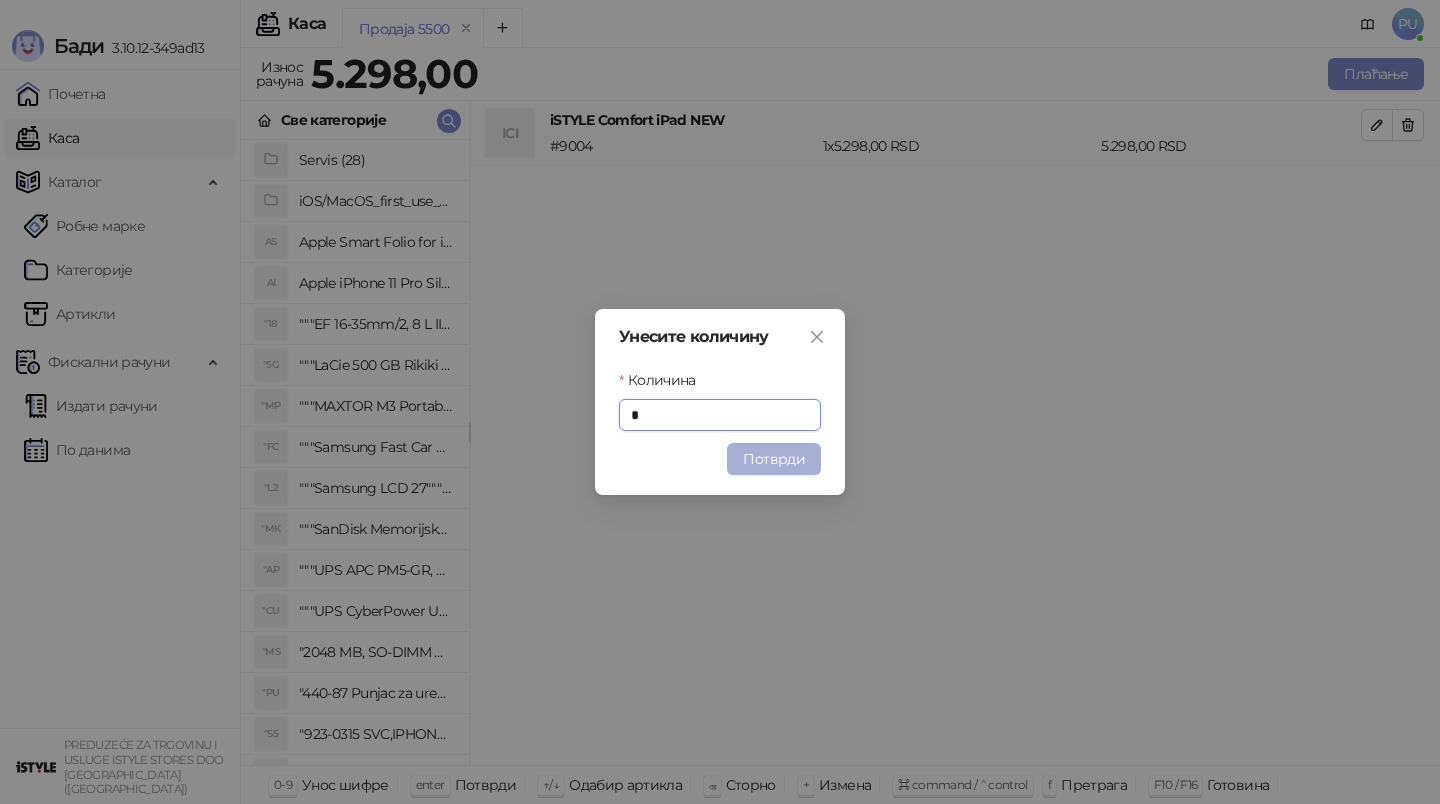click on "Потврди" at bounding box center [774, 459] 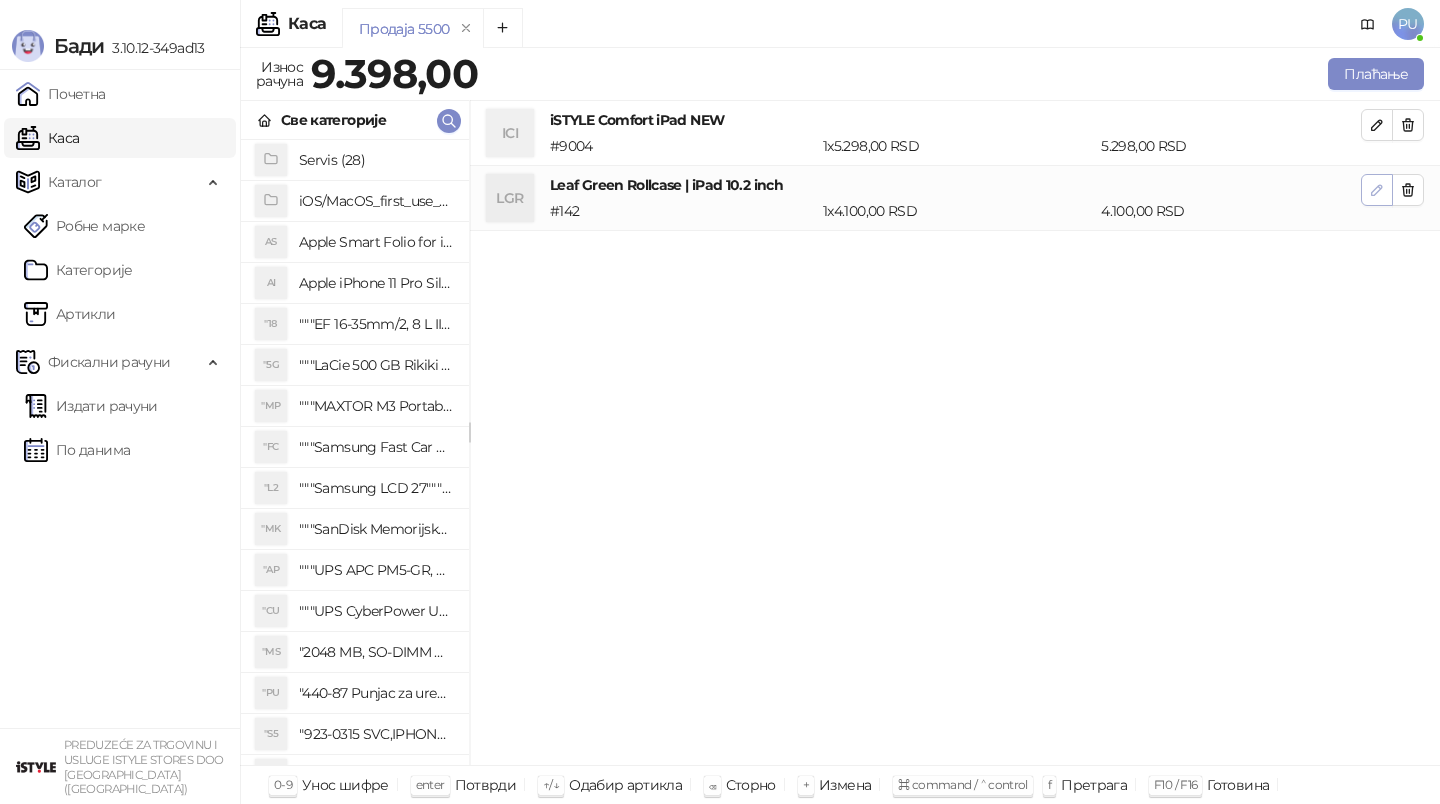 click 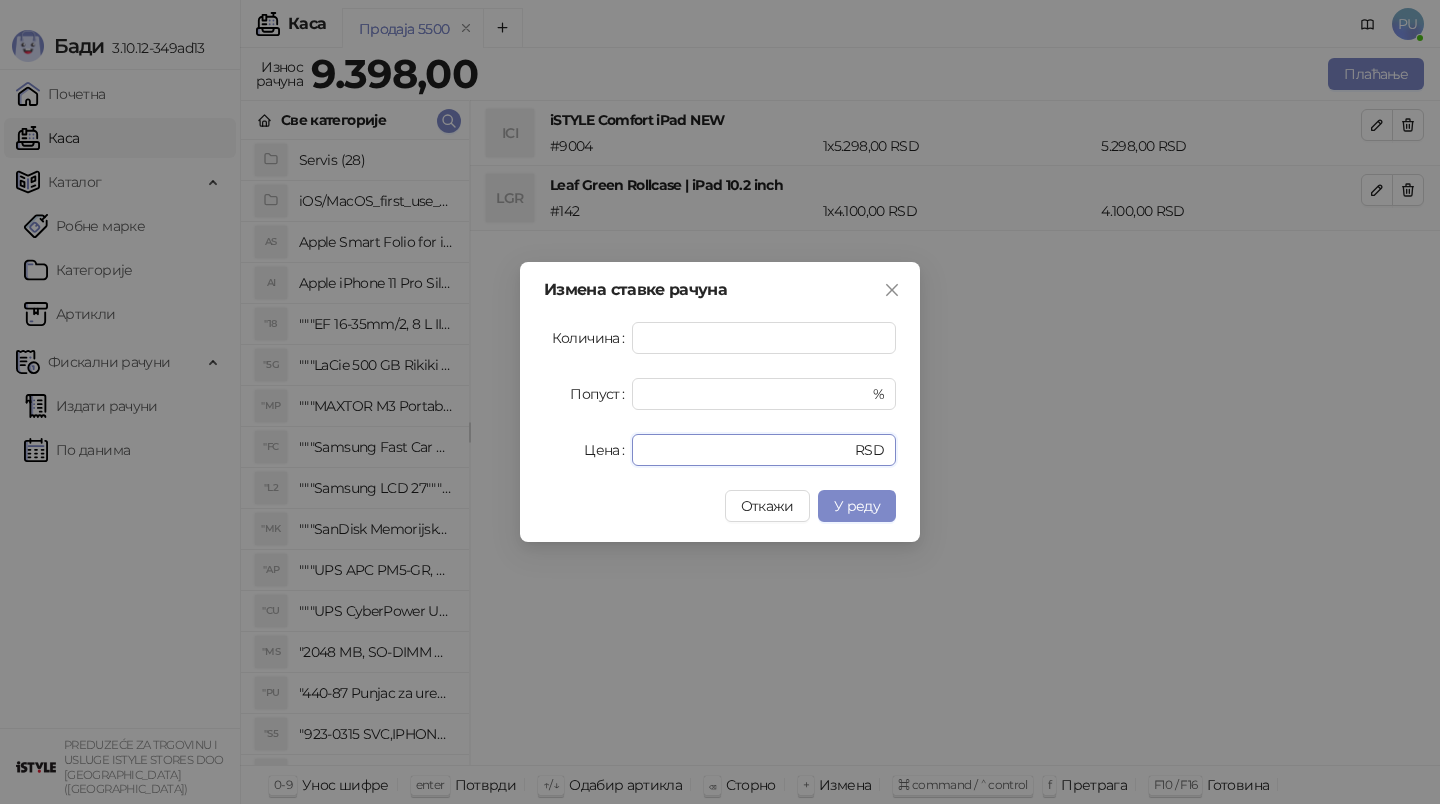 drag, startPoint x: 737, startPoint y: 445, endPoint x: 581, endPoint y: 417, distance: 158.4929 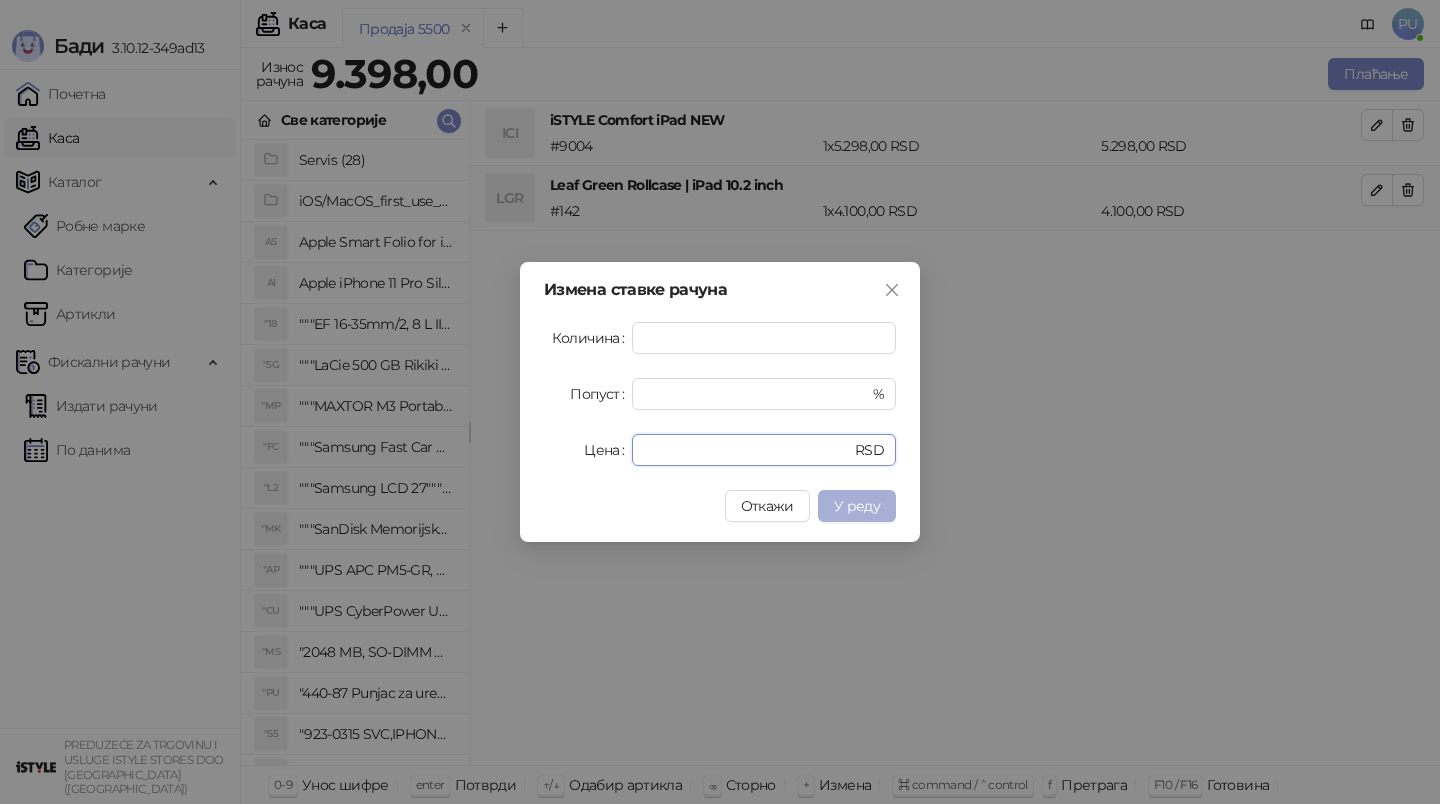 type on "*" 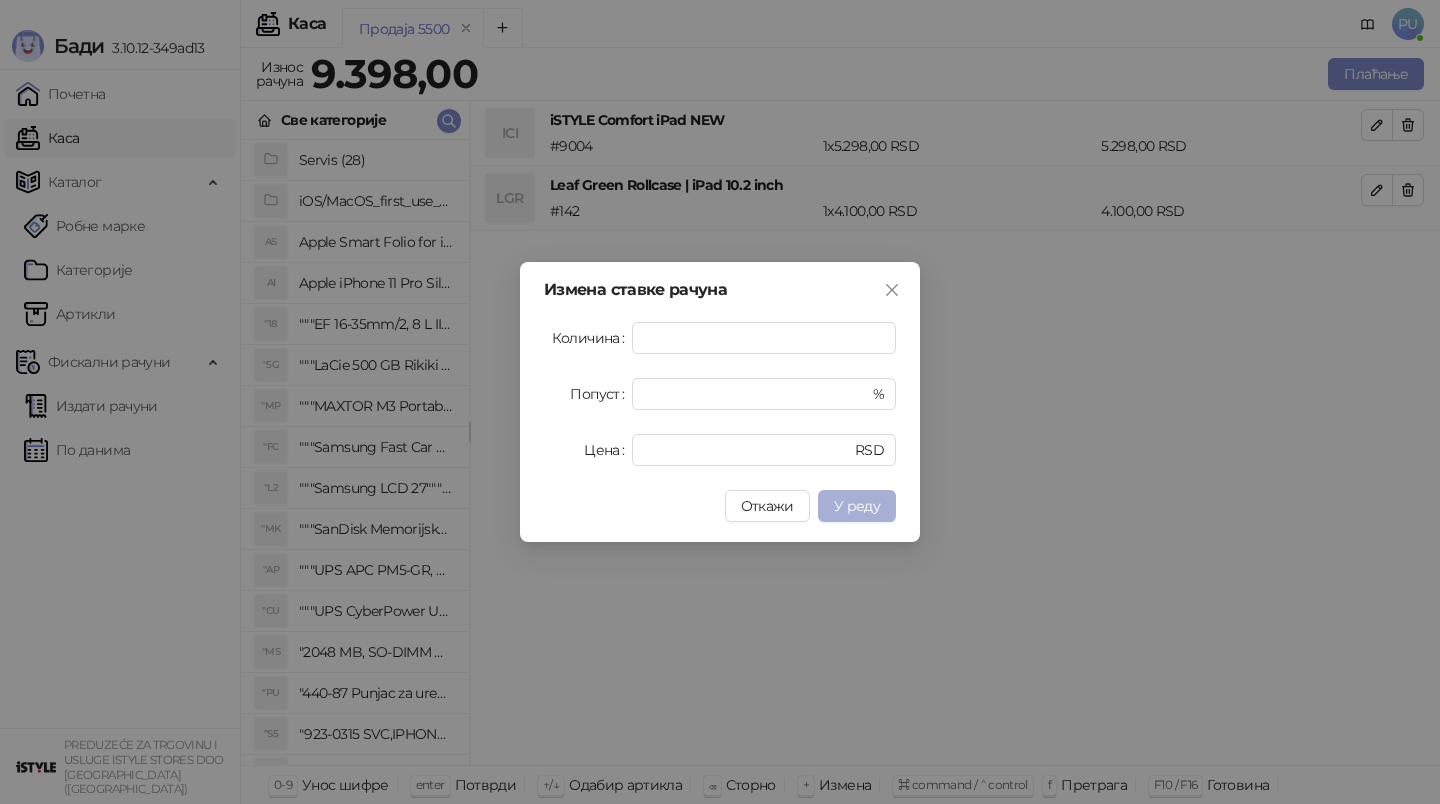 click on "У реду" at bounding box center (857, 506) 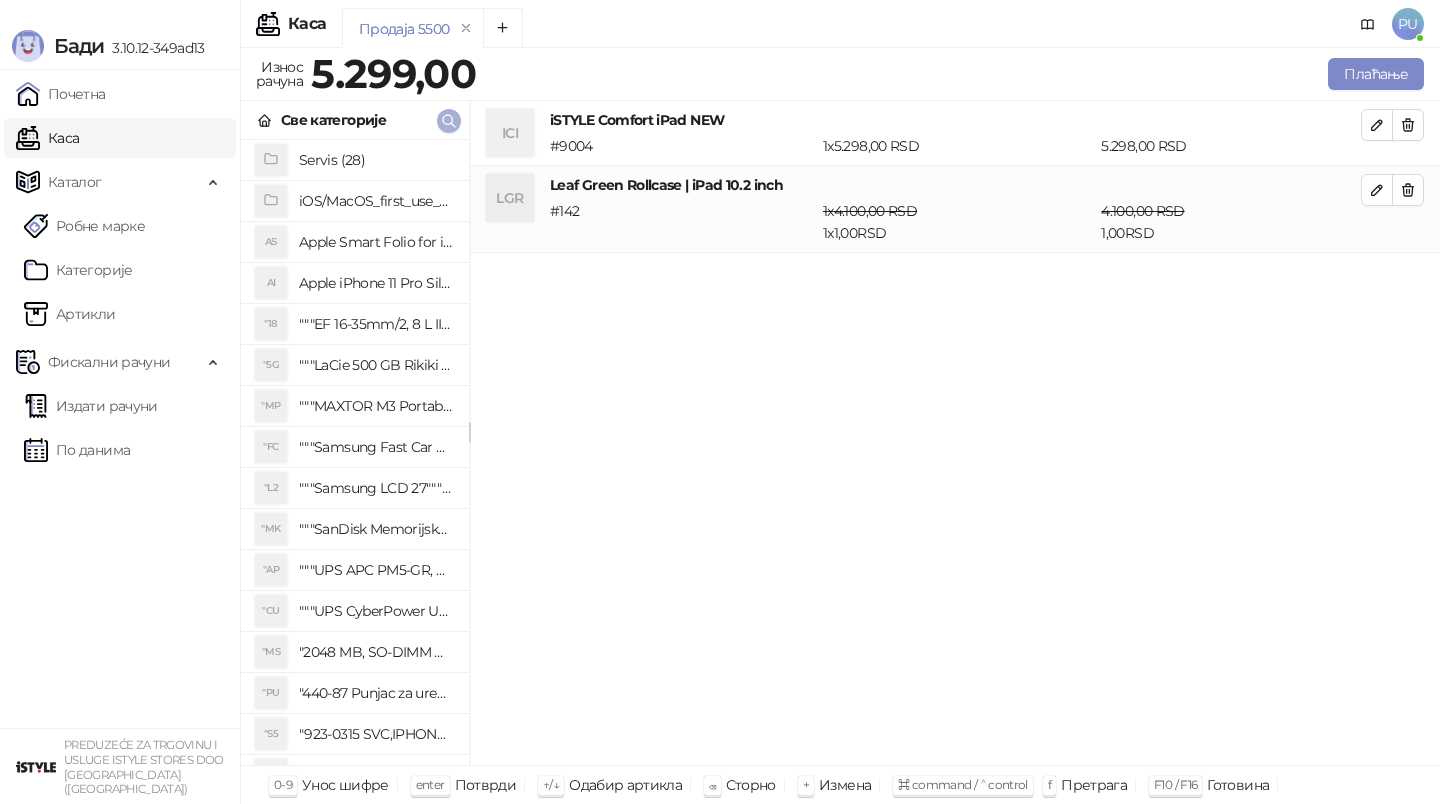 click 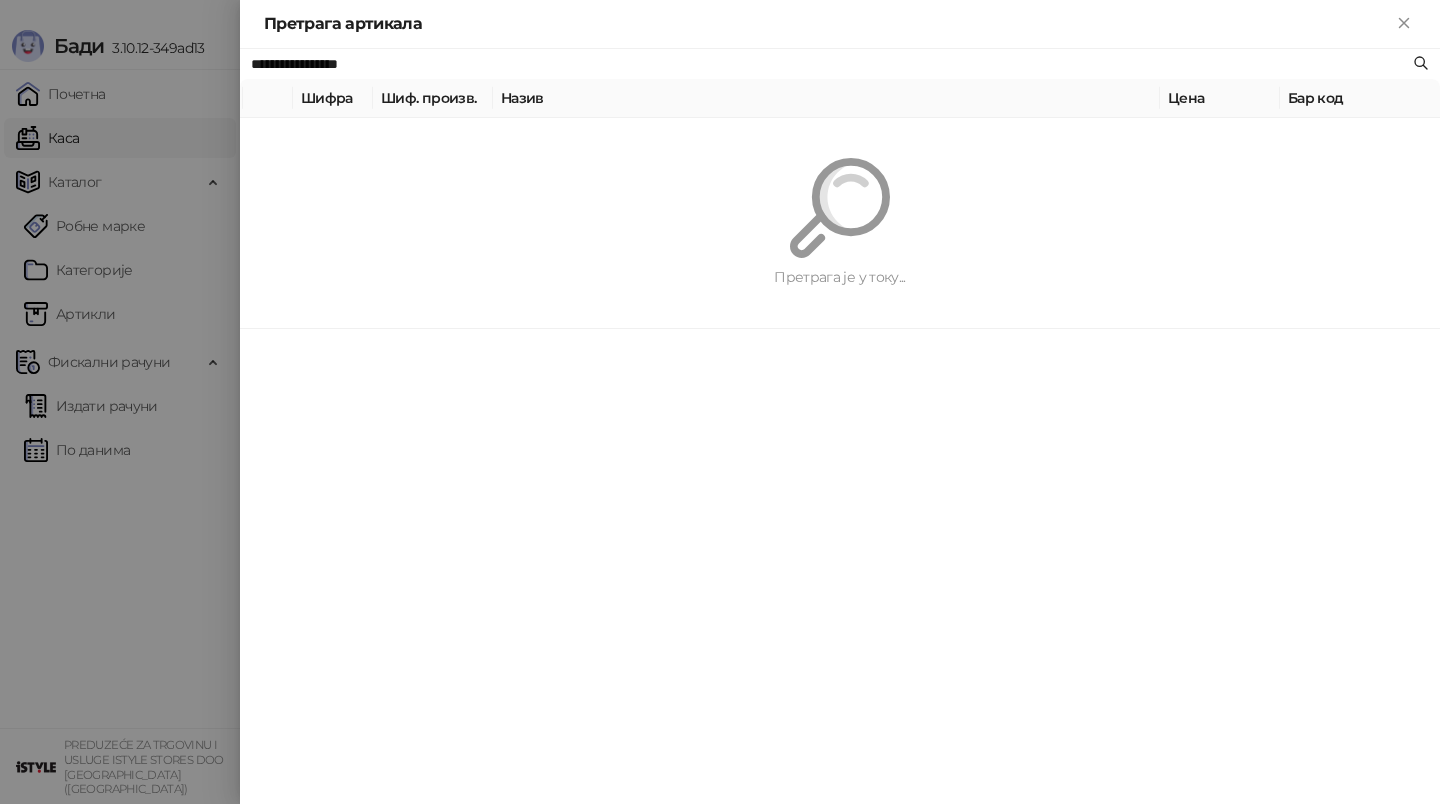 paste on "***" 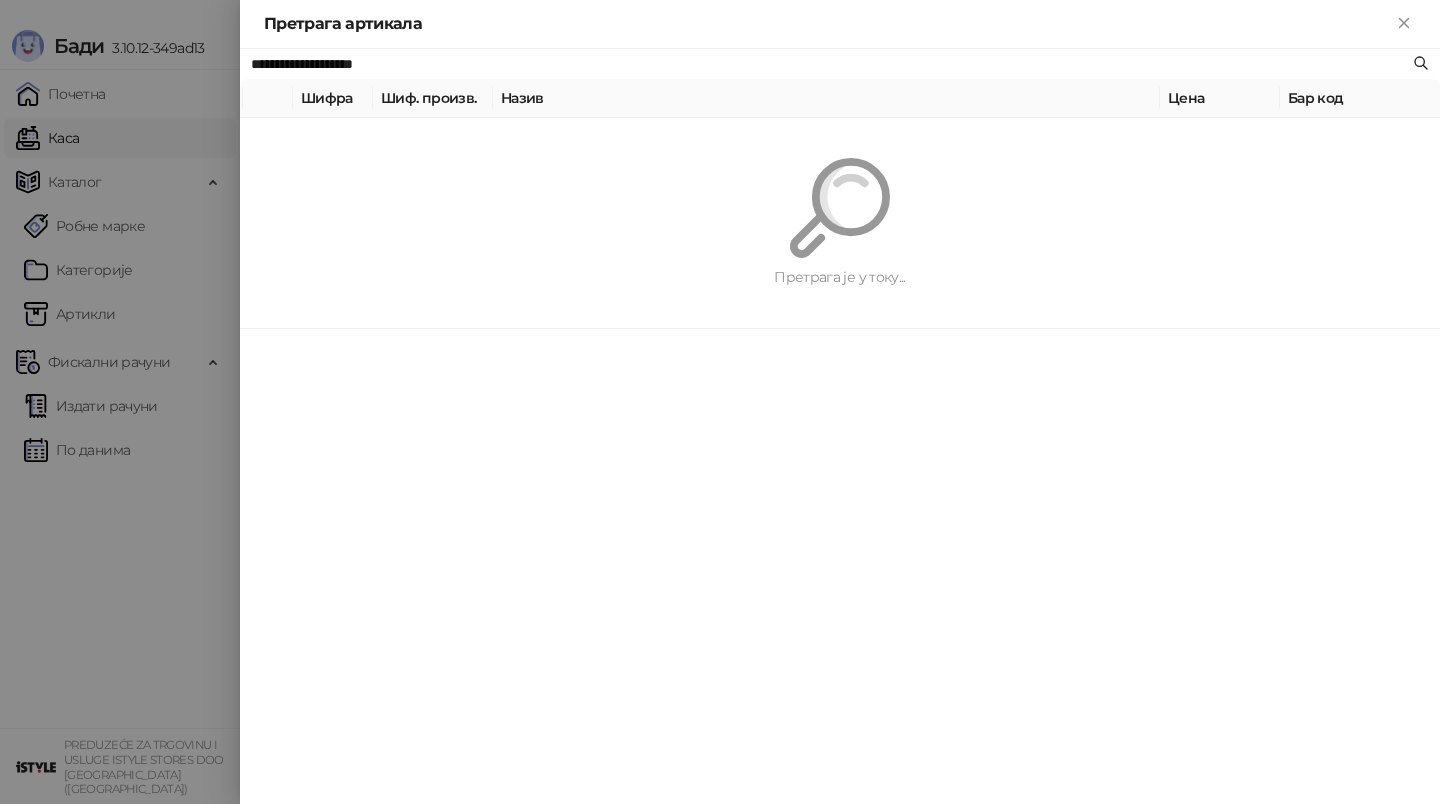 type on "**********" 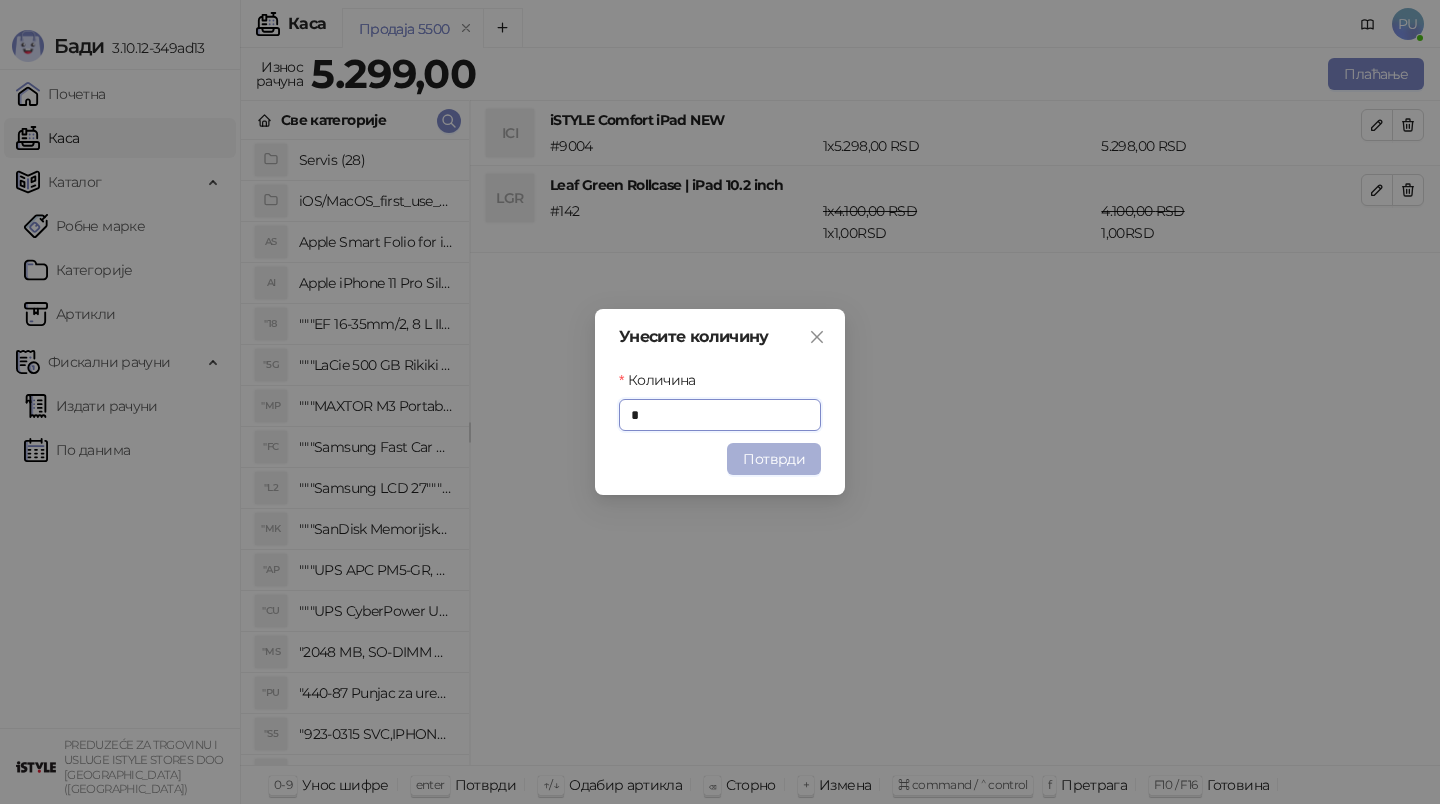 click on "Потврди" at bounding box center [774, 459] 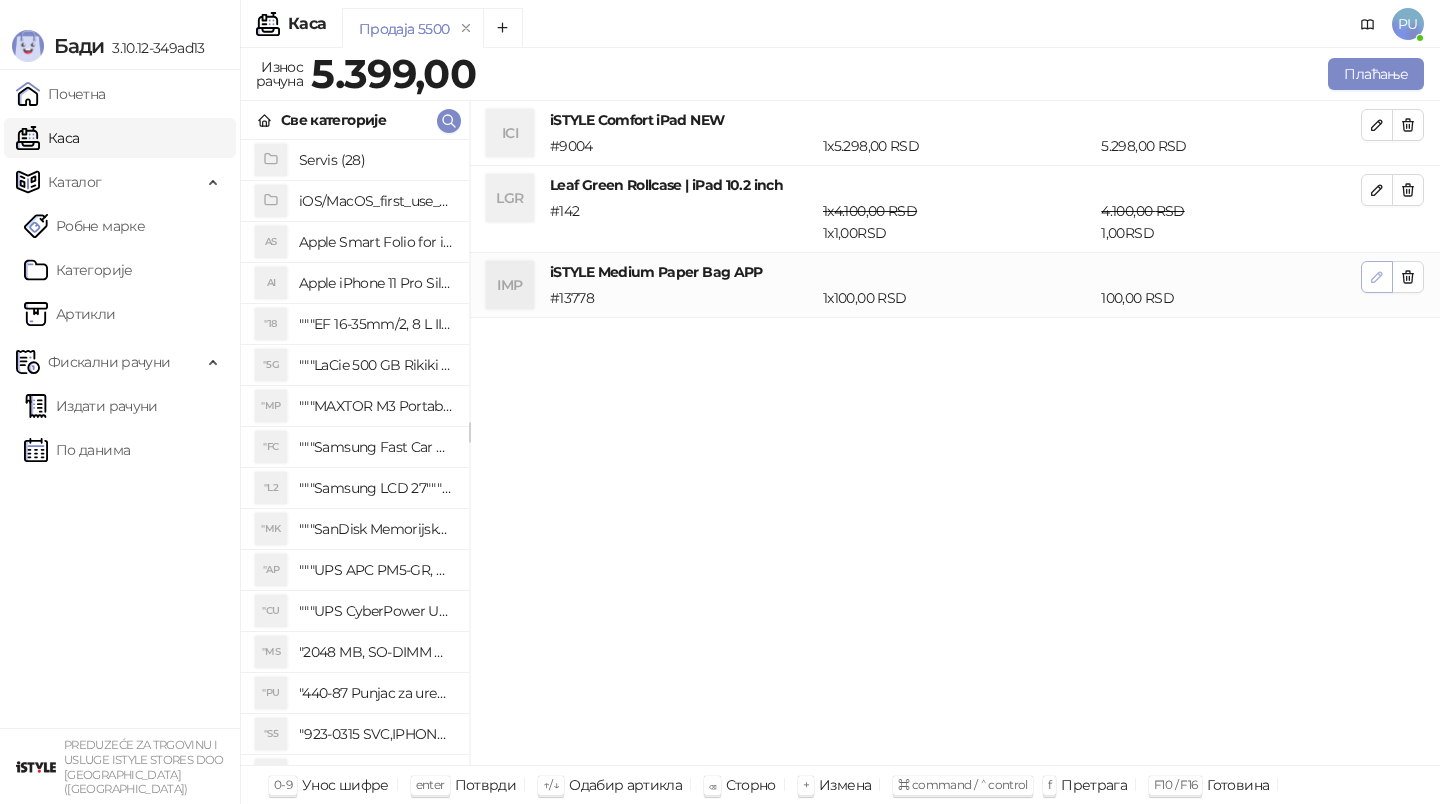 click 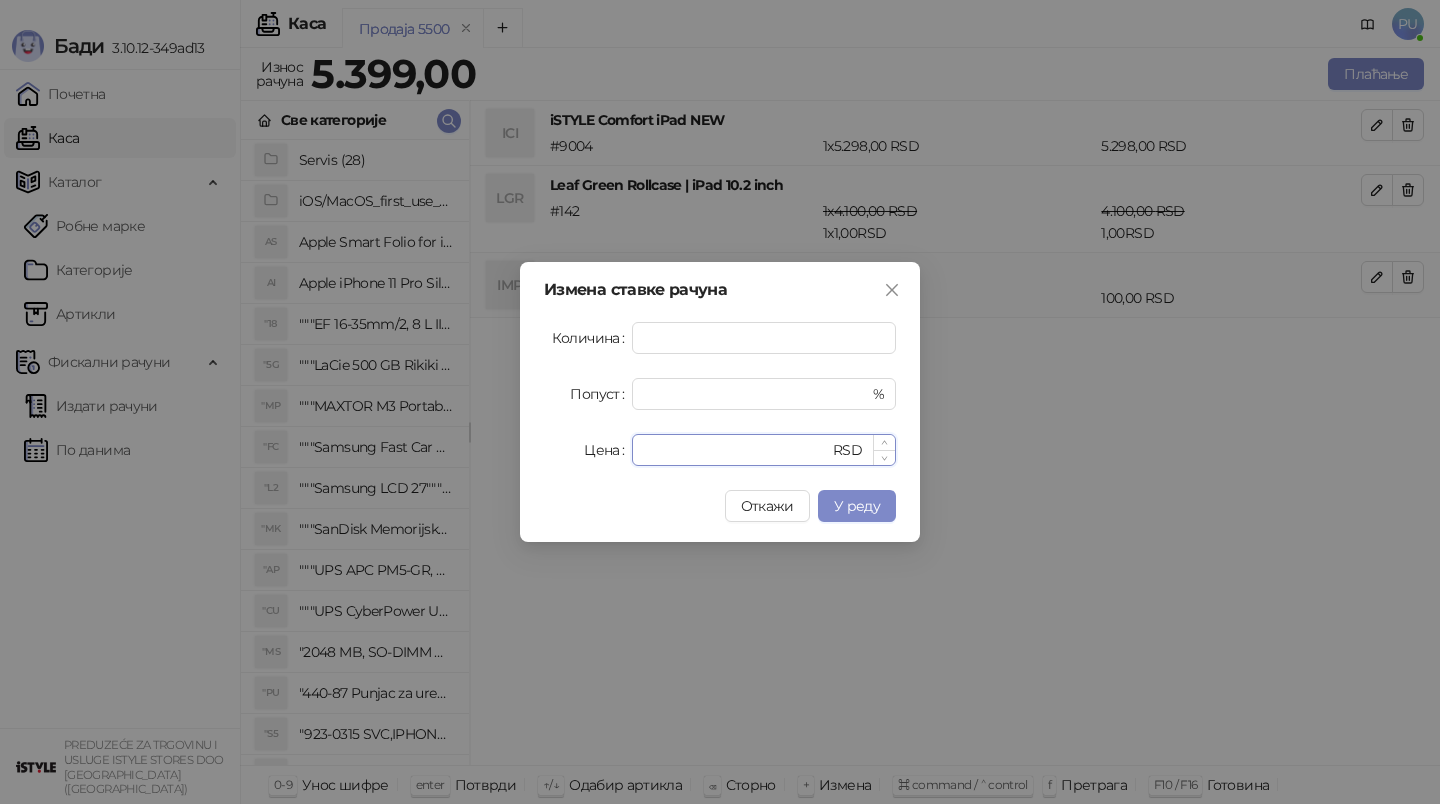 click on "***" at bounding box center [736, 450] 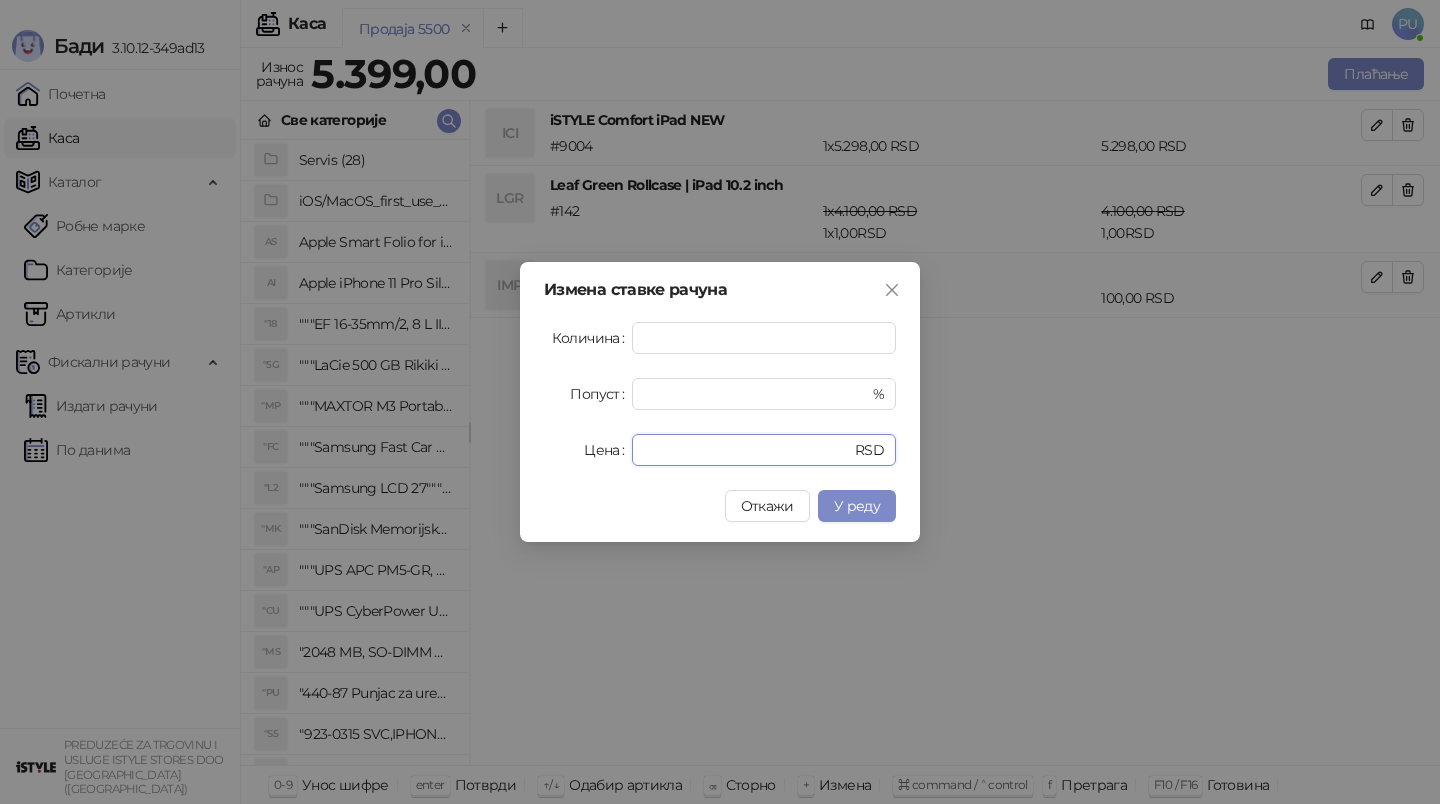 type on "*" 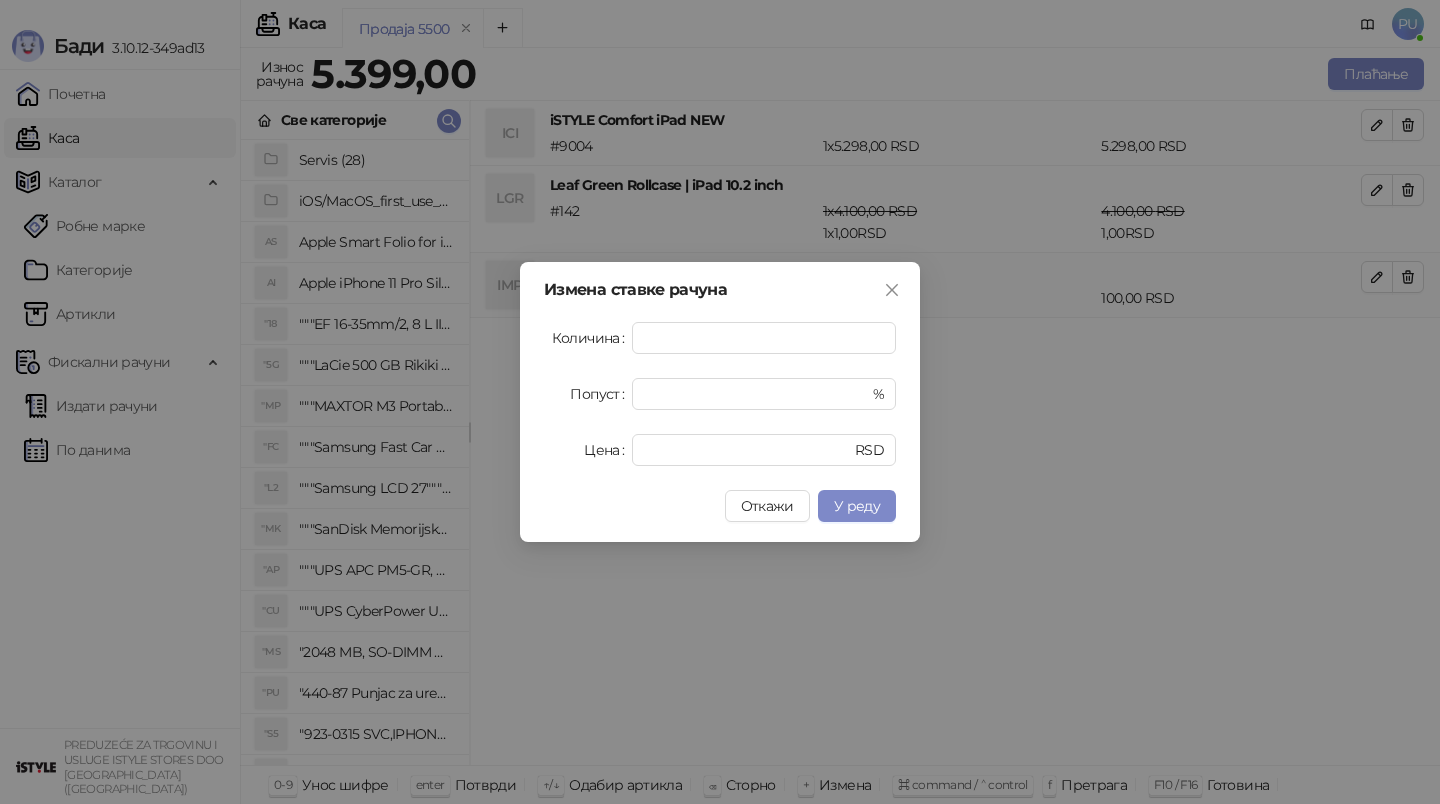 click on "Измена ставке рачуна Количина * Попуст * % Цена * RSD Откажи У реду" at bounding box center (720, 402) 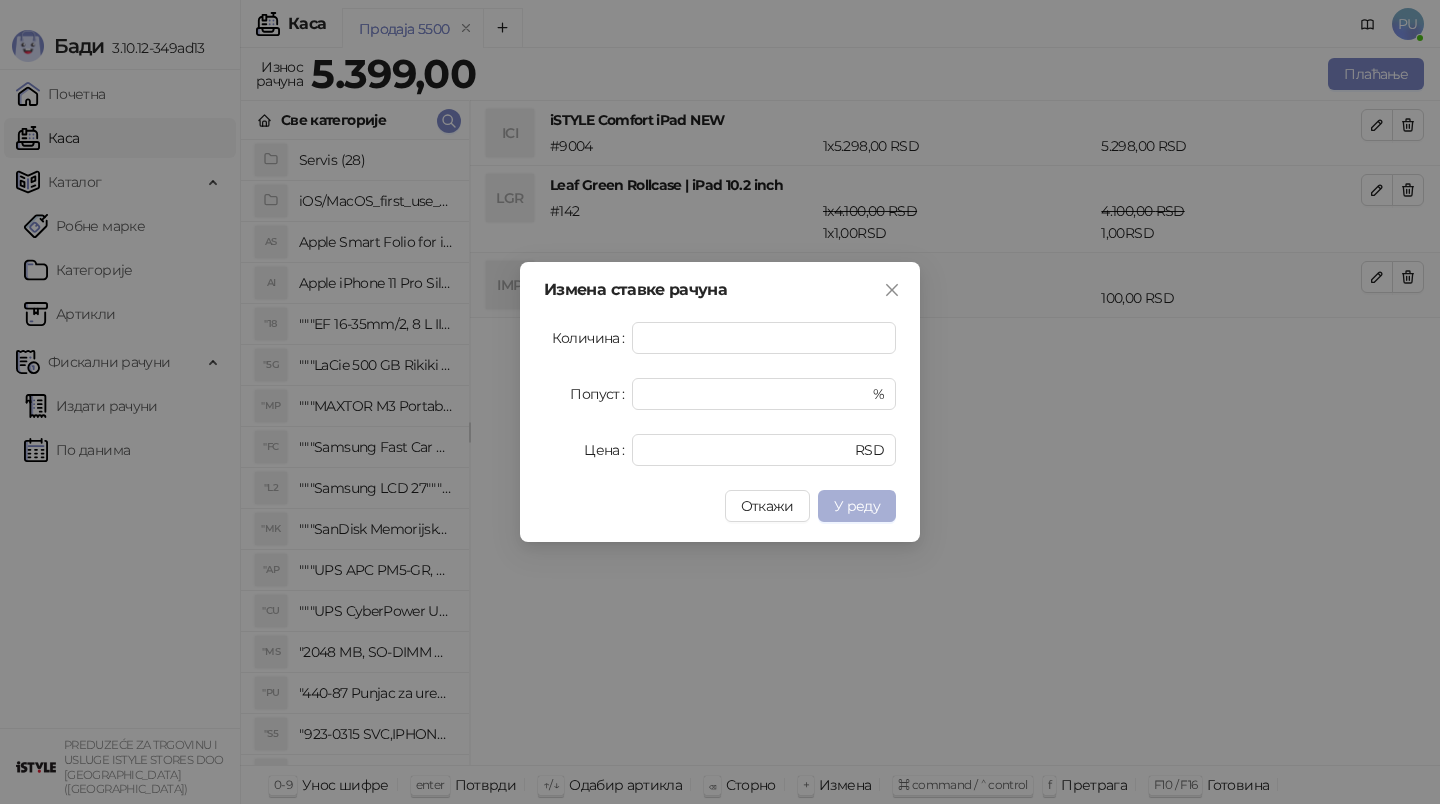 click on "У реду" at bounding box center [857, 506] 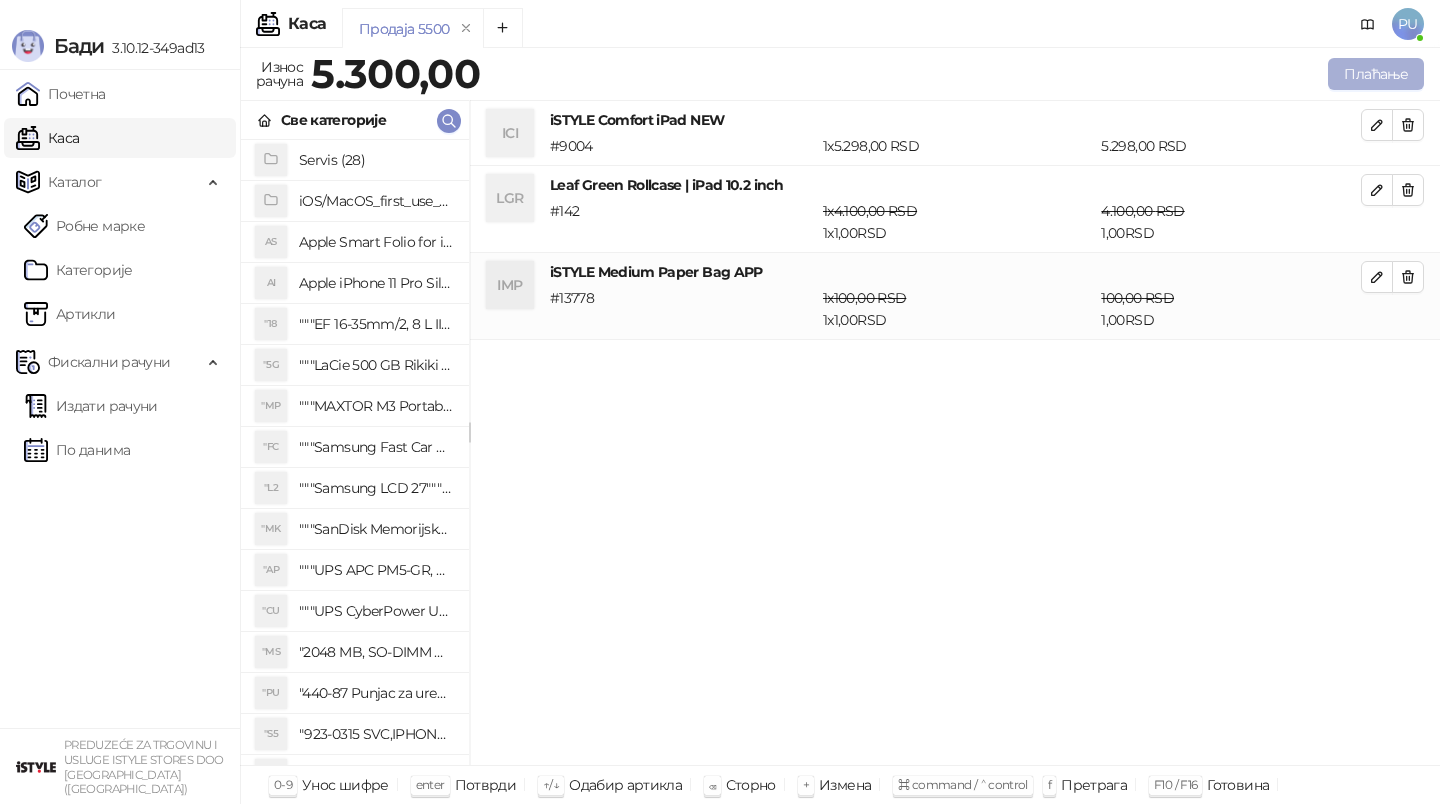 click on "Плаћање" at bounding box center [1376, 74] 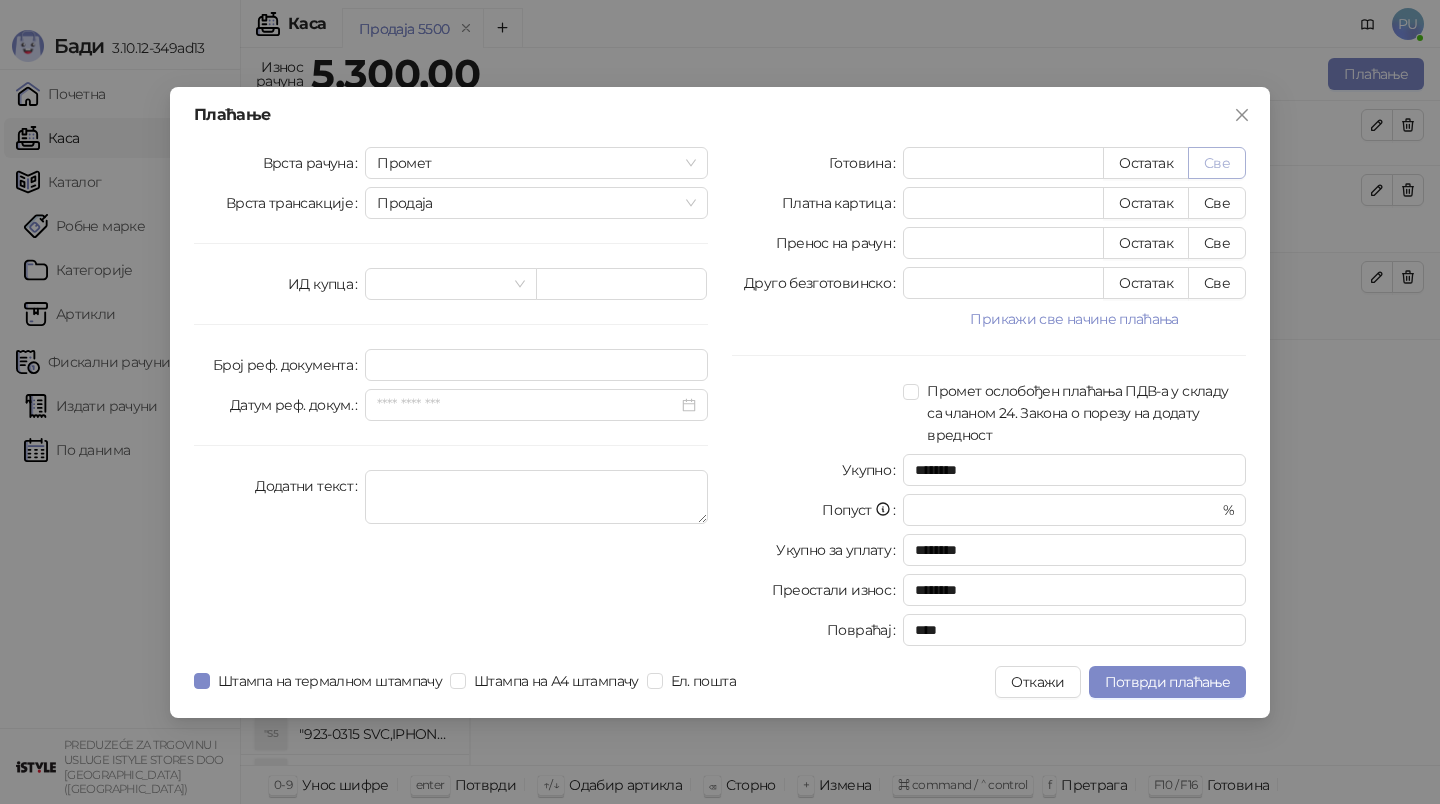 click on "Све" at bounding box center (1217, 163) 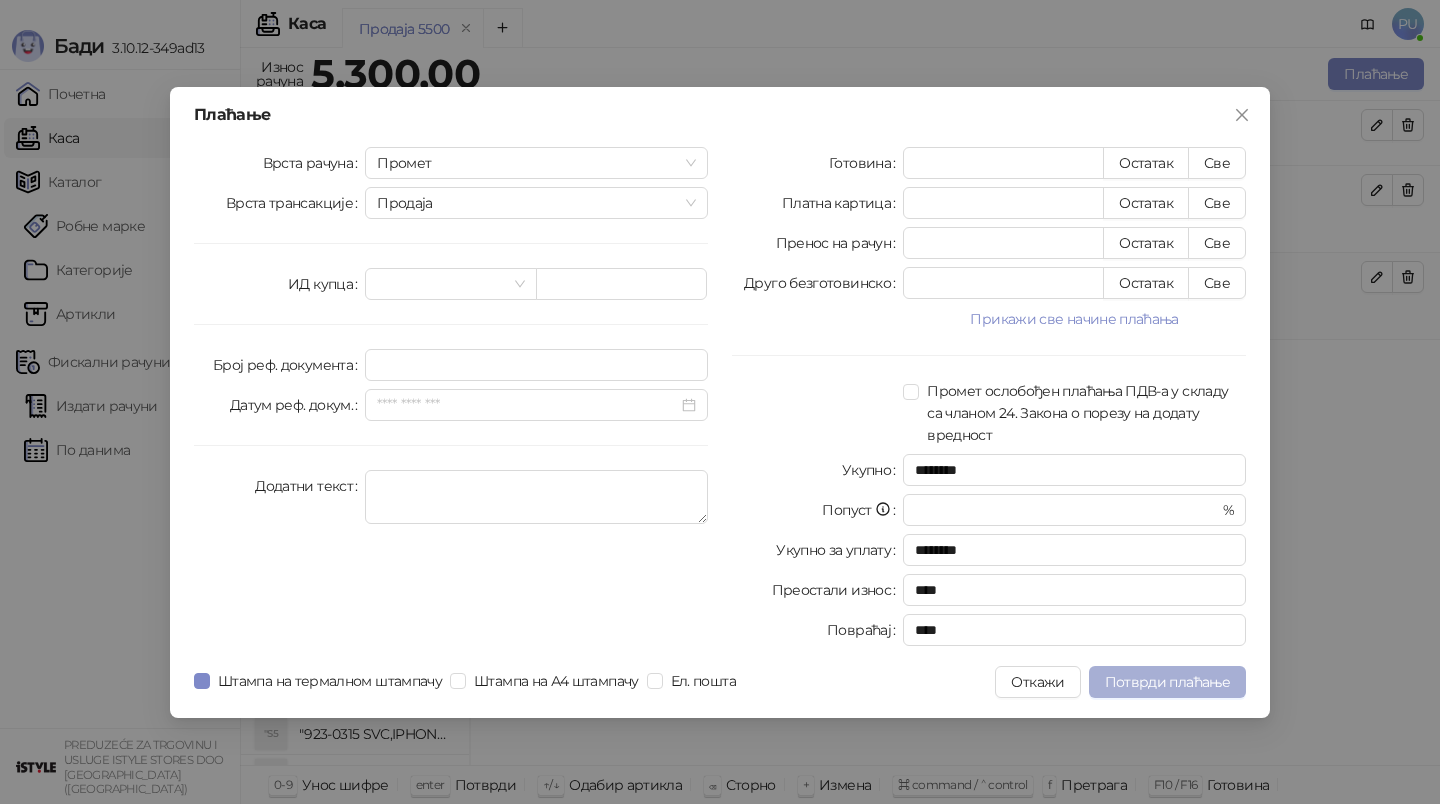 click on "Потврди плаћање" at bounding box center [1167, 682] 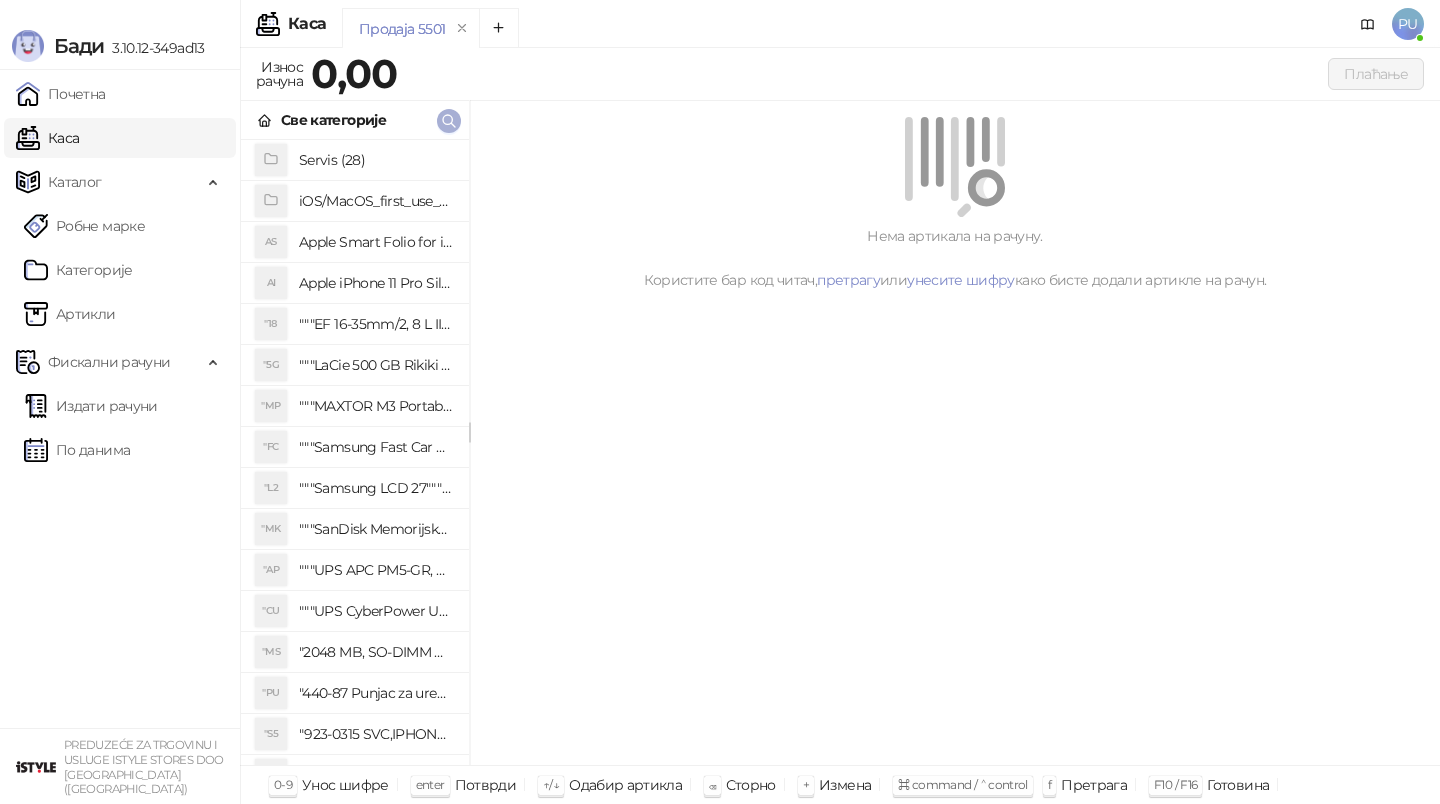 click 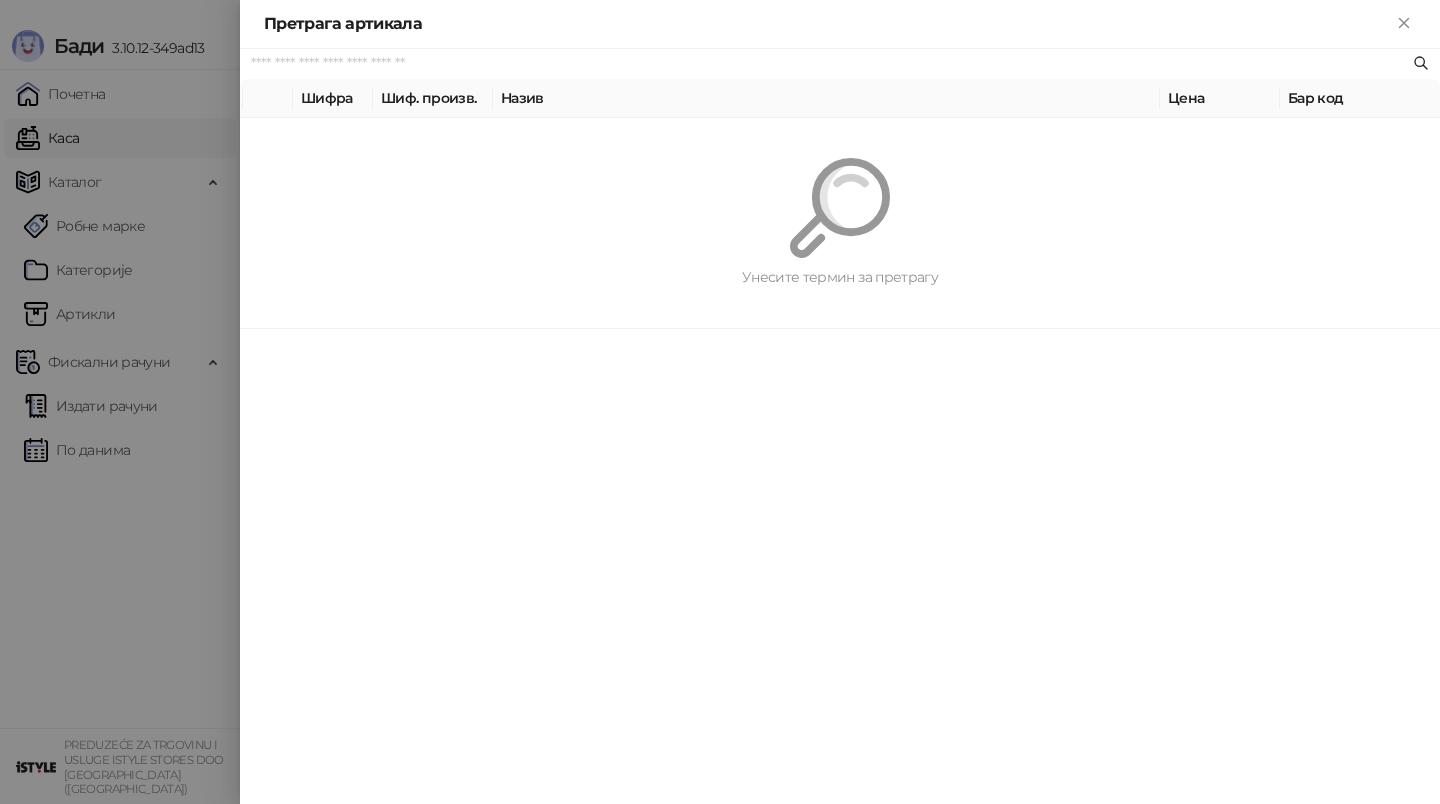 paste on "*********" 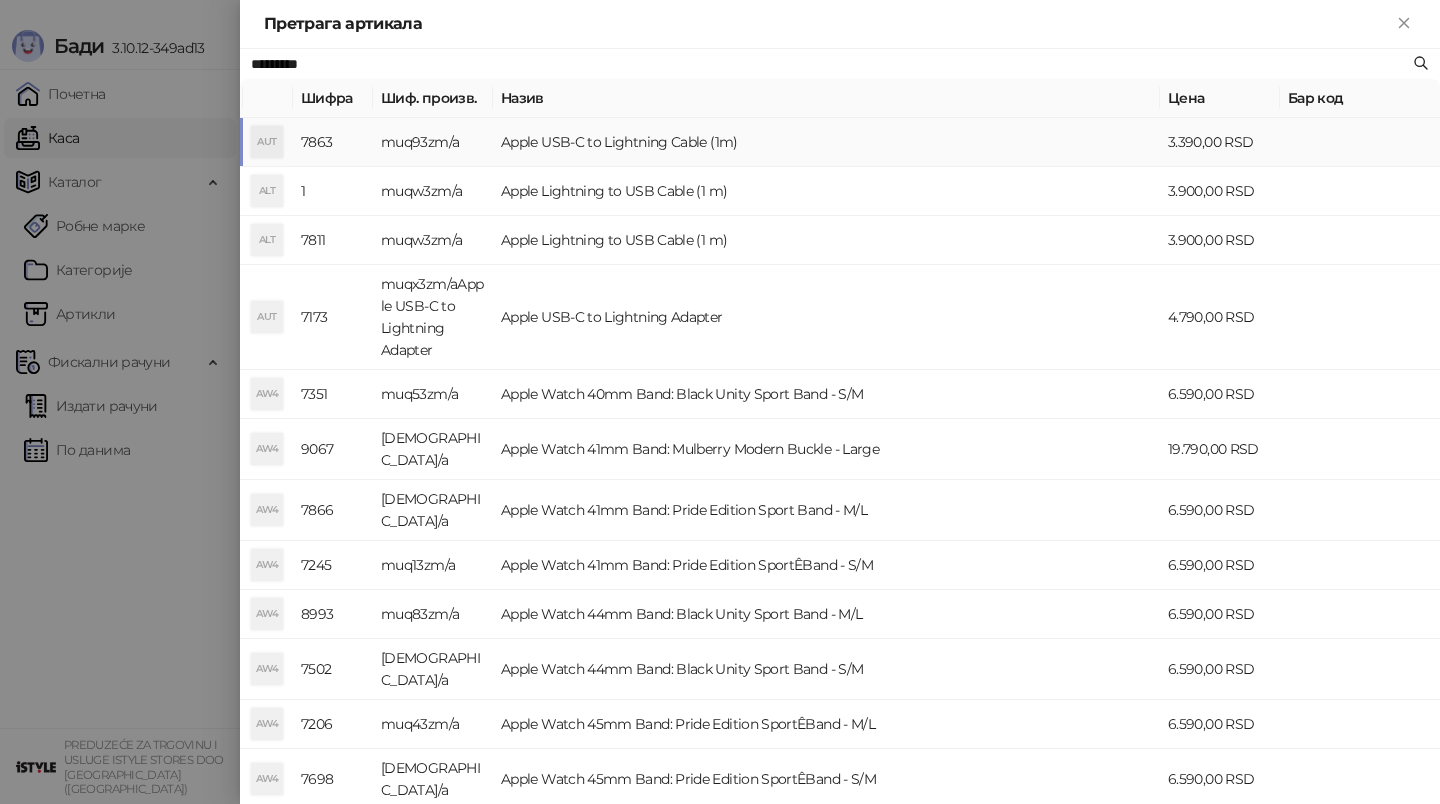 click on "Apple USB-C to Lightning Cable (1m)" at bounding box center (826, 142) 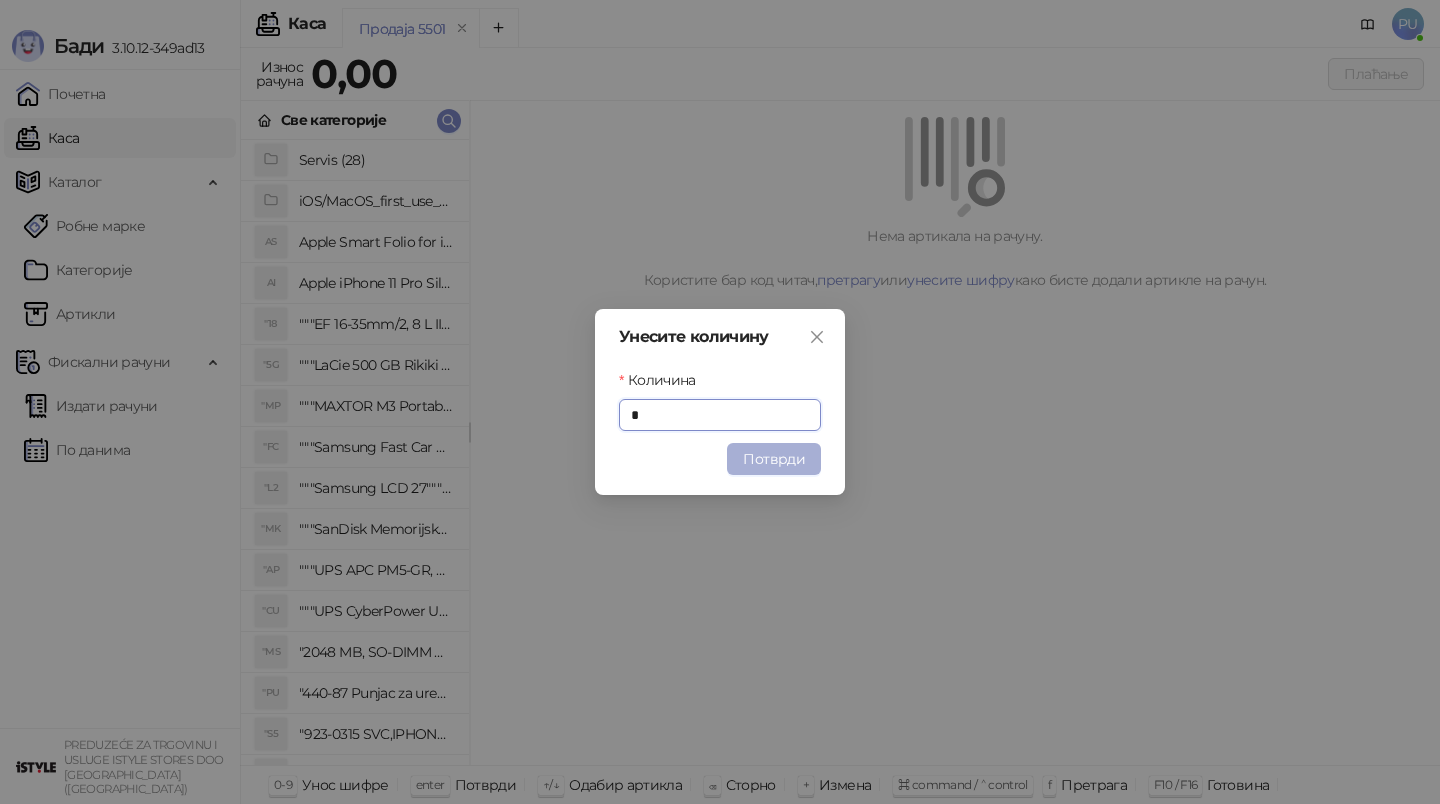 click on "Потврди" at bounding box center [774, 459] 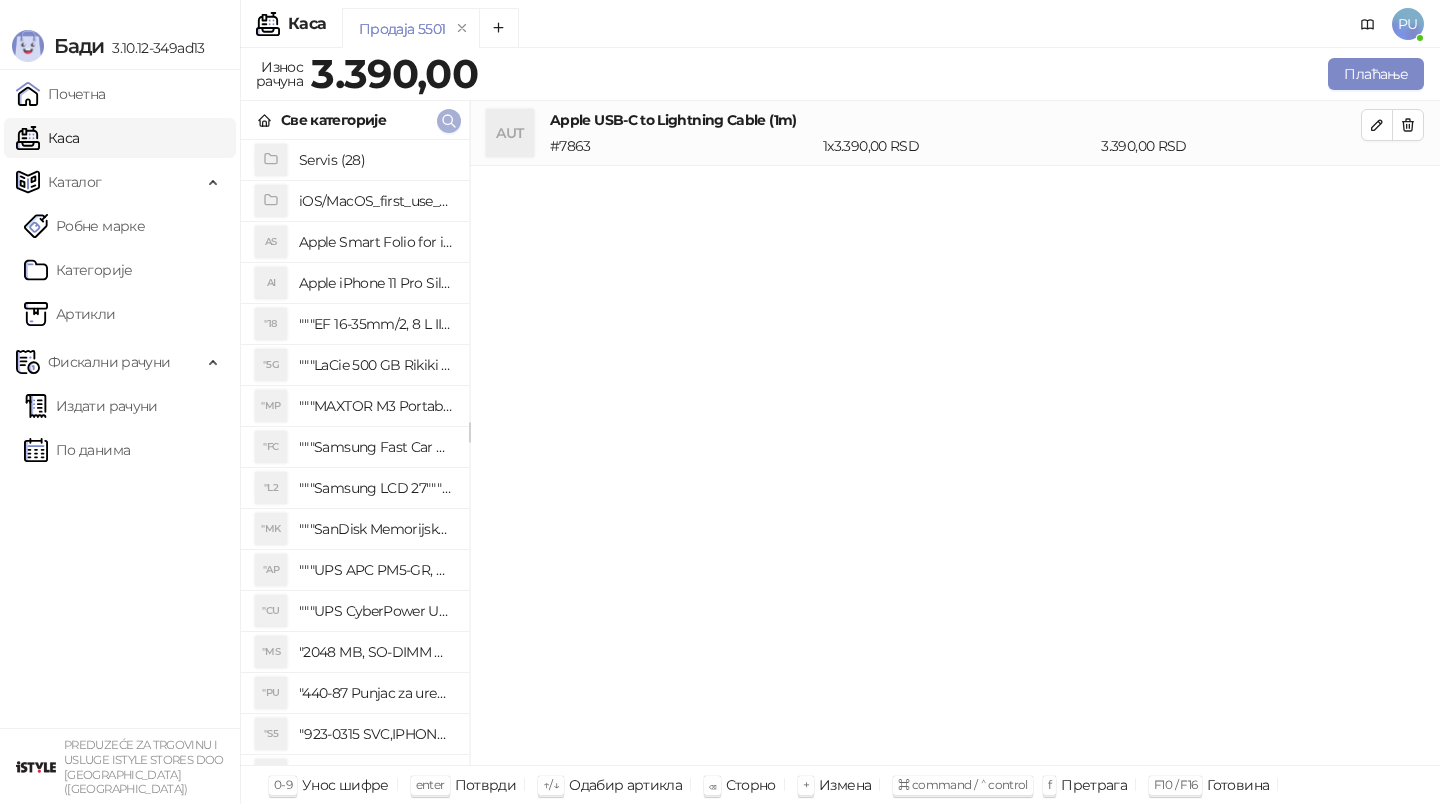 click 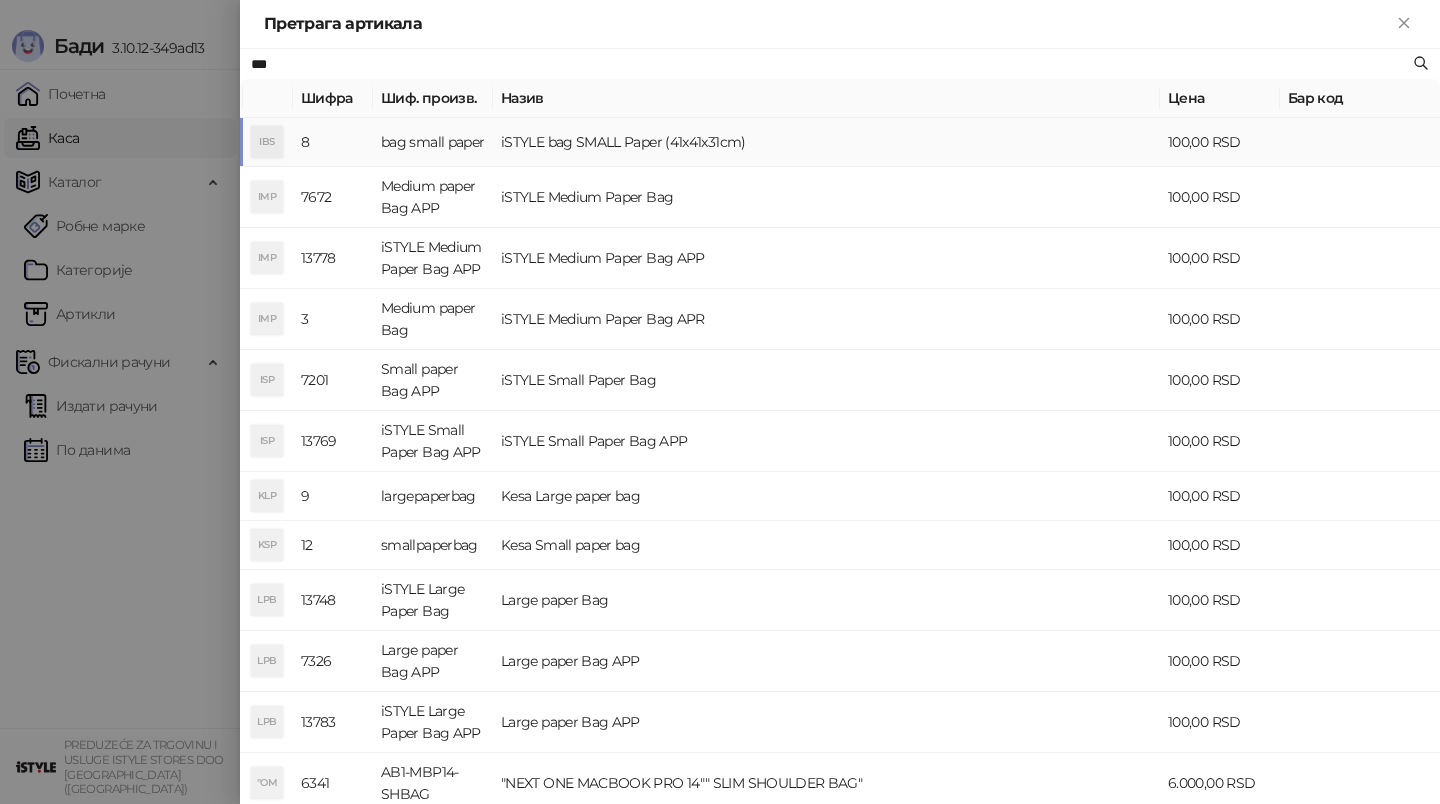 type on "***" 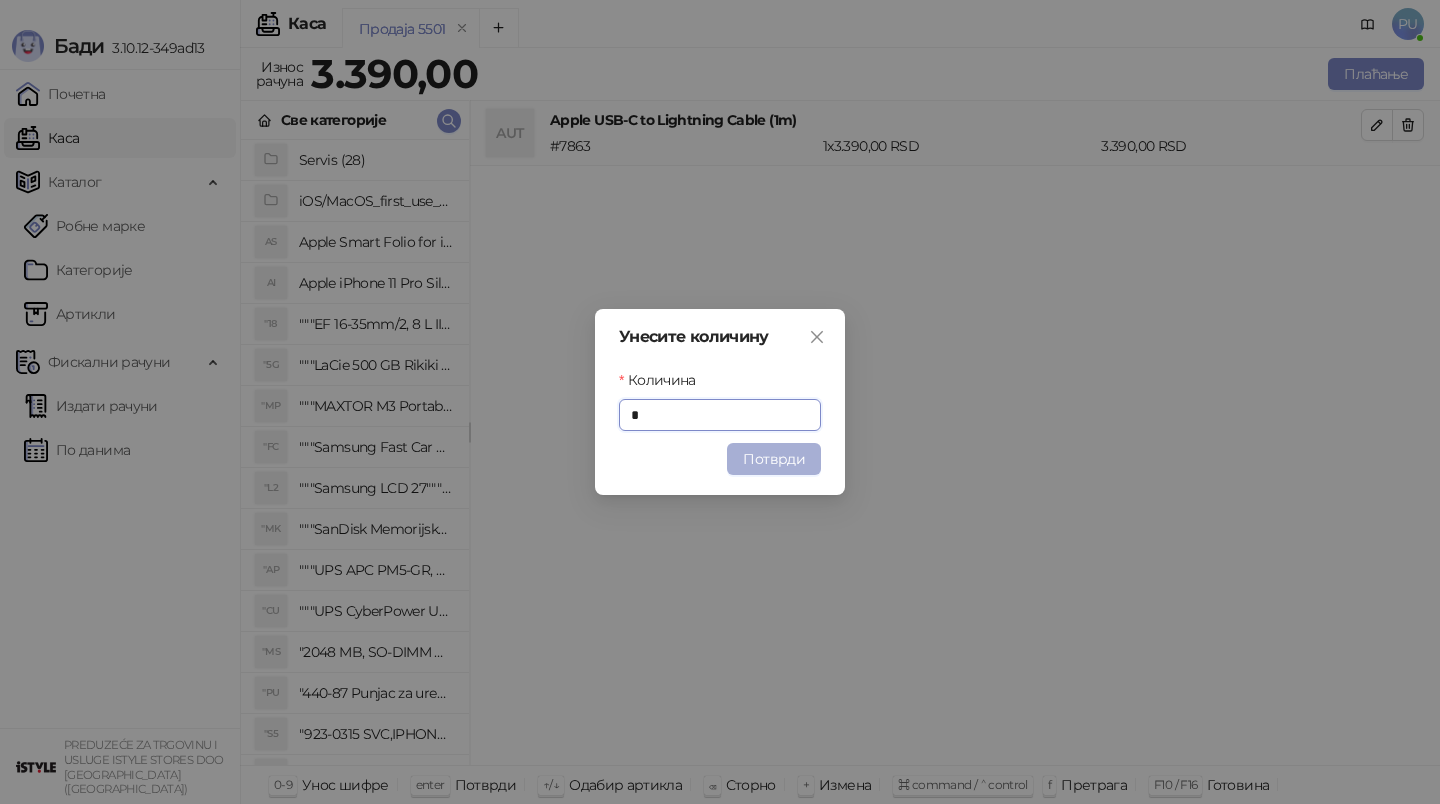 click on "Потврди" at bounding box center (774, 459) 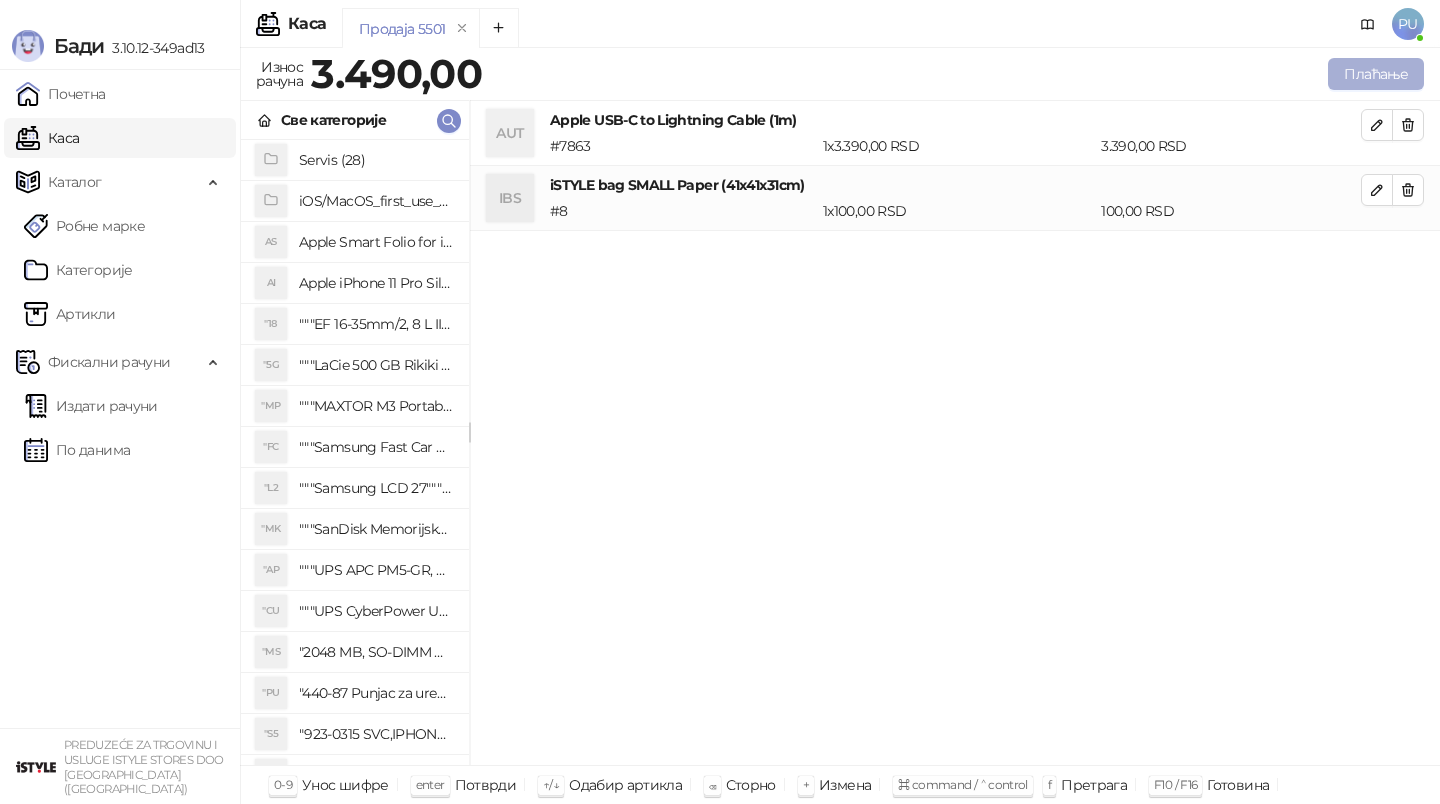 click on "Плаћање" at bounding box center (1376, 74) 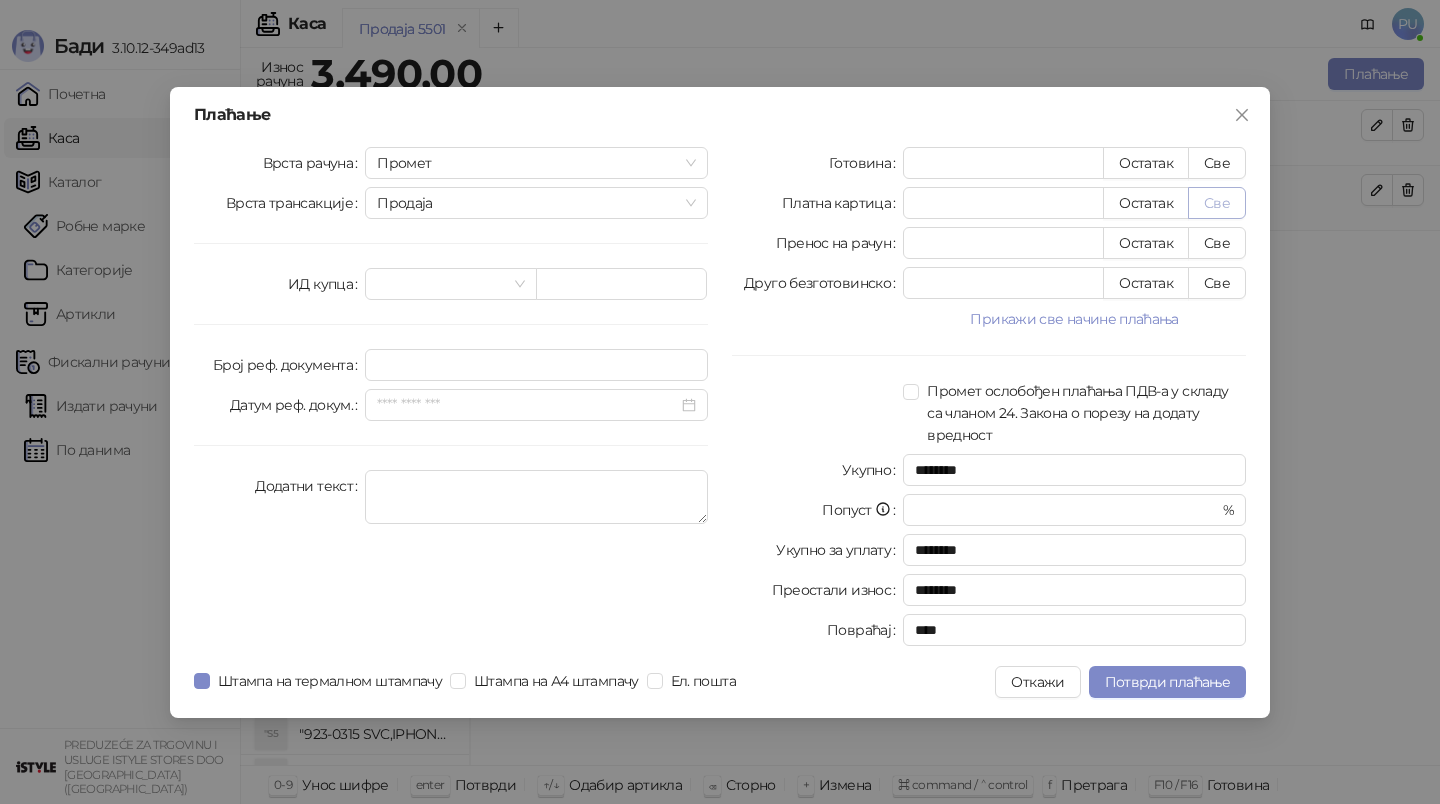 click on "Све" at bounding box center (1217, 203) 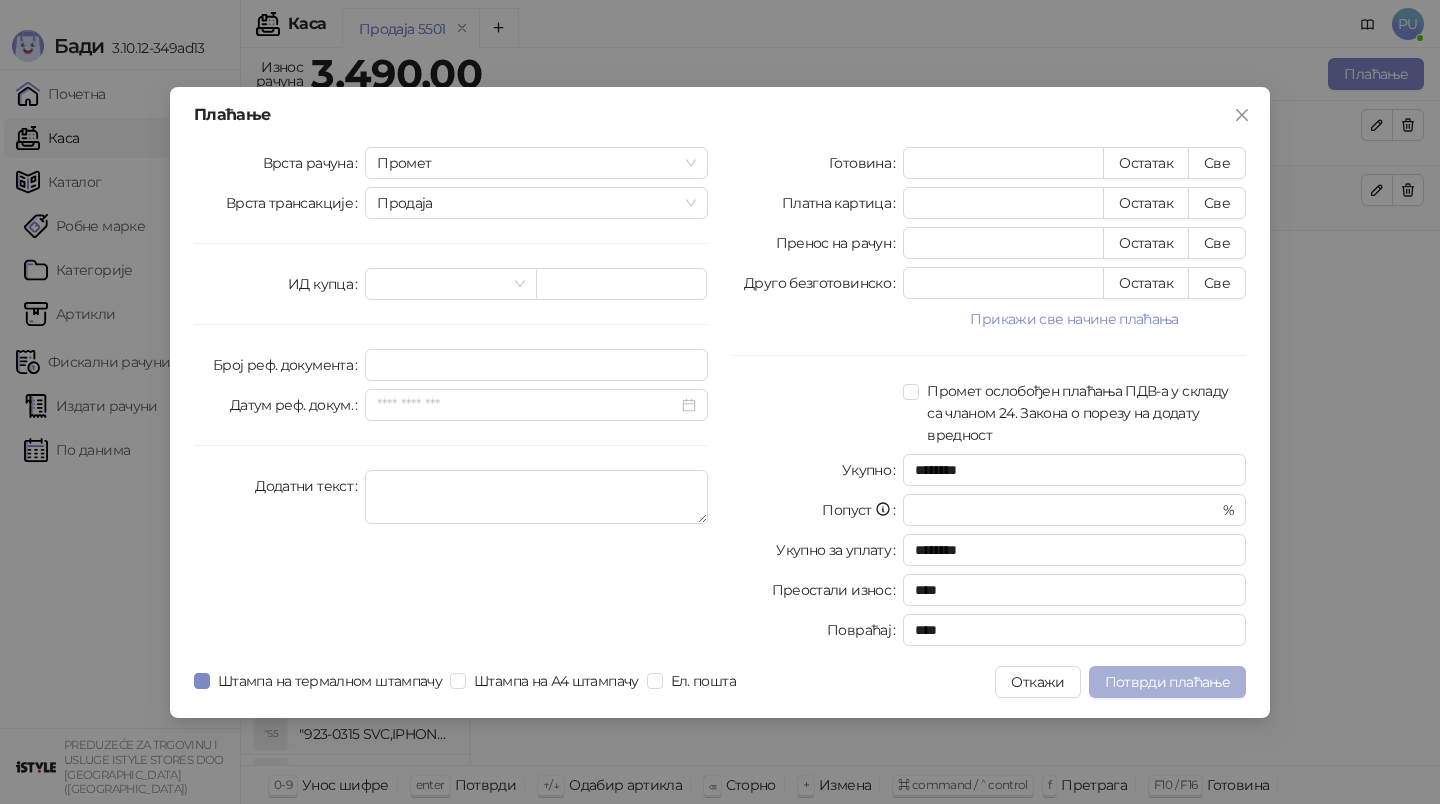 click on "Потврди плаћање" at bounding box center (1167, 682) 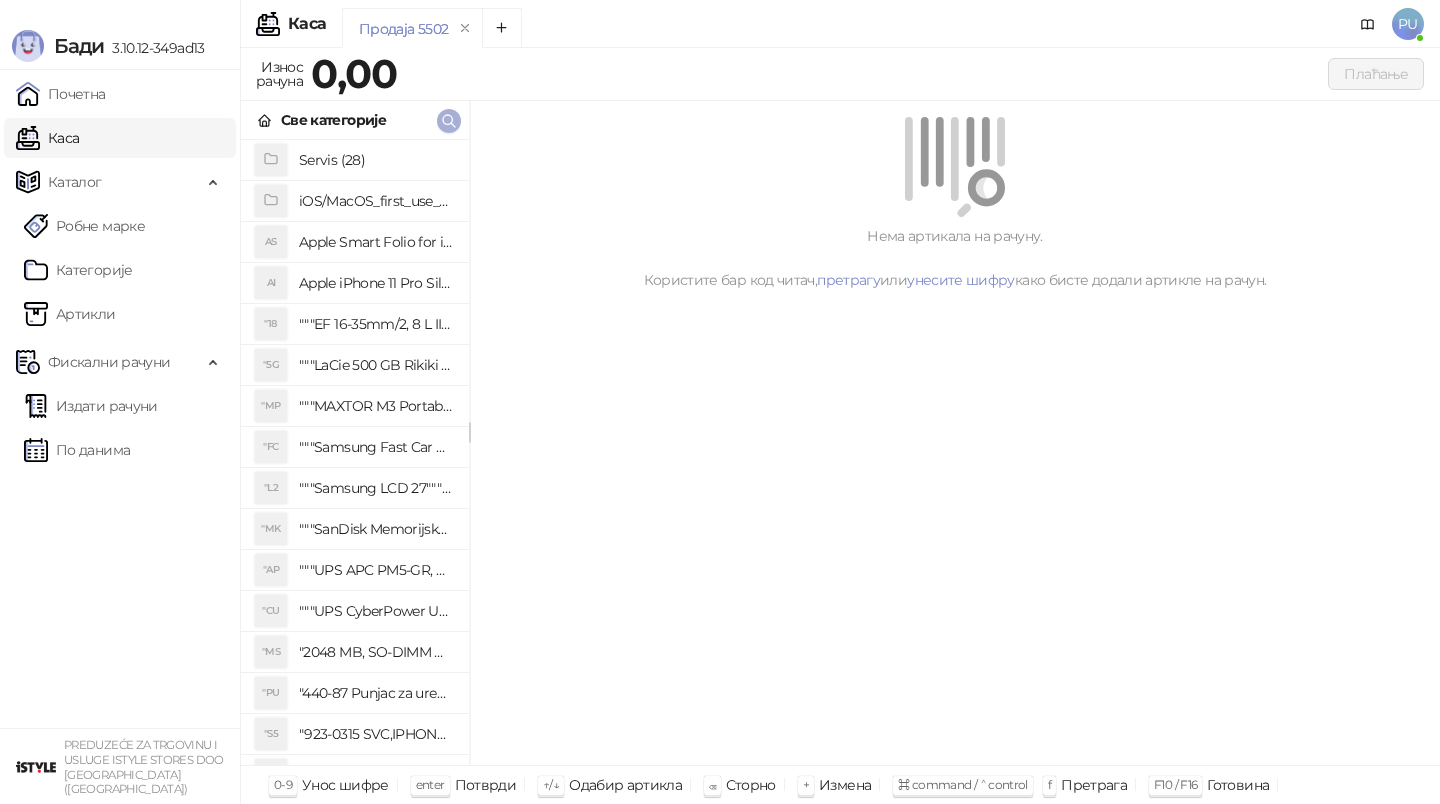 click 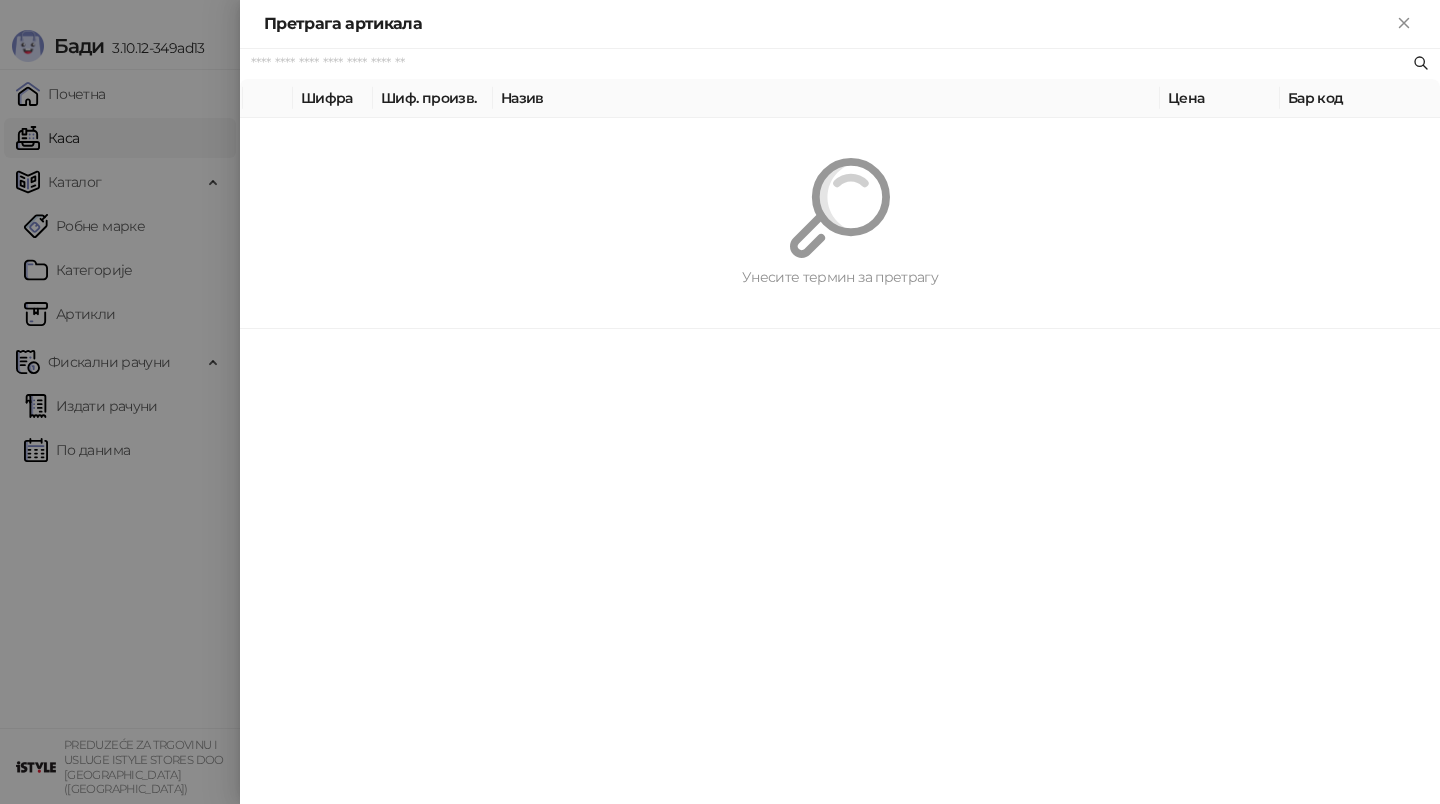 paste on "*********" 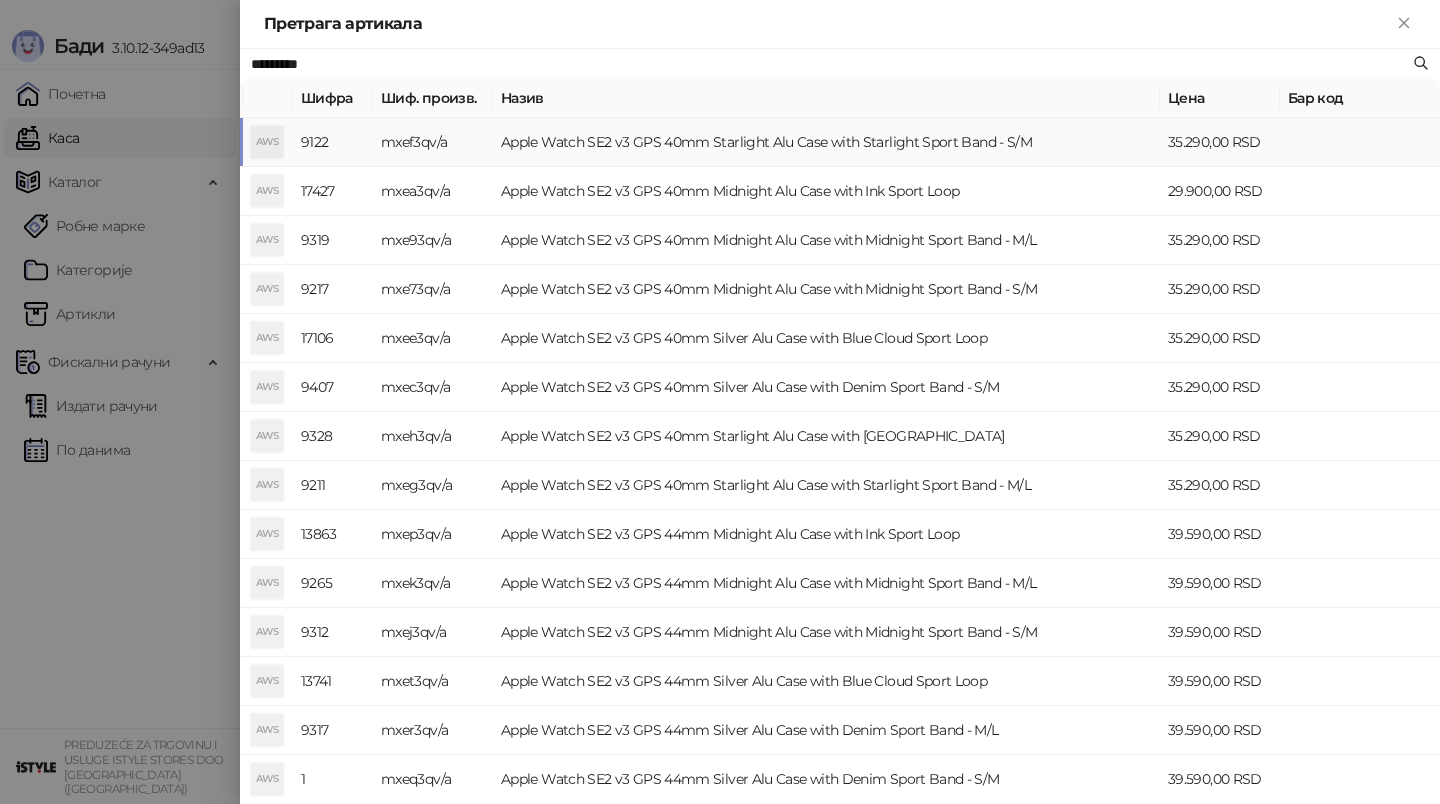 type on "*********" 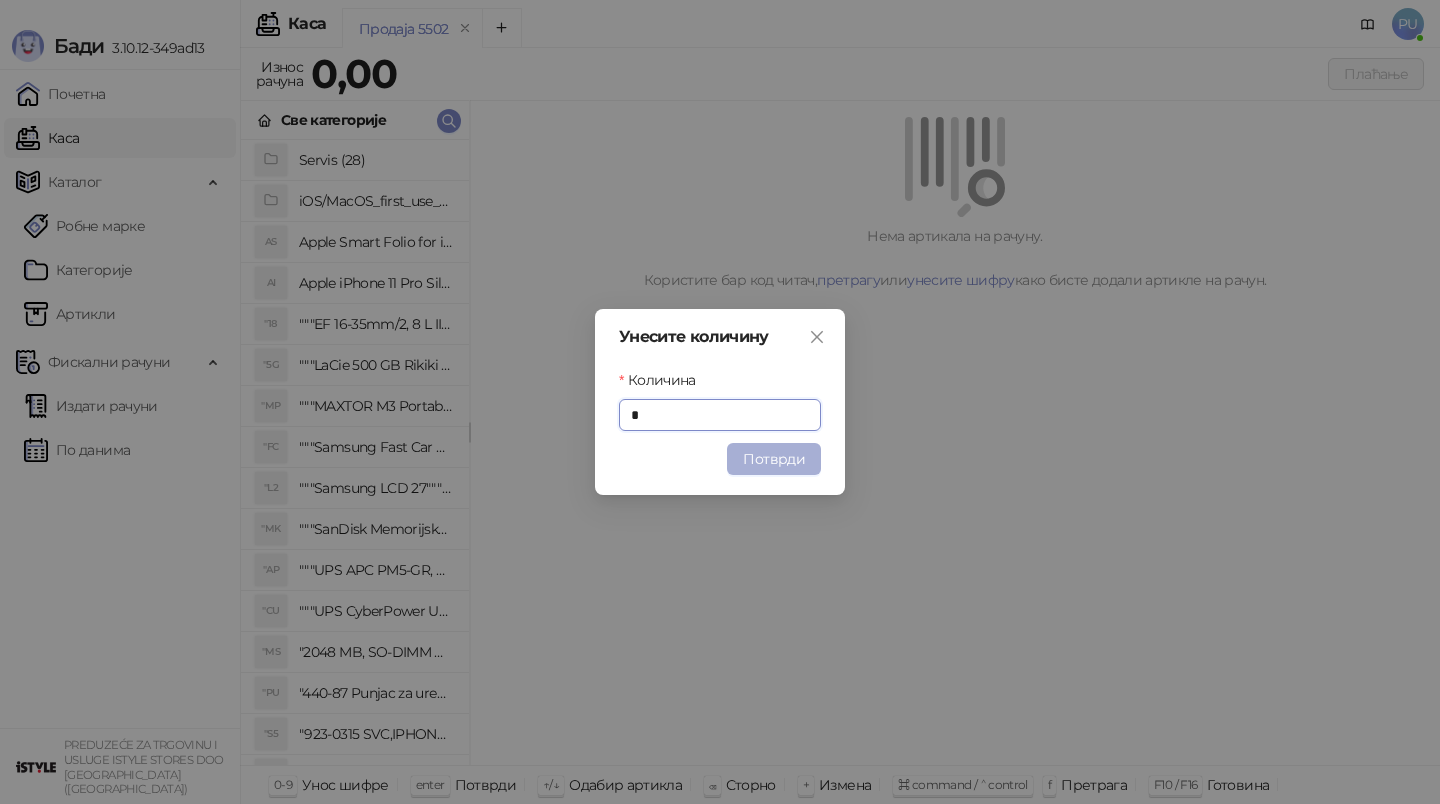 click on "Потврди" at bounding box center [774, 459] 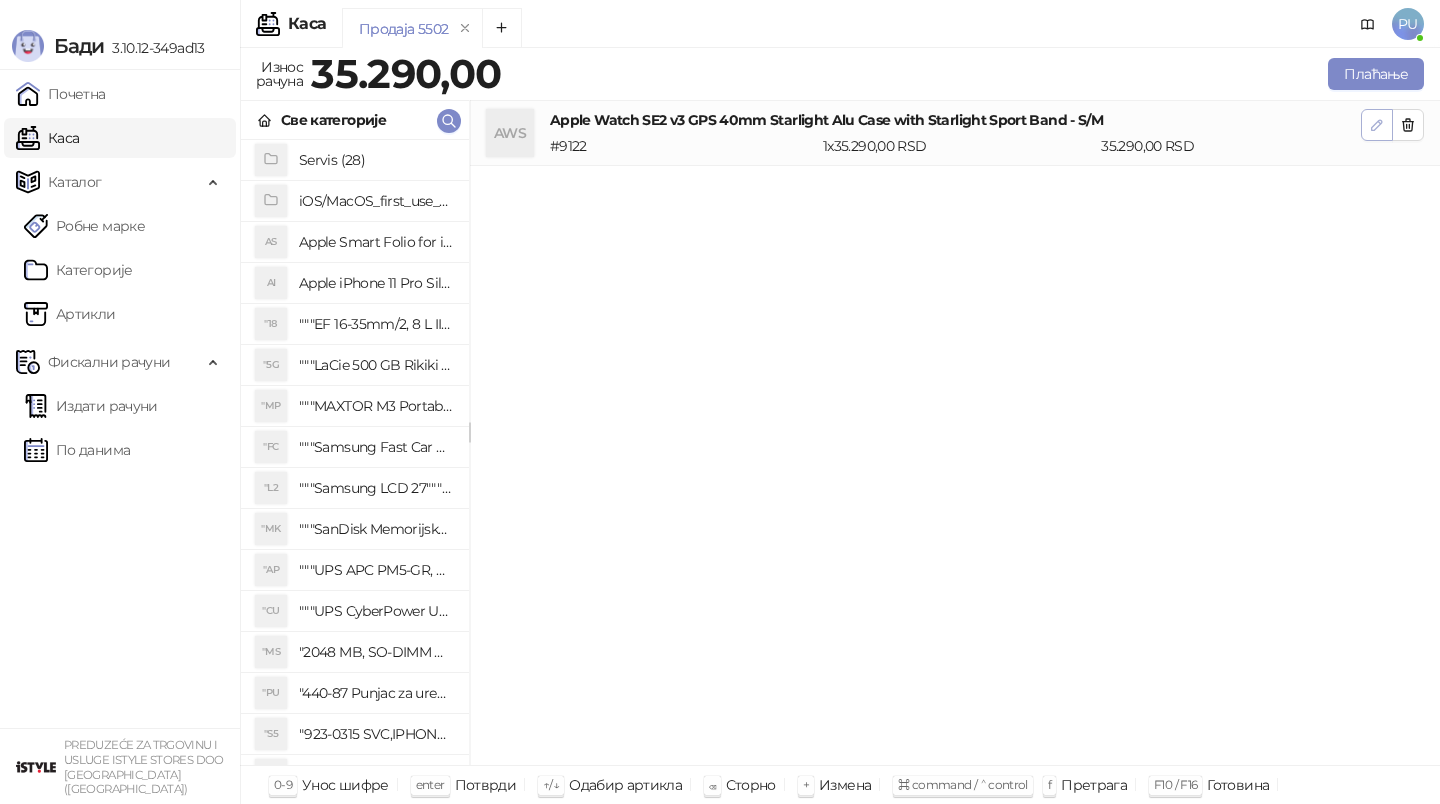 click 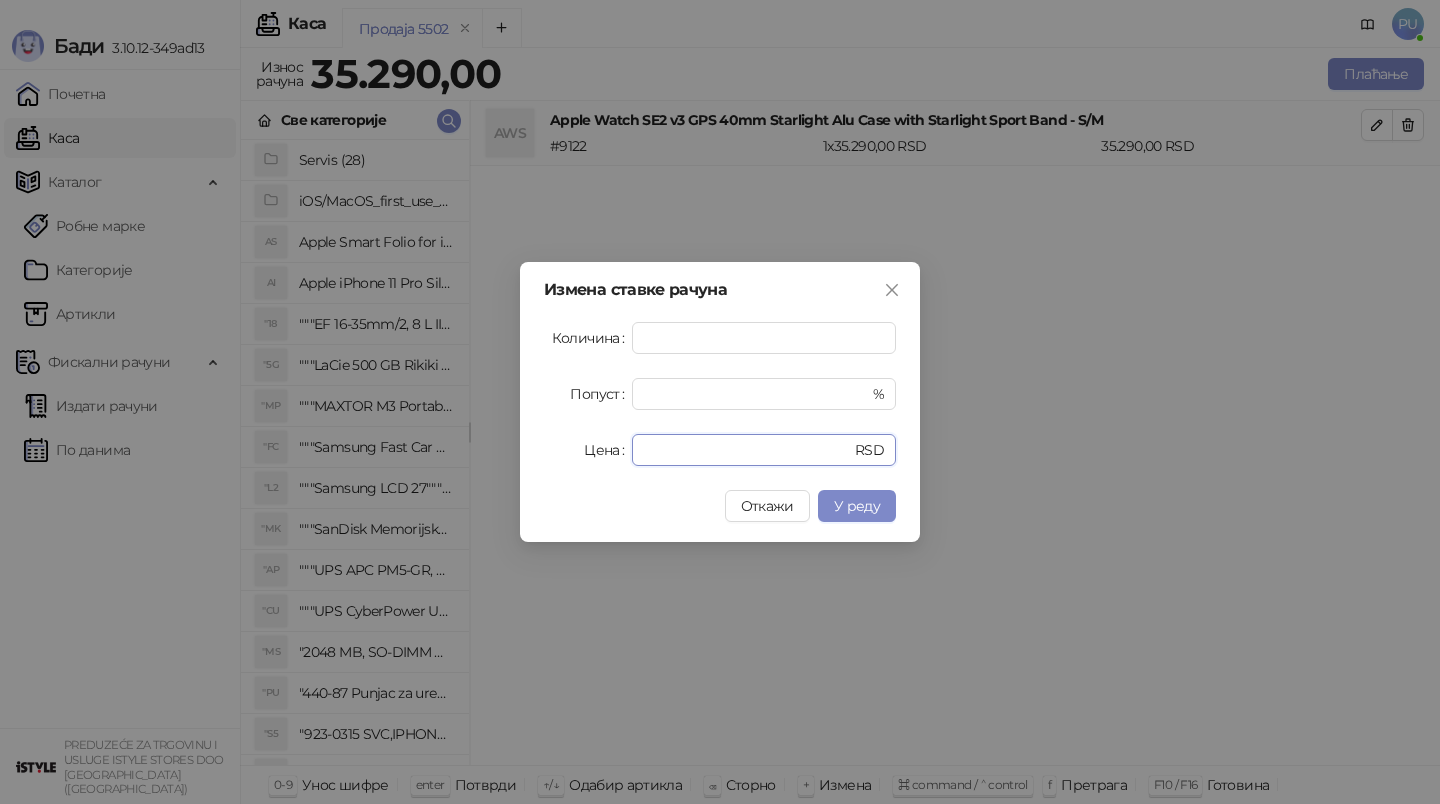 drag, startPoint x: 788, startPoint y: 450, endPoint x: 472, endPoint y: 450, distance: 316 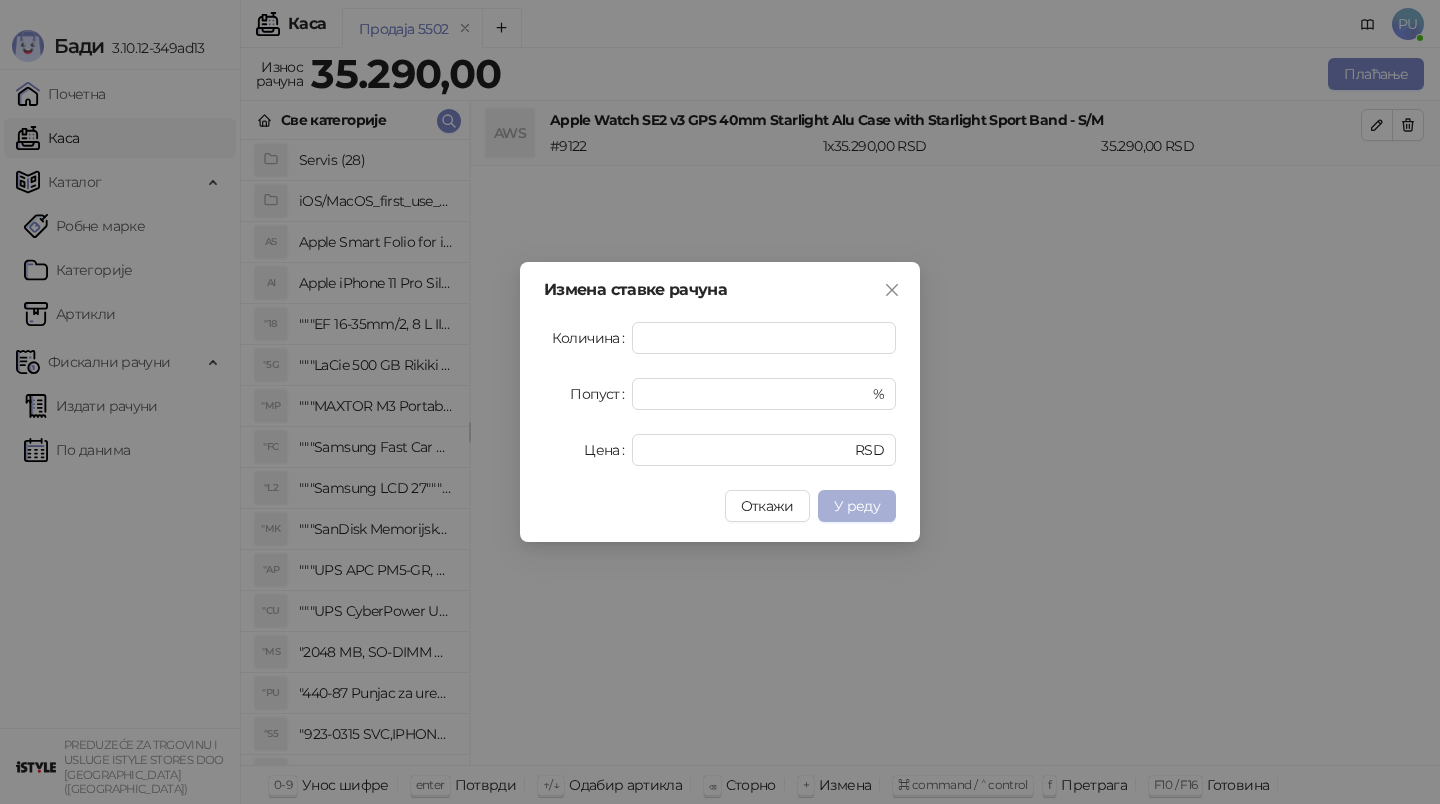 type on "*****" 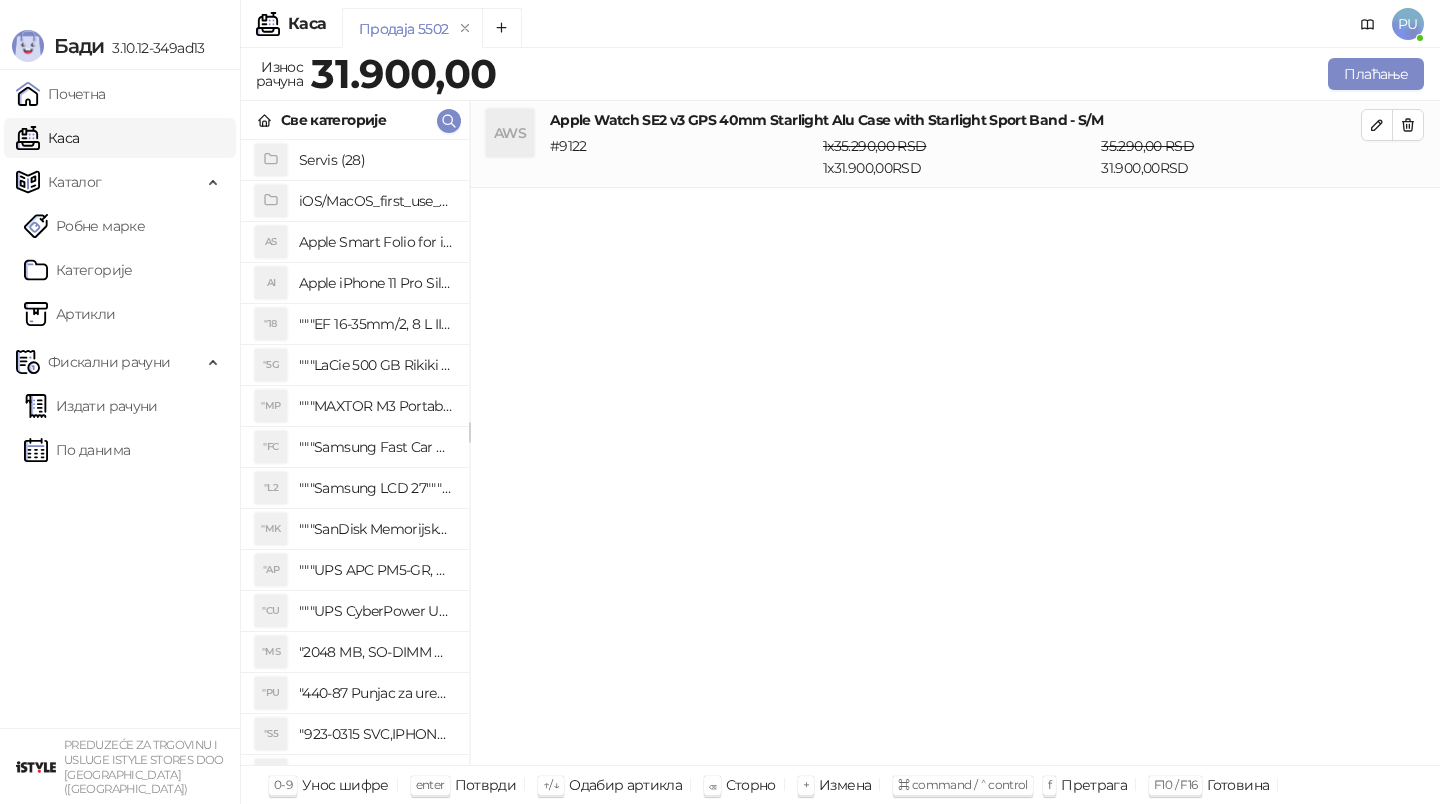 click on "Све категорије" at bounding box center (355, 120) 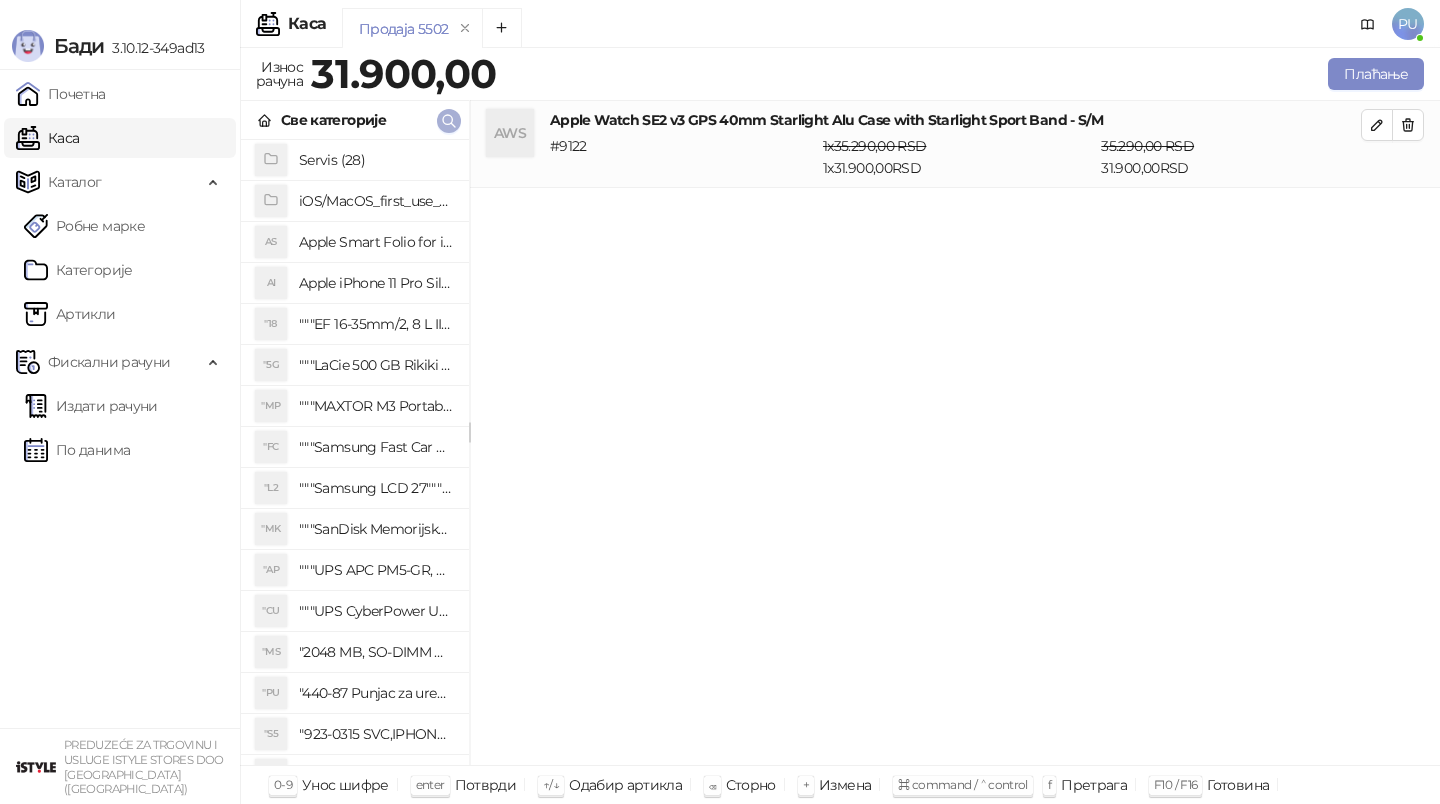click at bounding box center [449, 120] 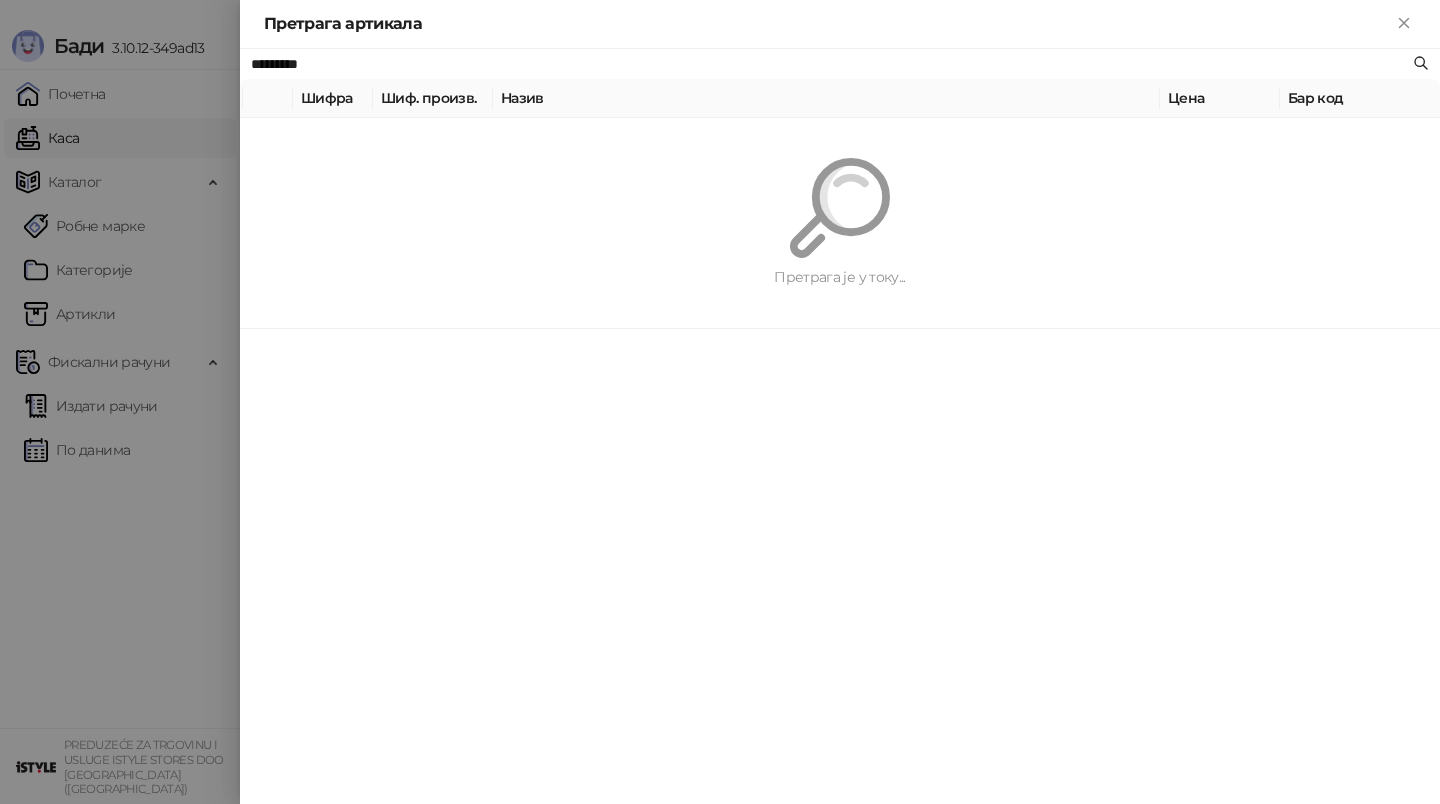 paste on "**********" 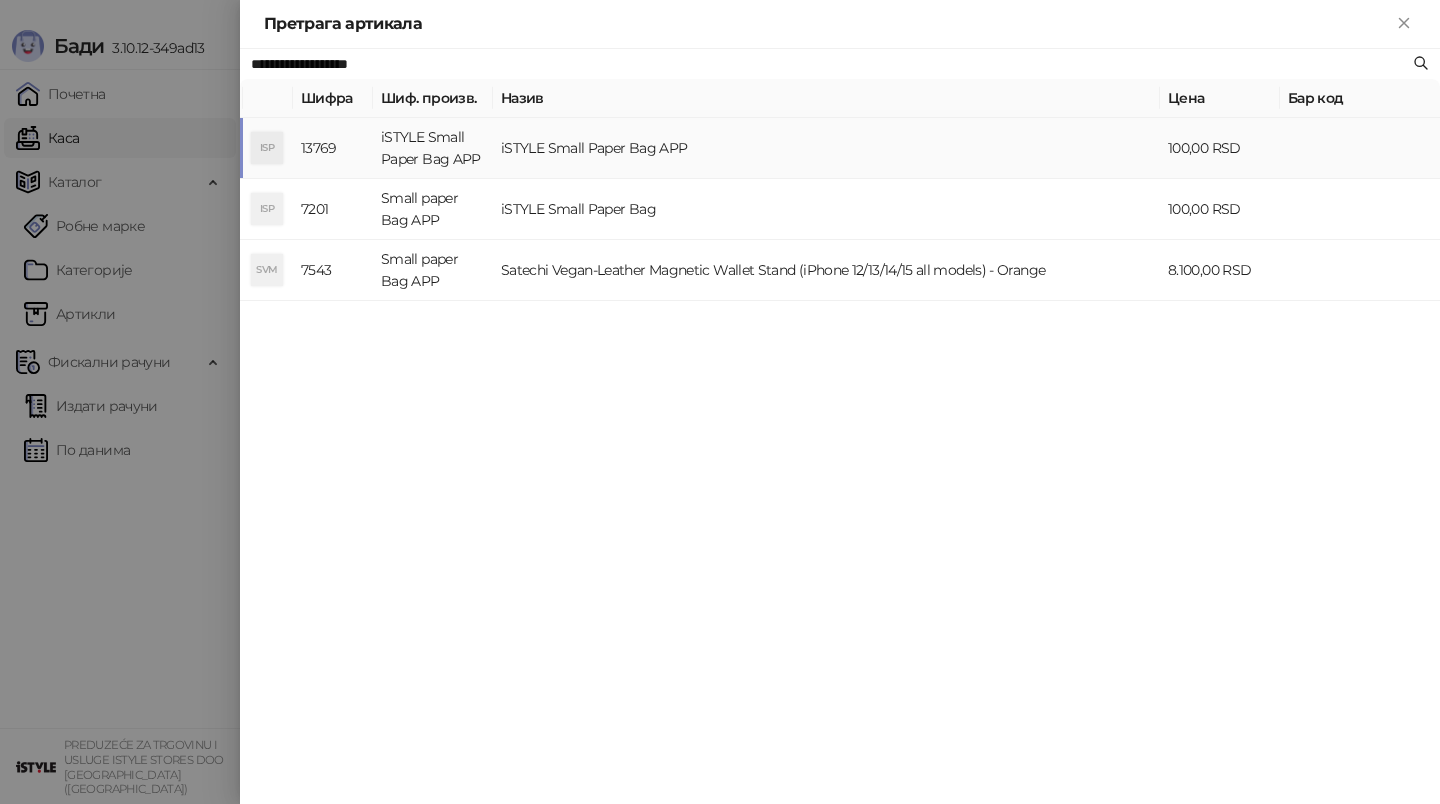 click on "iSTYLE Small Paper Bag APP" at bounding box center (826, 148) 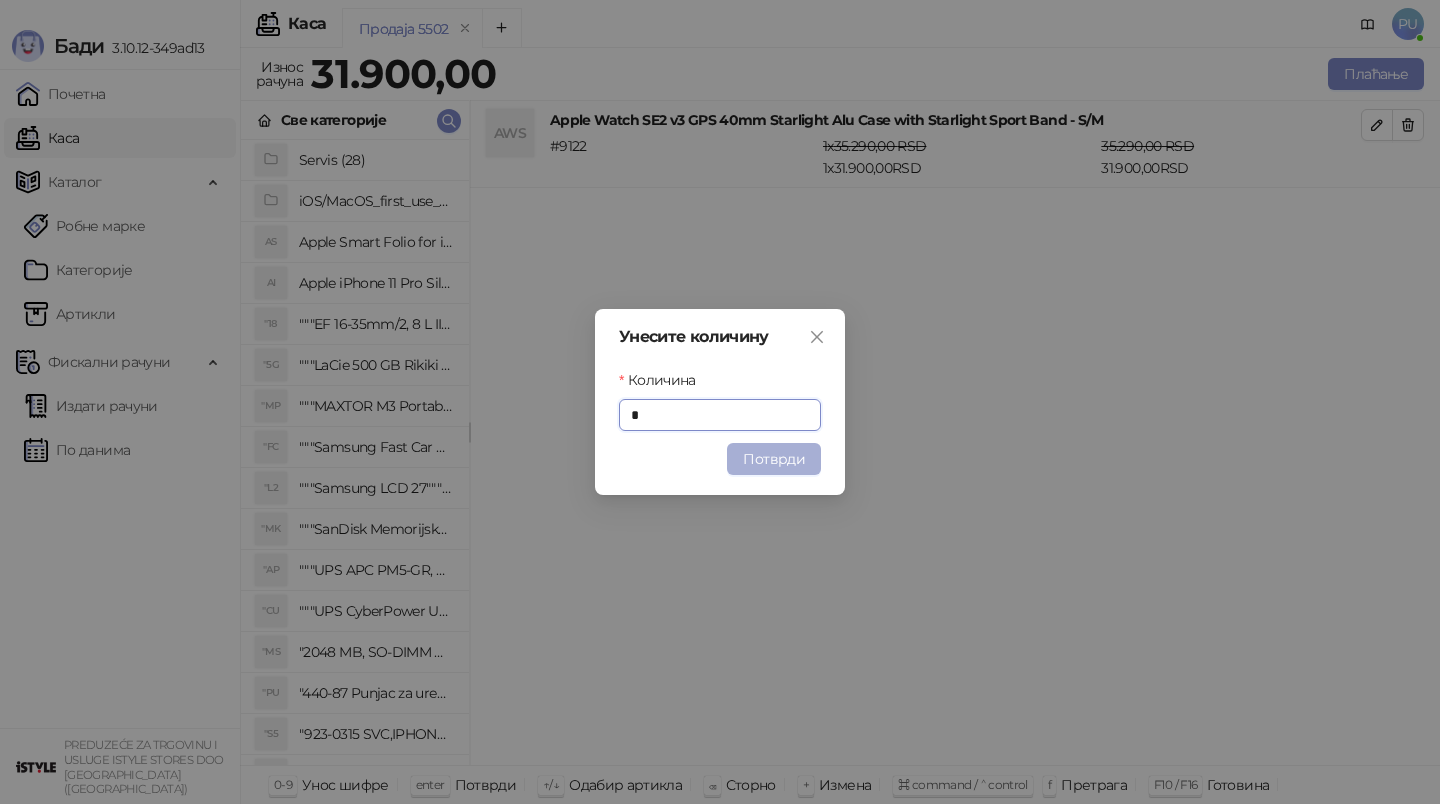 click on "Потврди" at bounding box center [774, 459] 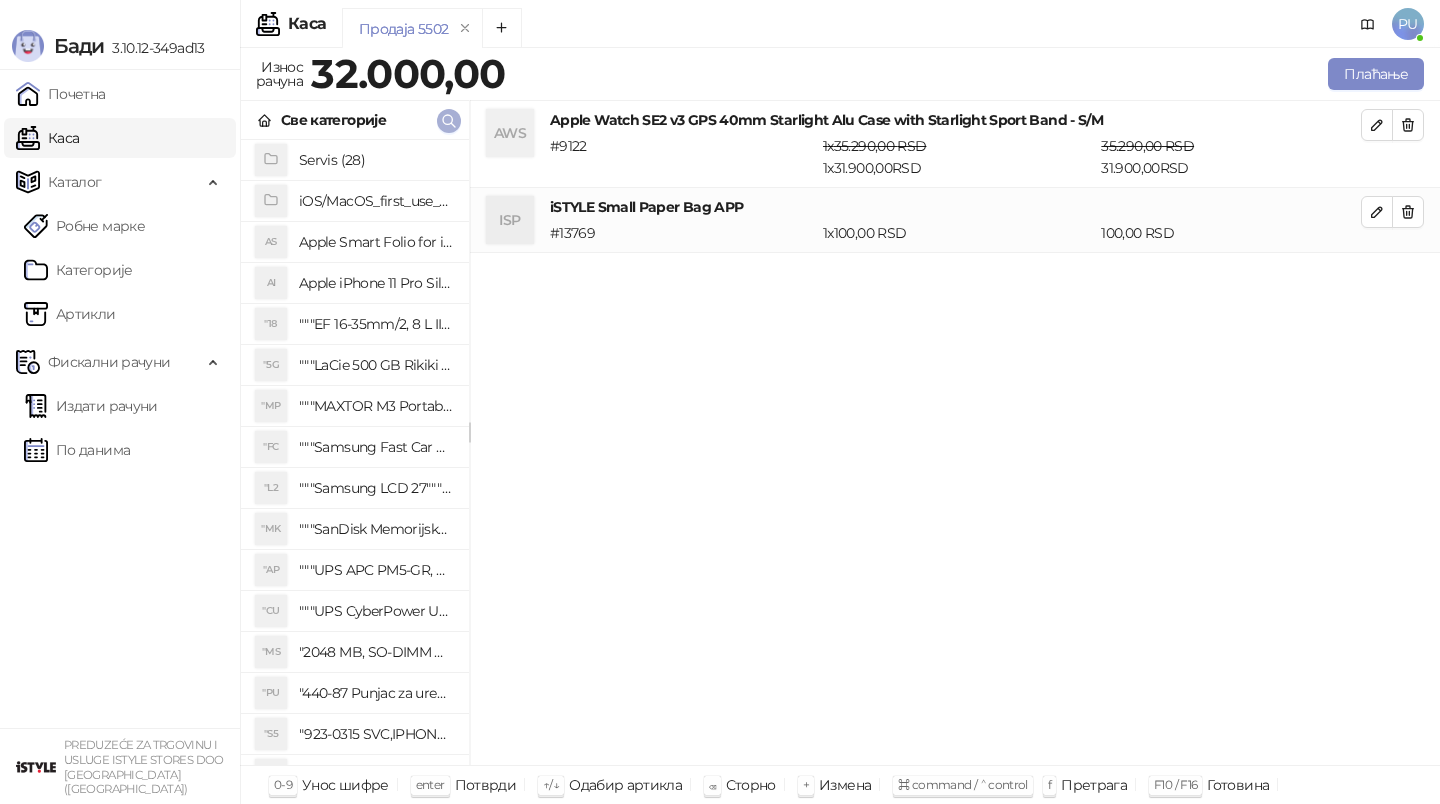 click 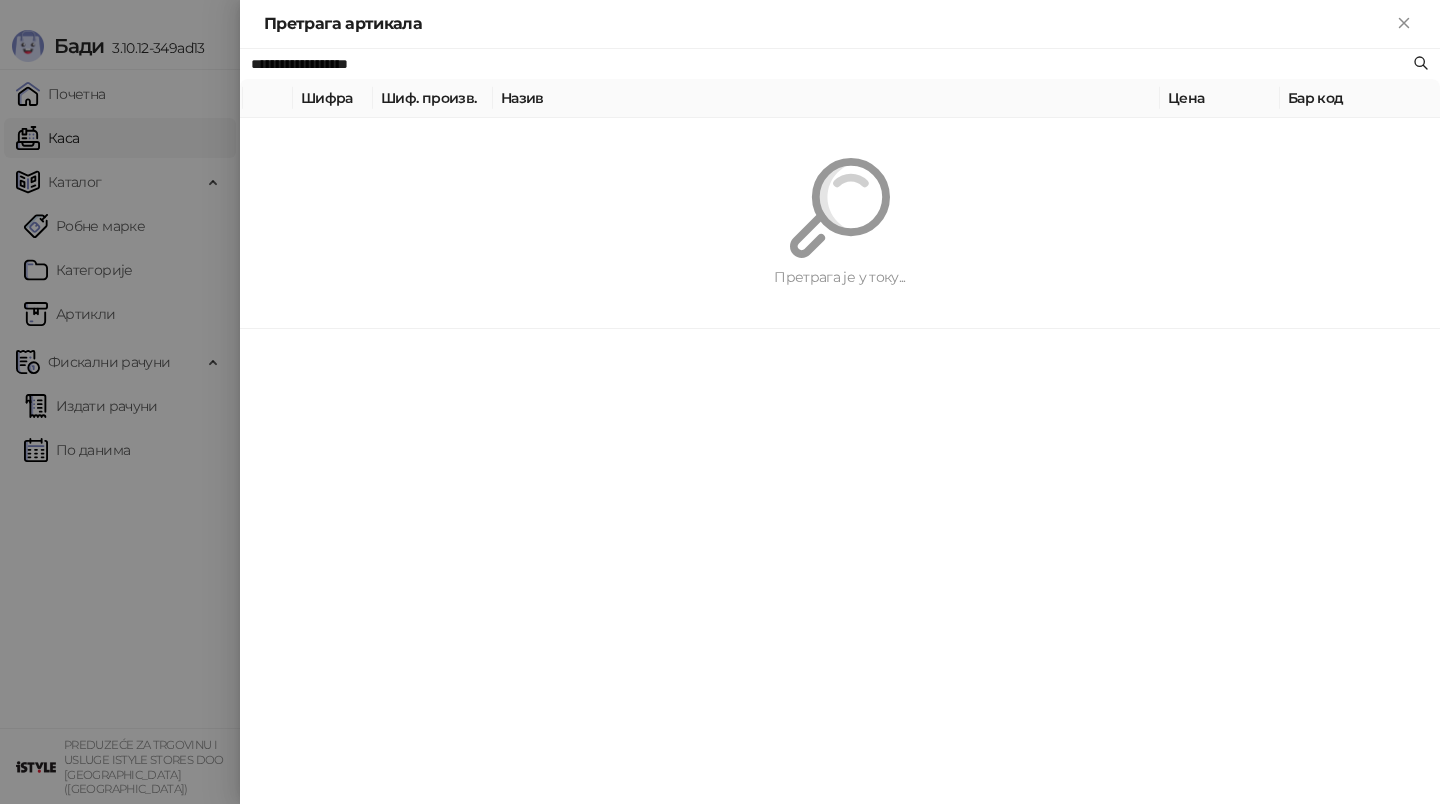 paste on "**********" 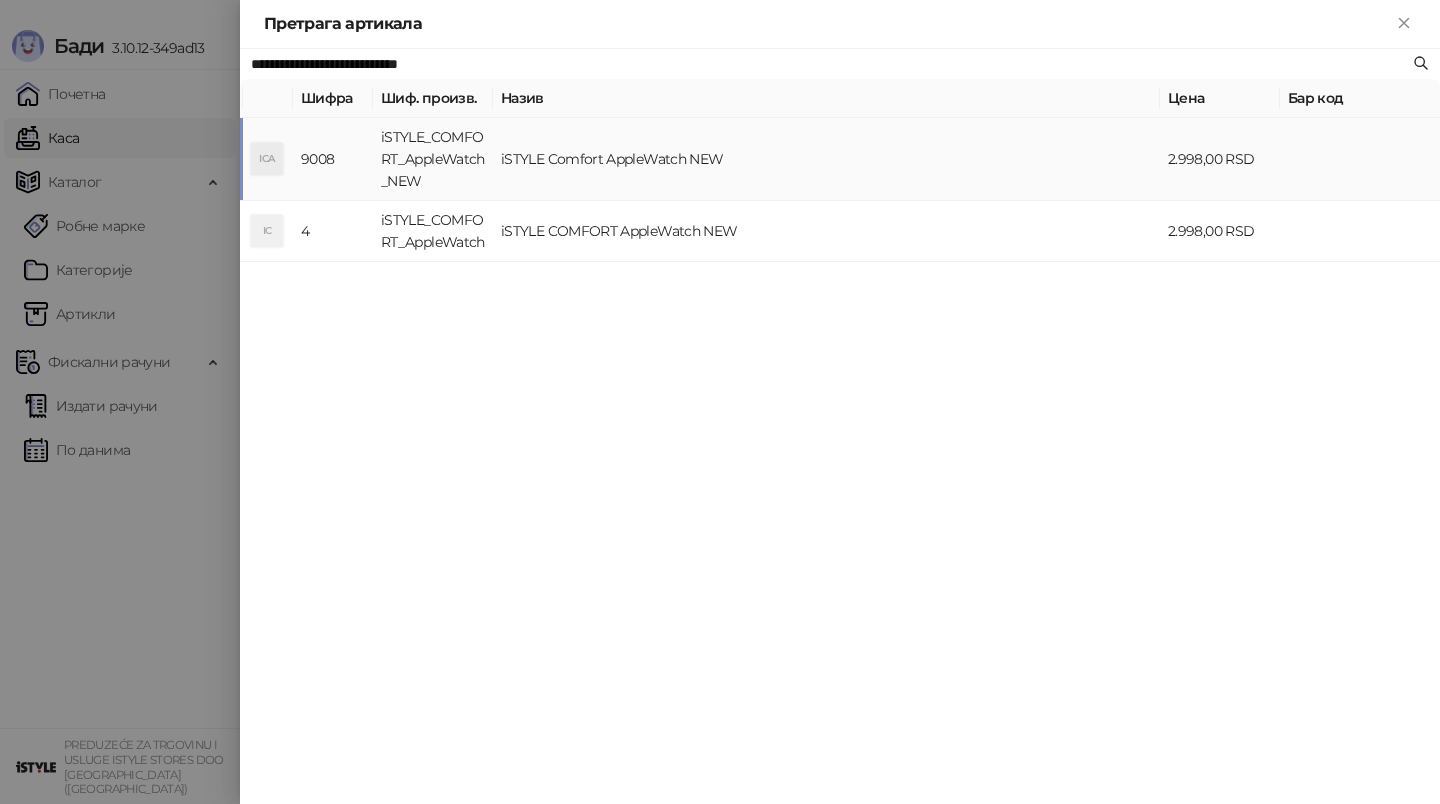 click on "iSTYLE Comfort AppleWatch NEW" at bounding box center [826, 159] 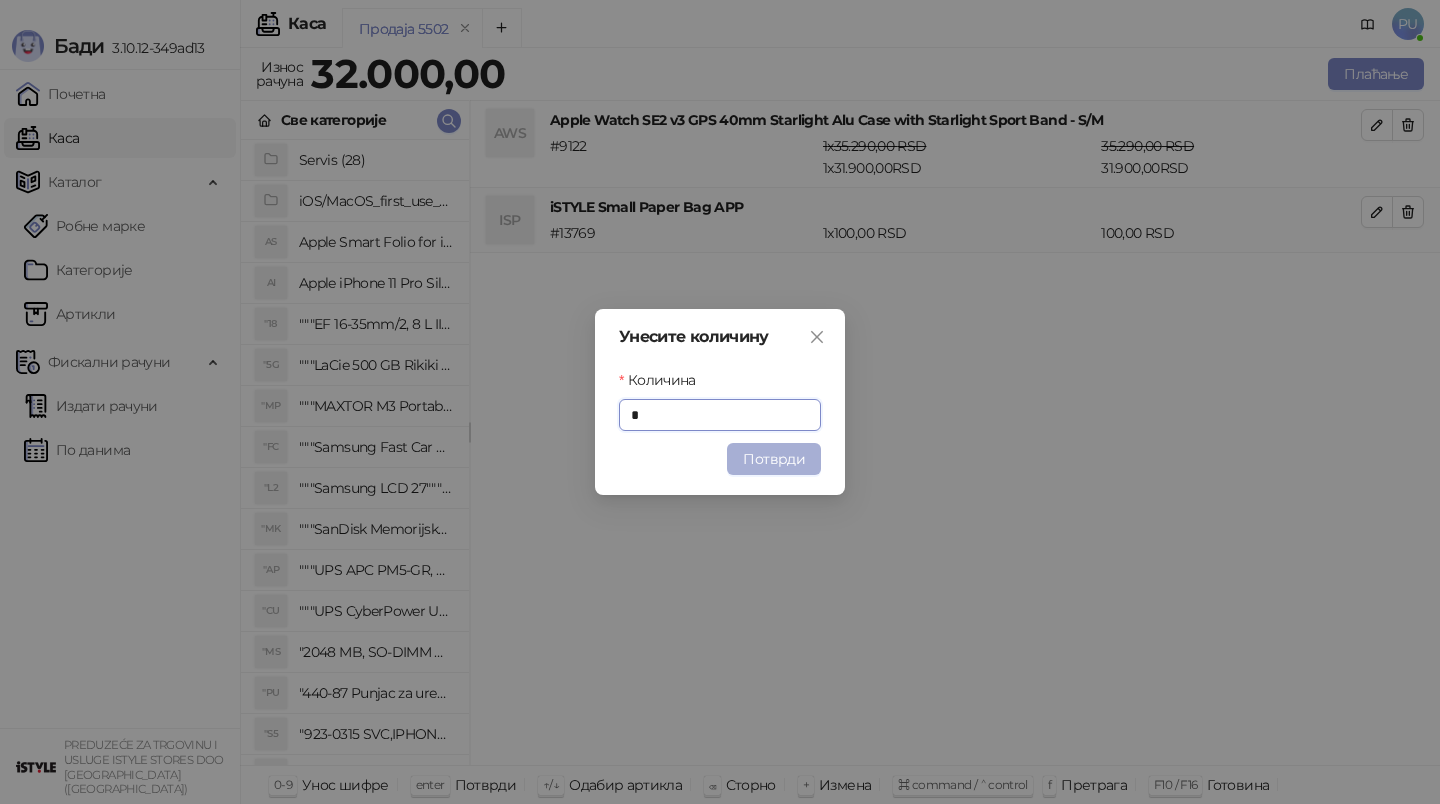 click on "Потврди" at bounding box center [774, 459] 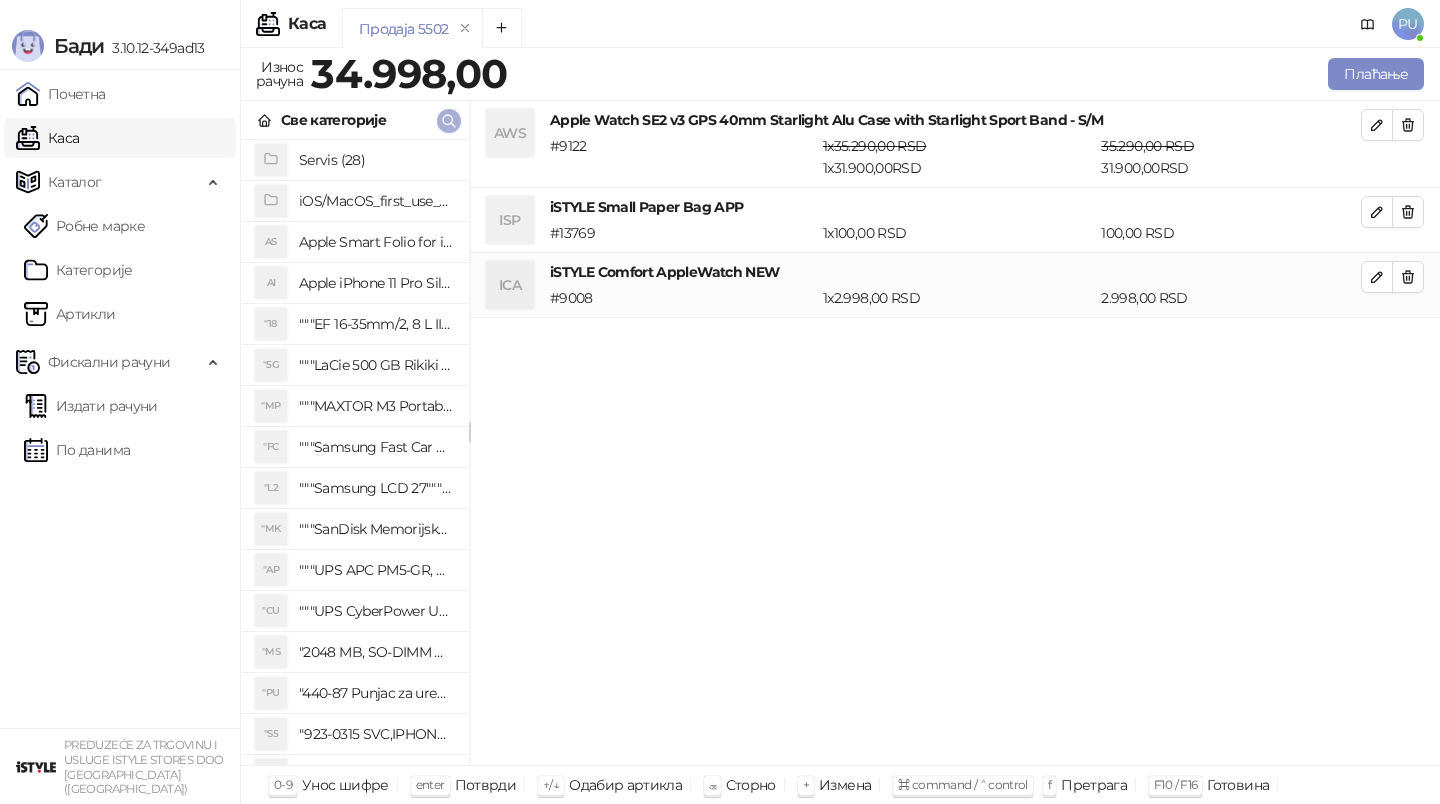 click at bounding box center [449, 121] 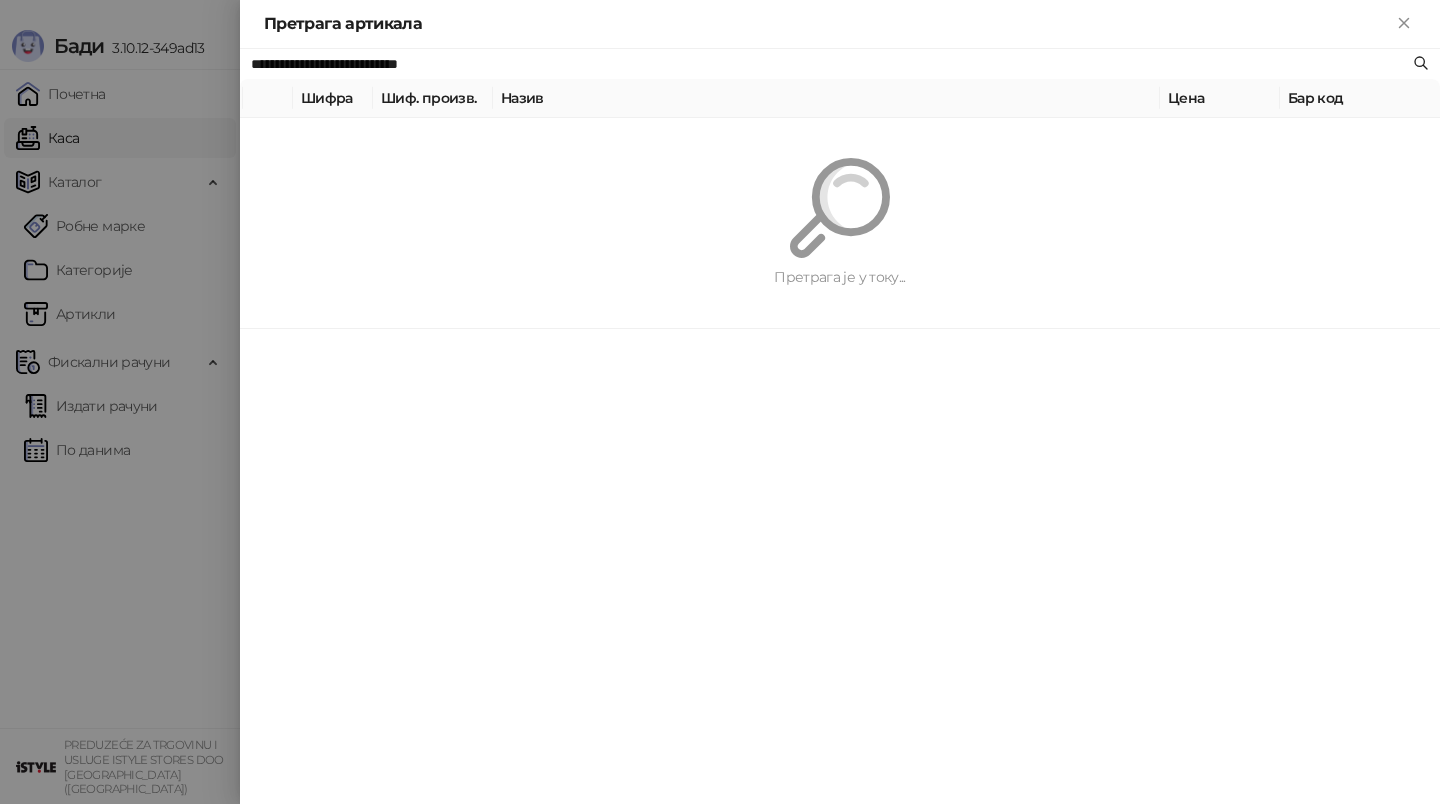 paste 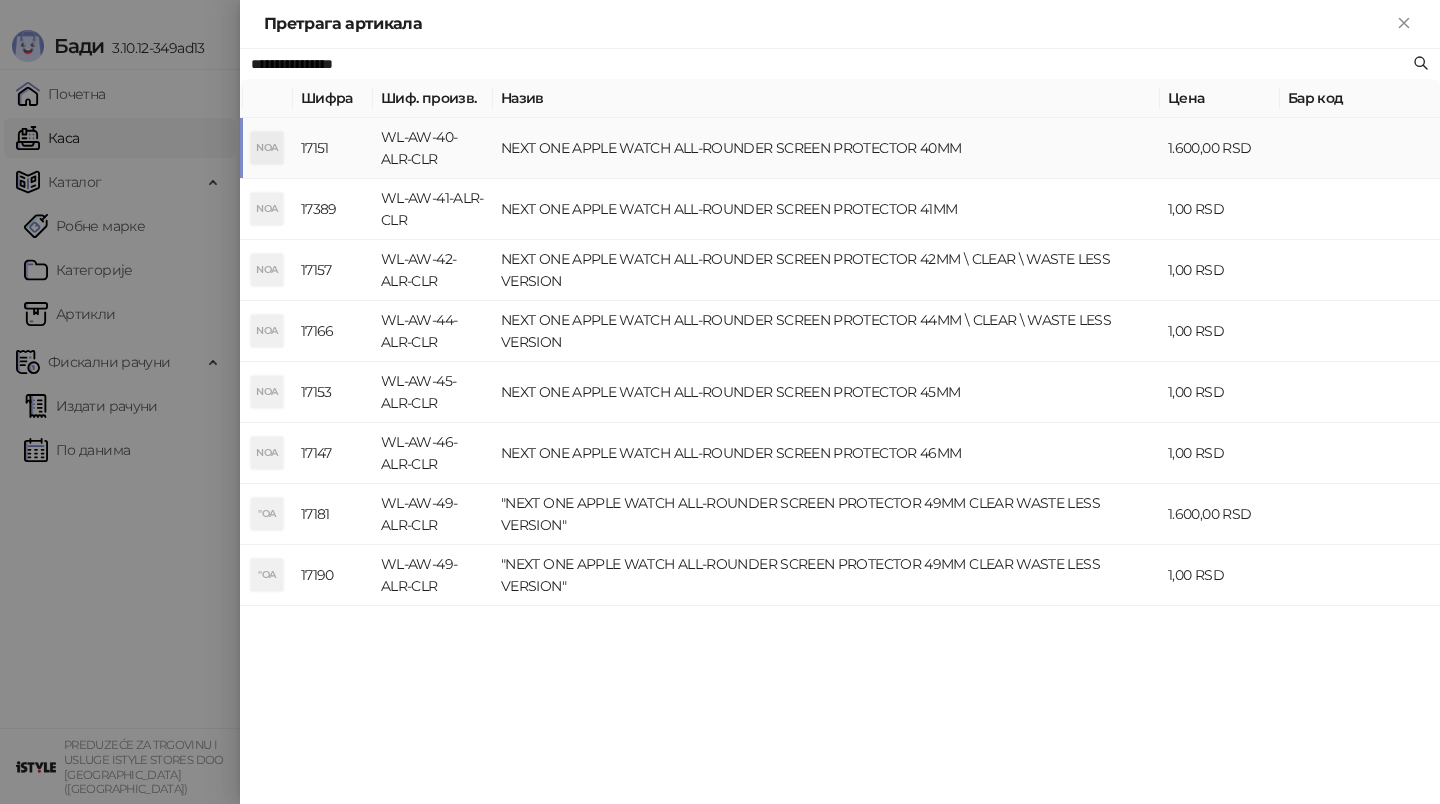 type on "**********" 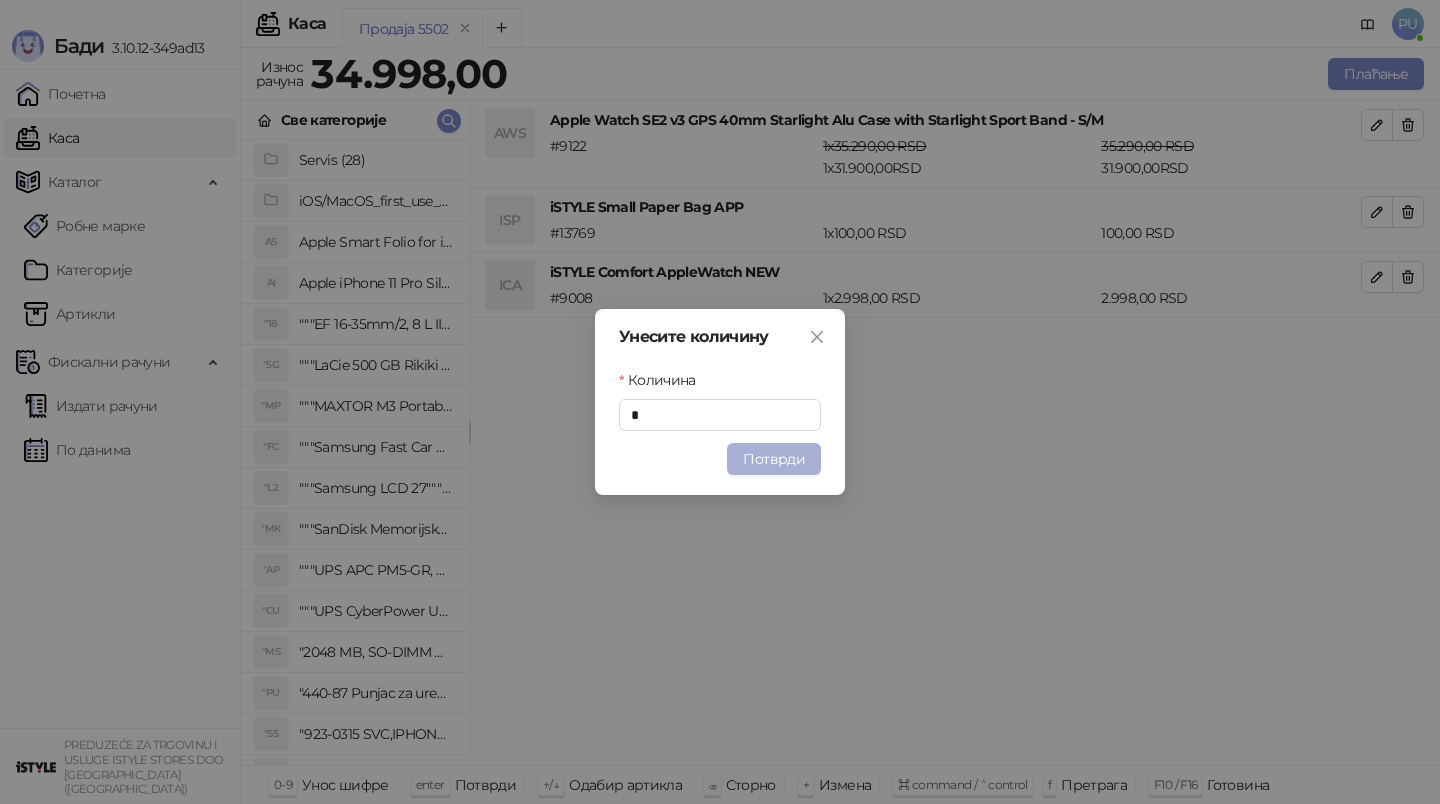 click on "Потврди" at bounding box center (774, 459) 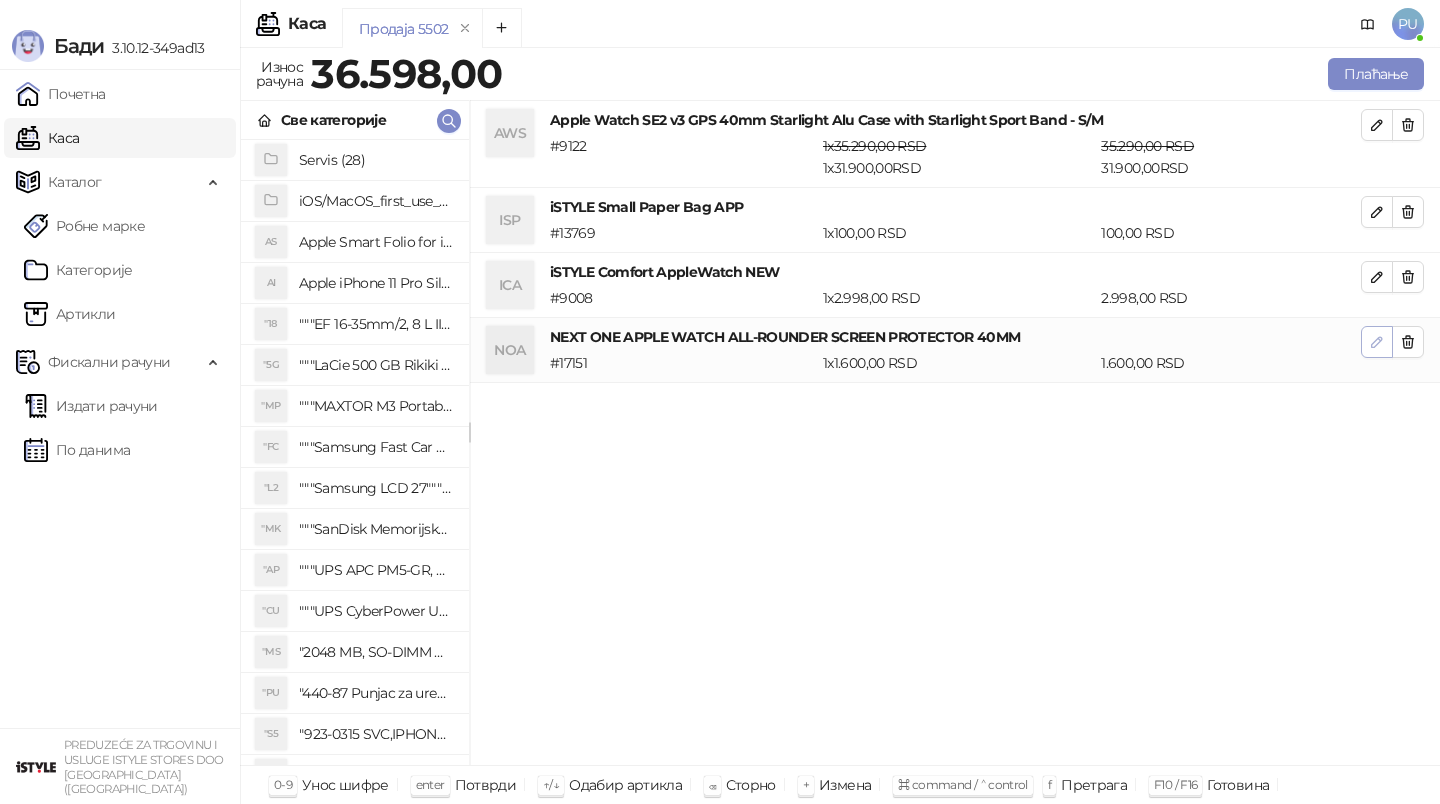 click 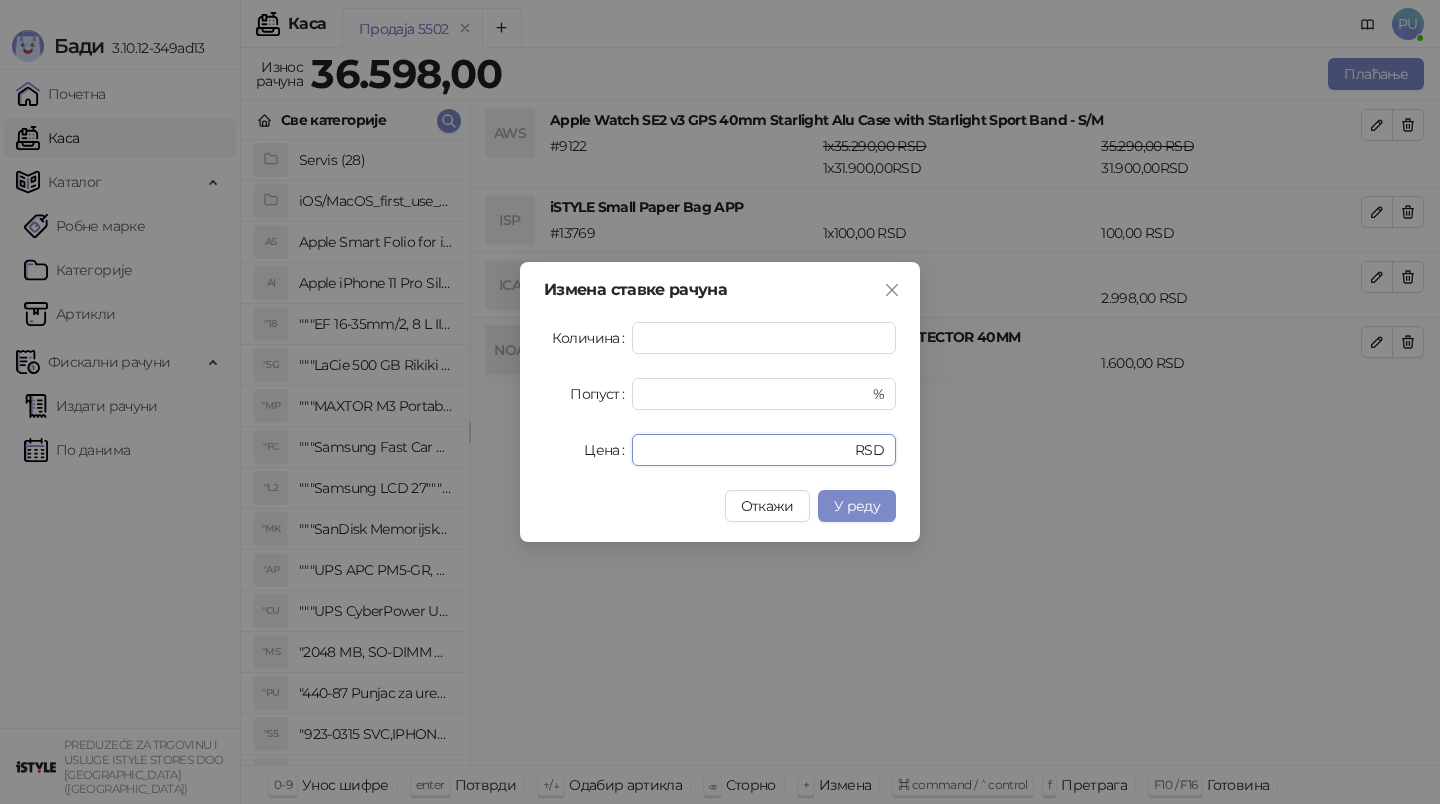 drag, startPoint x: 714, startPoint y: 455, endPoint x: 378, endPoint y: 454, distance: 336.0015 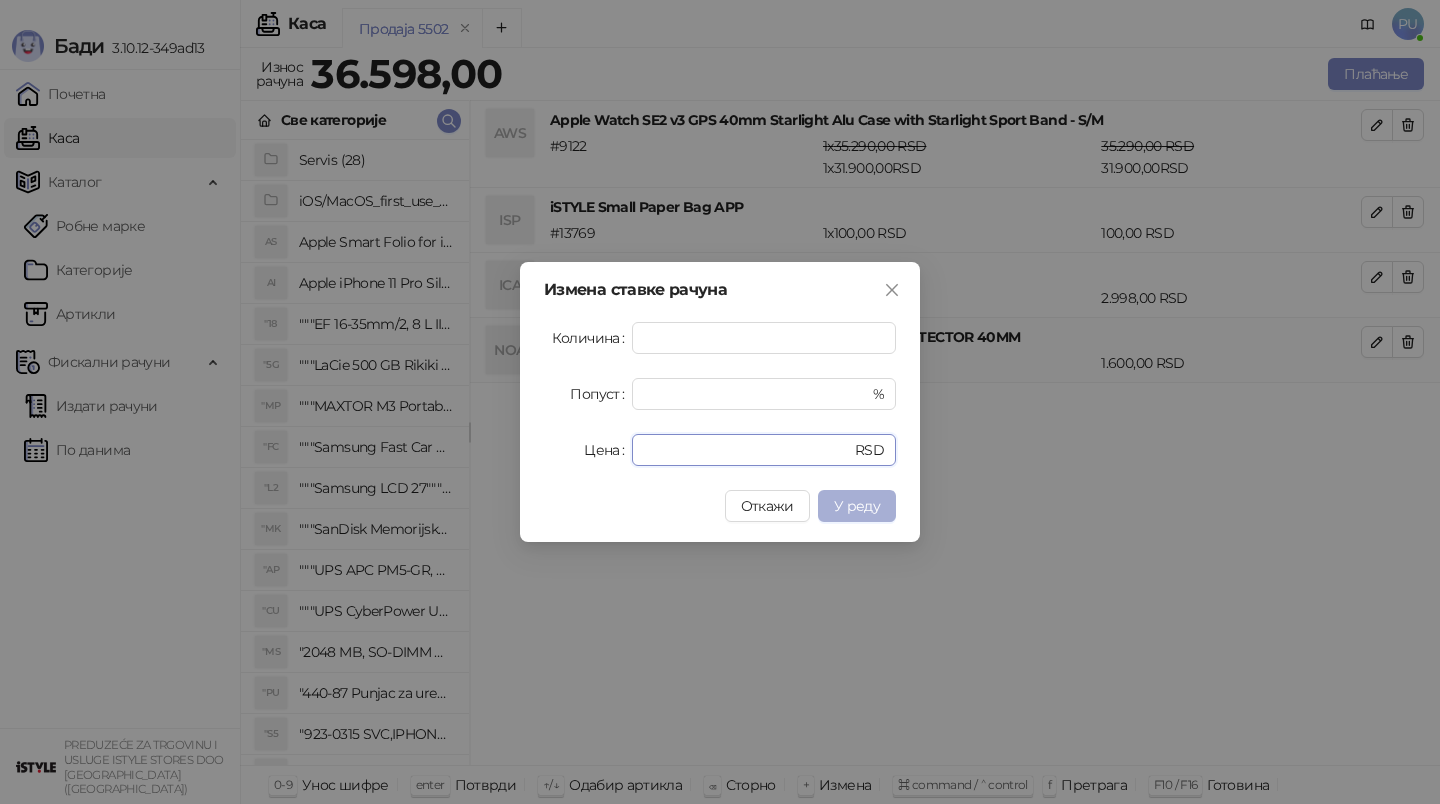 type on "*" 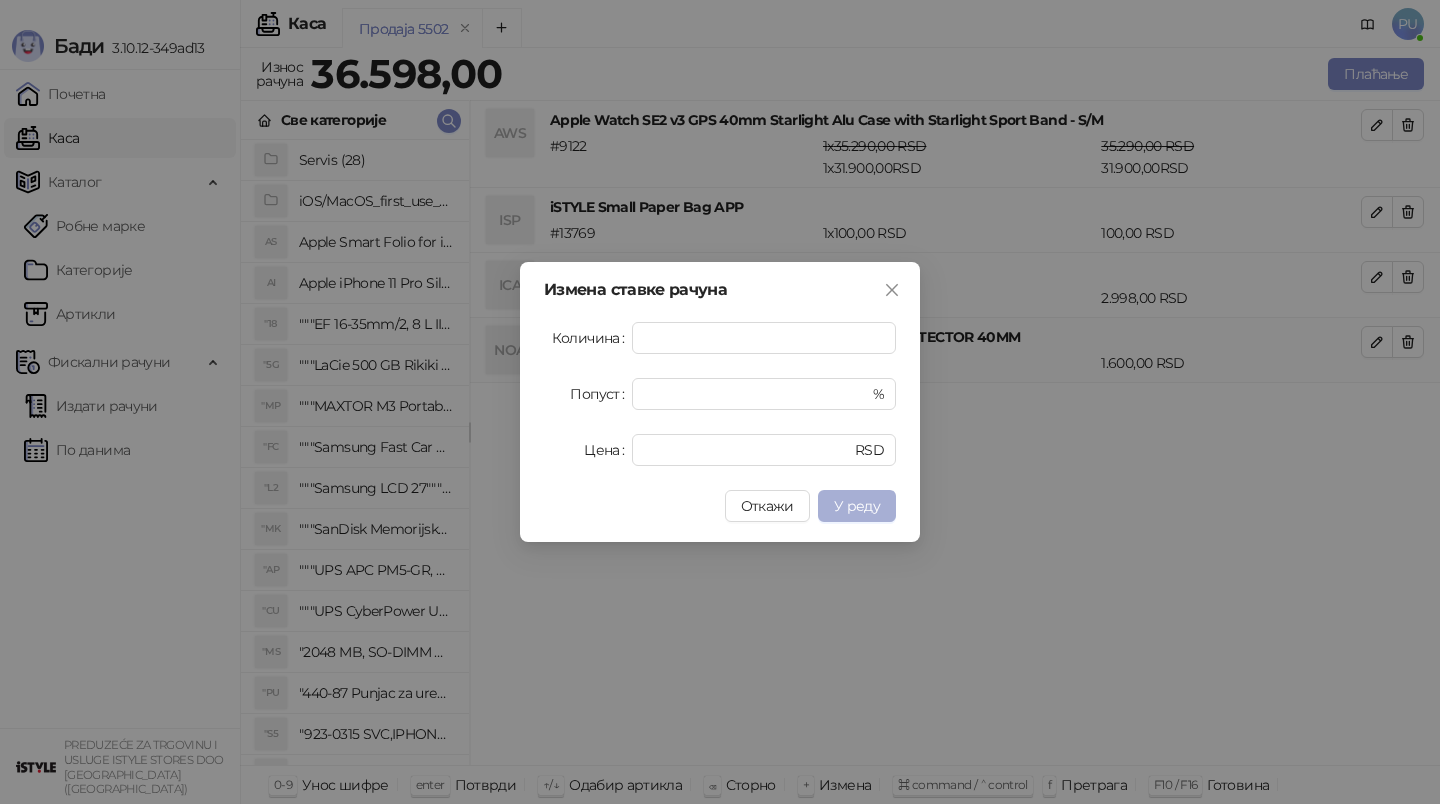 click on "У реду" at bounding box center [857, 506] 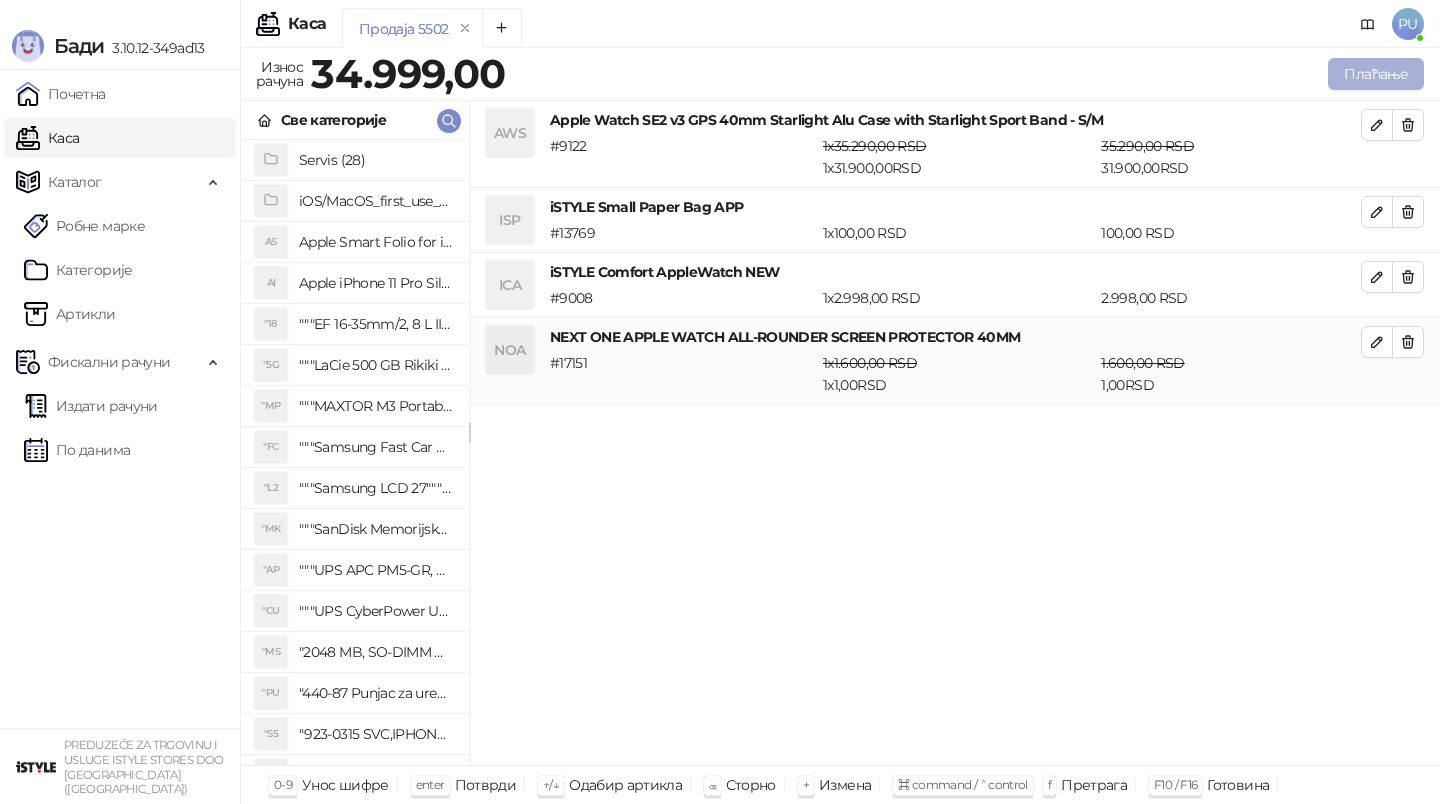 click on "Плаћање" at bounding box center (1376, 74) 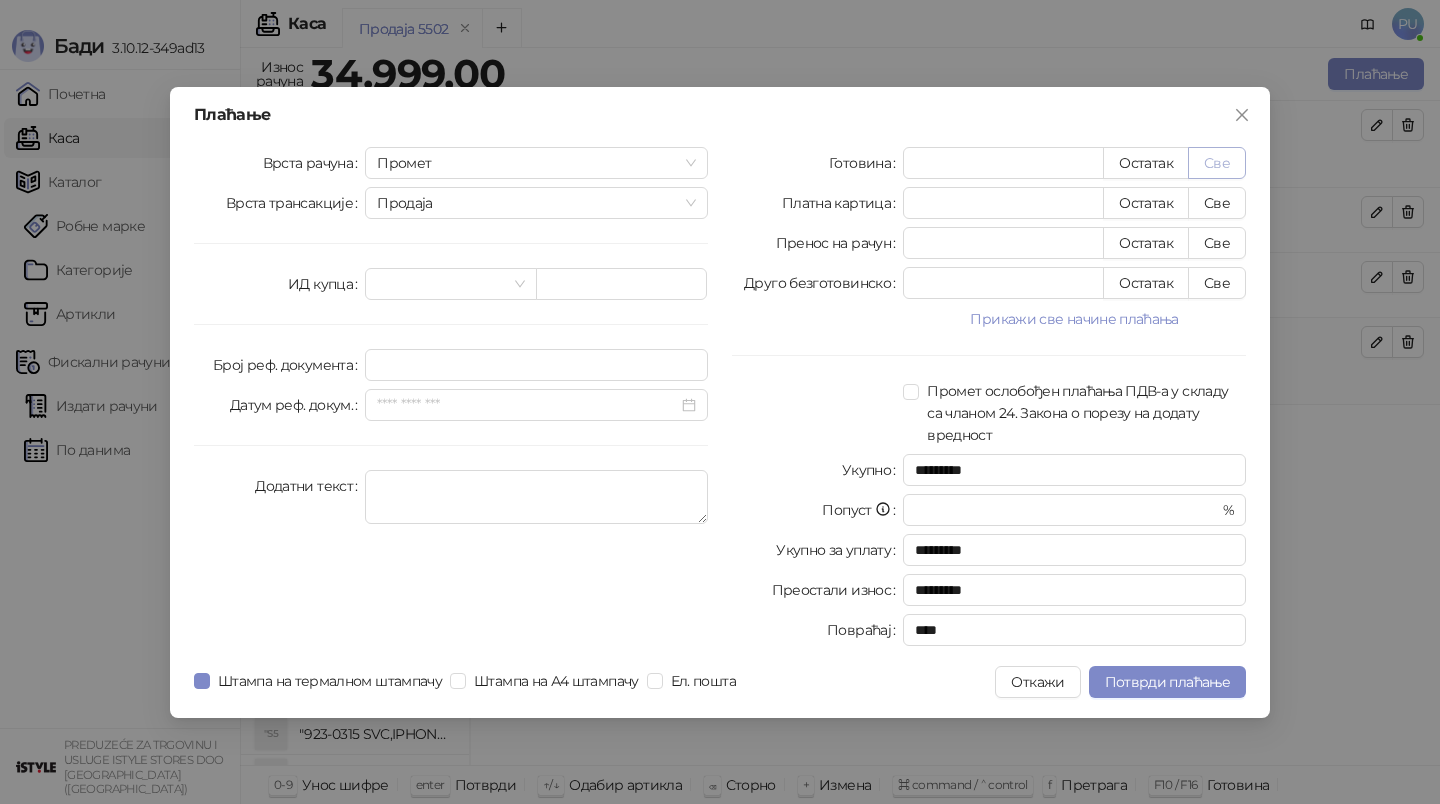 click on "Све" at bounding box center (1217, 163) 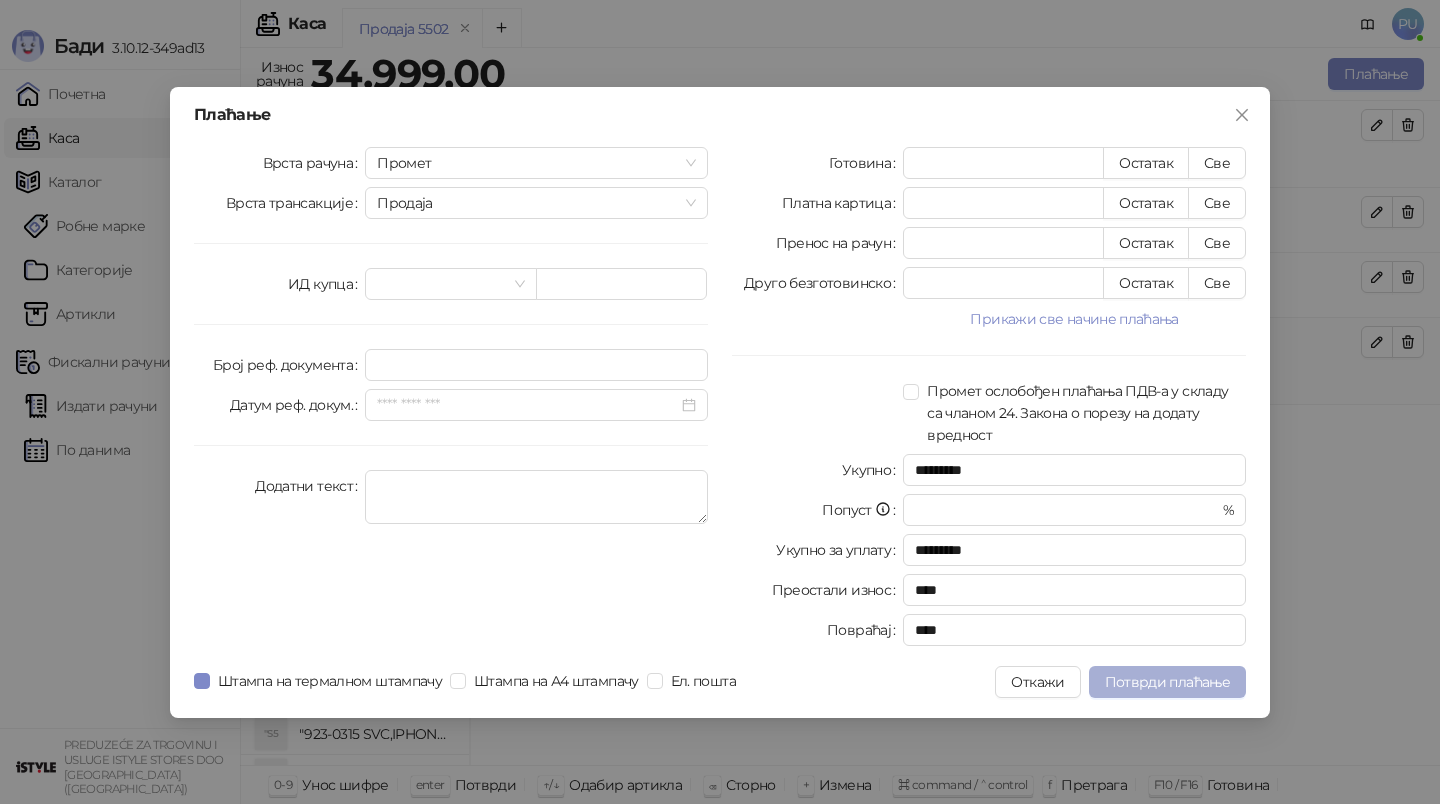click on "Потврди плаћање" at bounding box center (1167, 682) 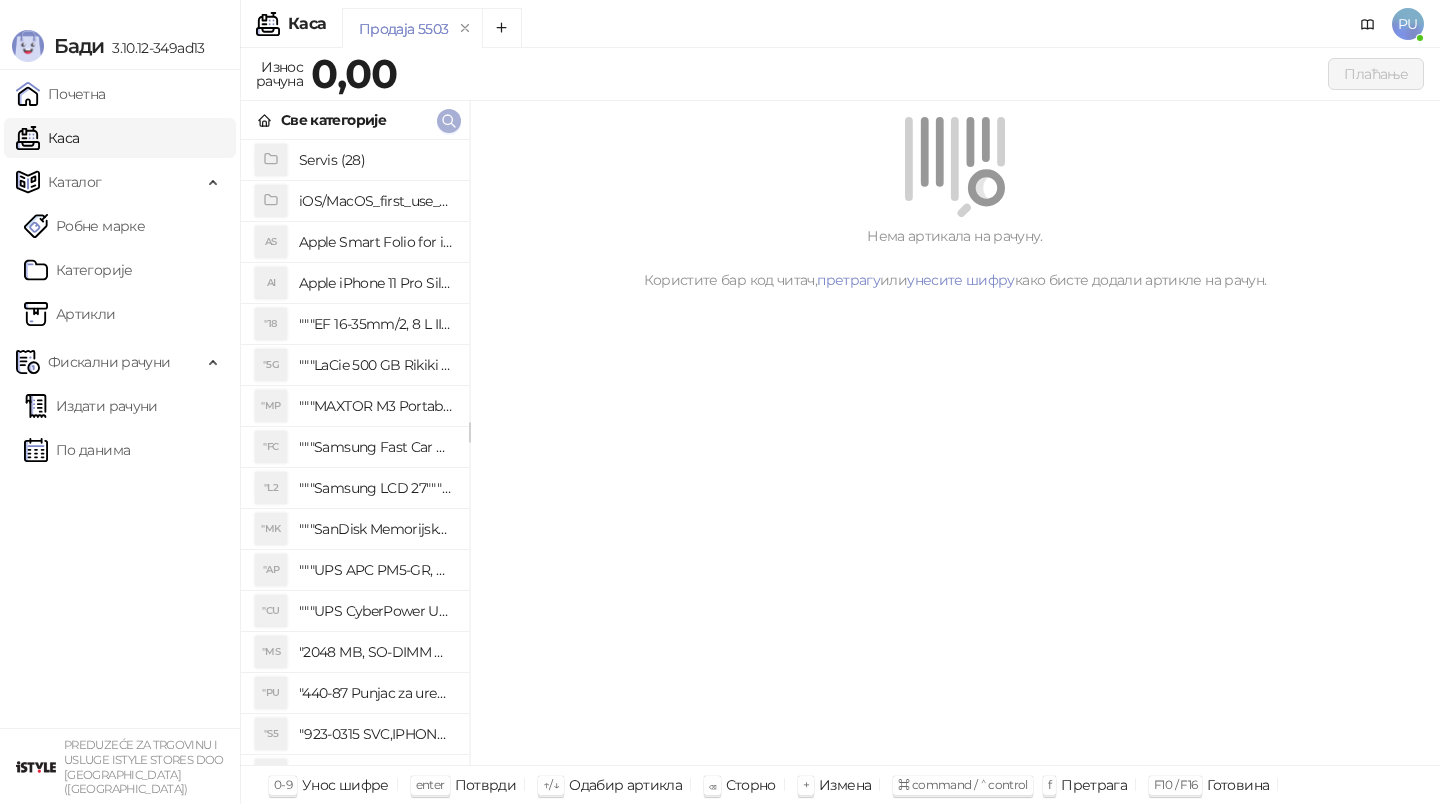 click 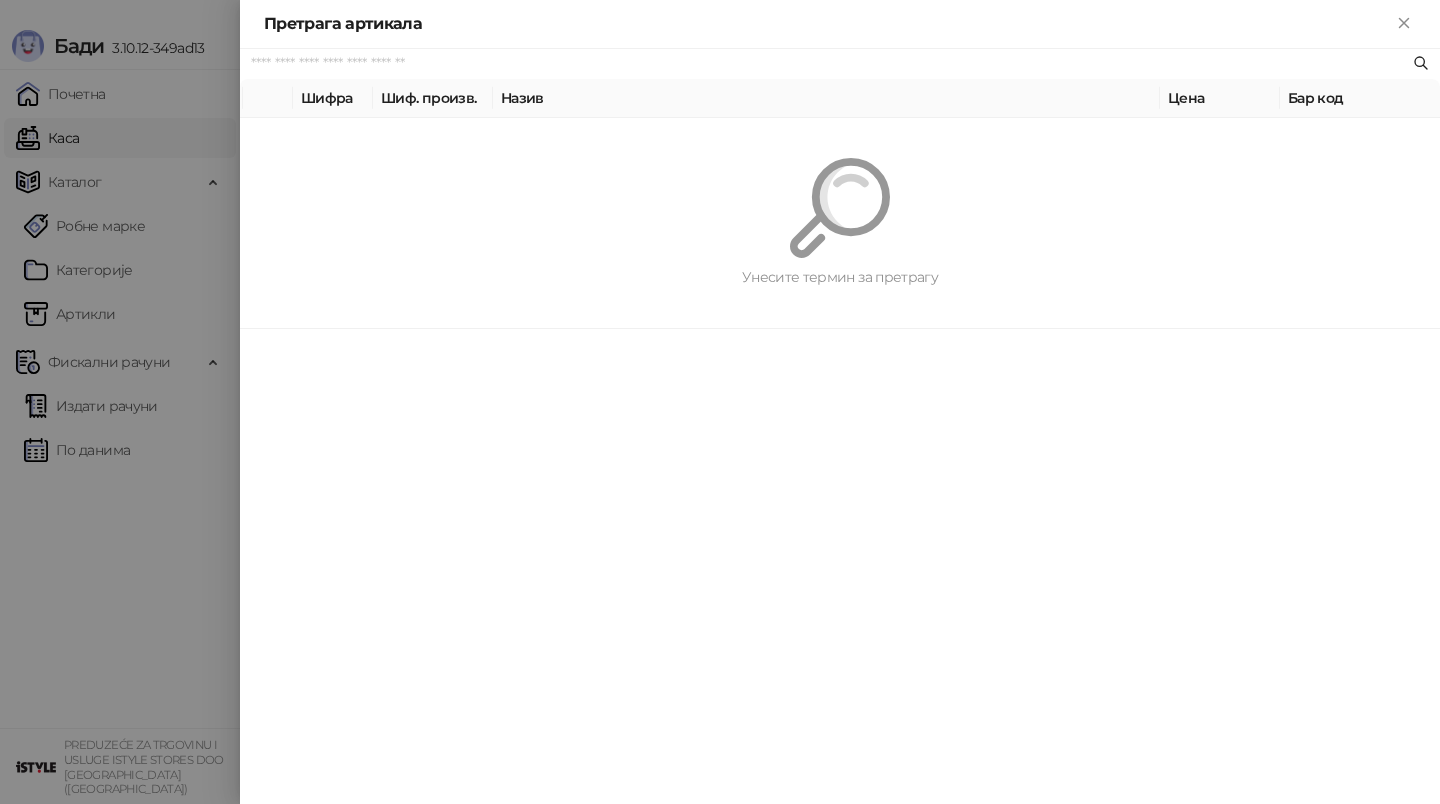paste on "**********" 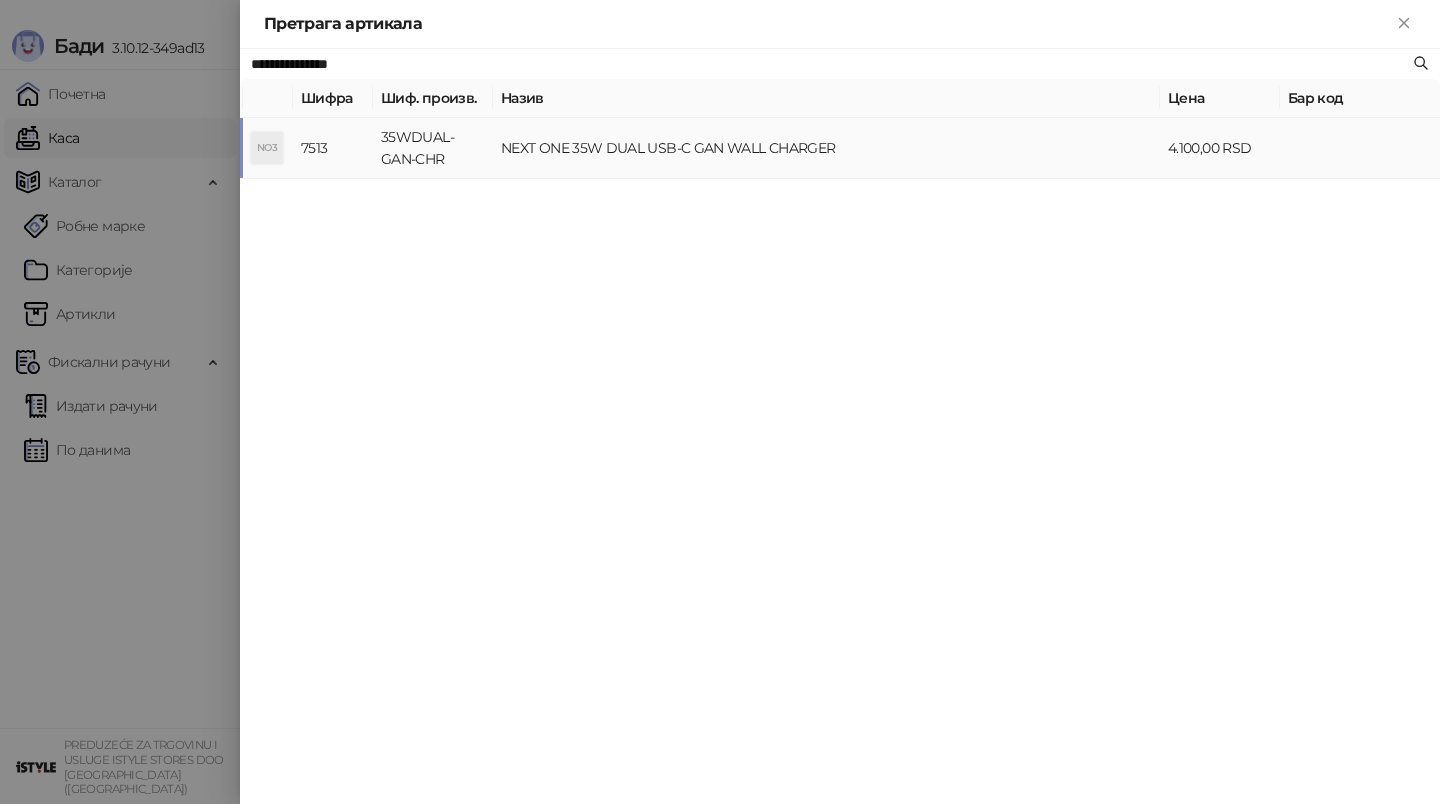 click on "NEXT ONE 35W DUAL USB-C GAN WALL CHARGER" at bounding box center [826, 148] 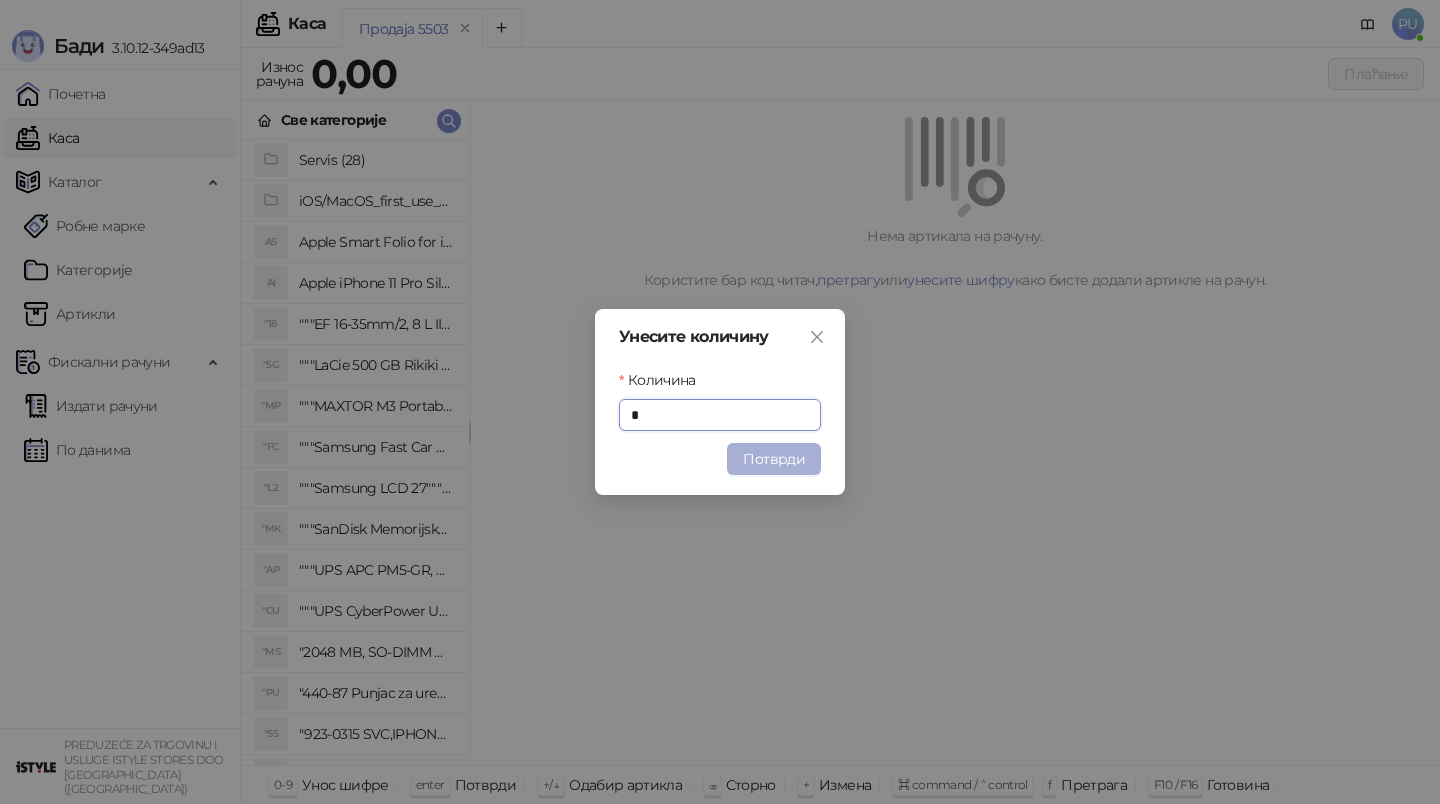 click on "Потврди" at bounding box center (774, 459) 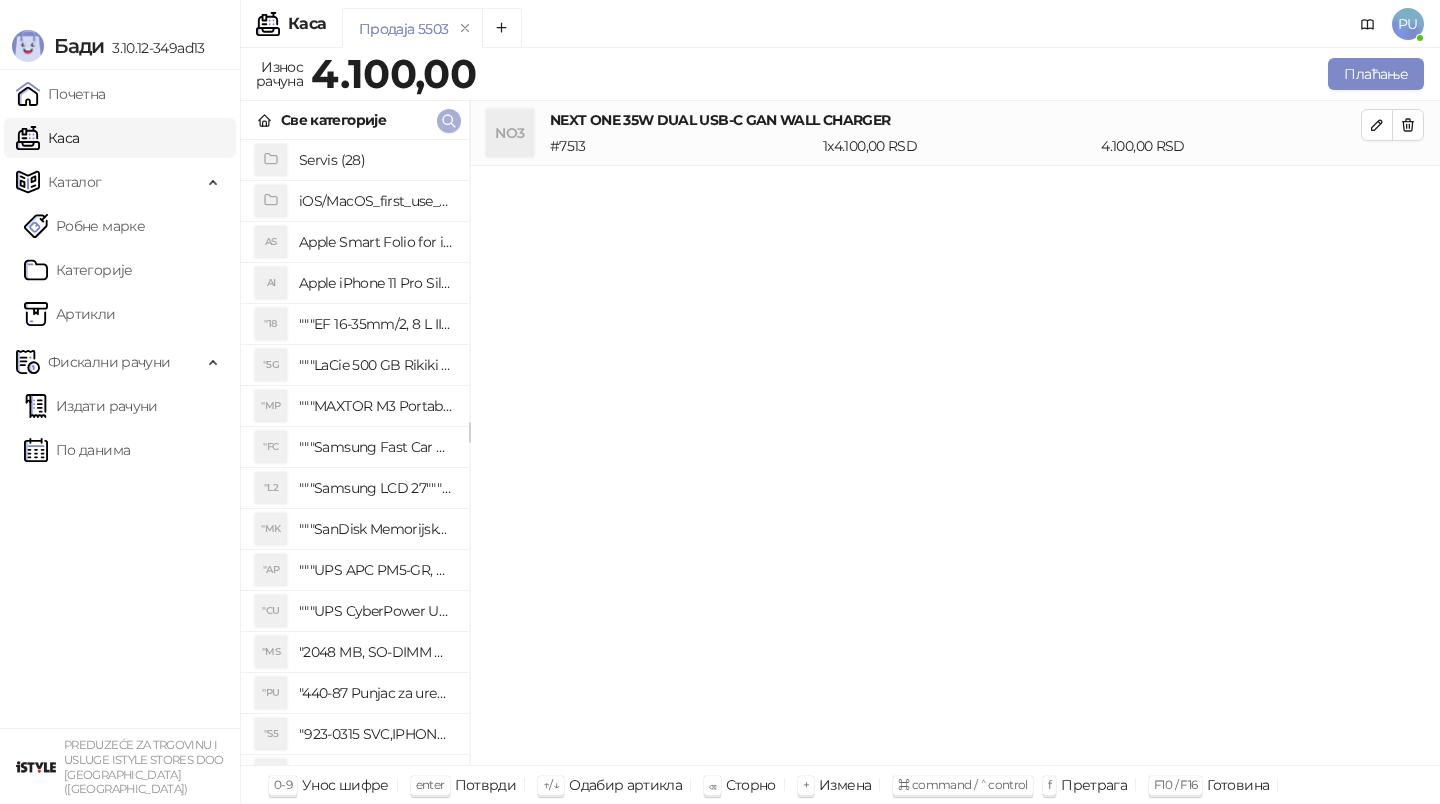 click at bounding box center (449, 120) 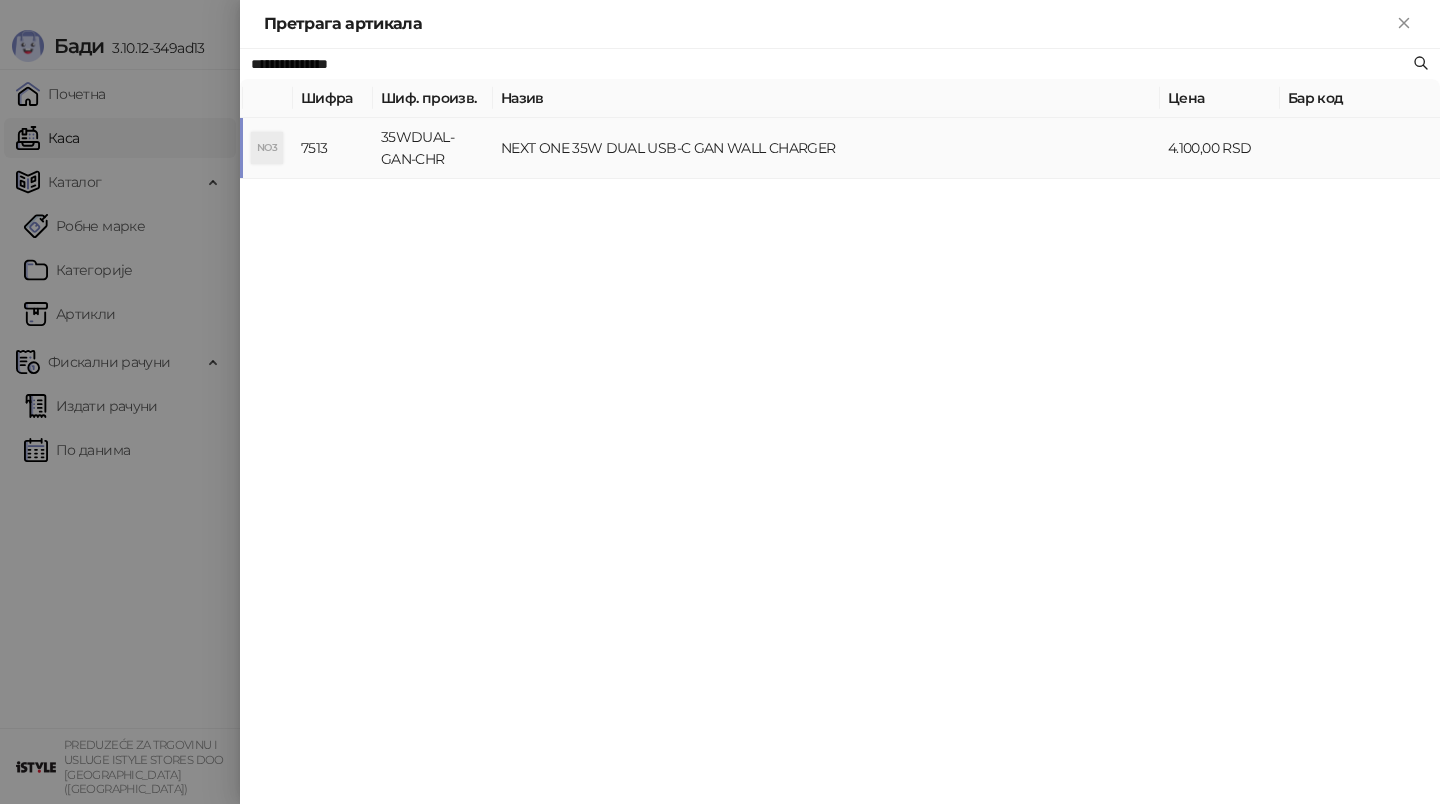 paste 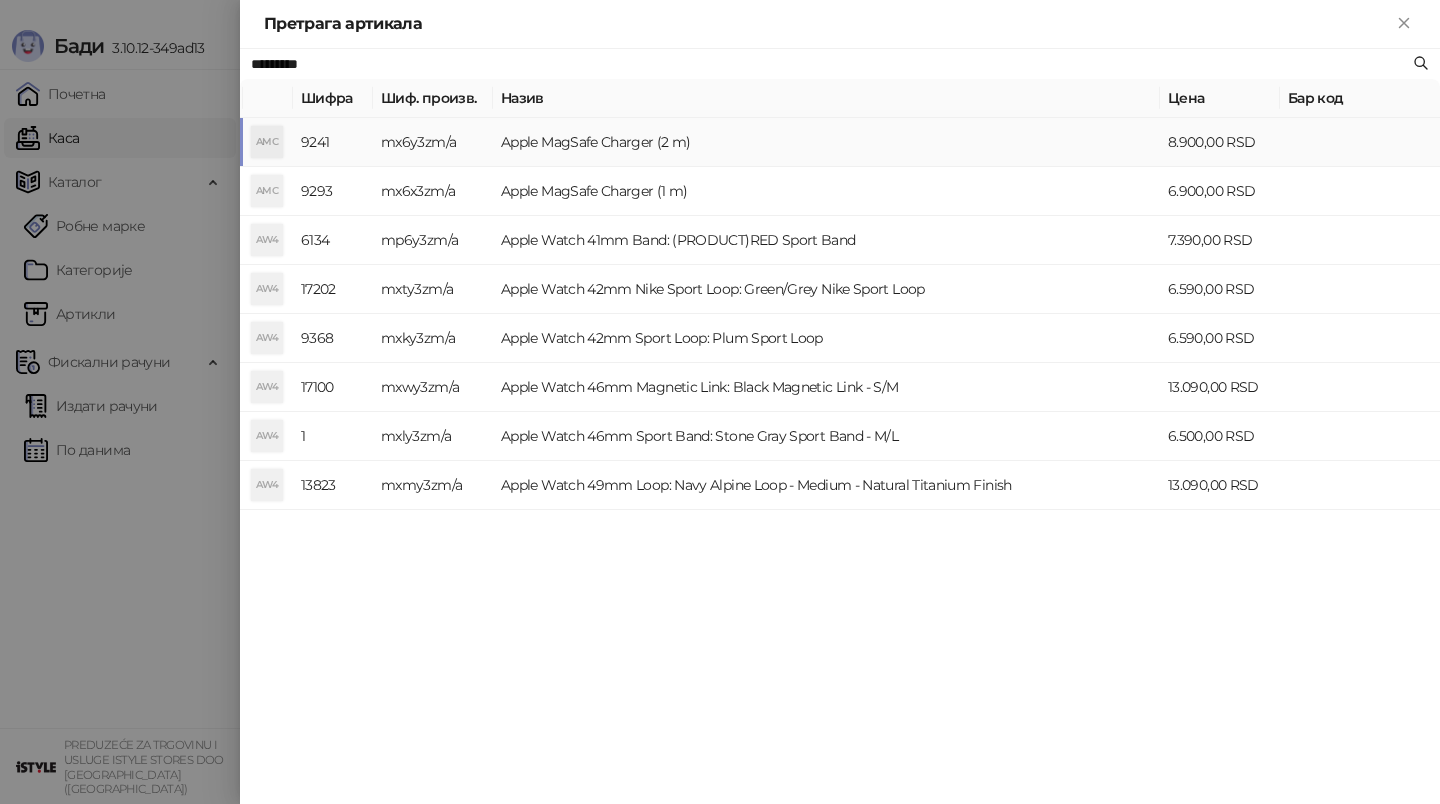 click on "Apple MagSafe Charger (2 m)" at bounding box center [826, 142] 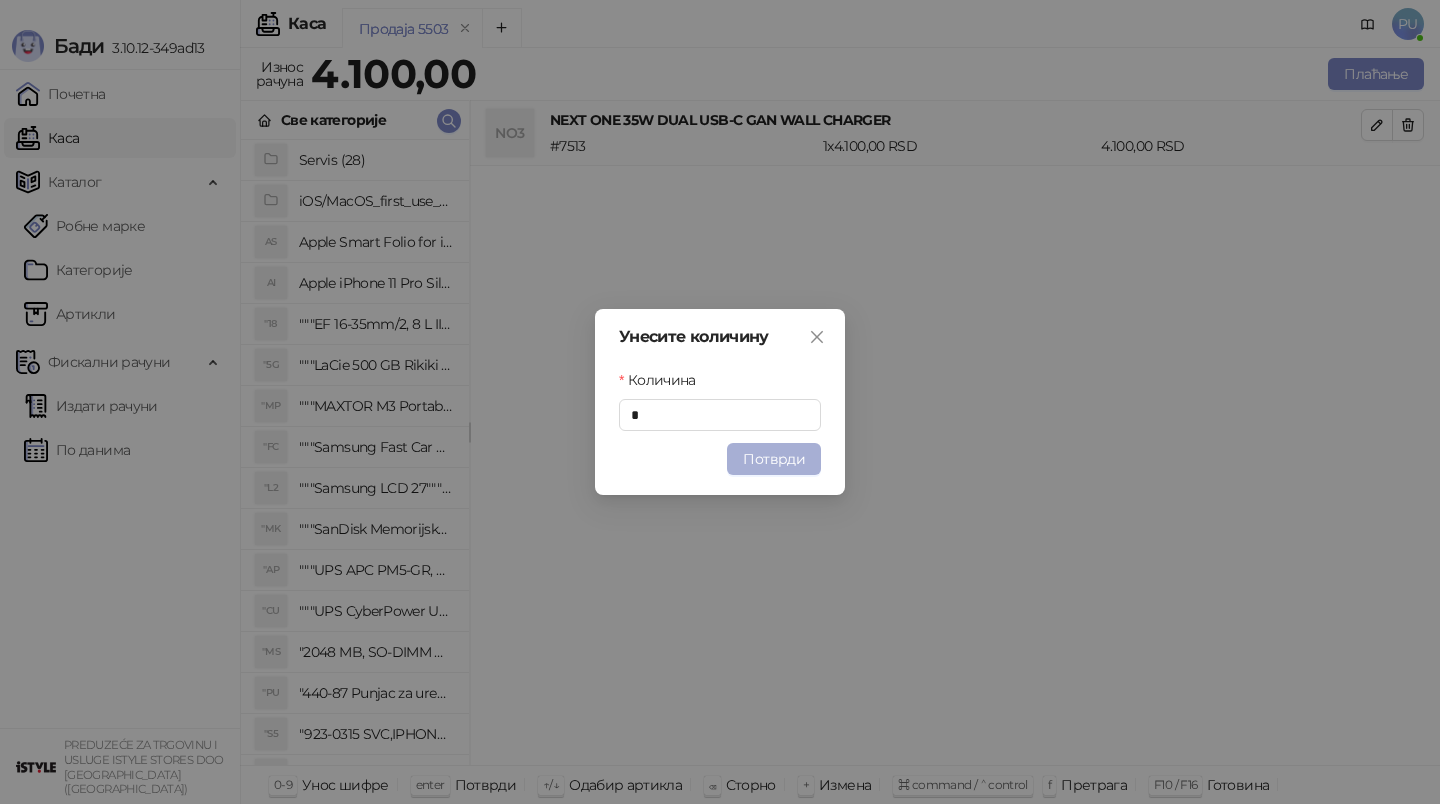 click on "Потврди" at bounding box center (774, 459) 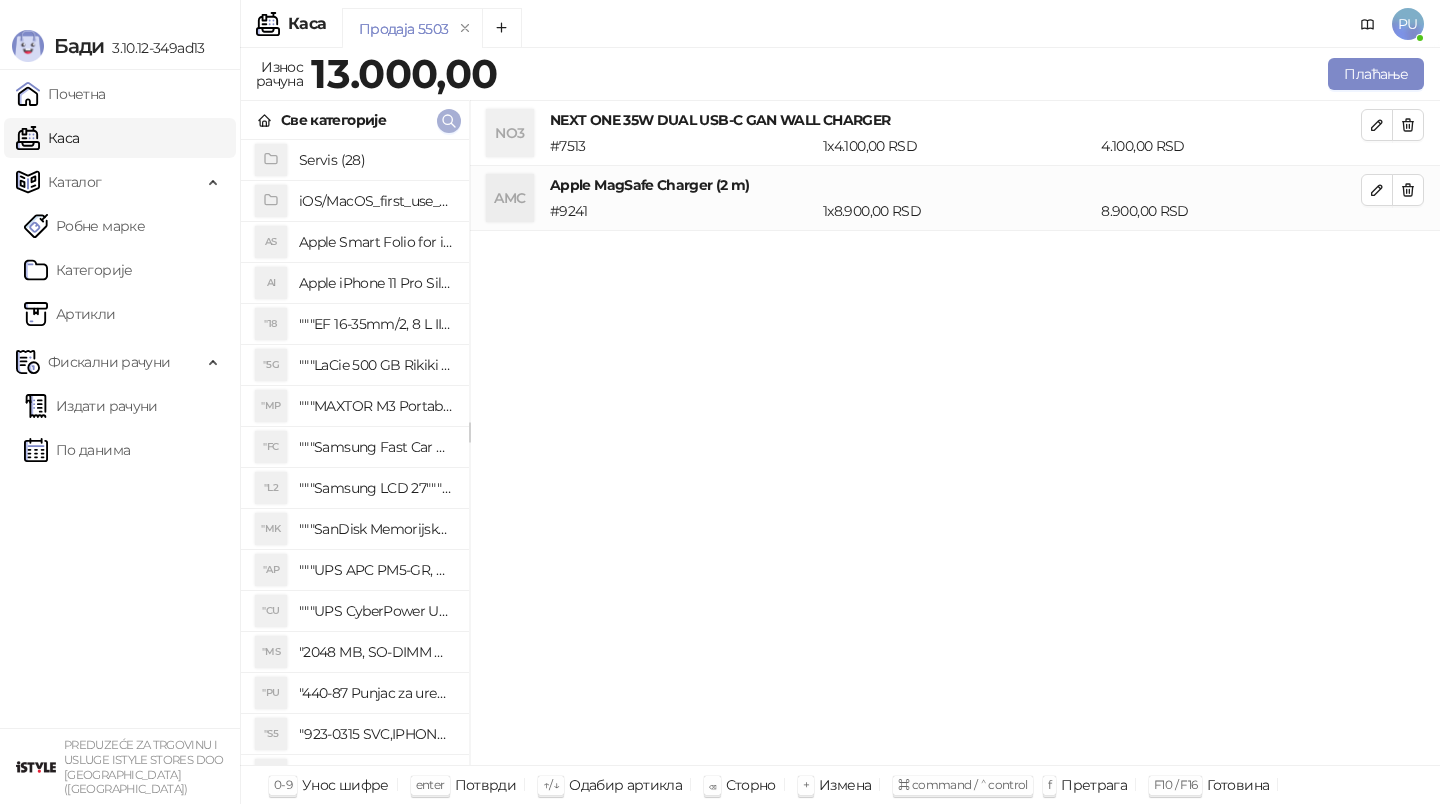 click 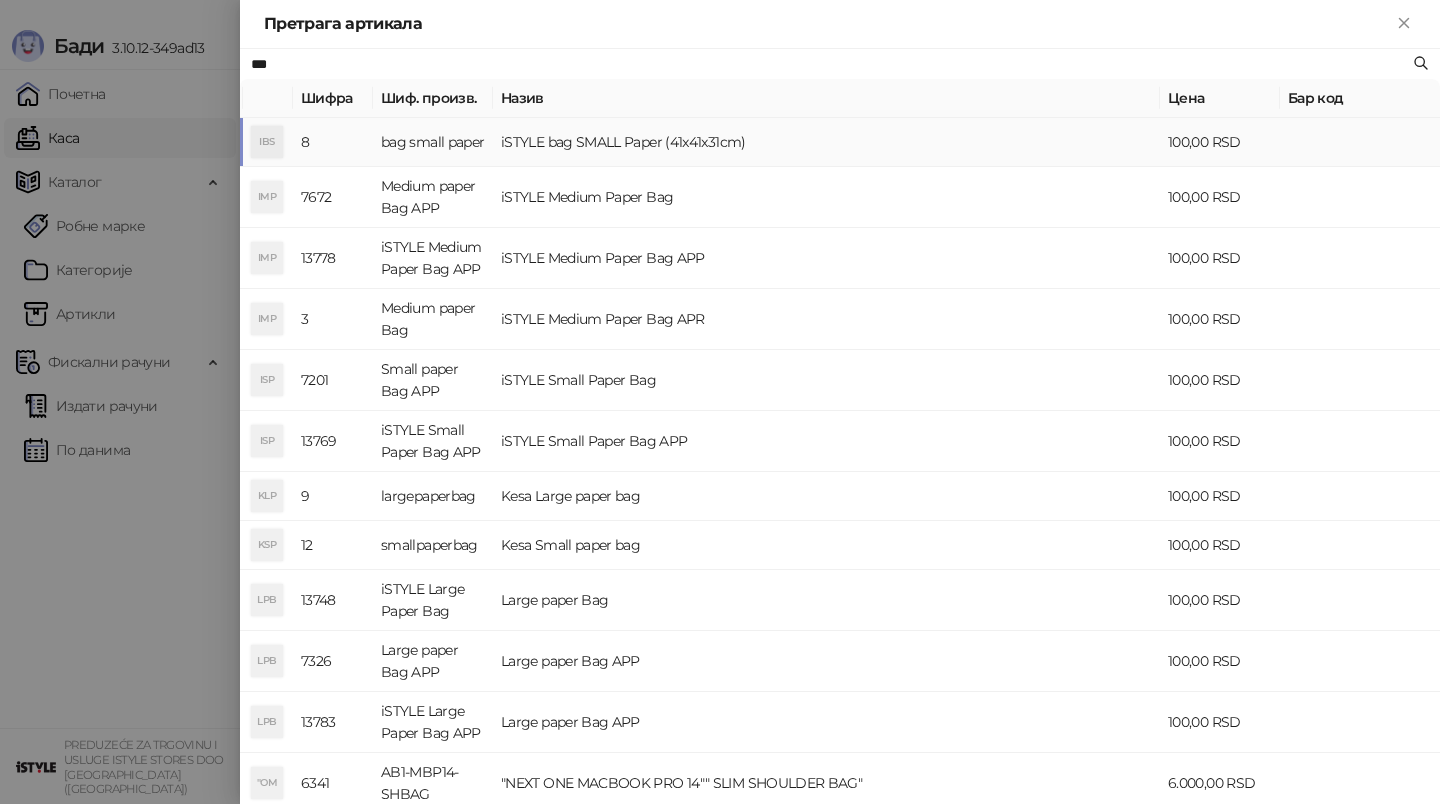 type on "***" 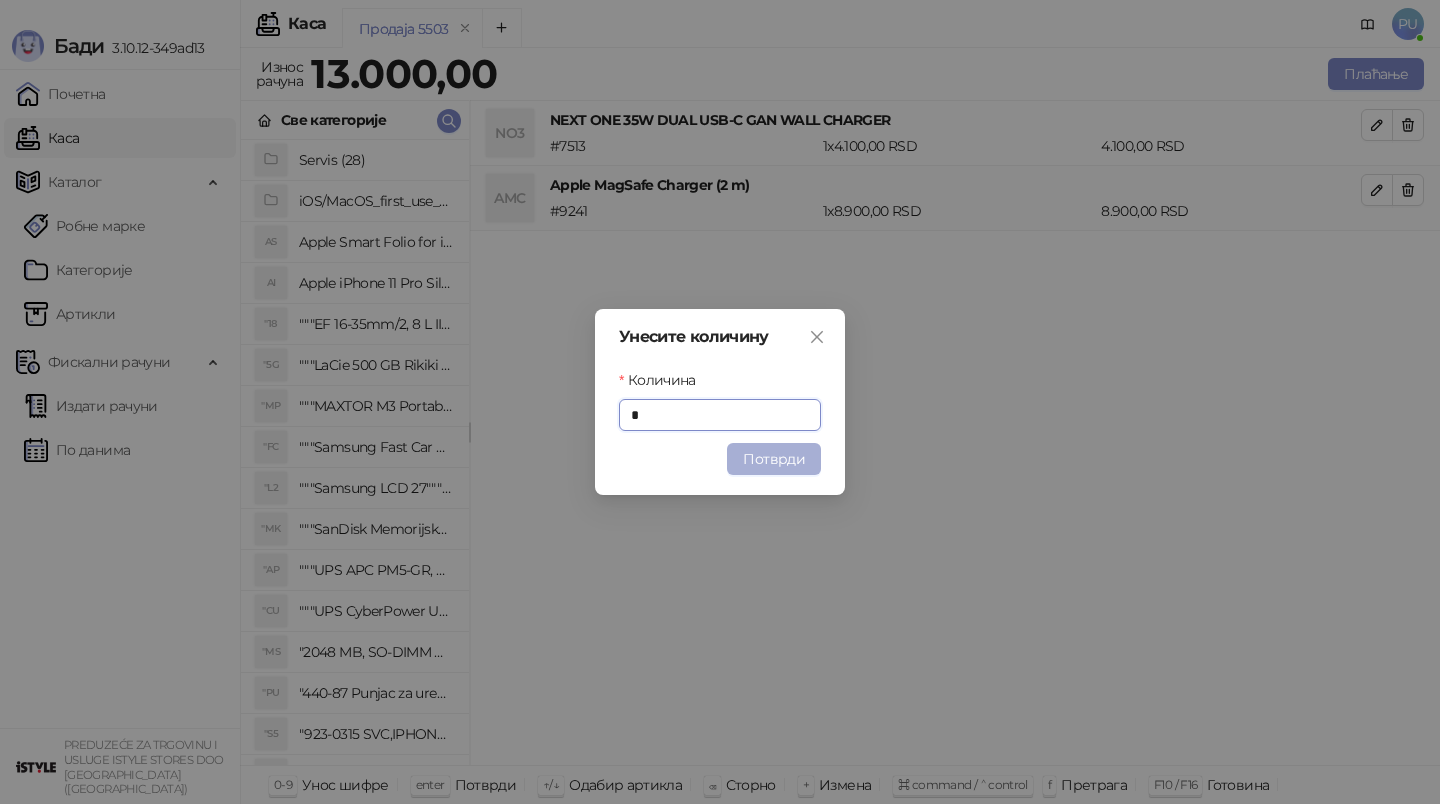 click on "Потврди" at bounding box center (774, 459) 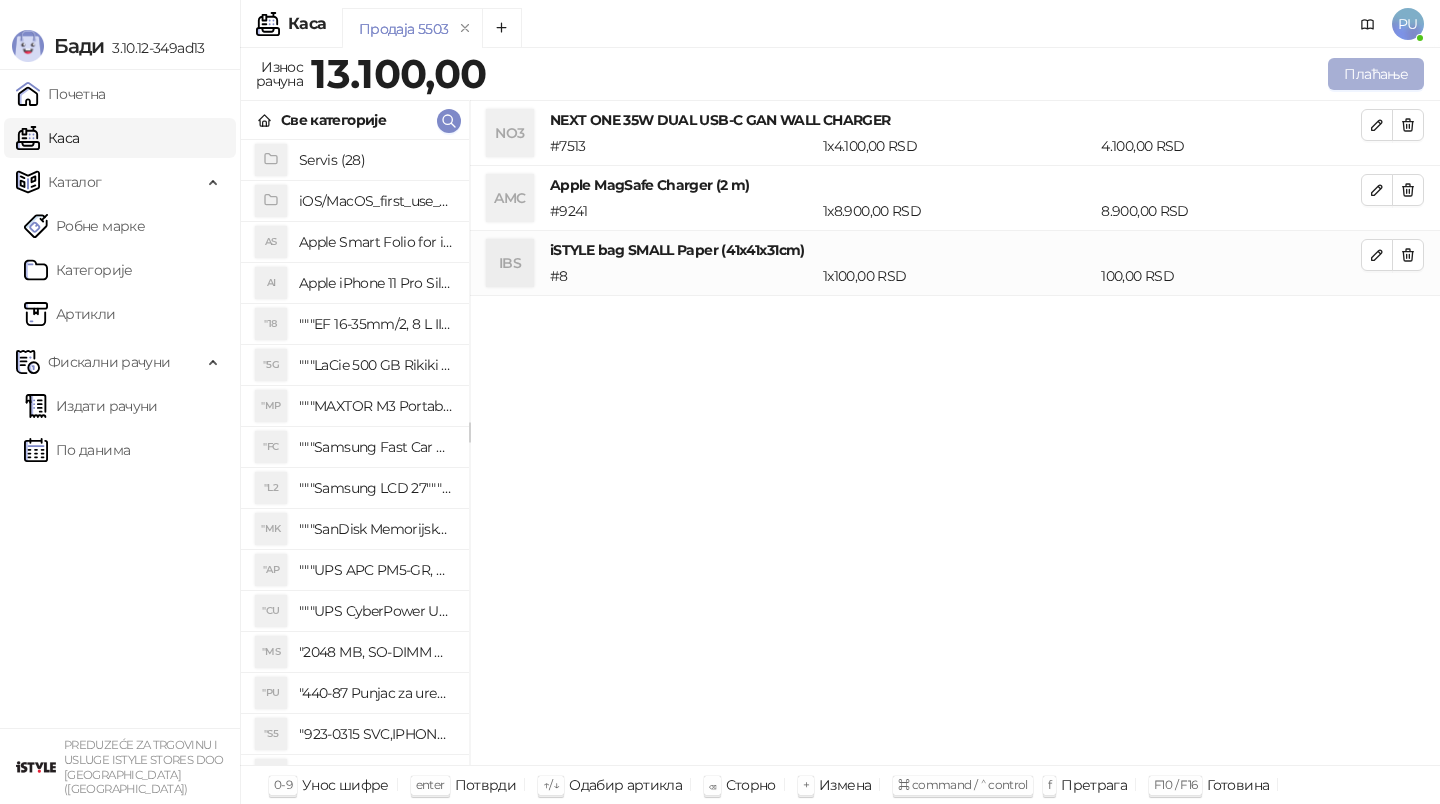 click on "Плаћање" at bounding box center [1376, 74] 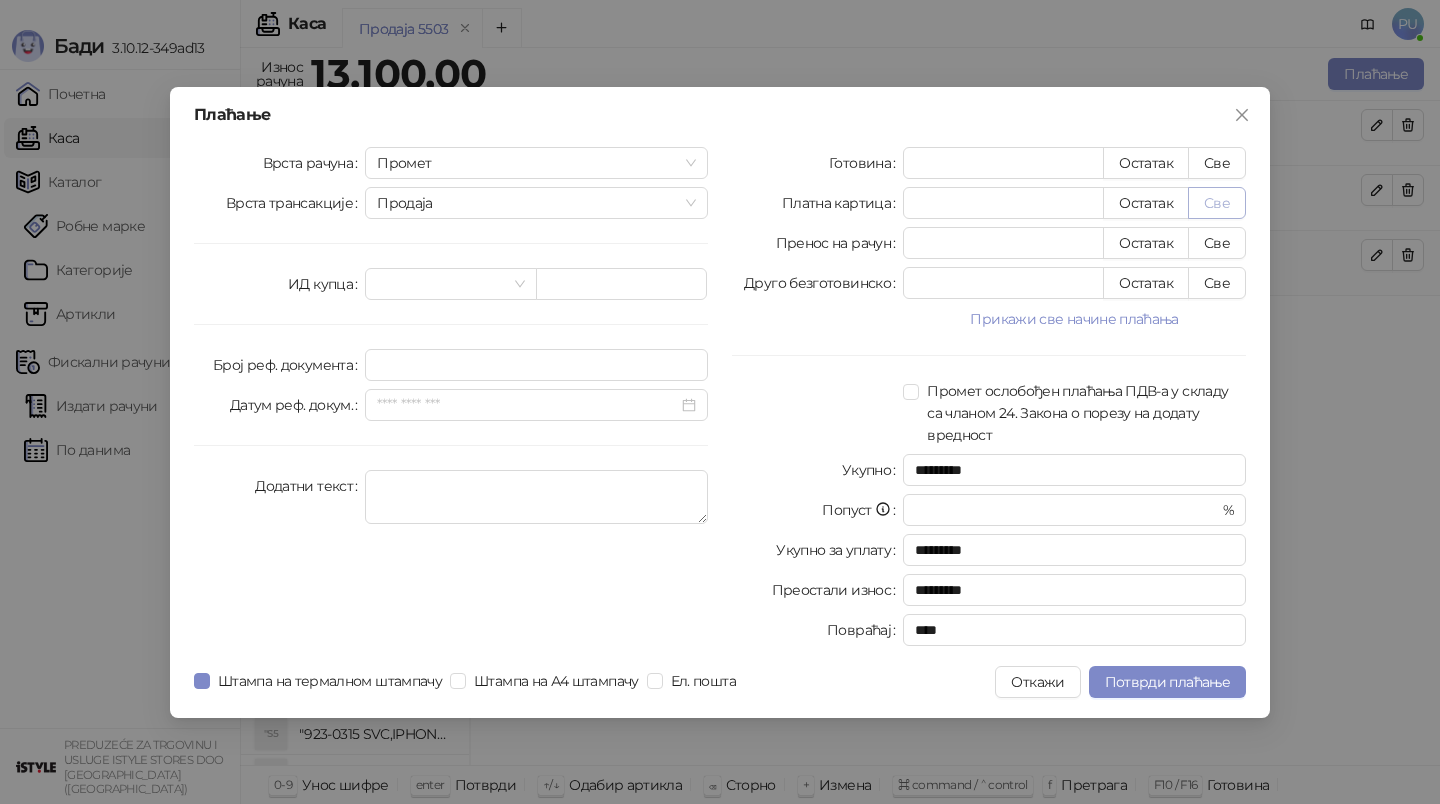 click on "Све" at bounding box center [1217, 203] 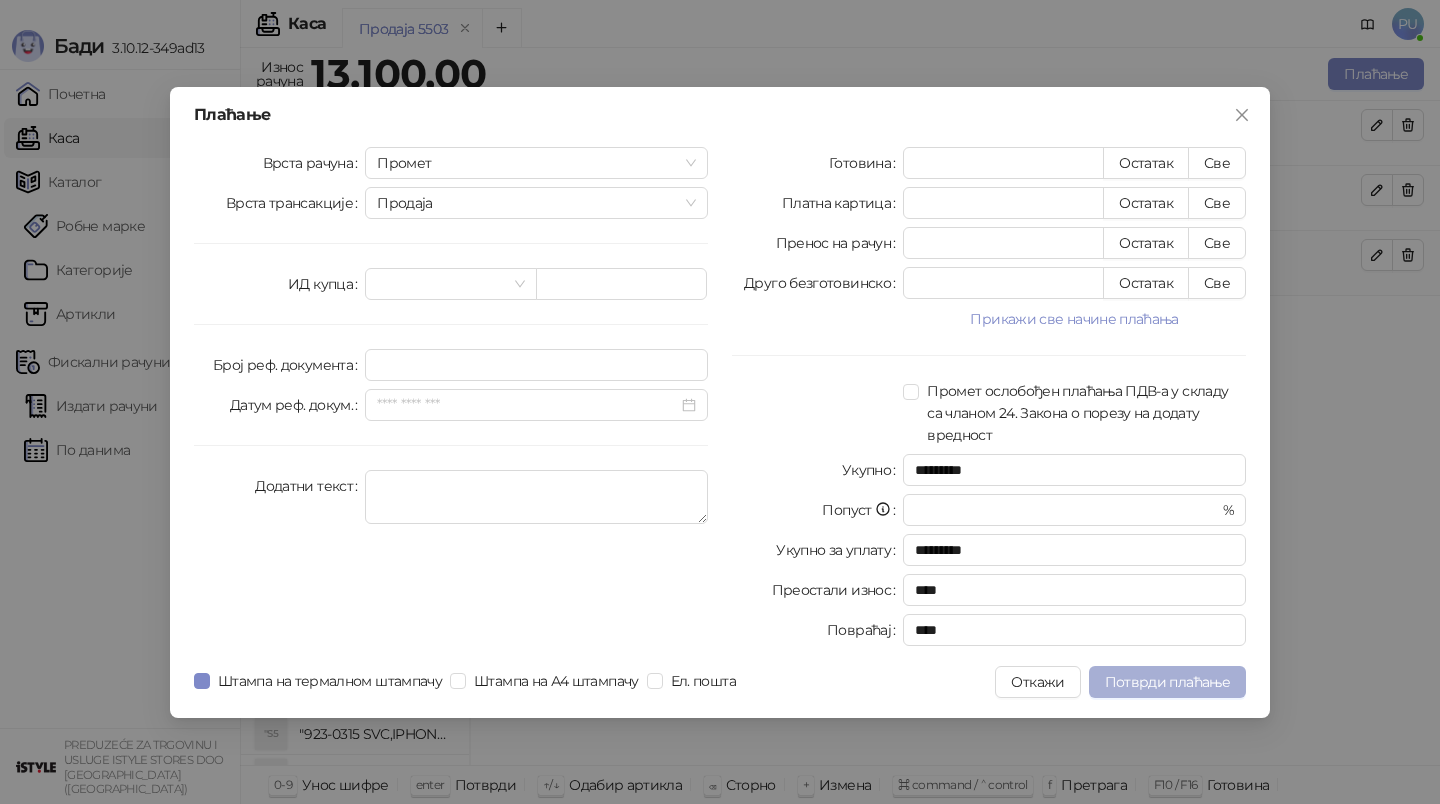 click on "Потврди плаћање" at bounding box center [1167, 682] 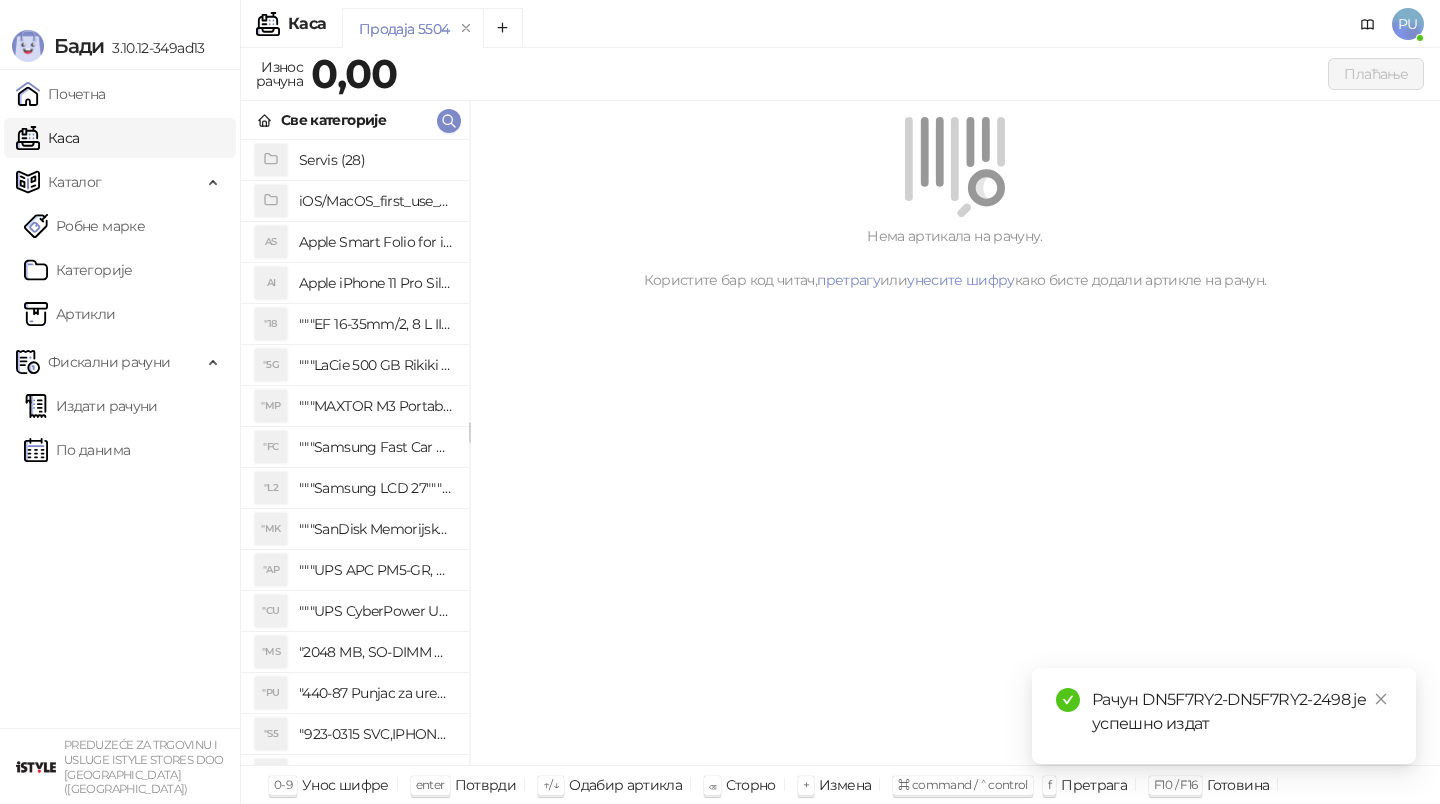 click on "Рачун DN5F7RY2-DN5F7RY2-2498 је успешно издат" at bounding box center [1224, 716] 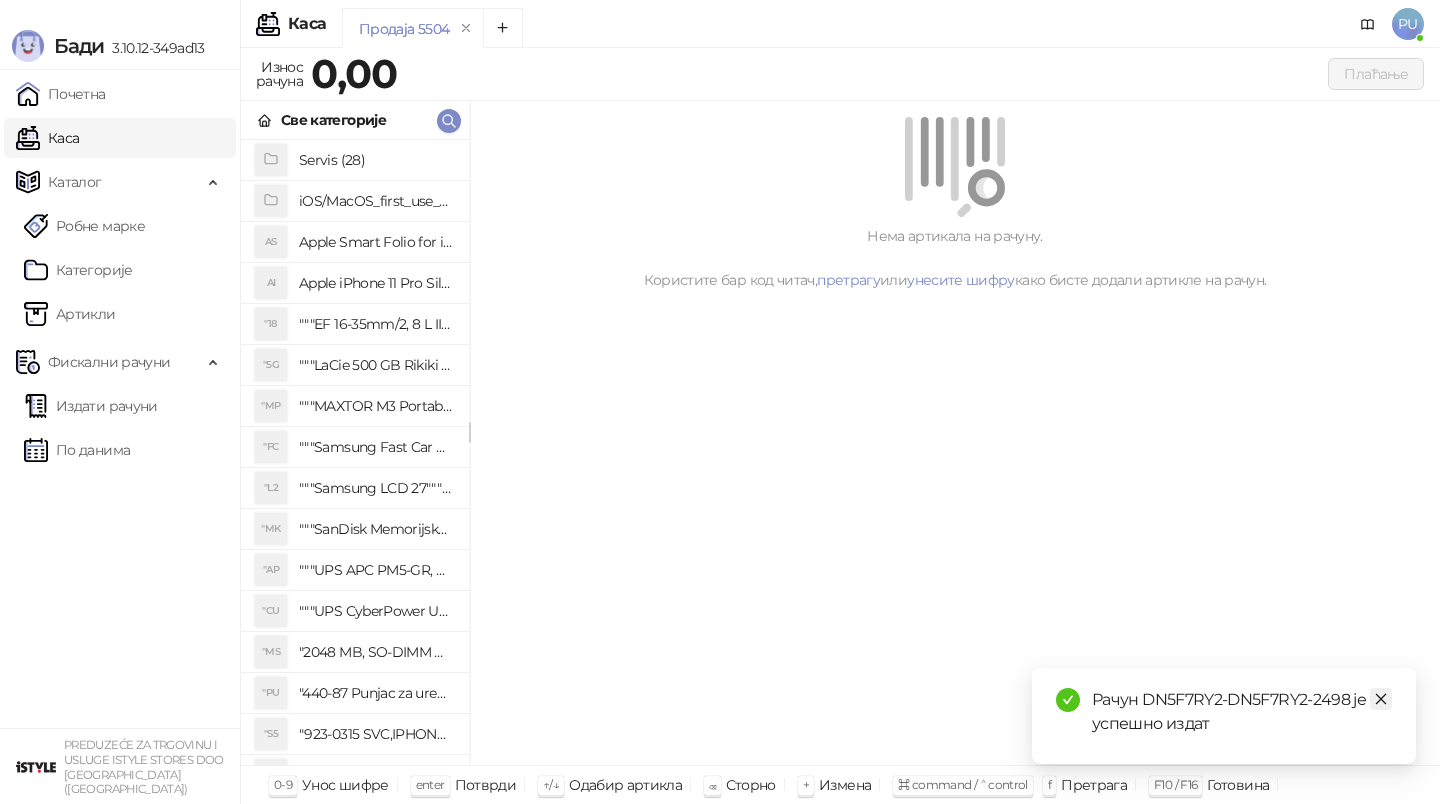 click 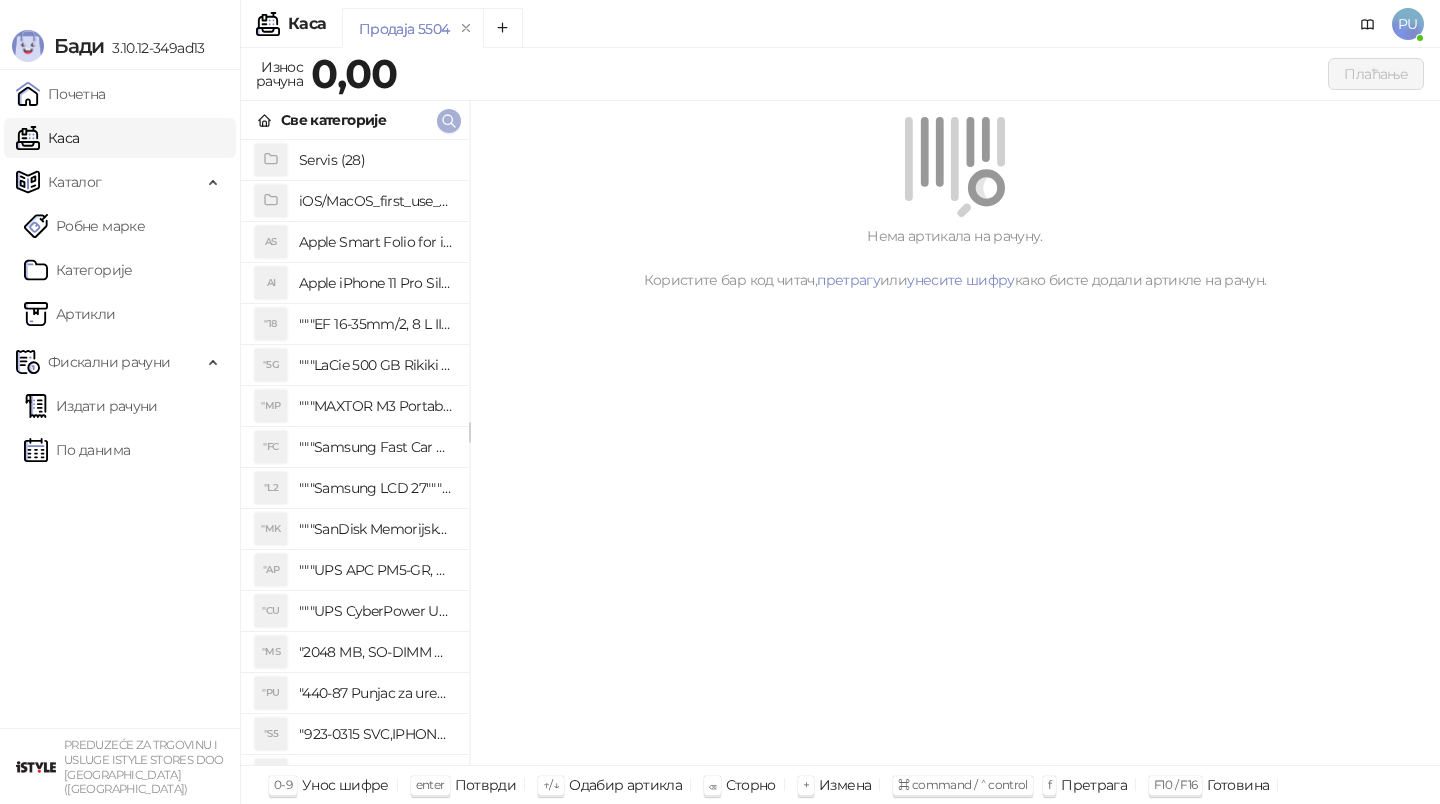 click at bounding box center [449, 120] 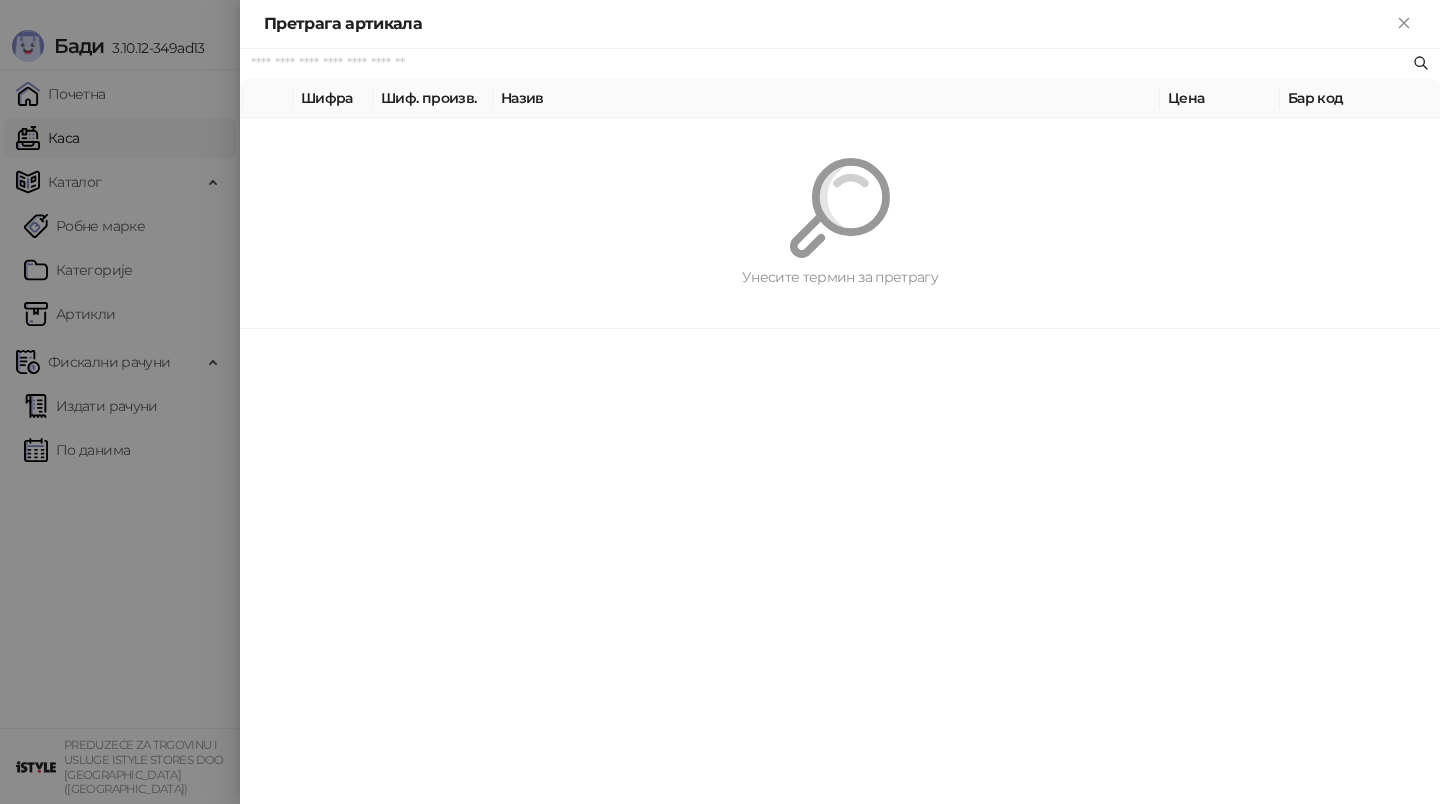 paste on "*********" 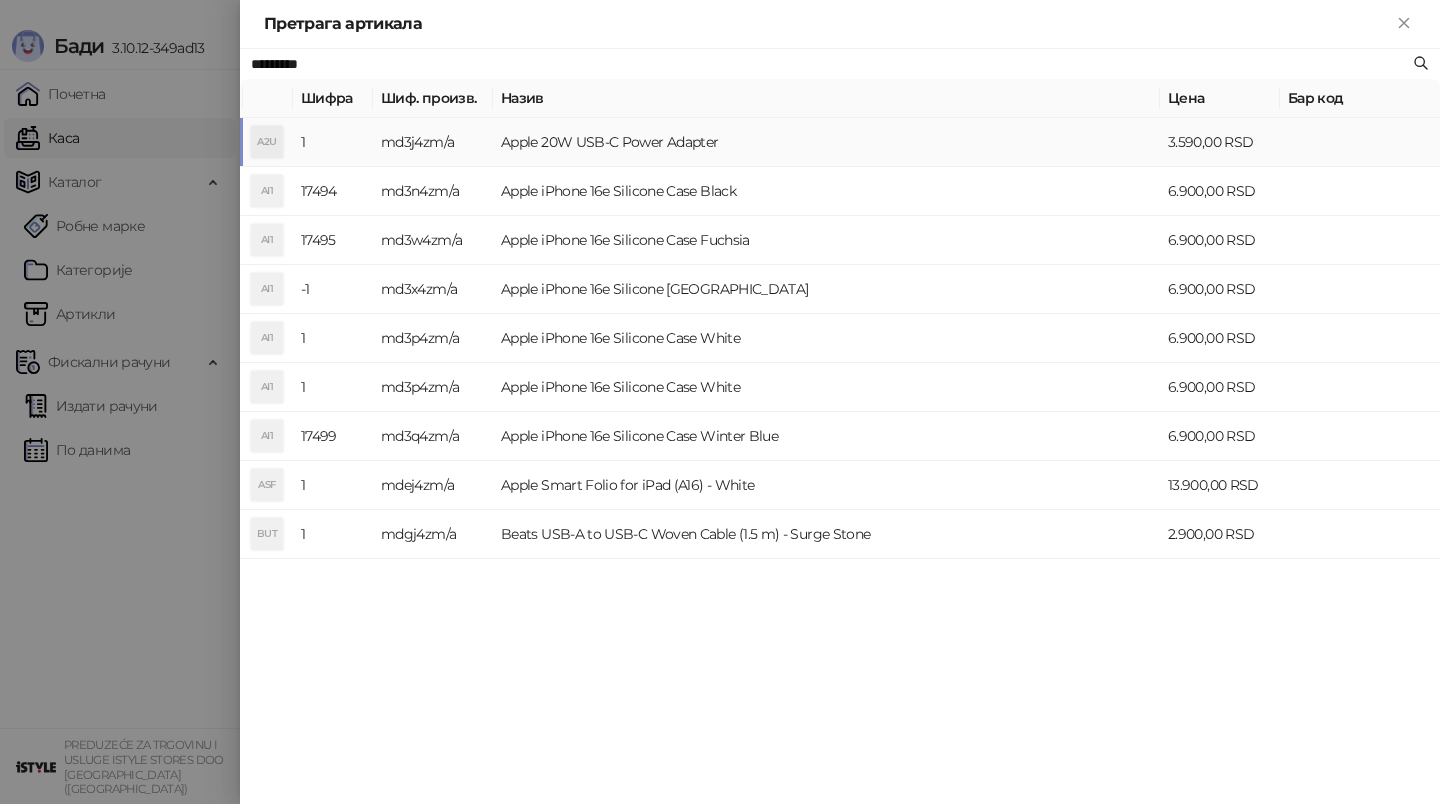 type on "*********" 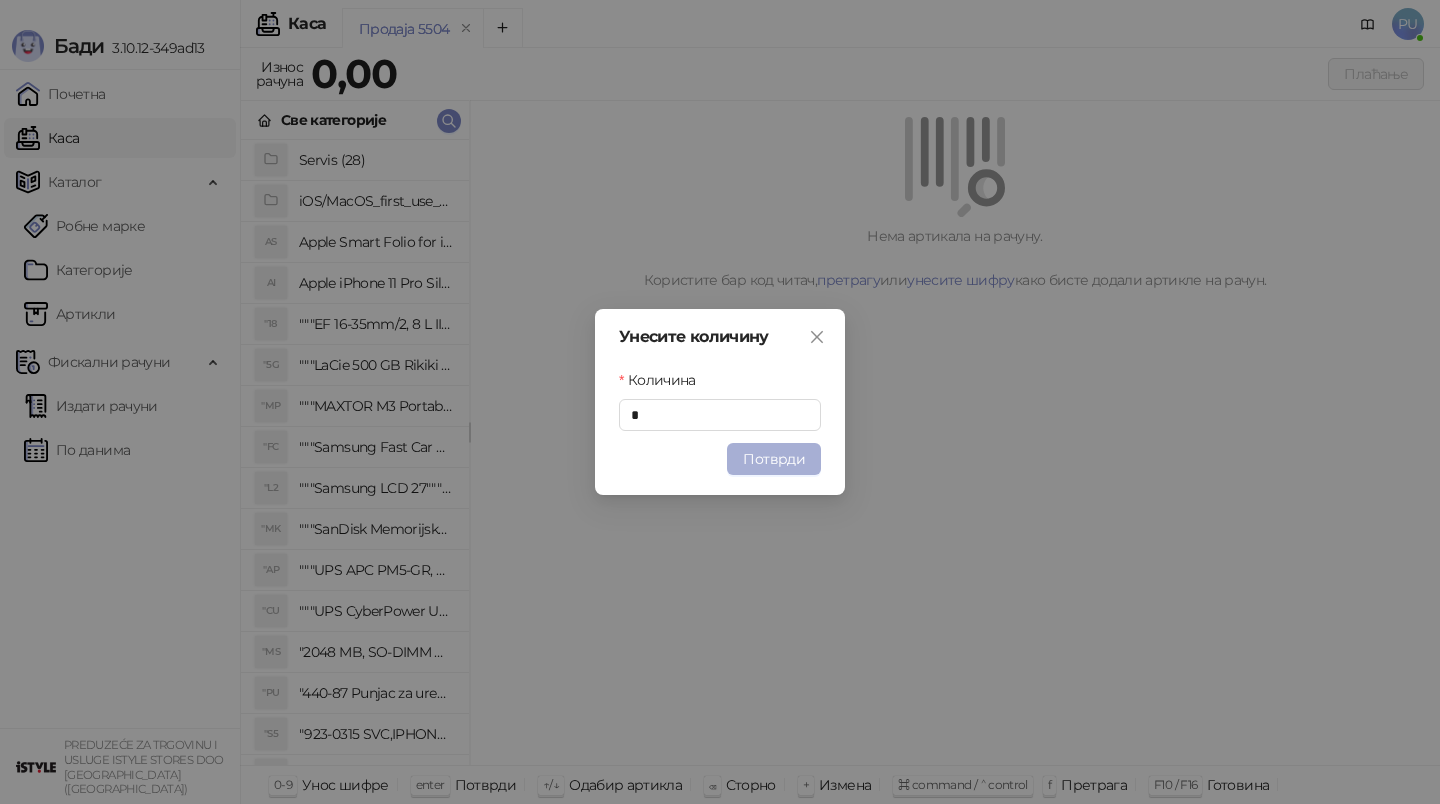 click on "Потврди" at bounding box center [774, 459] 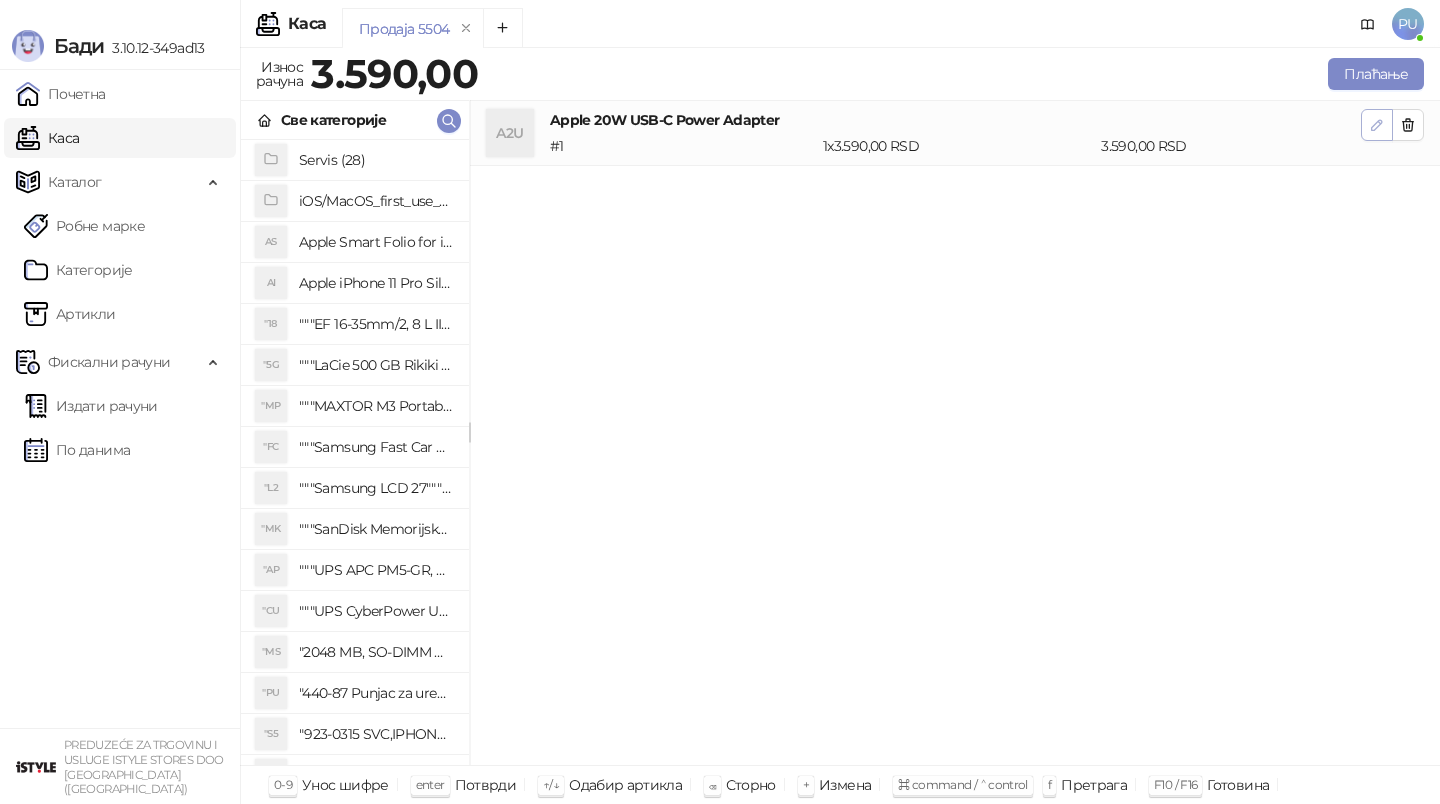 click 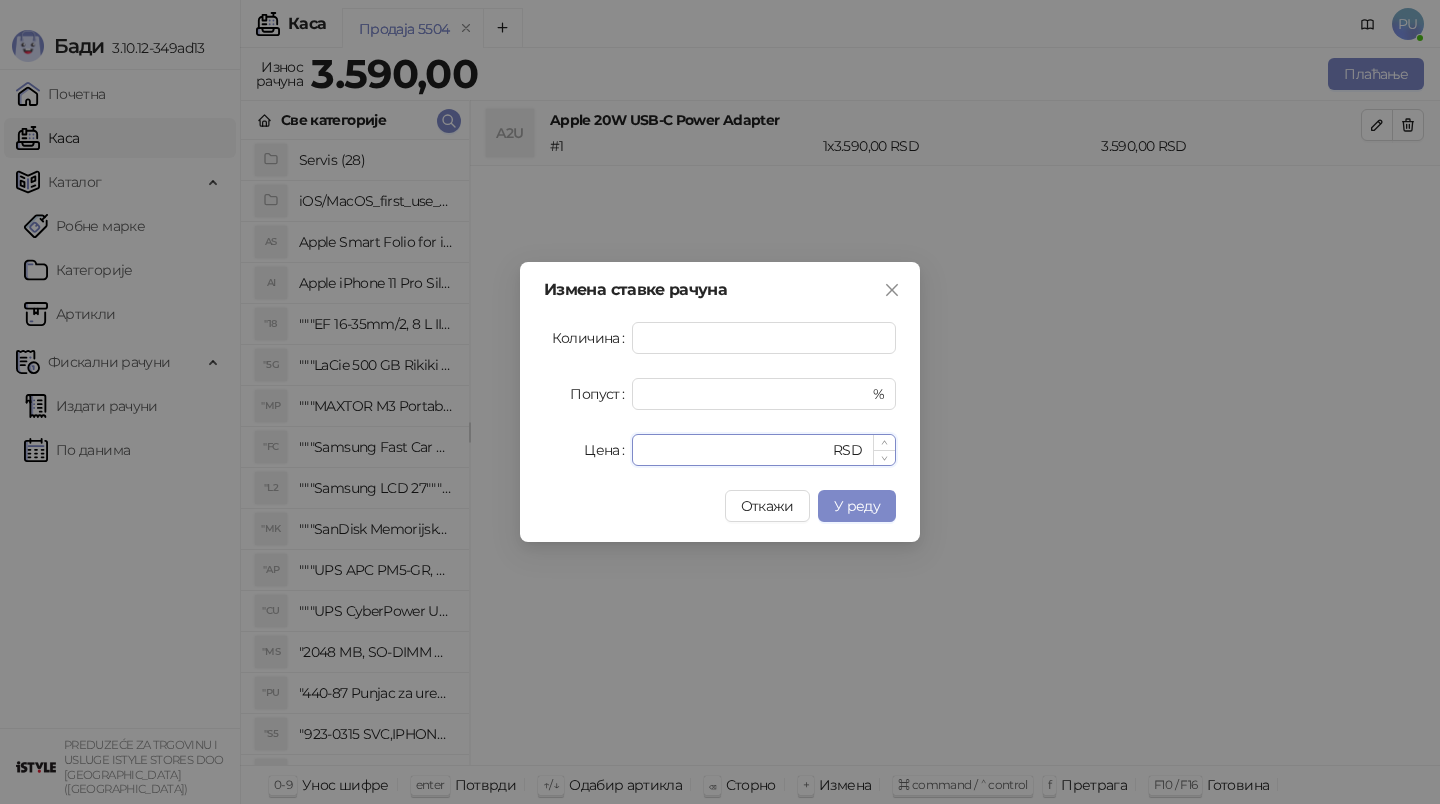 click on "****" at bounding box center [736, 450] 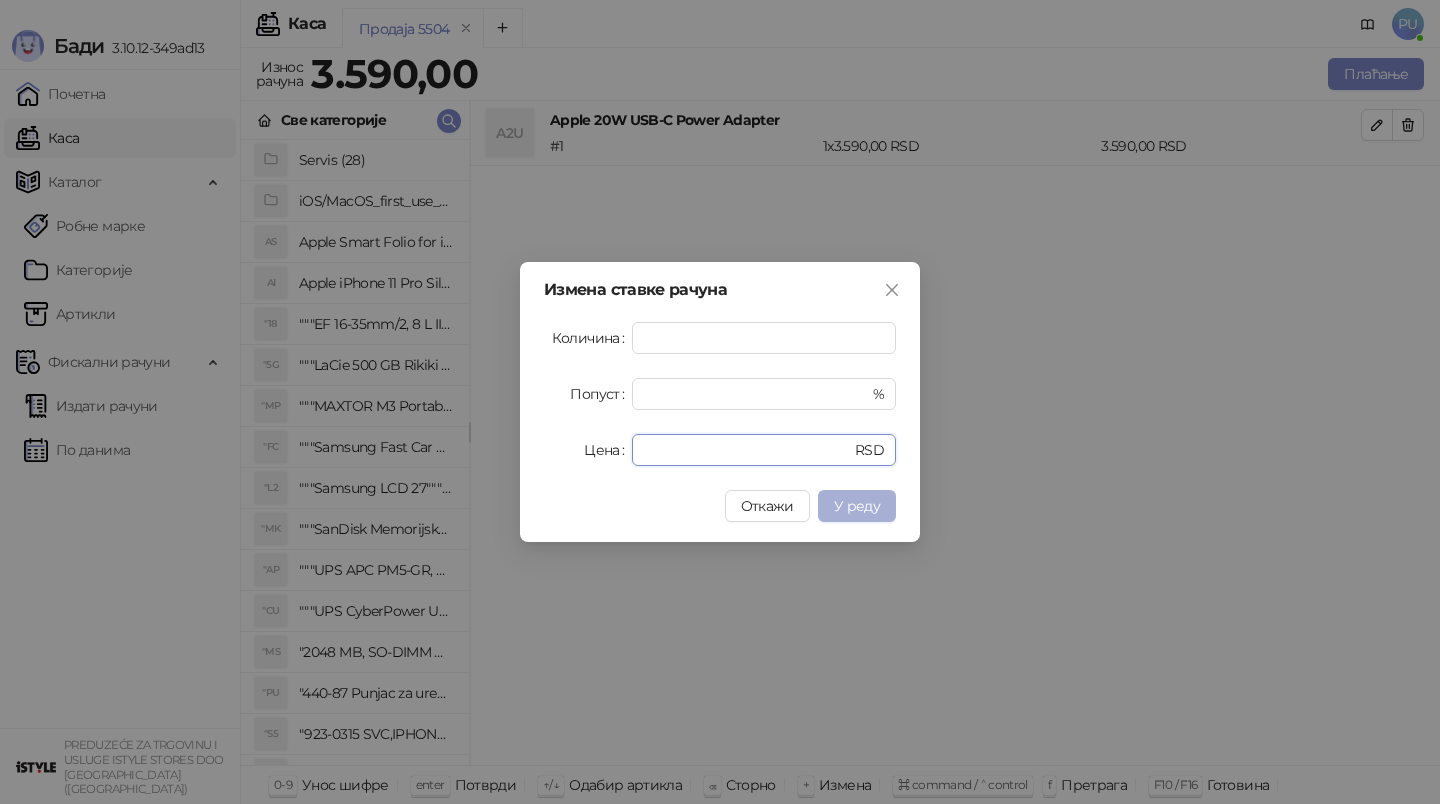 type on "****" 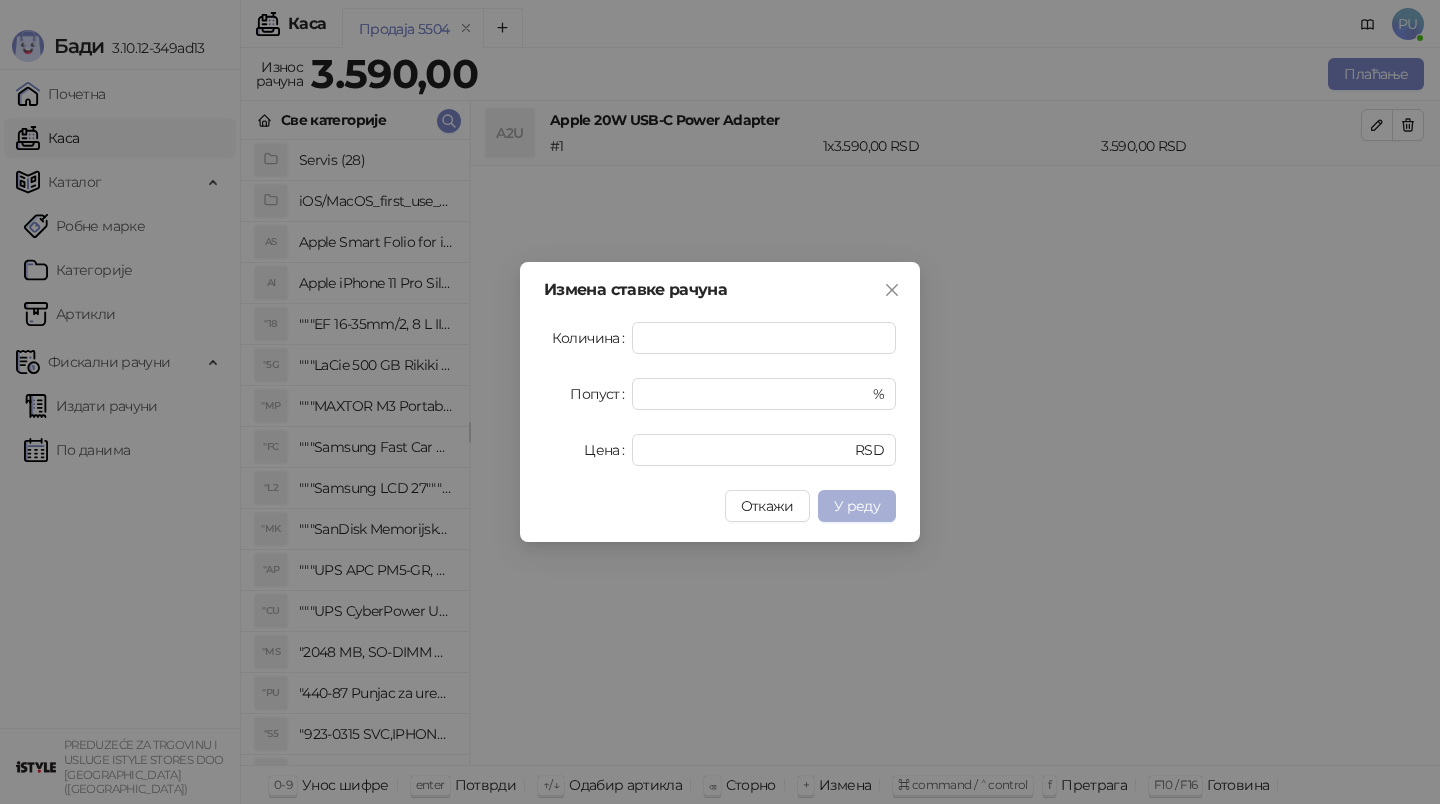 click on "У реду" at bounding box center [857, 506] 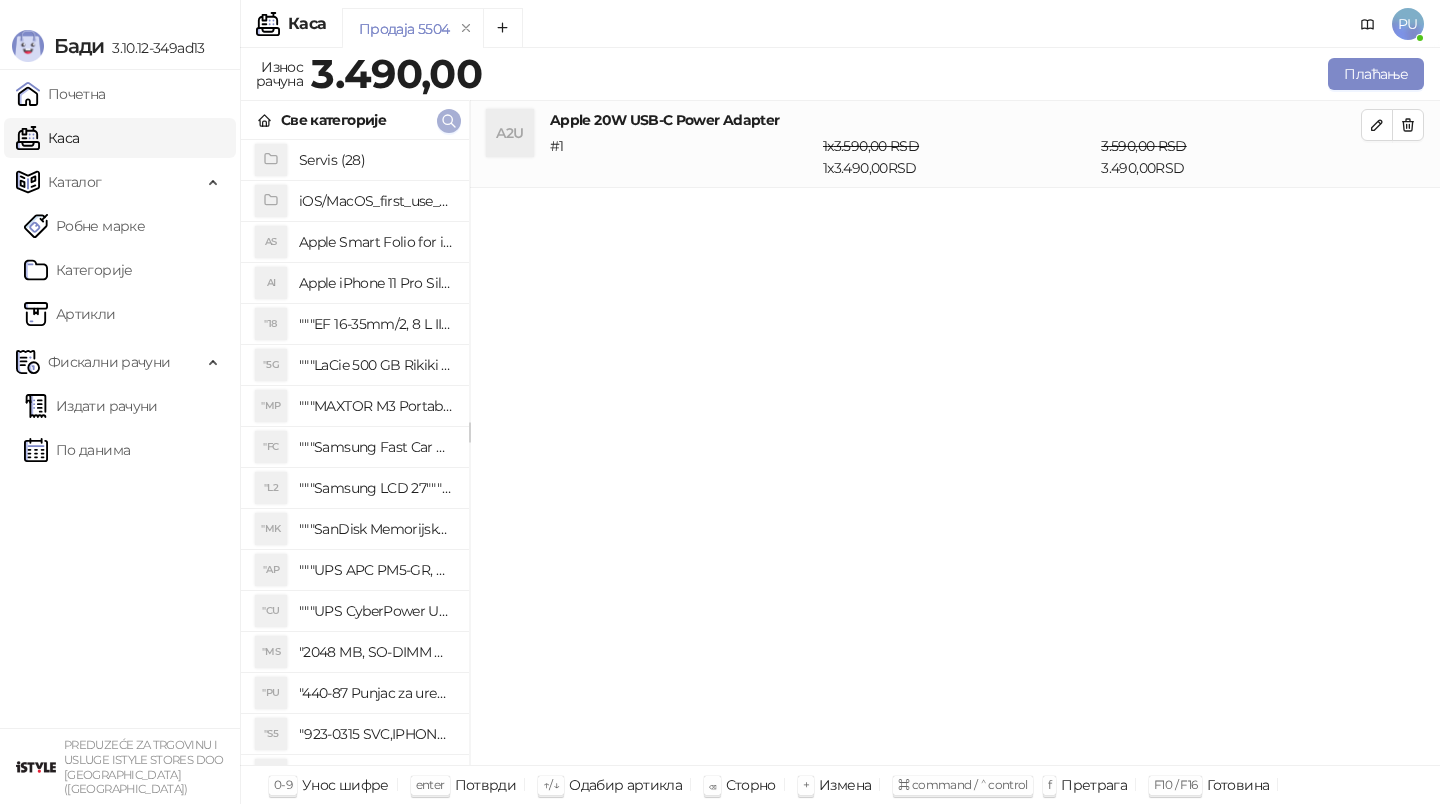 click 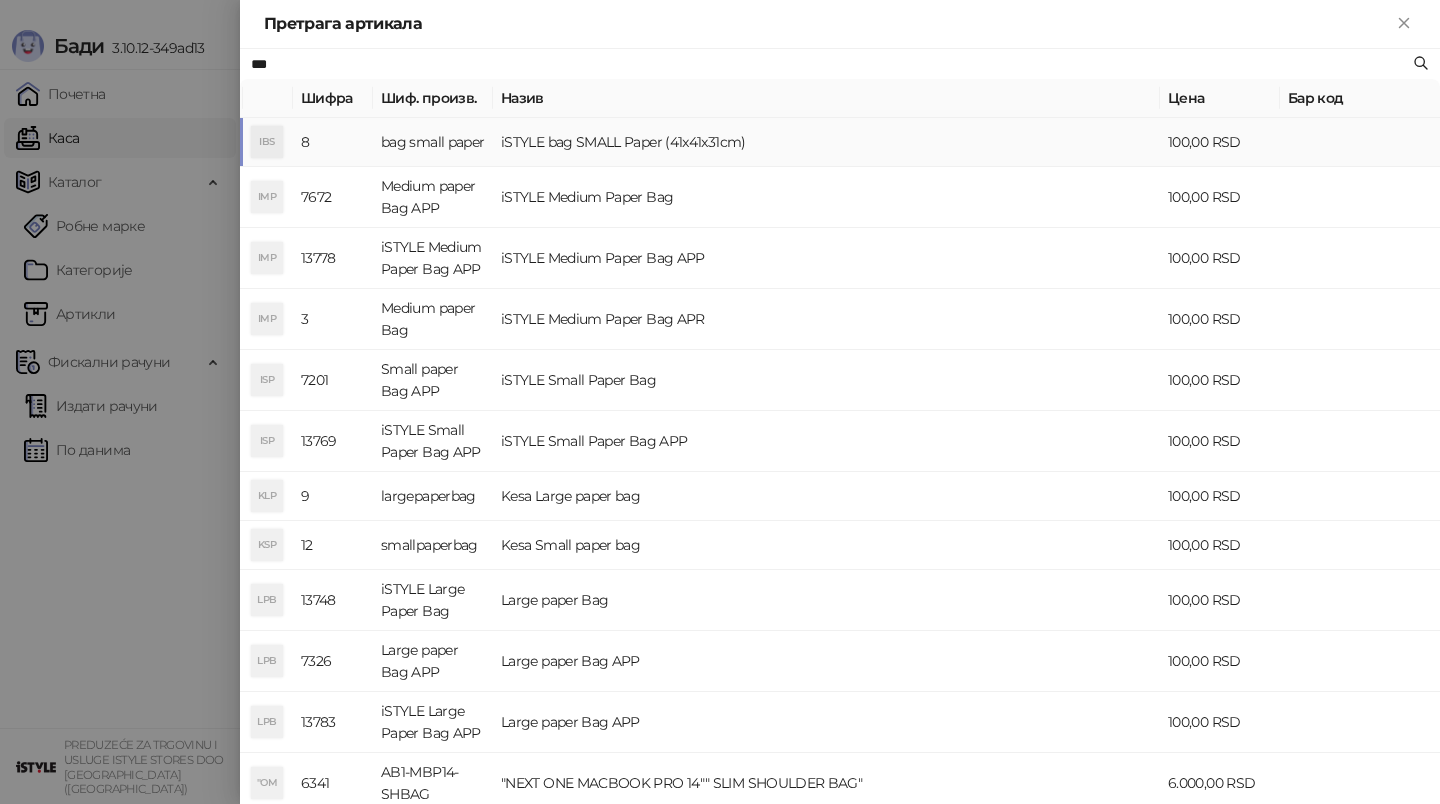 type on "***" 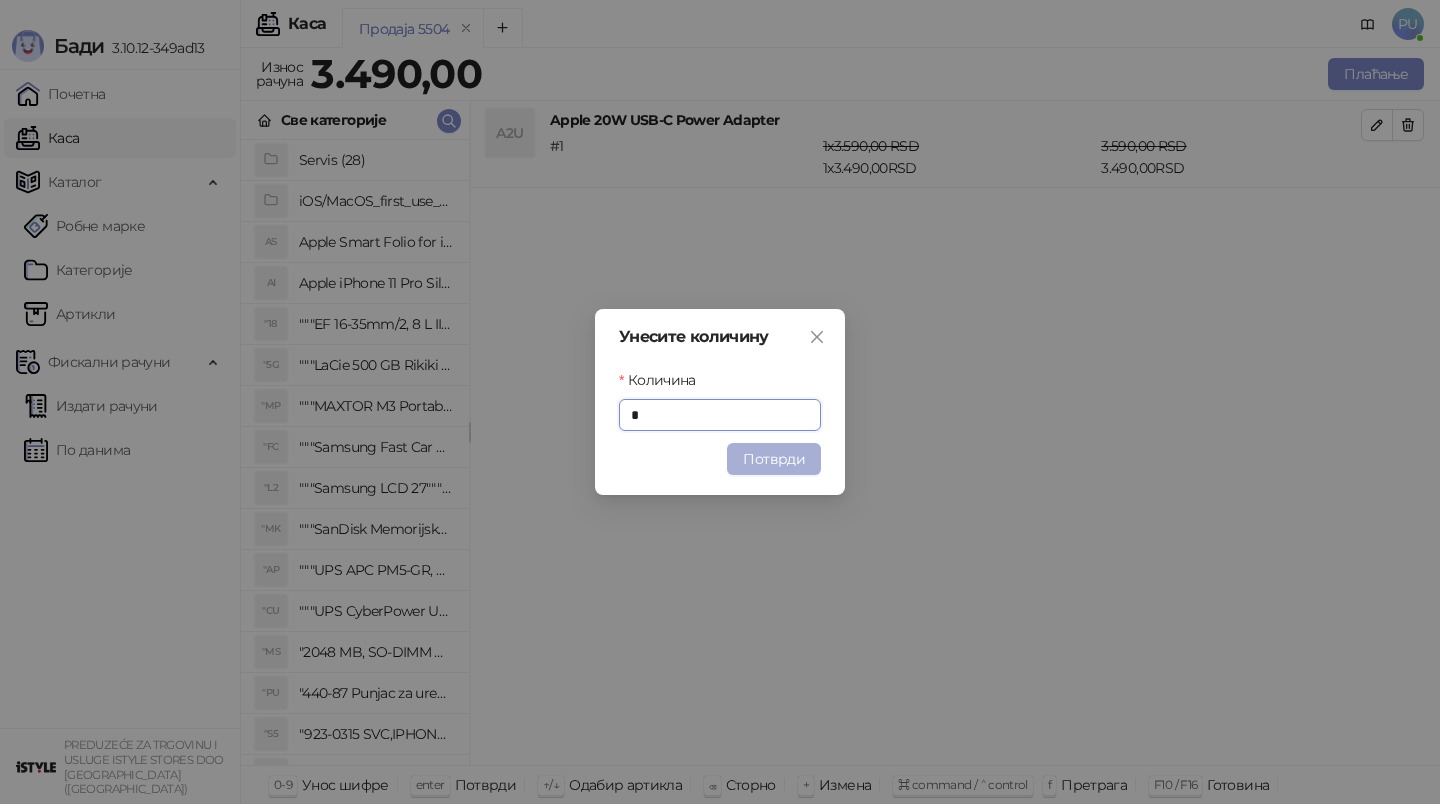 click on "Потврди" at bounding box center (774, 459) 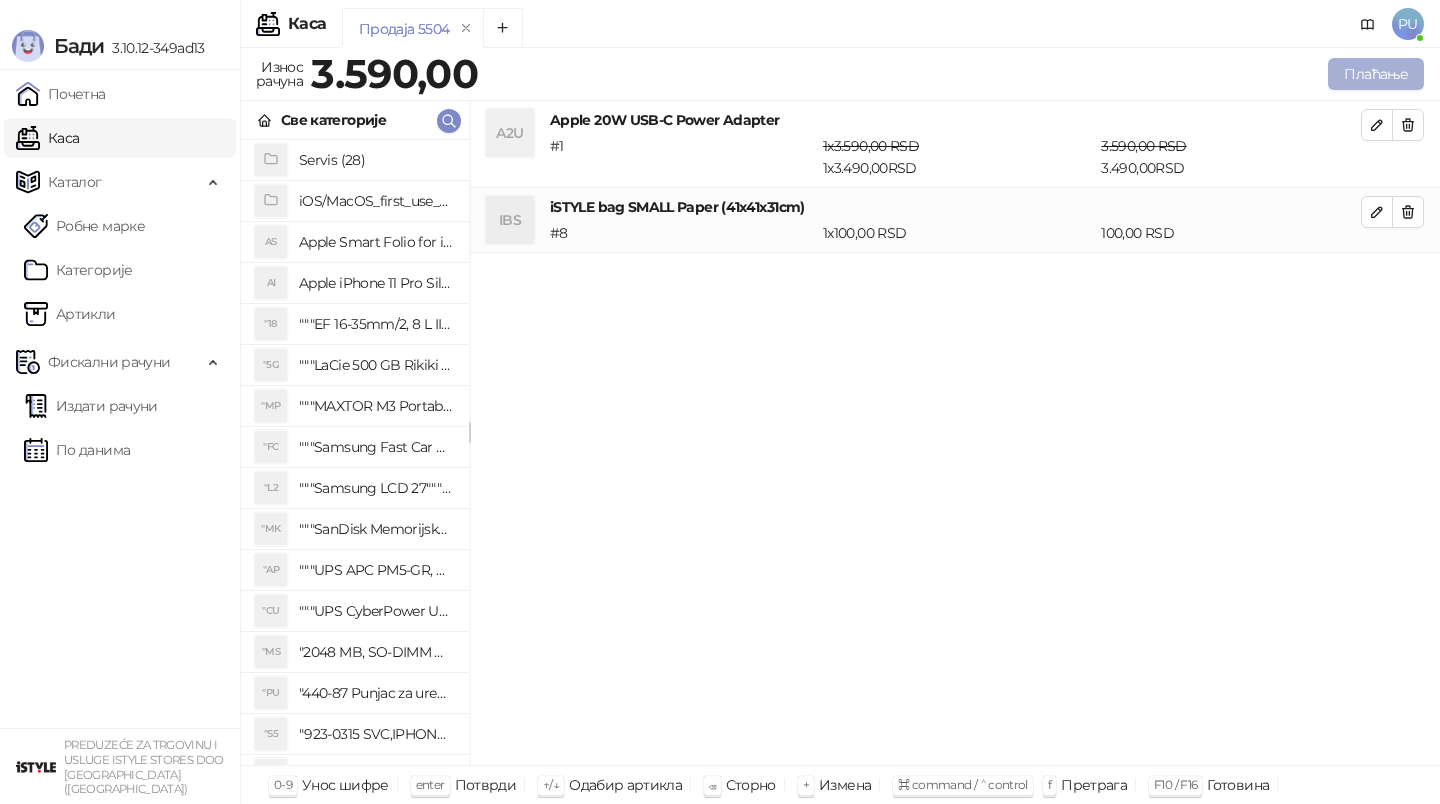 click on "Плаћање" at bounding box center (1376, 74) 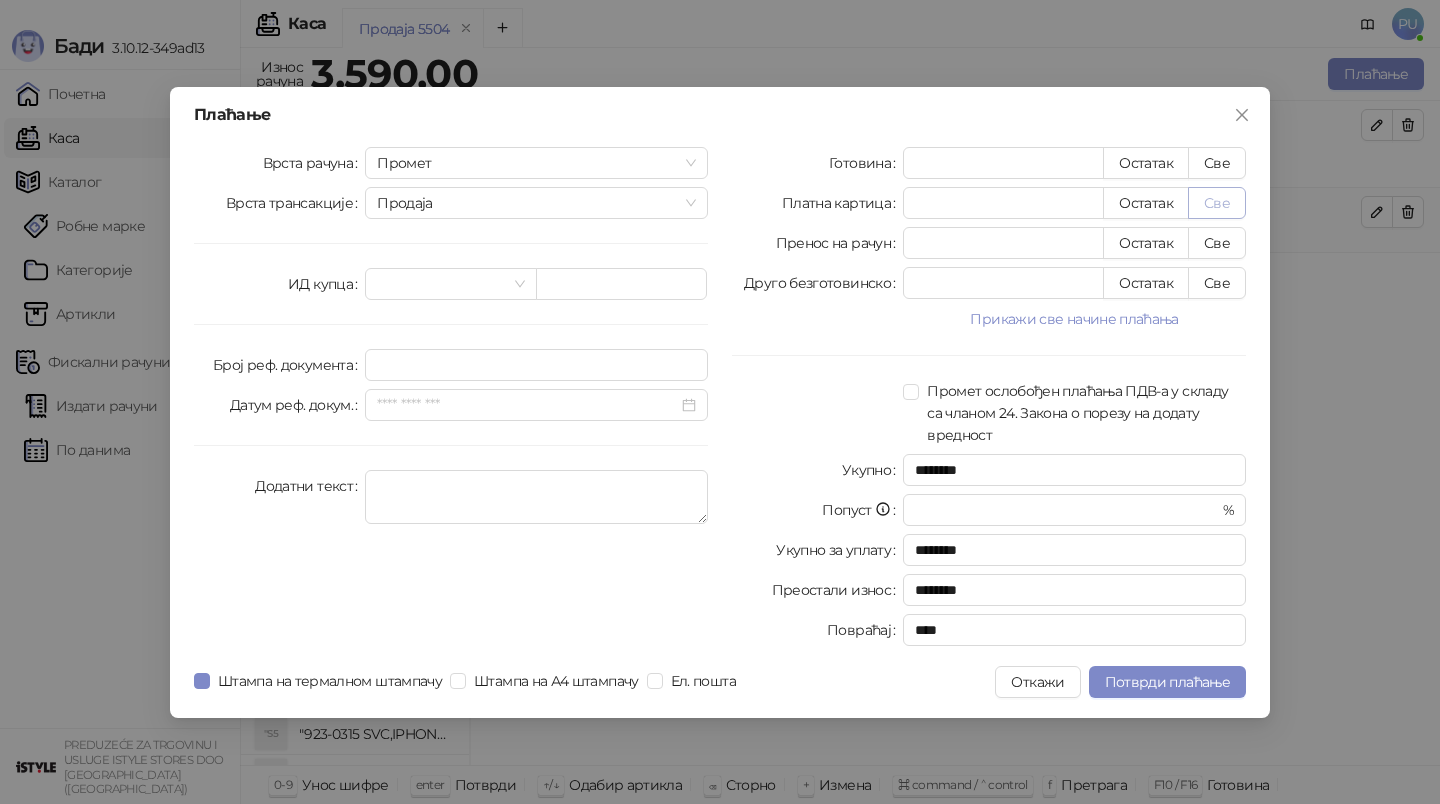 click on "Све" at bounding box center (1217, 203) 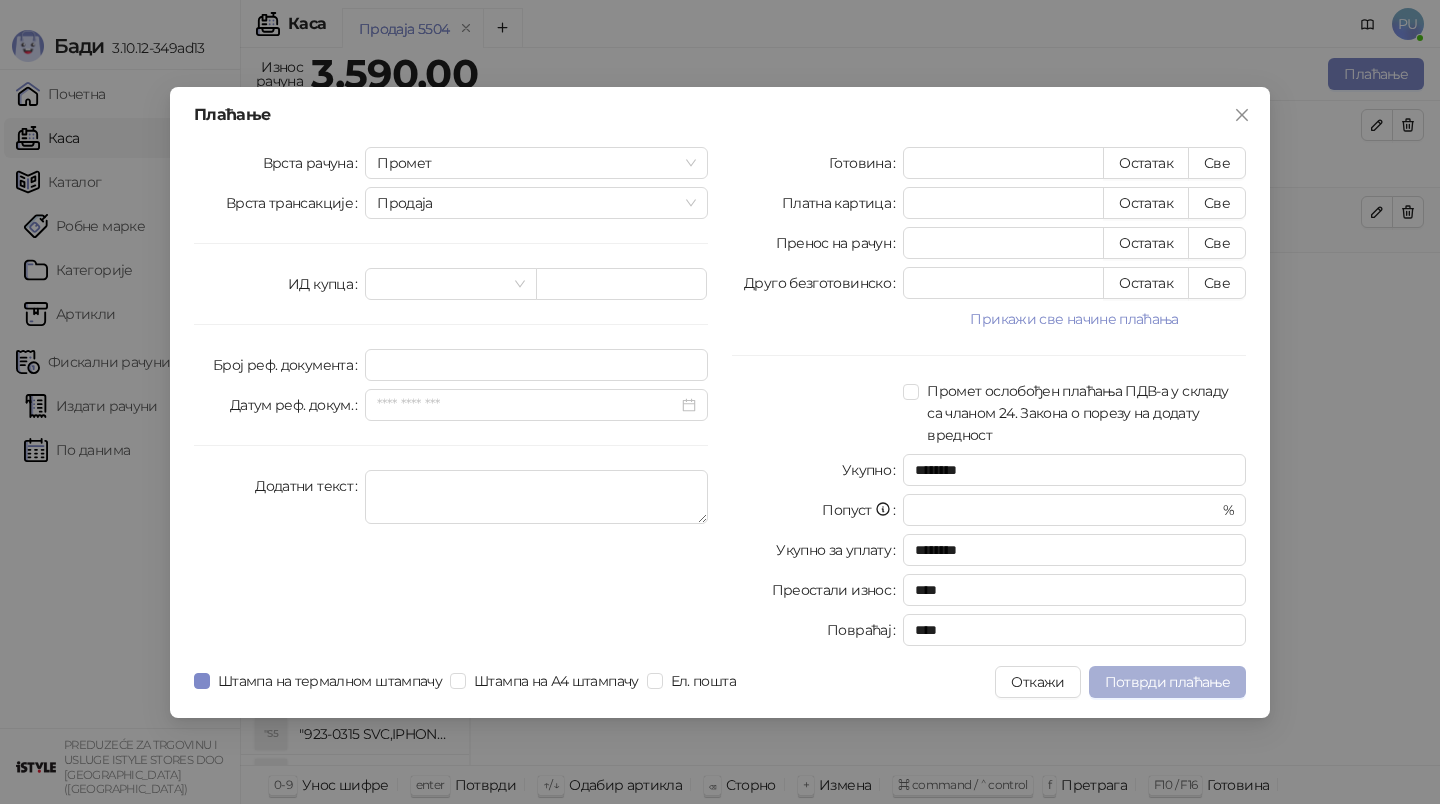 click on "Потврди плаћање" at bounding box center [1167, 682] 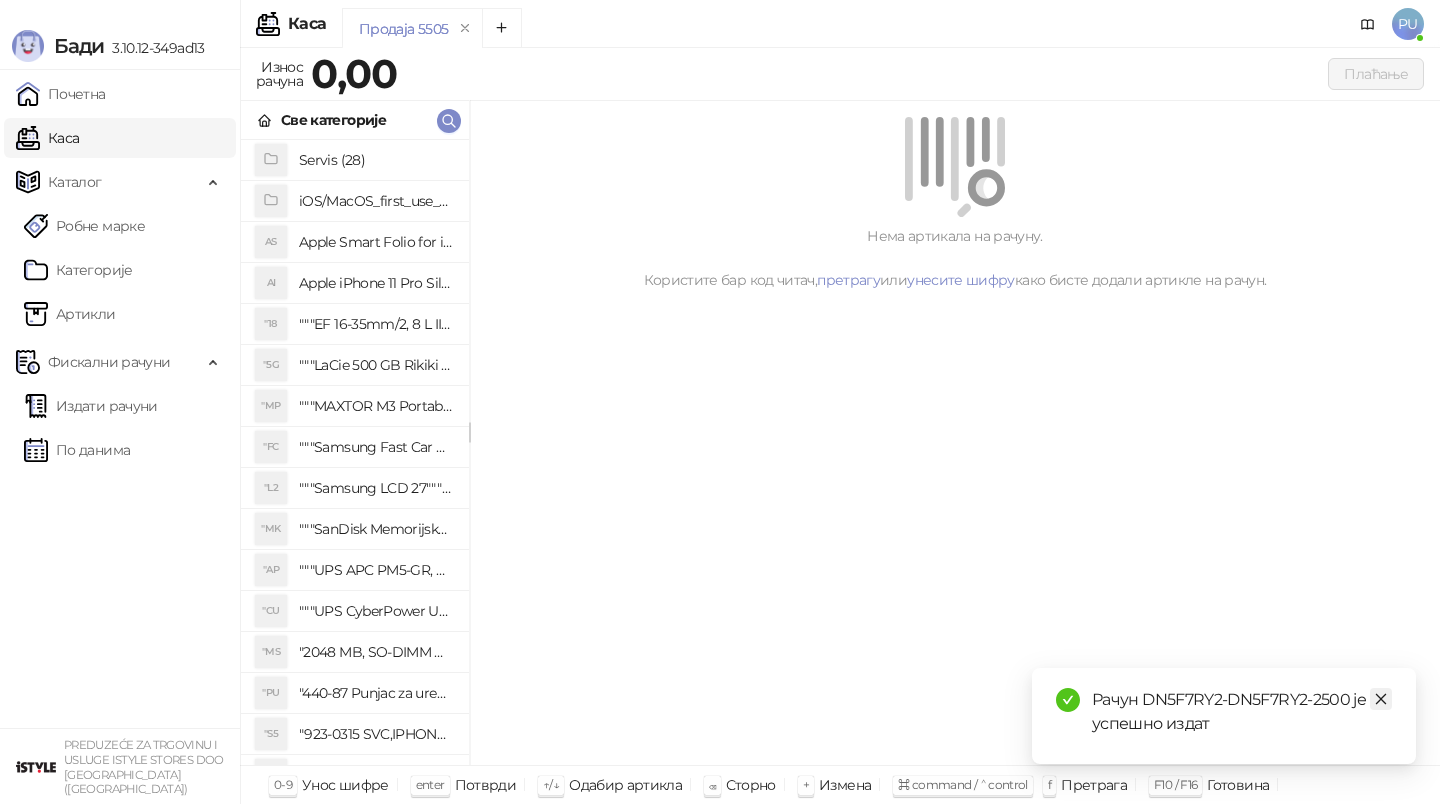 click at bounding box center [1381, 699] 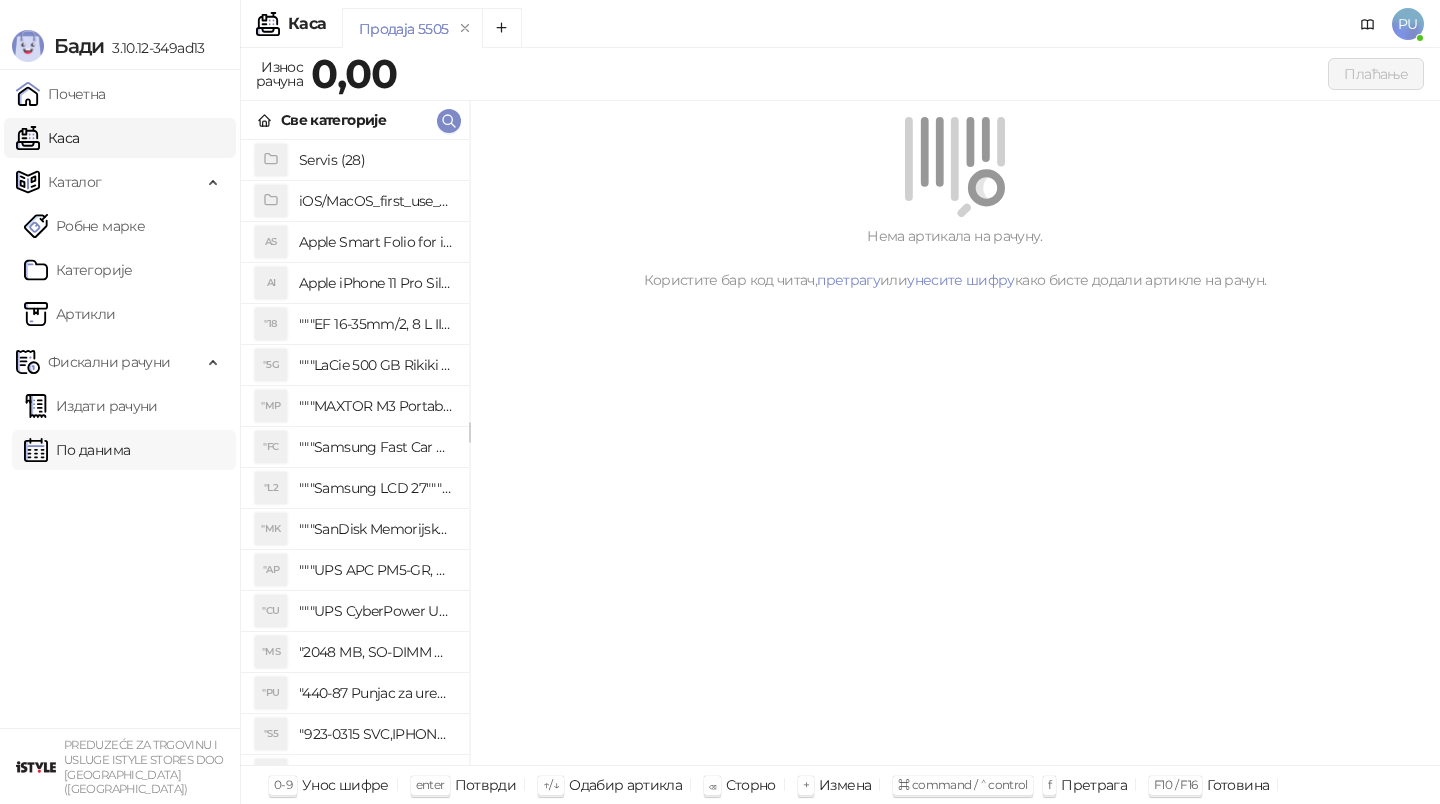 click on "По данима" at bounding box center (77, 450) 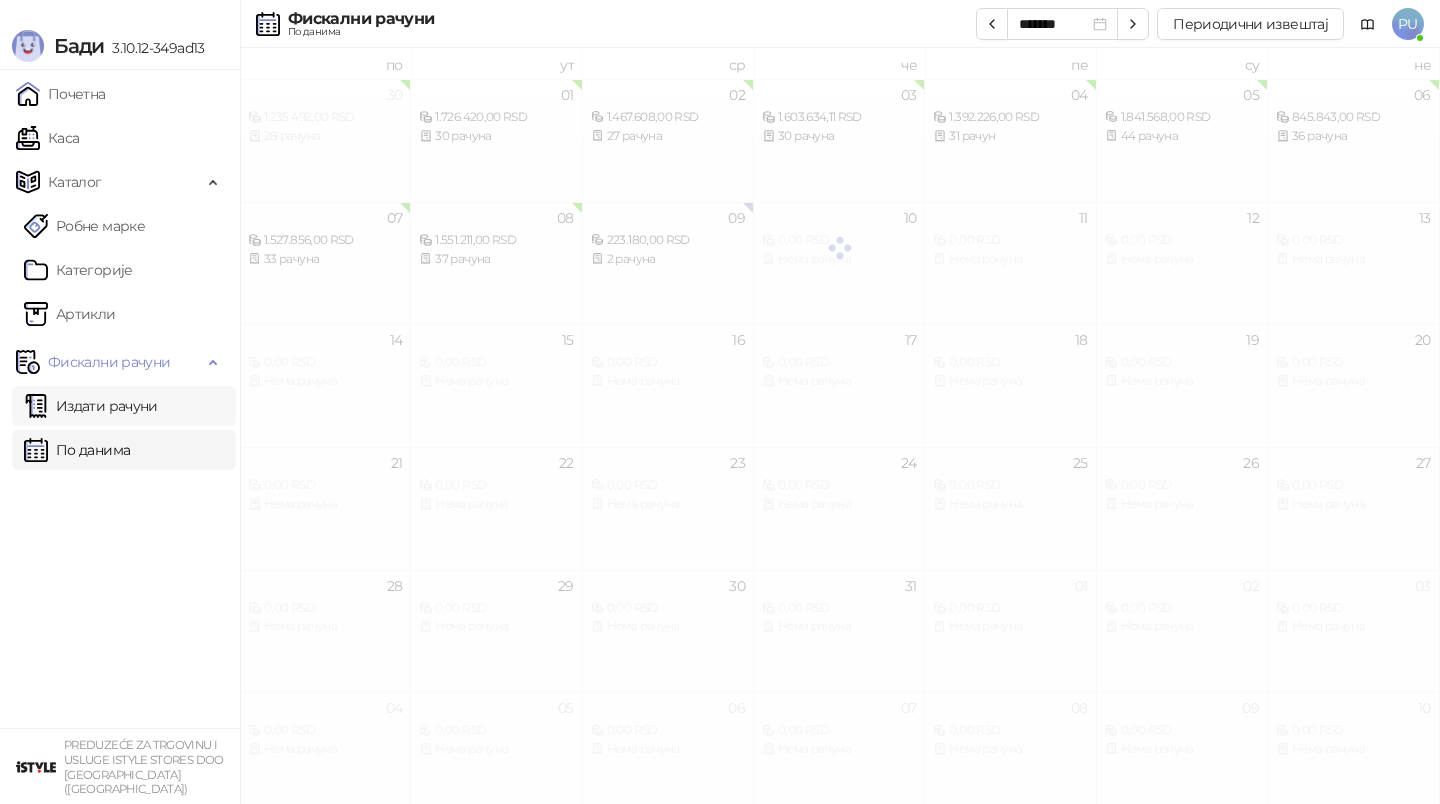click on "Издати рачуни" at bounding box center (91, 406) 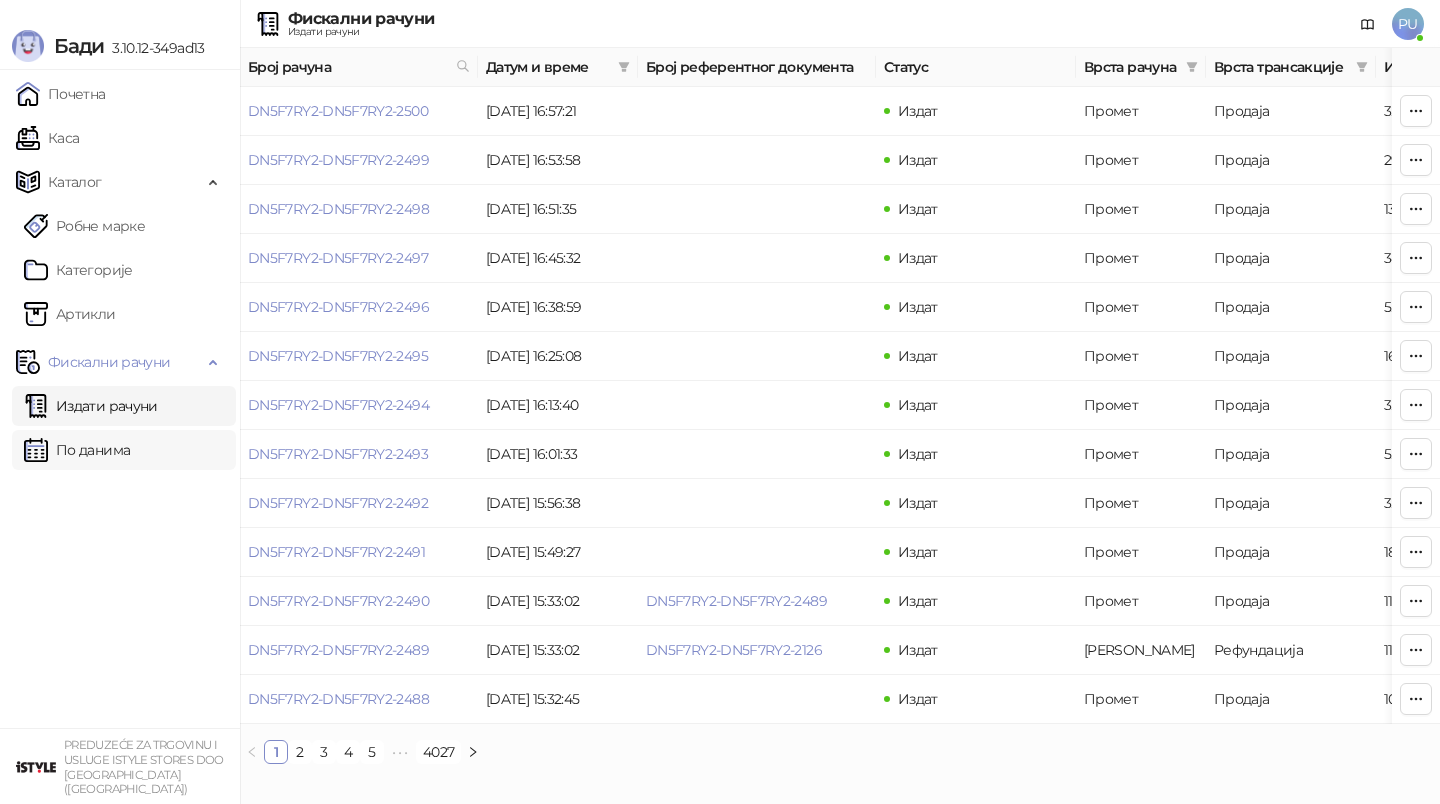 click on "По данима" at bounding box center [77, 450] 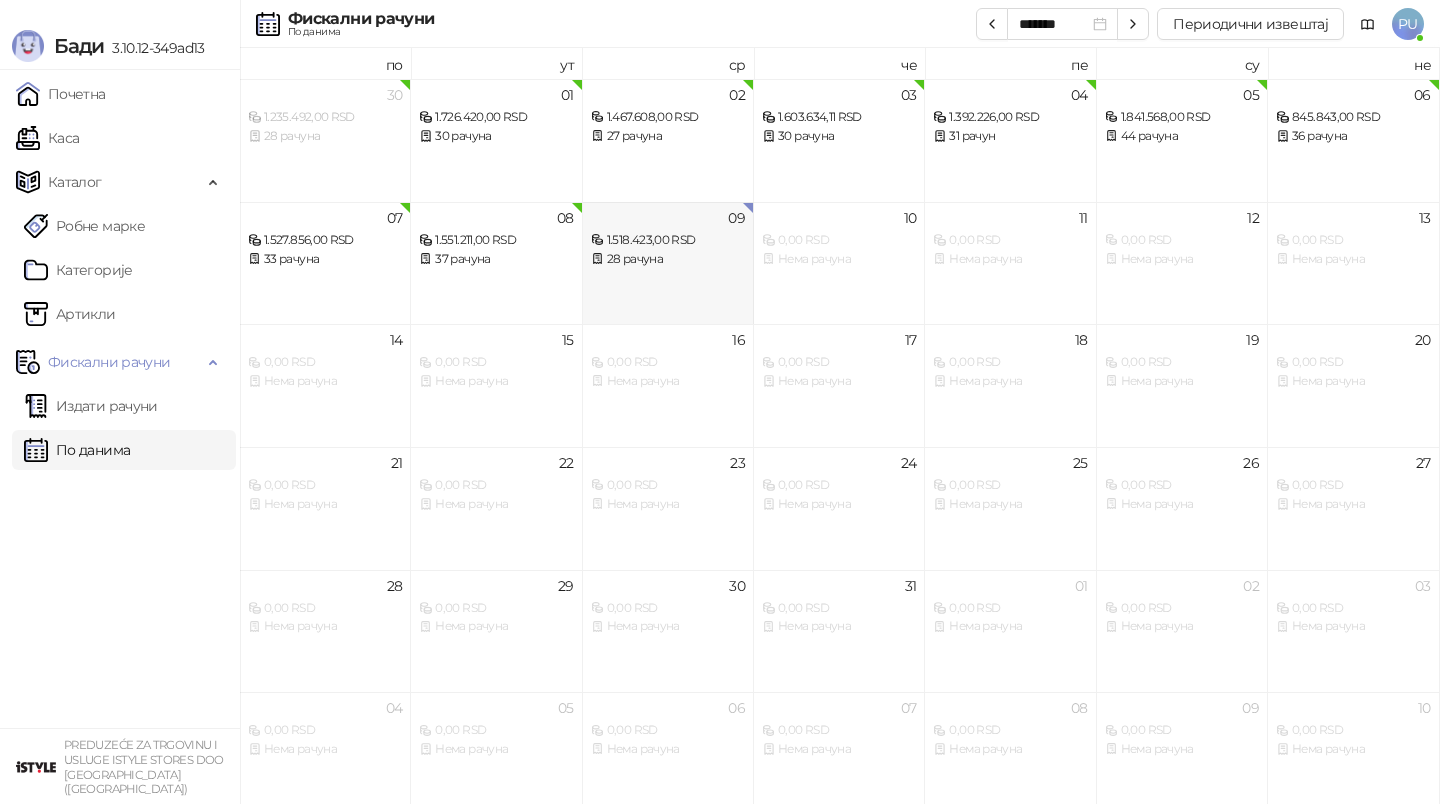 click on "28 рачуна" at bounding box center [668, 259] 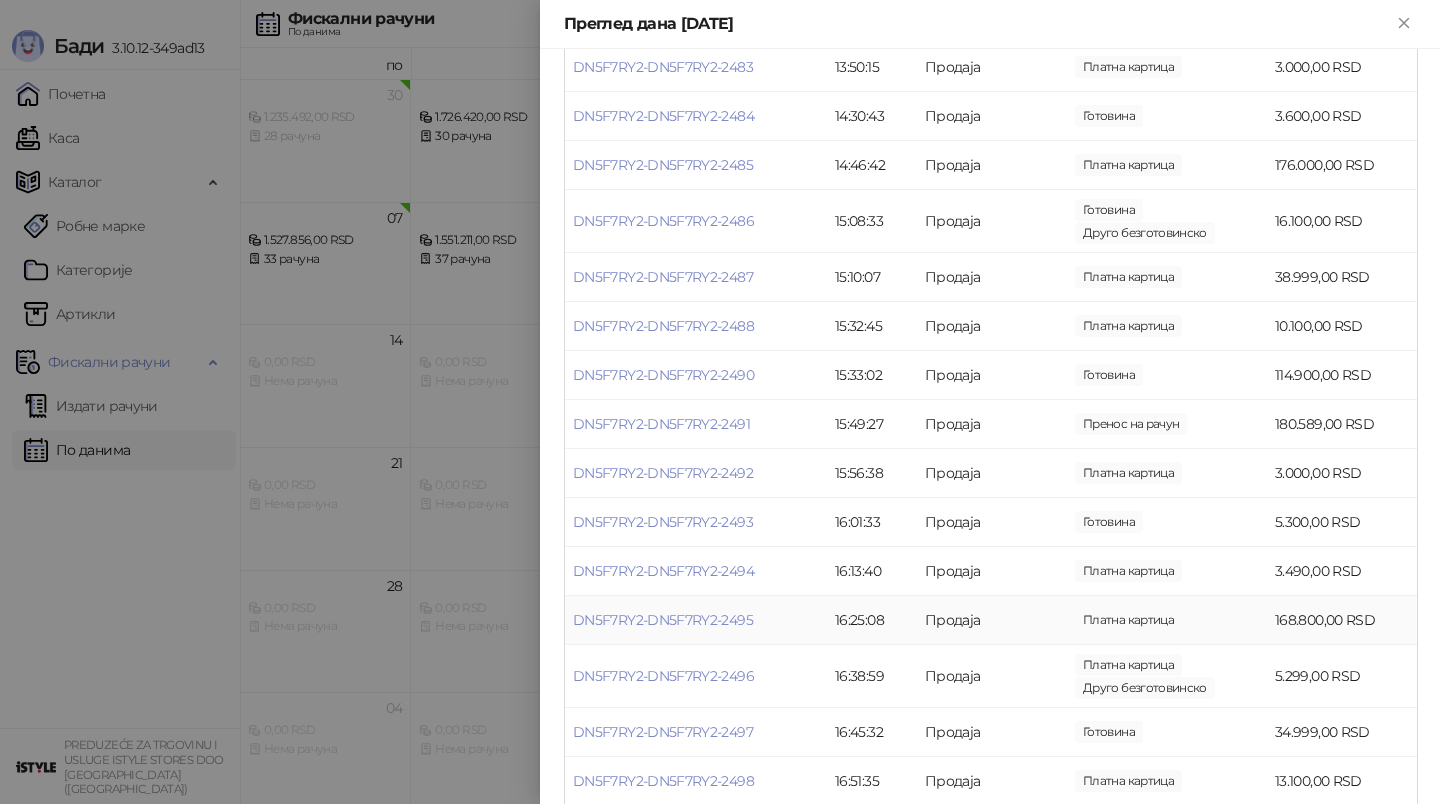 scroll, scrollTop: 1078, scrollLeft: 0, axis: vertical 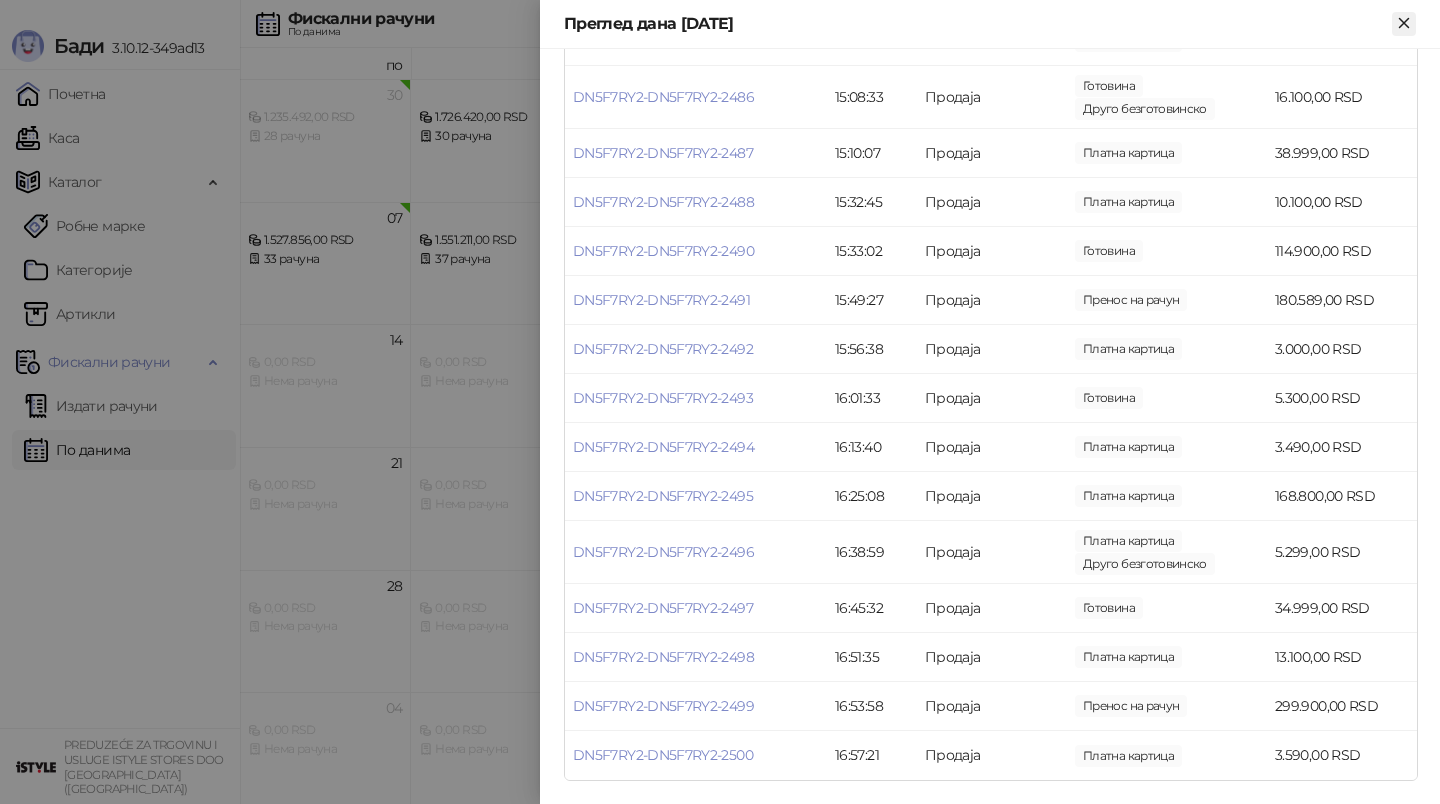 click 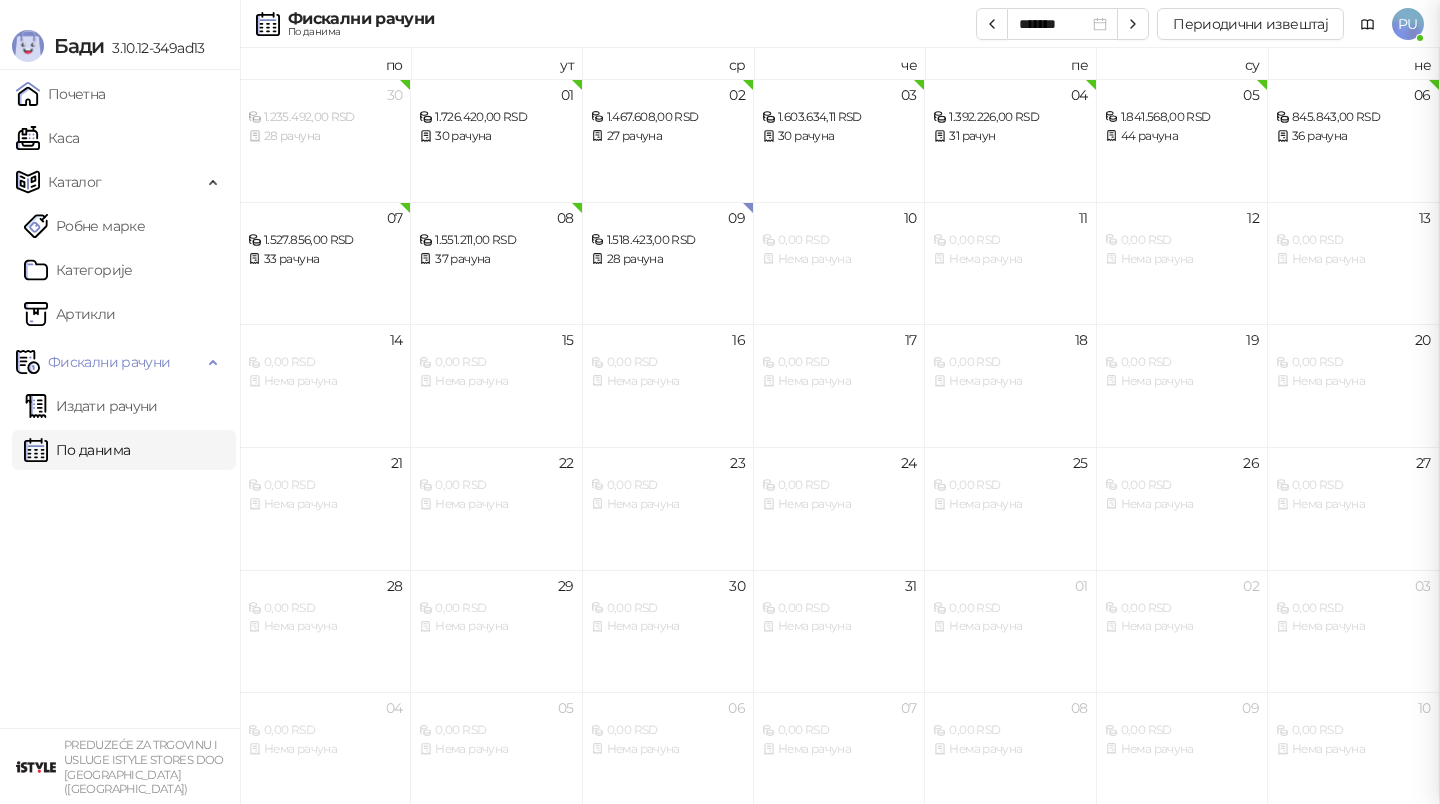 scroll, scrollTop: 0, scrollLeft: 0, axis: both 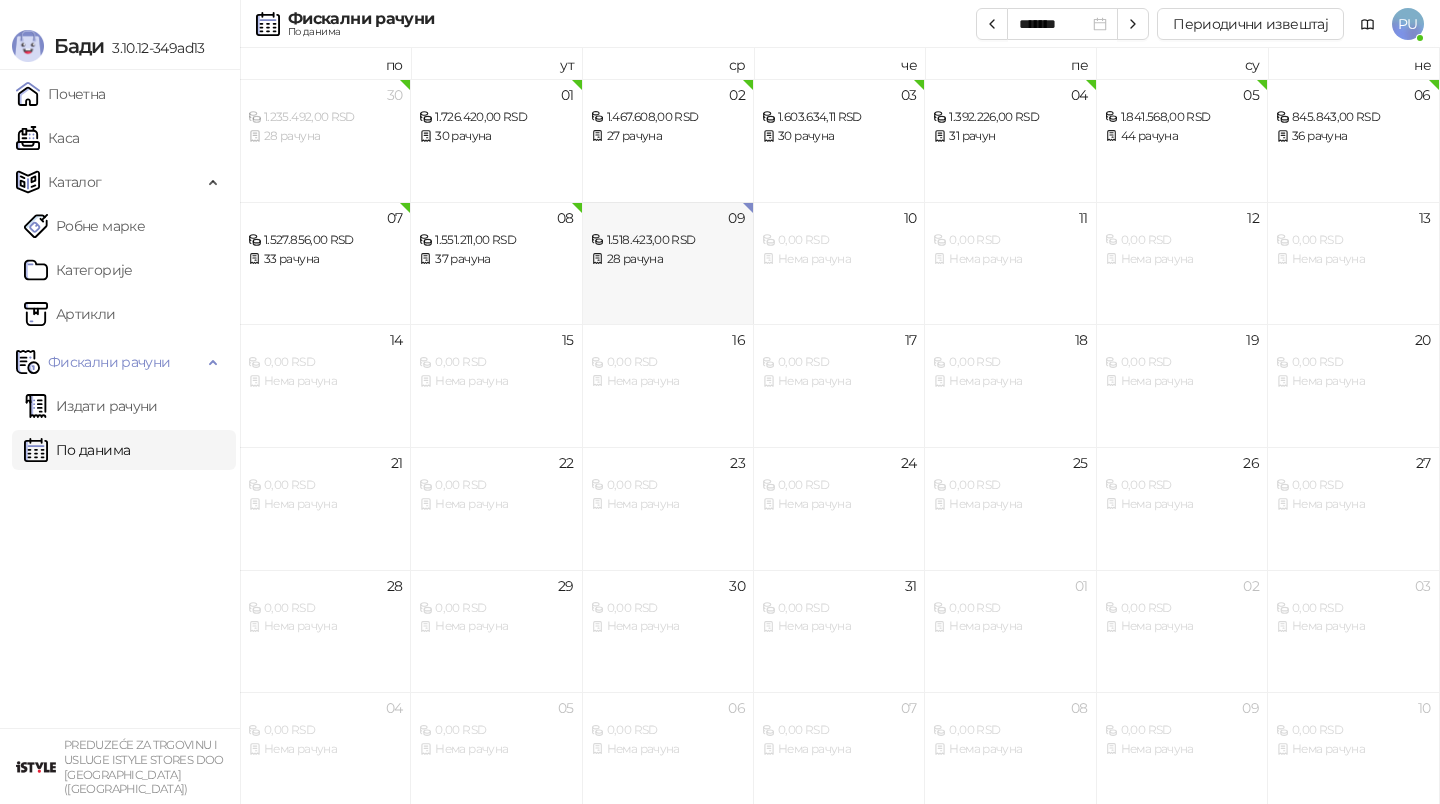 click on "1.518.423,00 RSD" at bounding box center [668, 240] 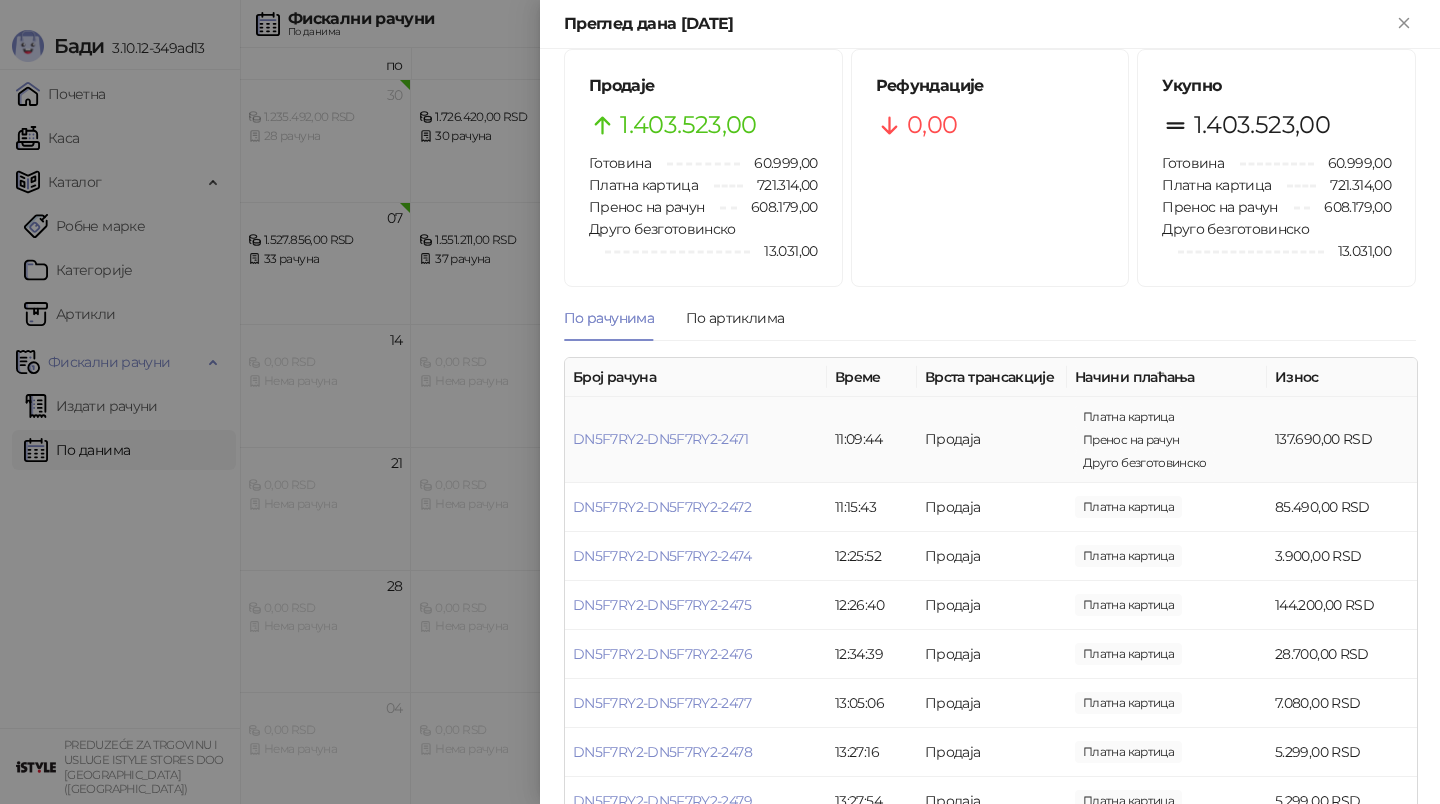 scroll, scrollTop: 28, scrollLeft: 0, axis: vertical 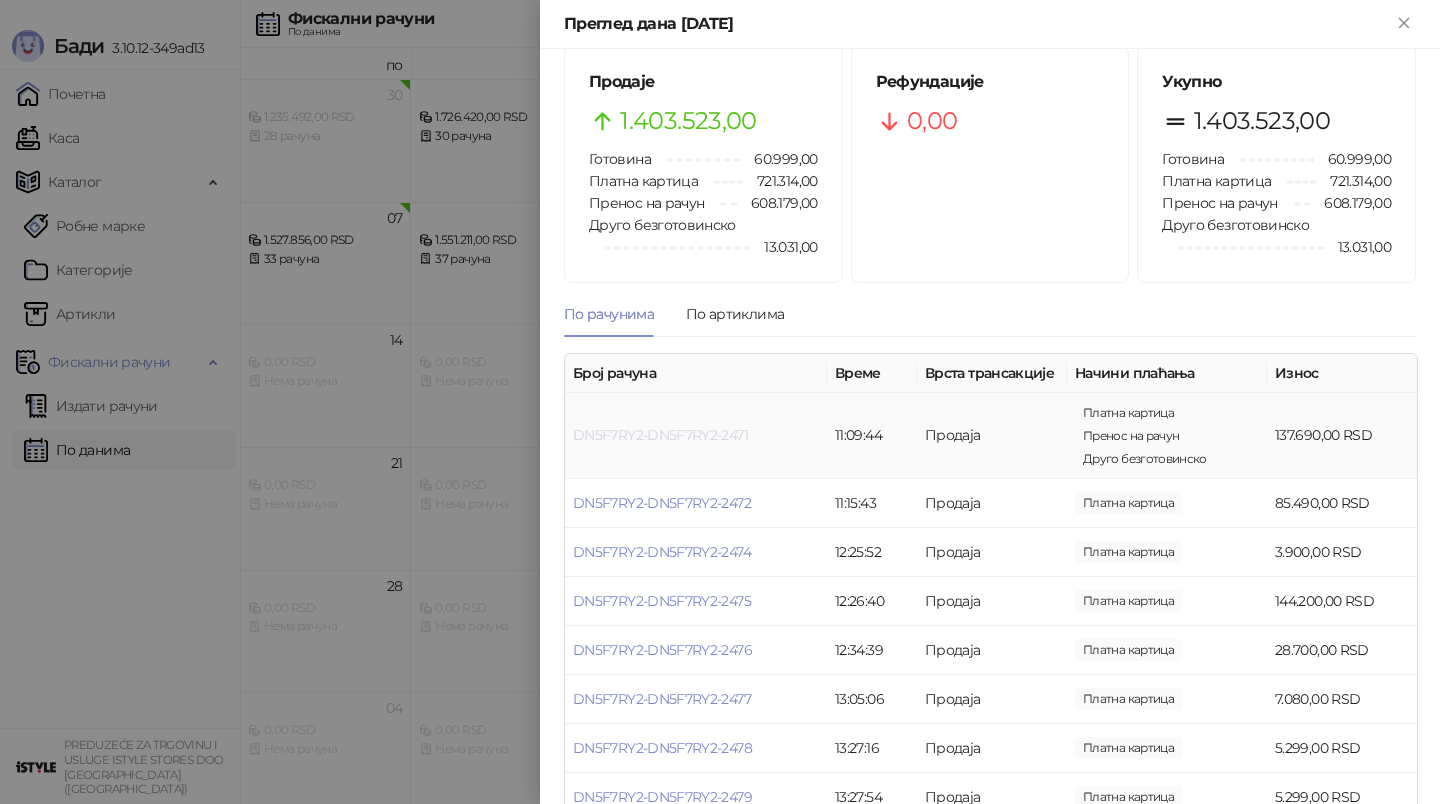 click on "DN5F7RY2-DN5F7RY2-2471" at bounding box center [660, 435] 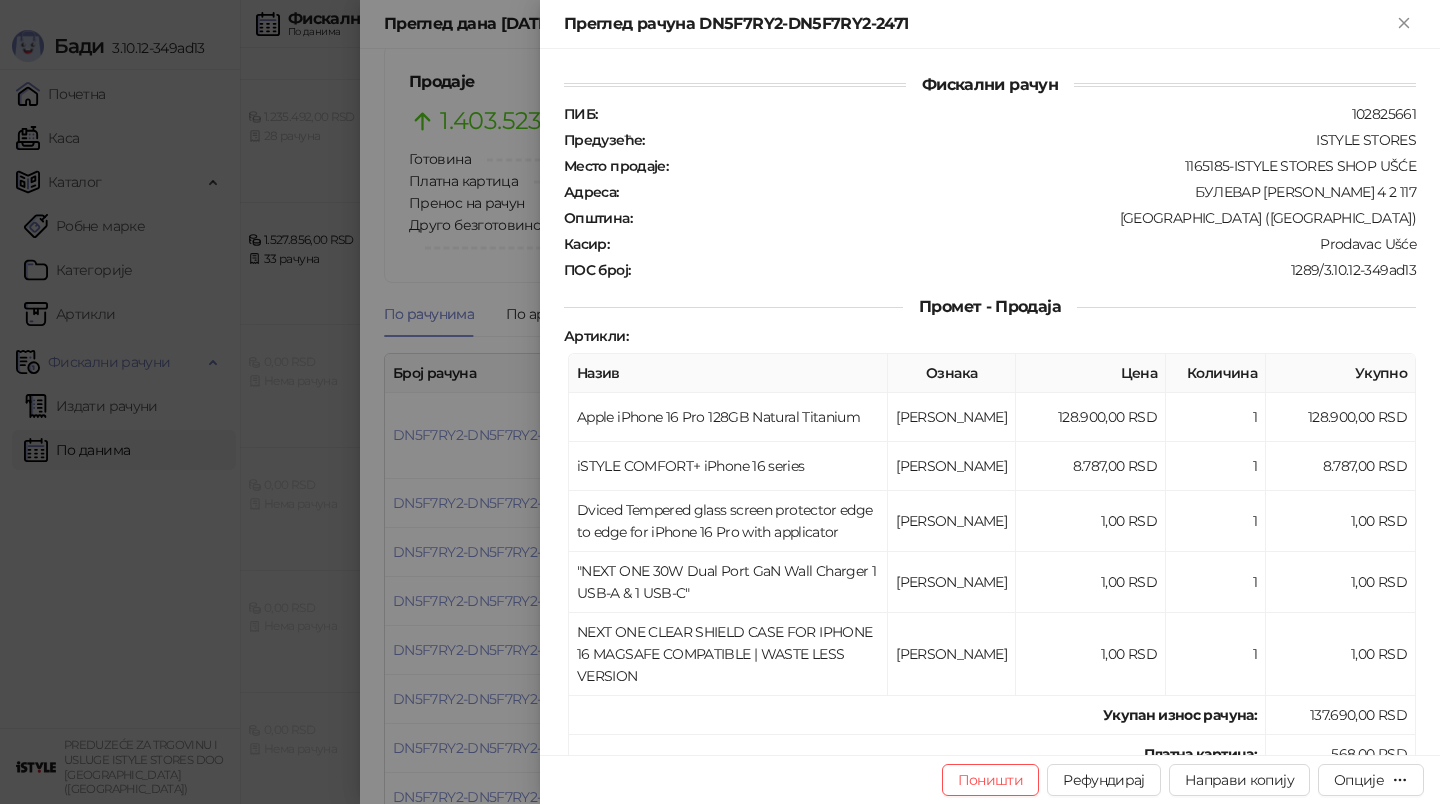 click at bounding box center [720, 402] 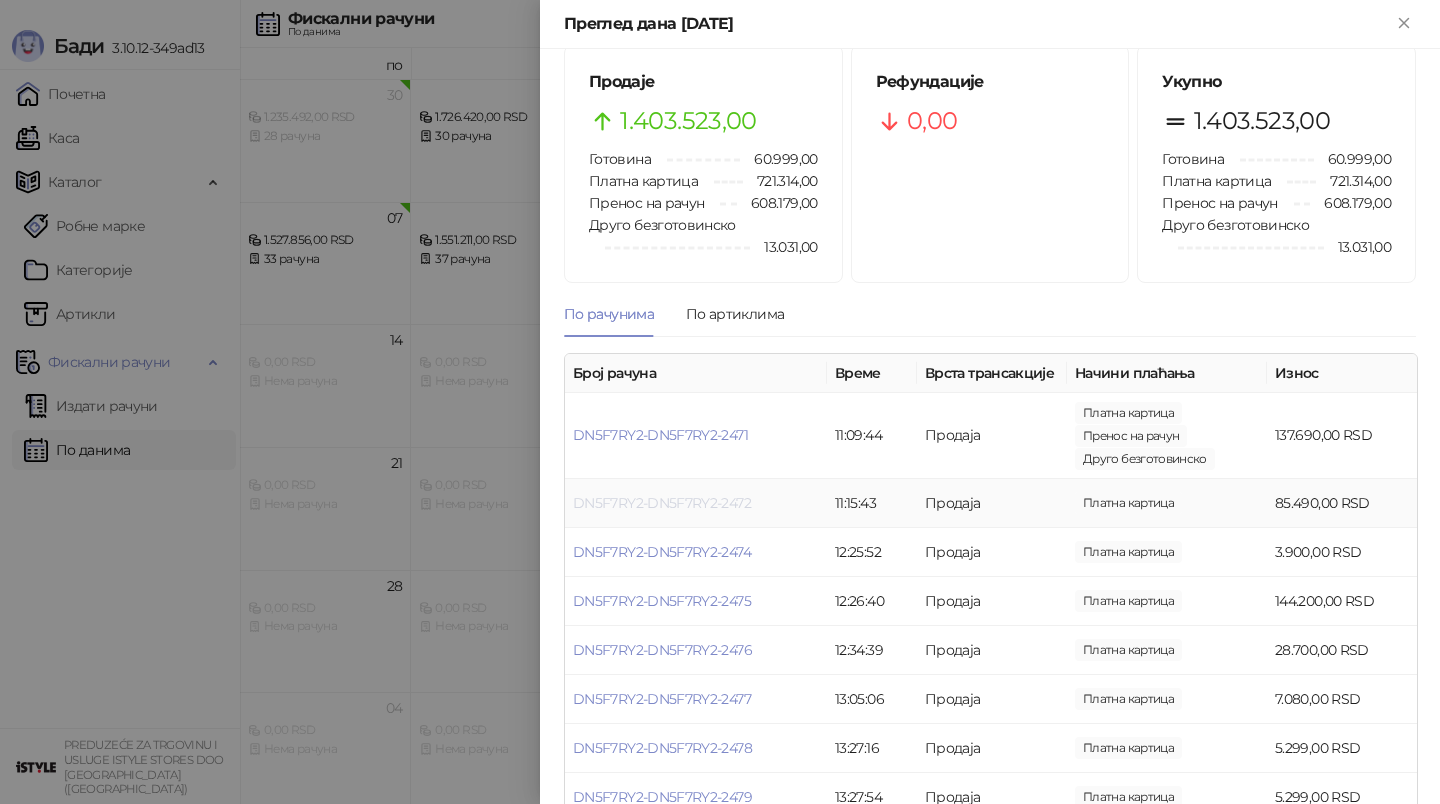 scroll, scrollTop: 48, scrollLeft: 0, axis: vertical 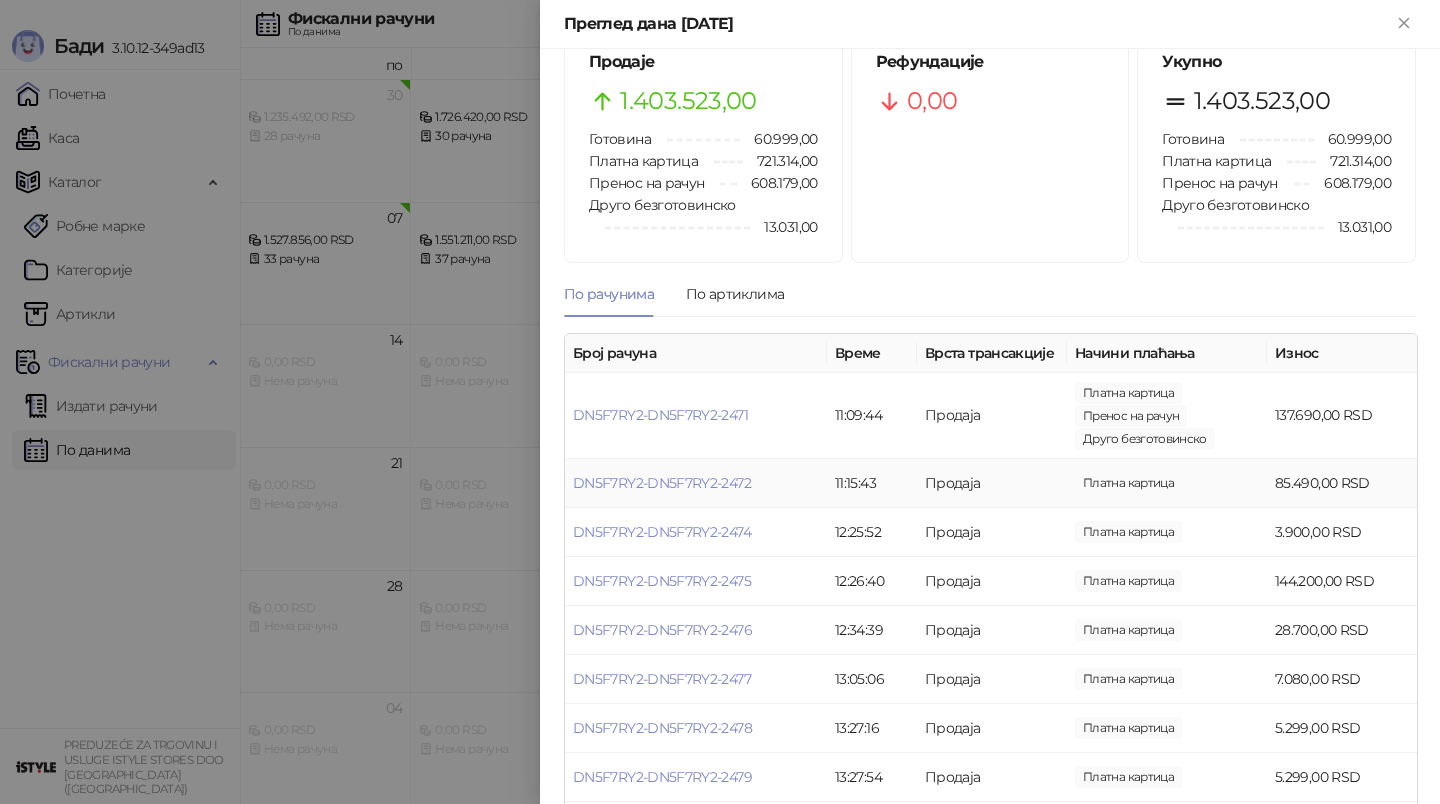 click on "DN5F7RY2-DN5F7RY2-2472" at bounding box center [696, 483] 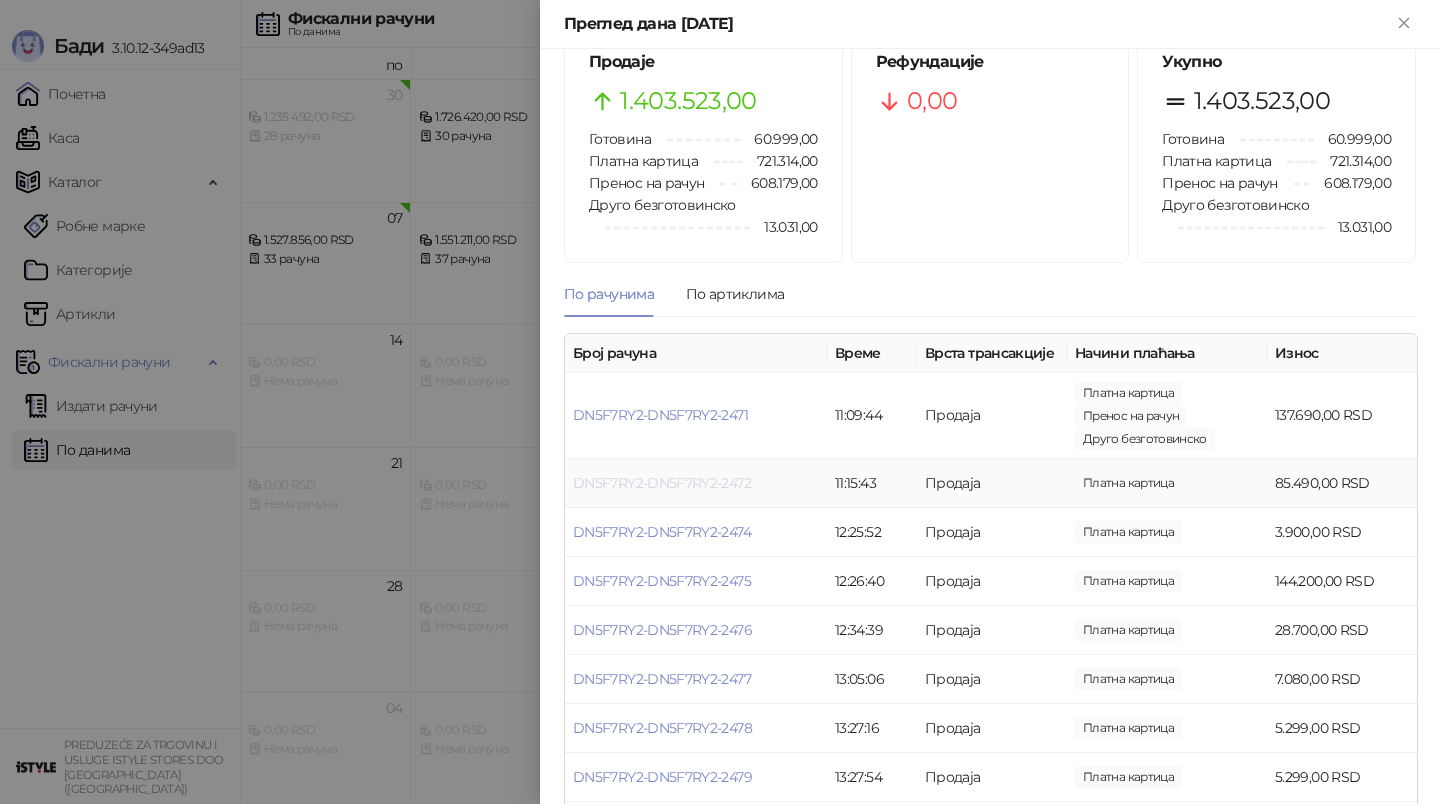 click on "DN5F7RY2-DN5F7RY2-2472" at bounding box center [662, 483] 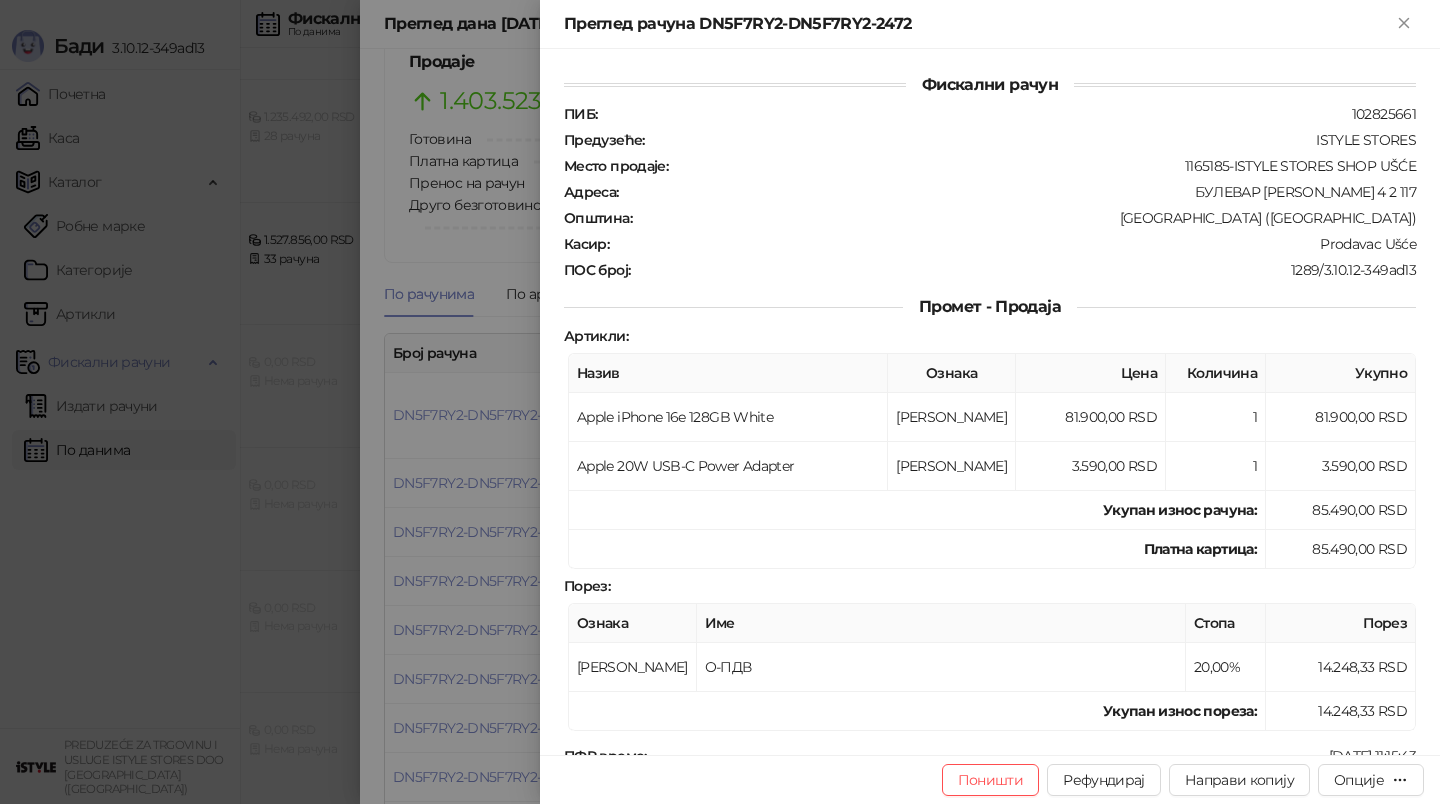 click at bounding box center [720, 402] 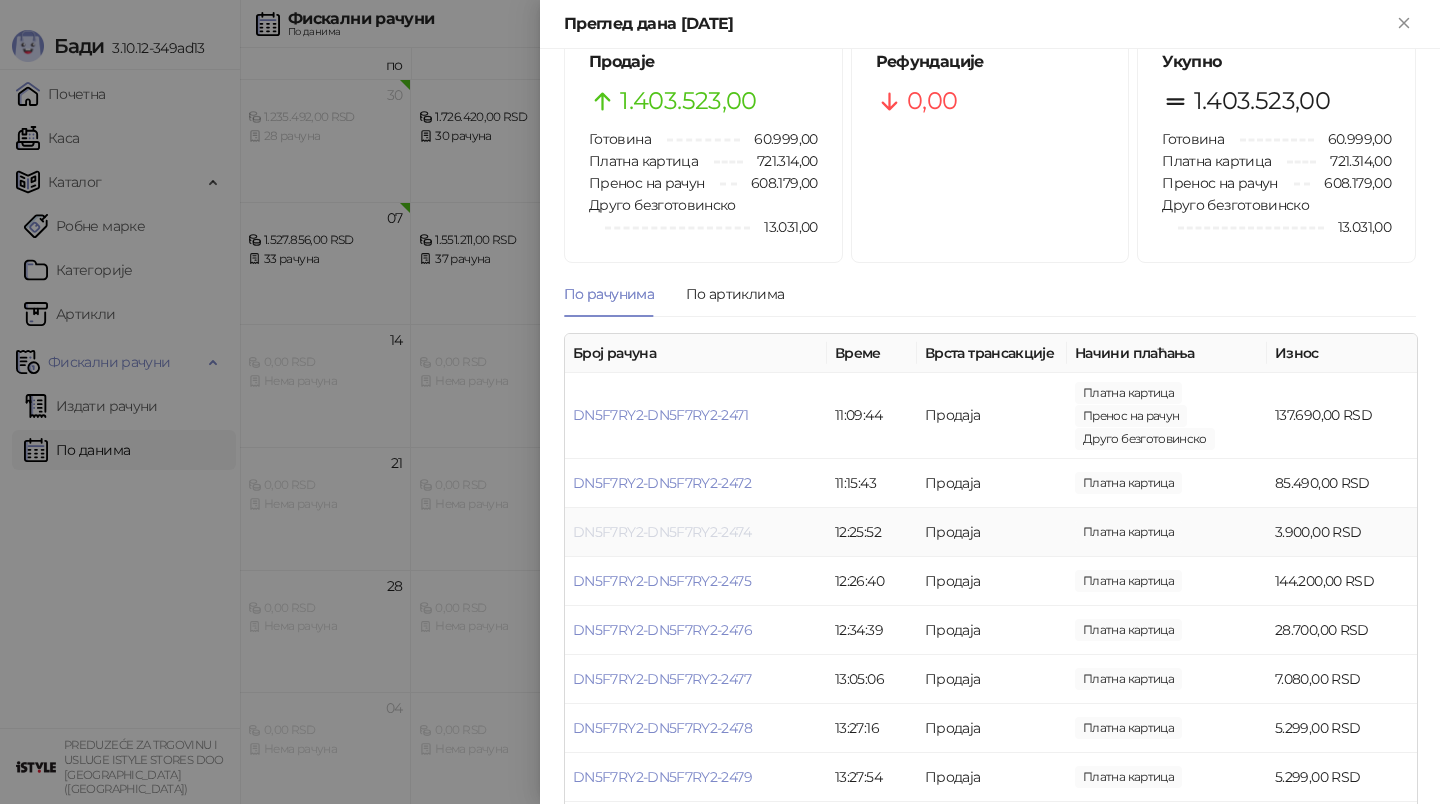 click on "DN5F7RY2-DN5F7RY2-2474" at bounding box center (662, 532) 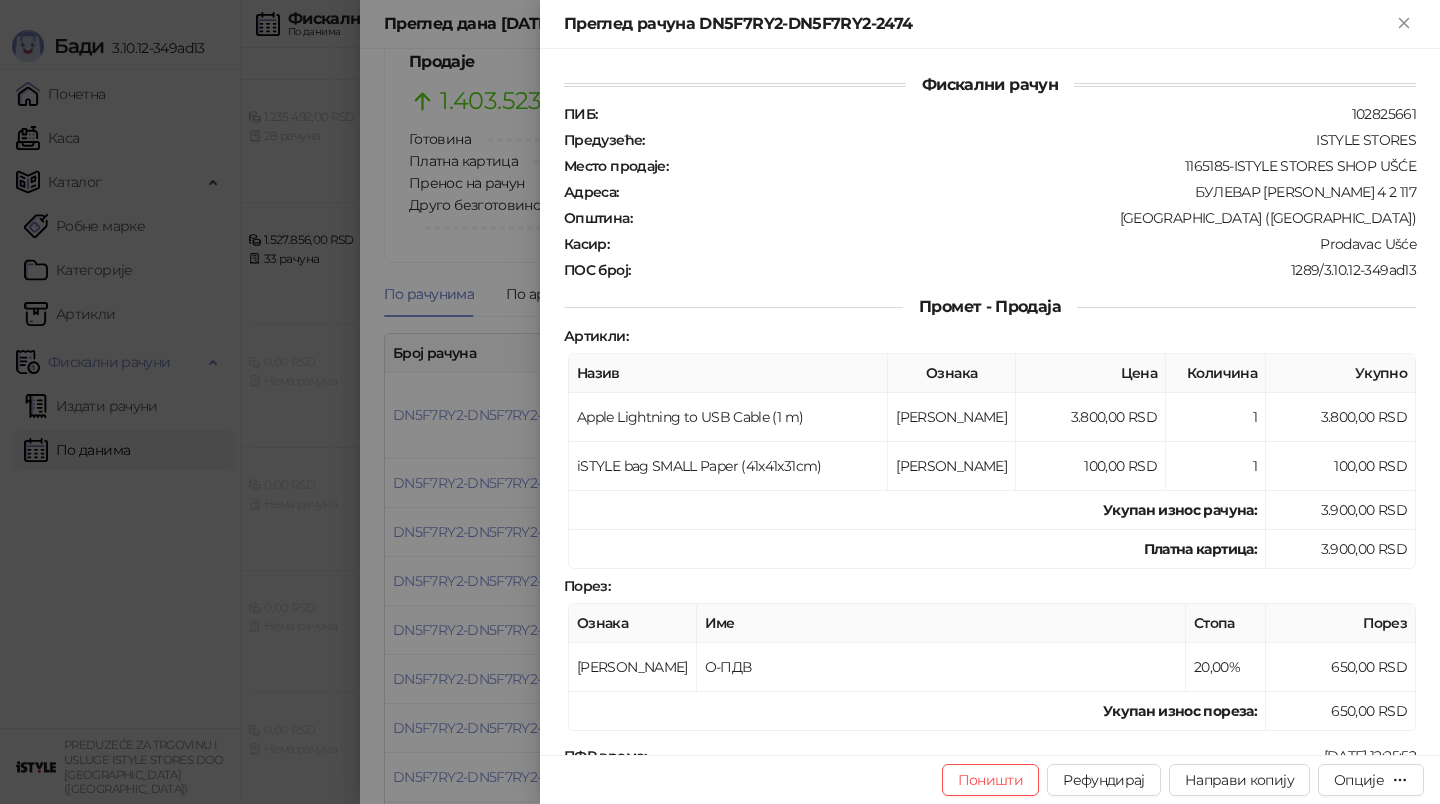 click at bounding box center (720, 402) 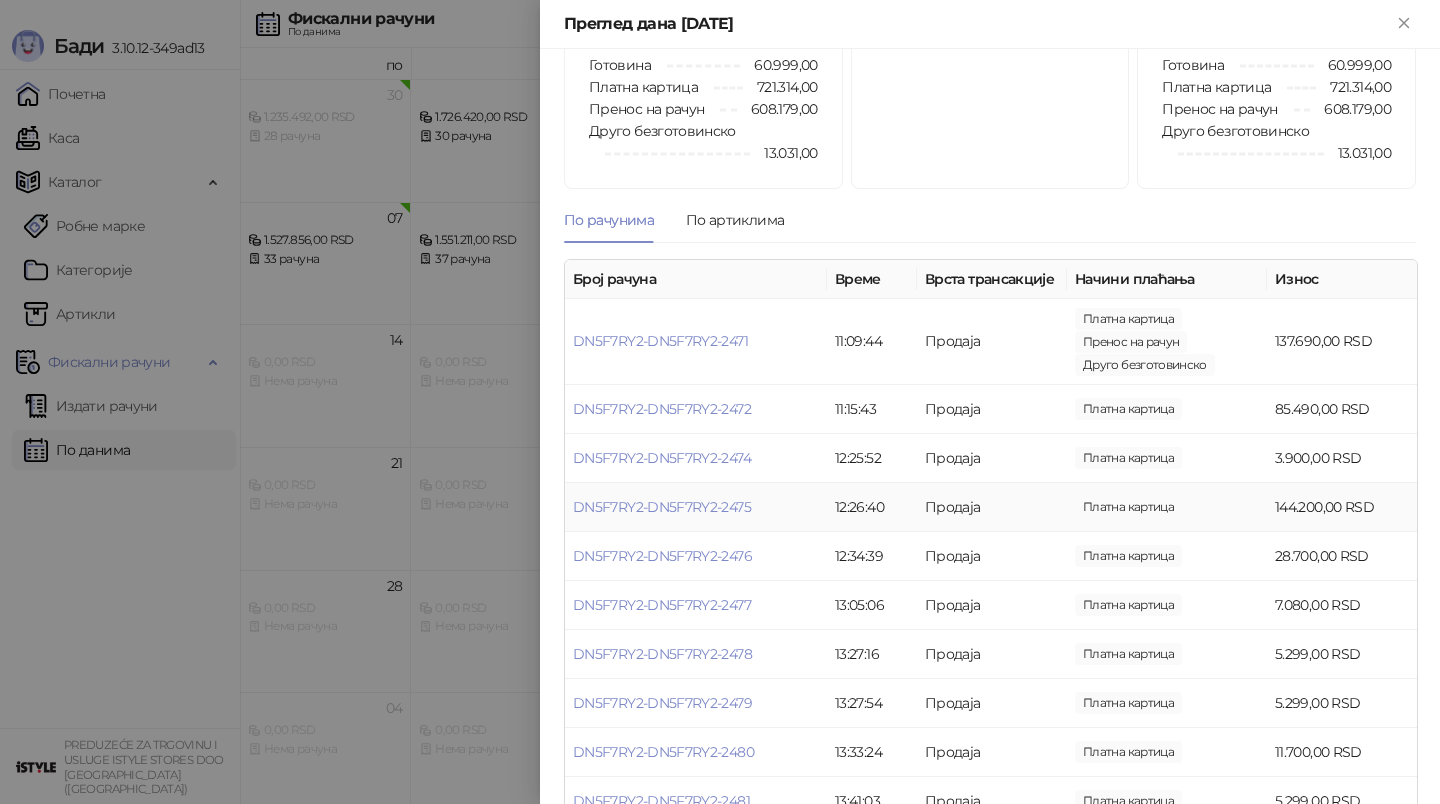 scroll, scrollTop: 142, scrollLeft: 0, axis: vertical 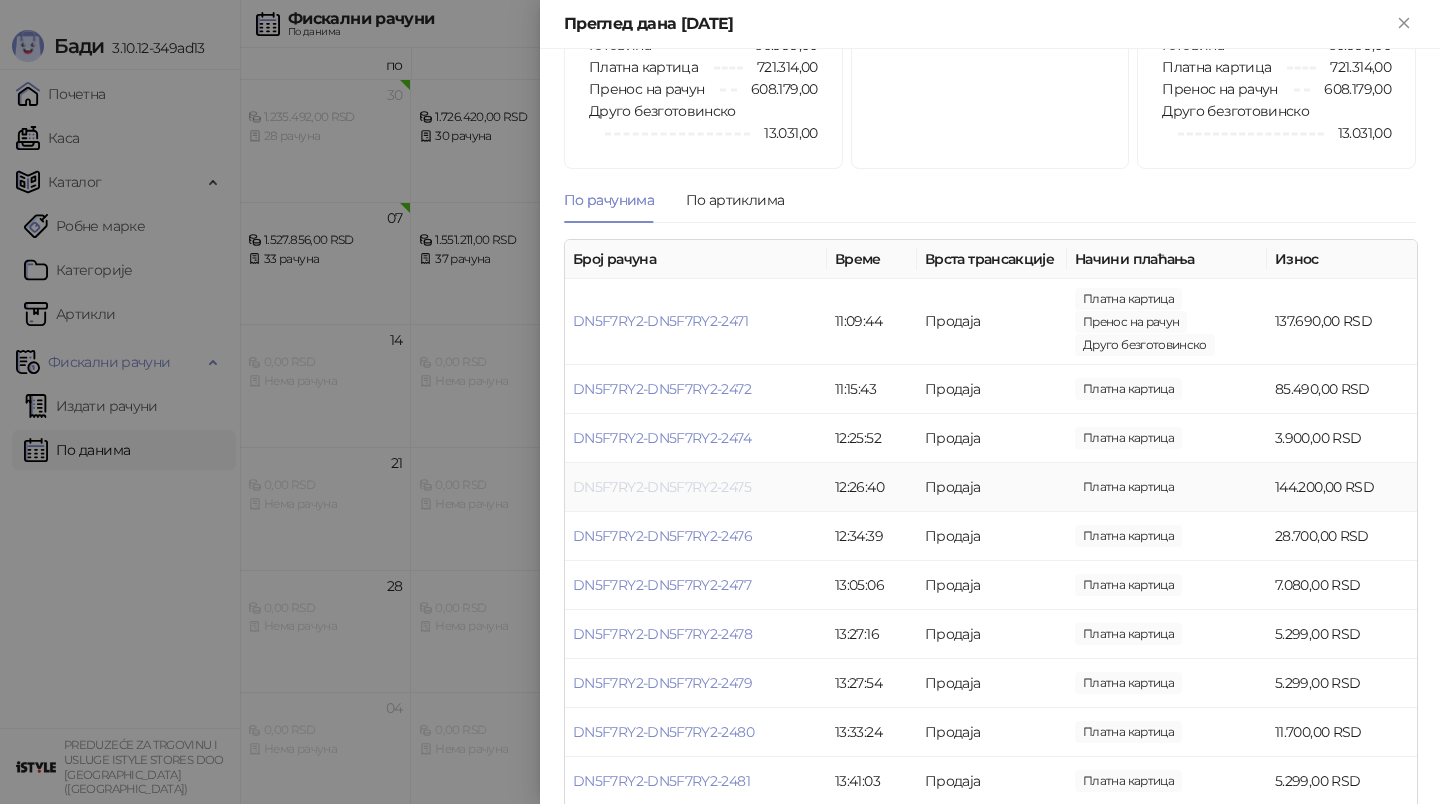 click on "DN5F7RY2-DN5F7RY2-2475" at bounding box center (662, 487) 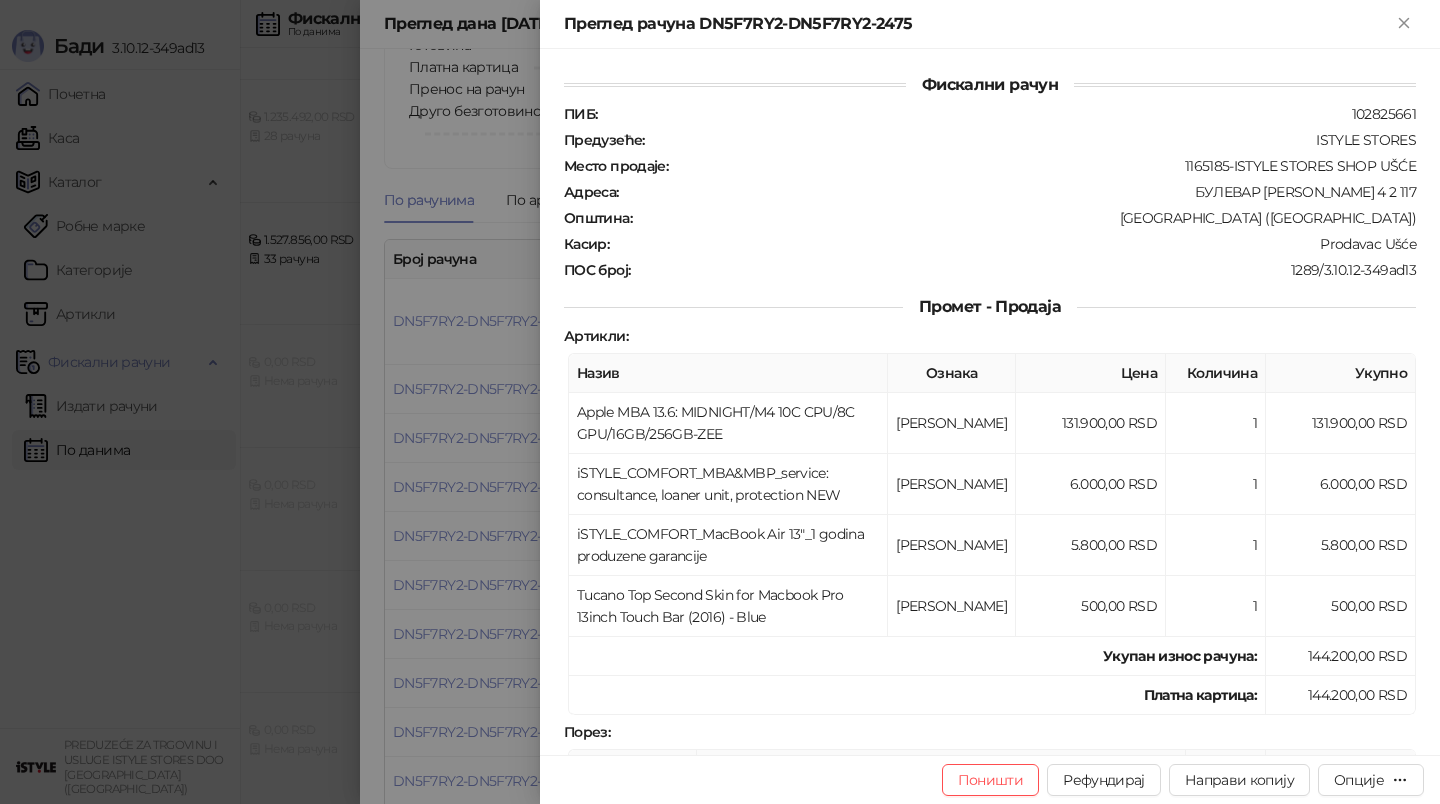 click at bounding box center (720, 402) 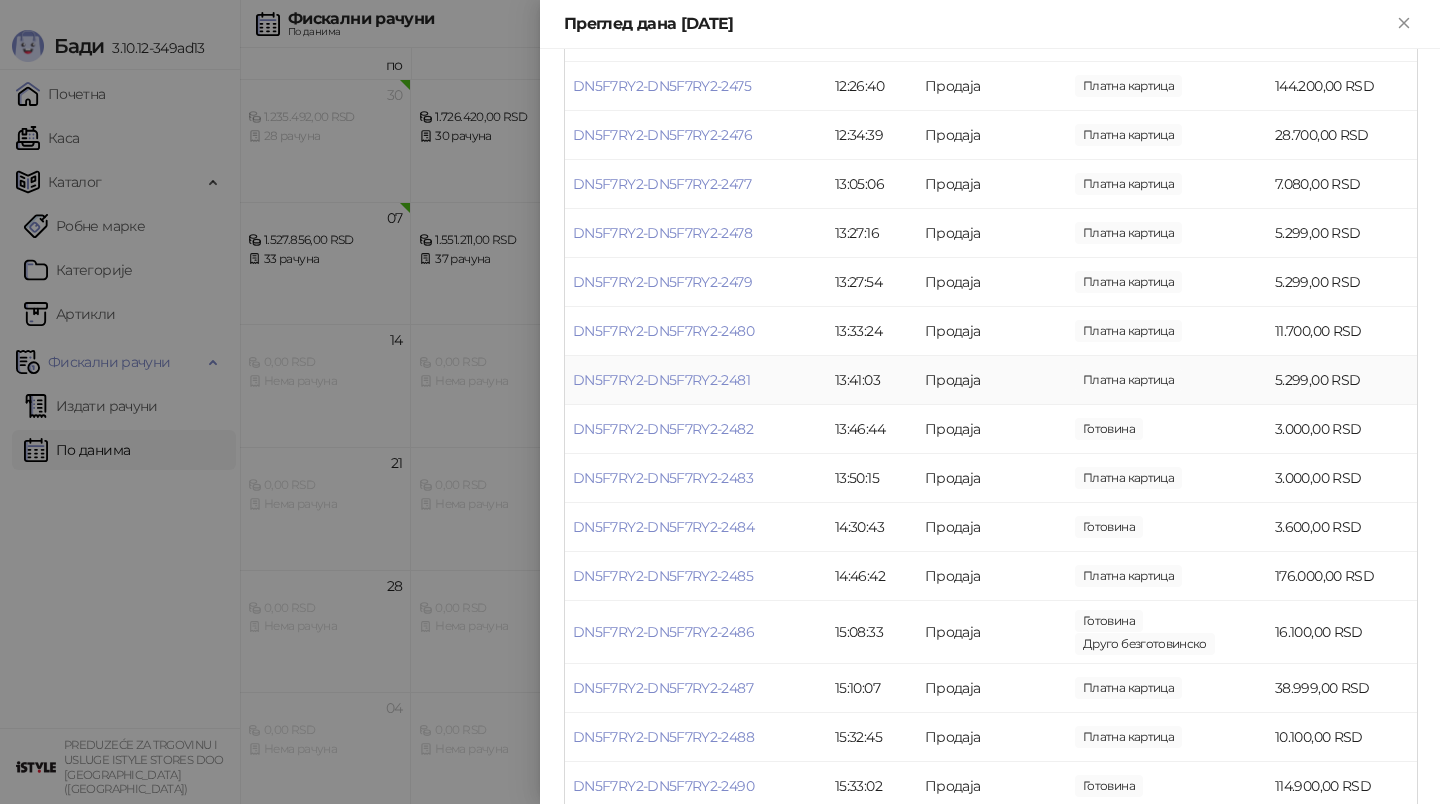 scroll, scrollTop: 544, scrollLeft: 0, axis: vertical 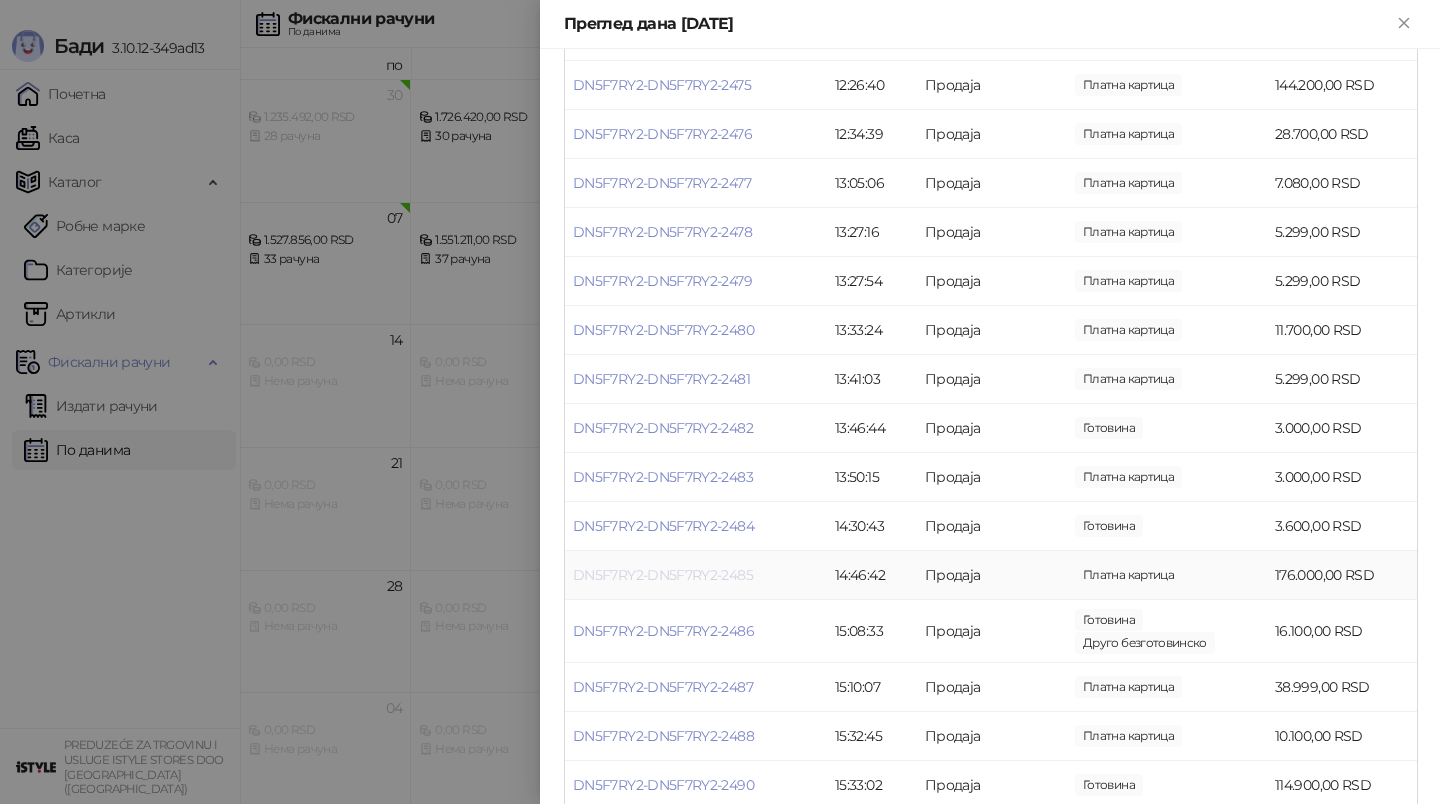 click on "DN5F7RY2-DN5F7RY2-2485" at bounding box center (663, 575) 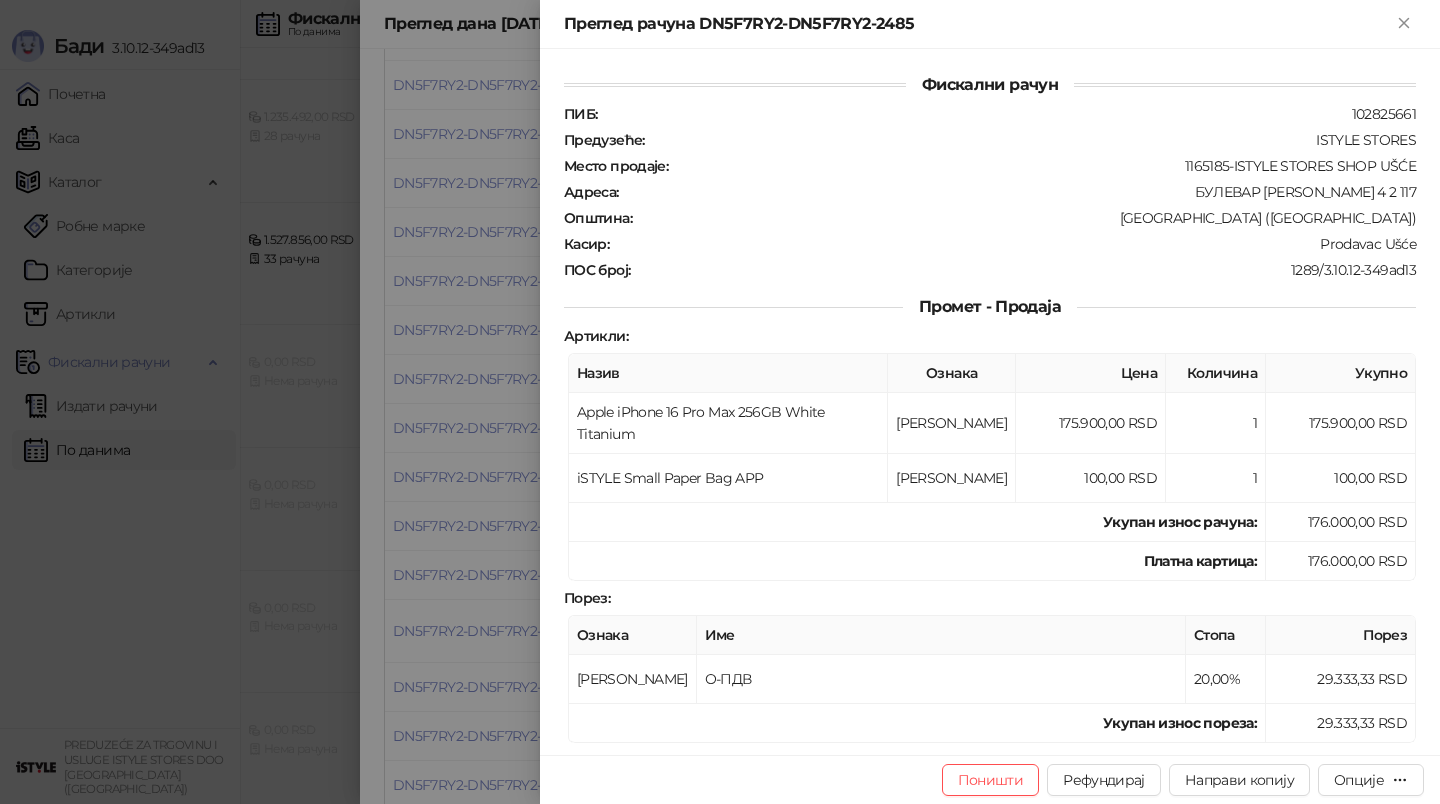 click at bounding box center [720, 402] 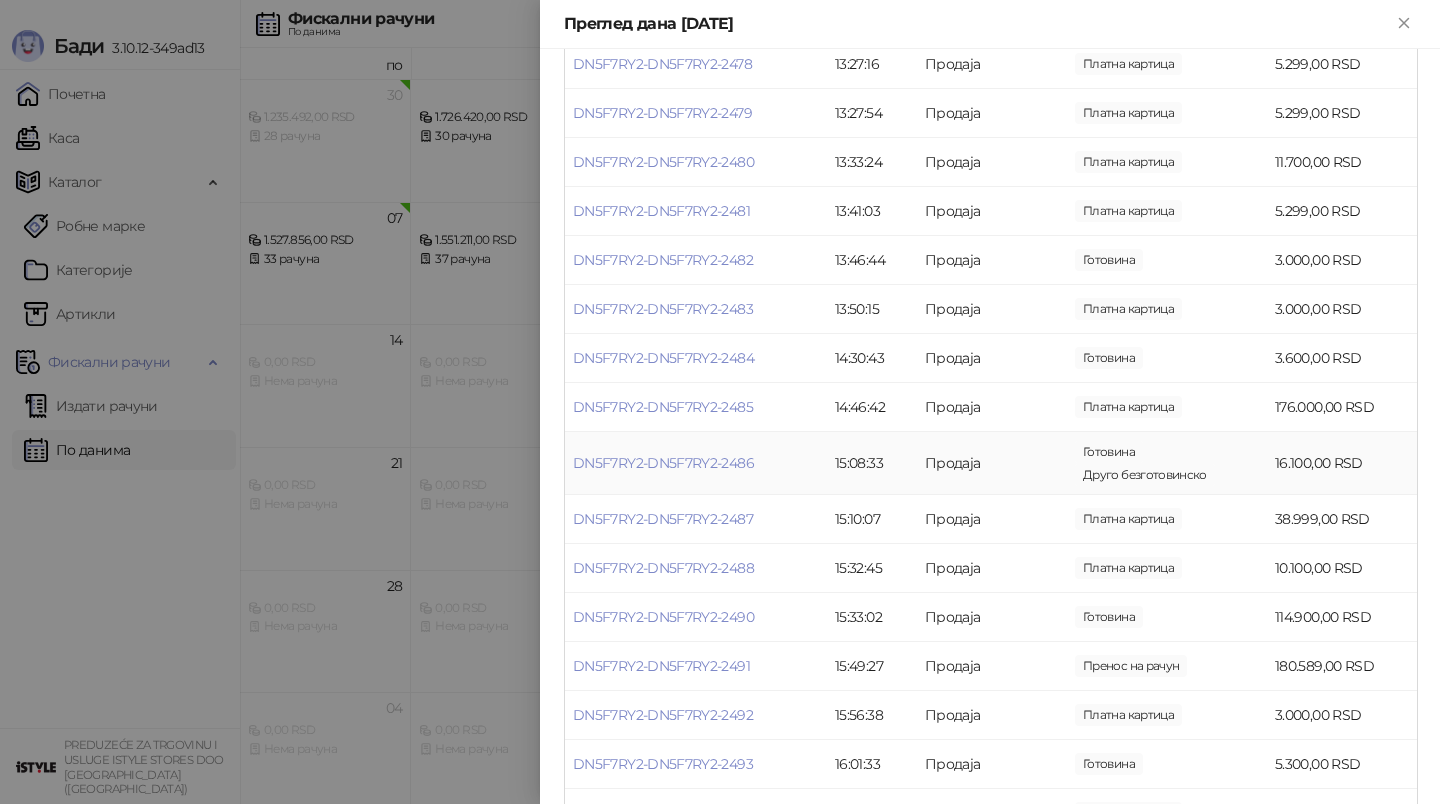 scroll, scrollTop: 730, scrollLeft: 0, axis: vertical 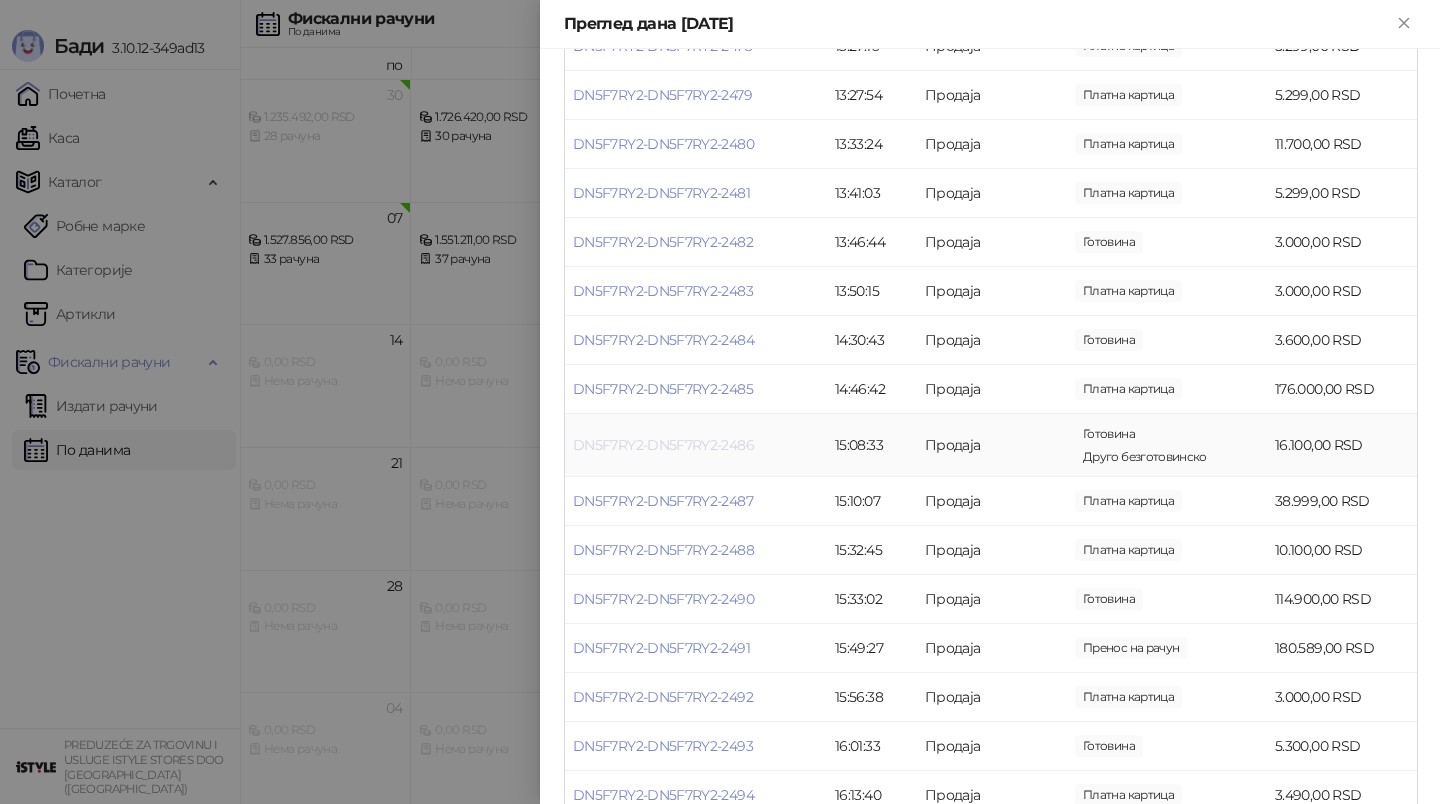 click on "DN5F7RY2-DN5F7RY2-2486" at bounding box center (663, 445) 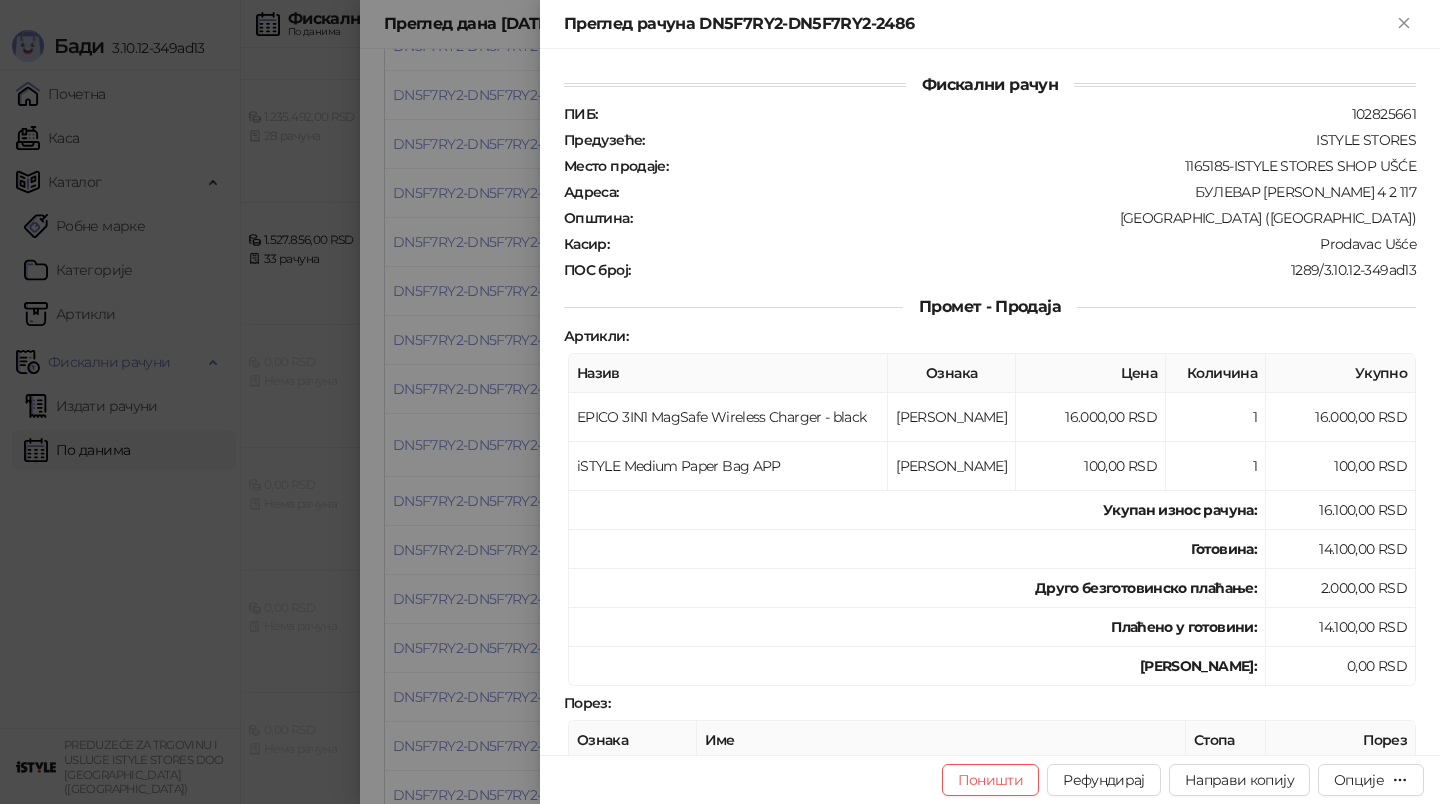 click at bounding box center (720, 402) 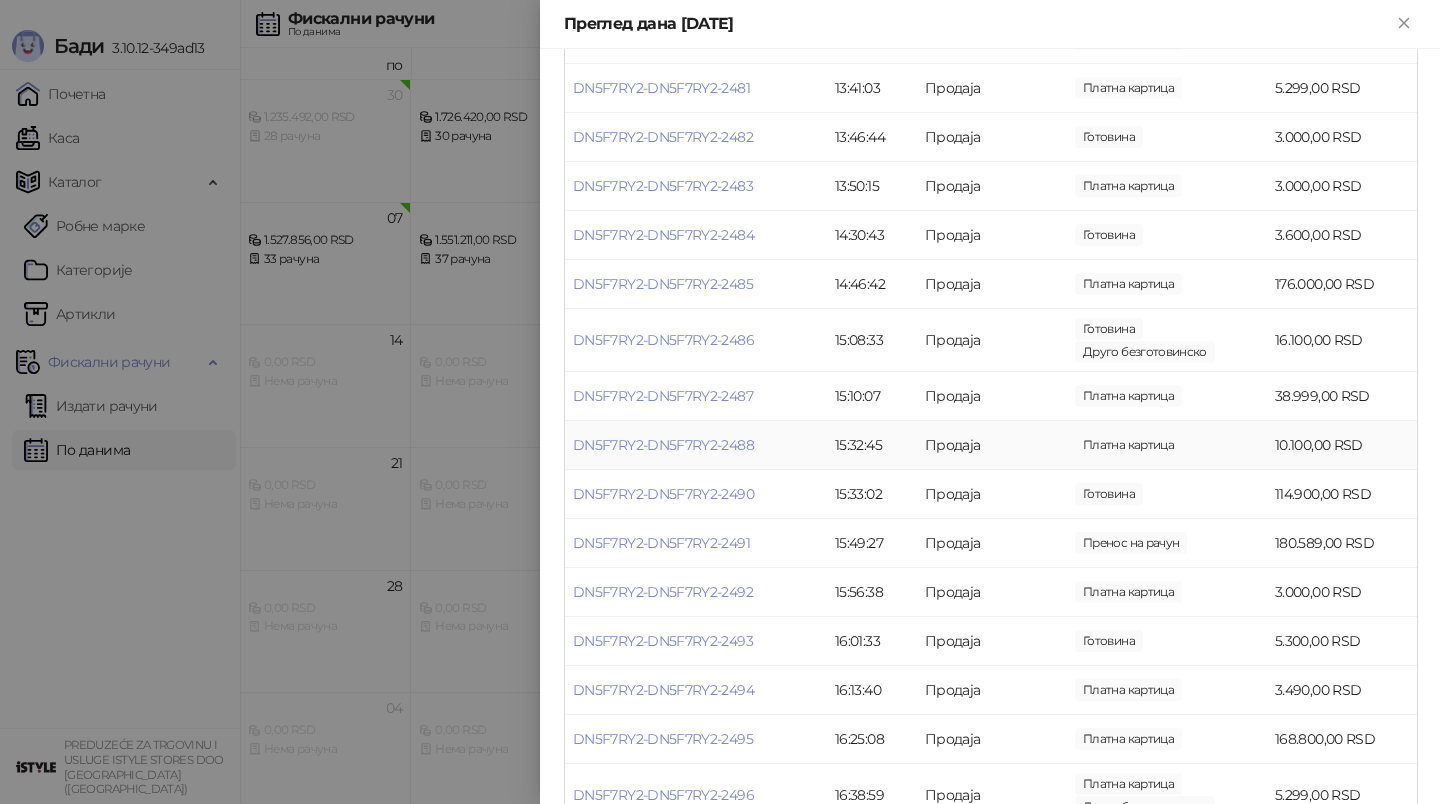 scroll, scrollTop: 854, scrollLeft: 0, axis: vertical 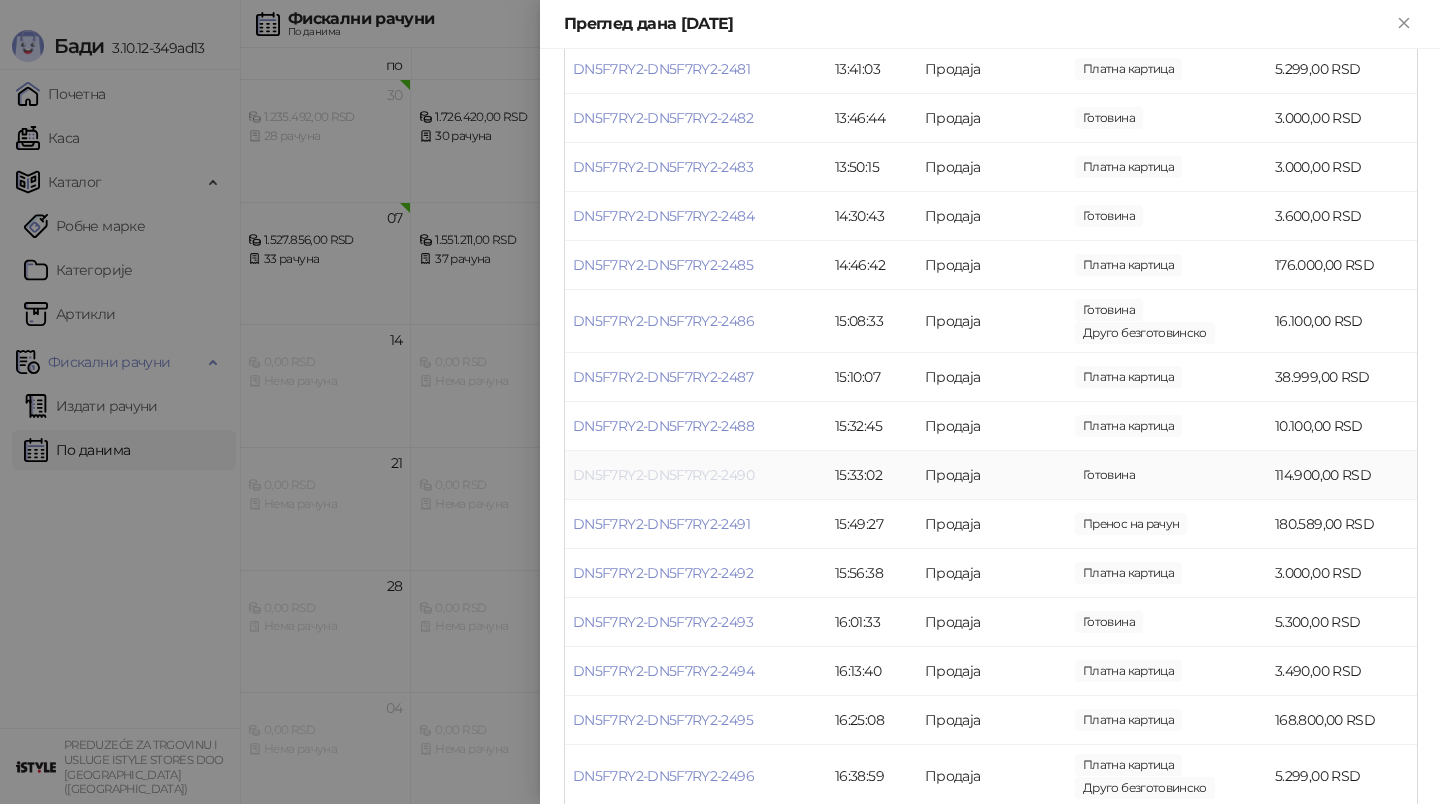 click on "DN5F7RY2-DN5F7RY2-2490" at bounding box center [663, 475] 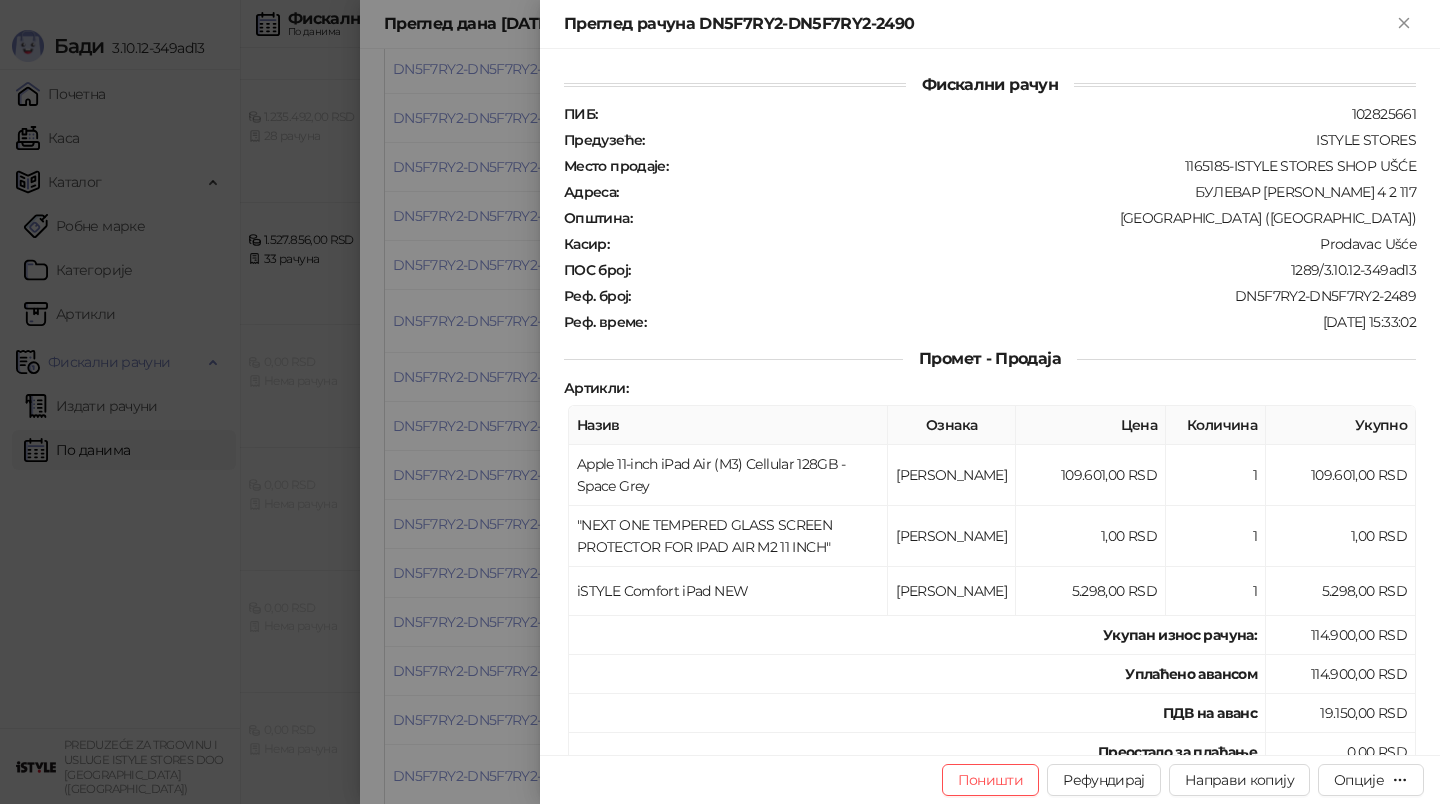 click at bounding box center [720, 402] 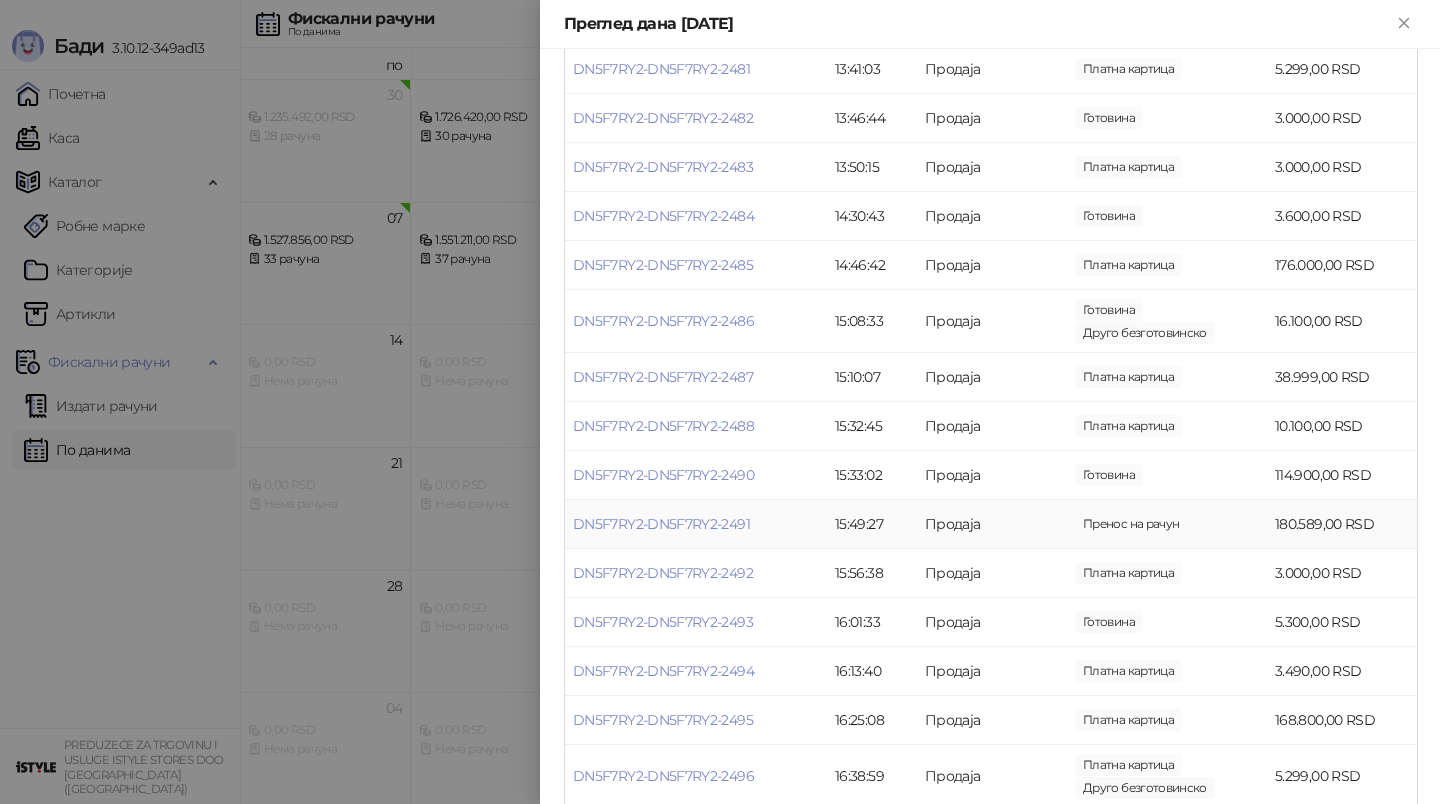 click on "DN5F7RY2-DN5F7RY2-2491" at bounding box center [696, 524] 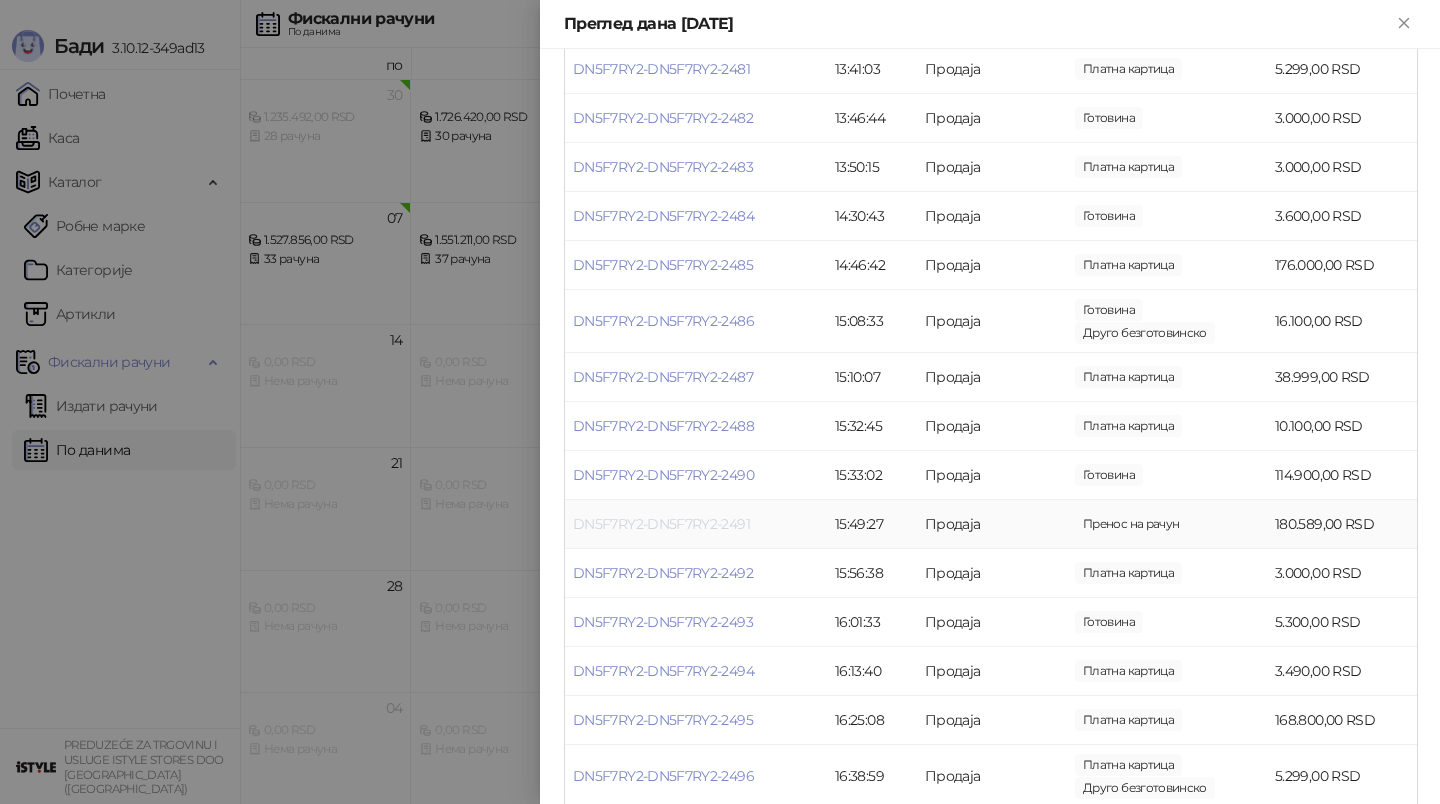 click on "DN5F7RY2-DN5F7RY2-2491" at bounding box center [661, 524] 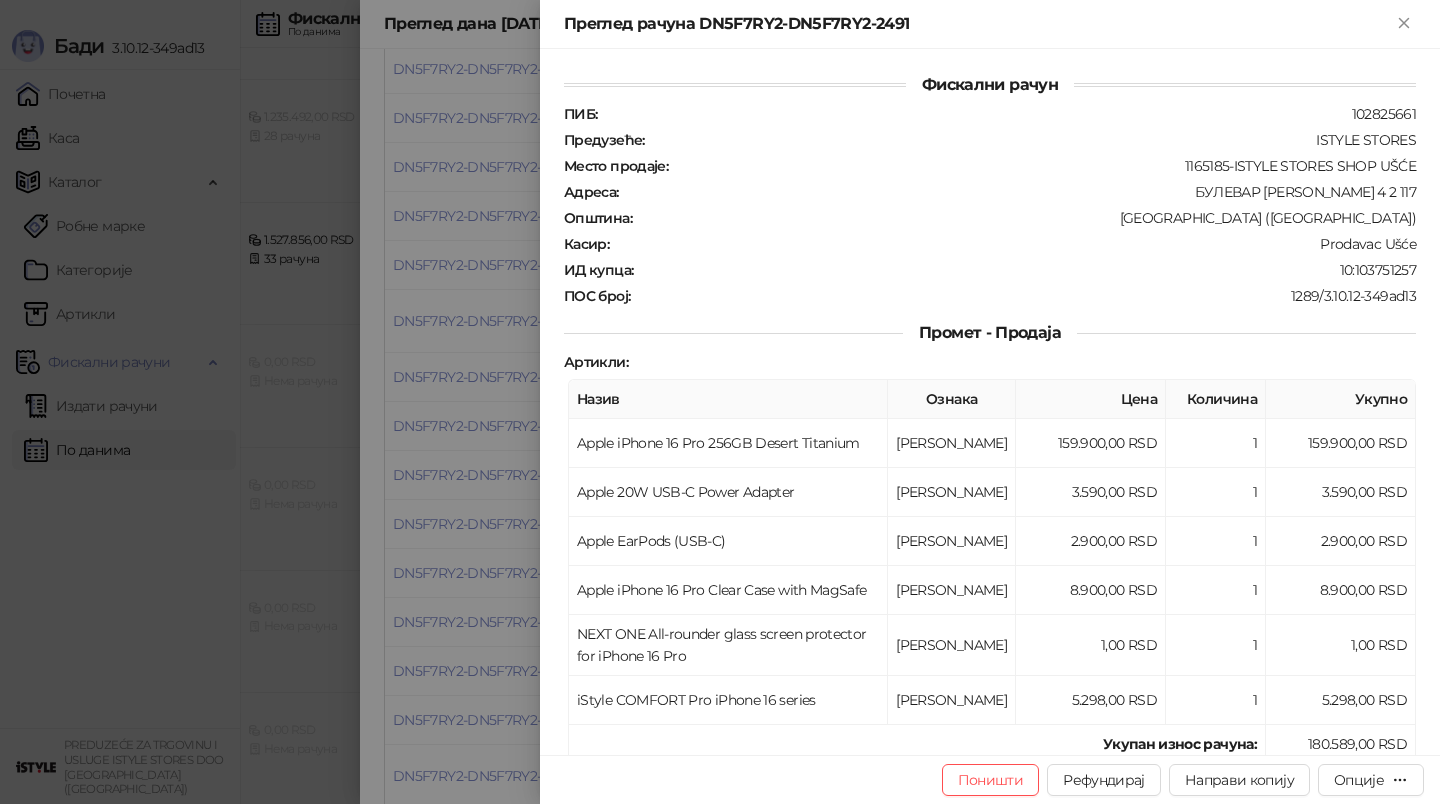 click on "Фискални рачун ПИБ : 102825661 Предузеће : ISTYLE STORES Место продаје : 1165185-ISTYLE STORES SHOP UŠĆE Адреса : БУЛЕВАР МИХАЈЛА ПУПИНА 4  2 117 Општина : [GEOGRAPHIC_DATA] ([GEOGRAPHIC_DATA]) Касир : Prodavac Ušće ИД купца : 10:103751257 ПОС број : 1289/3.10.12-349ad13 Промет   -   Продаја Артикли : Назив Ознака Цена Количина Укупно           Apple iPhone 16 Pro 256GB Desert Titanium Ђ 159.900,00 RSD 1  159.900,00 RSD Apple 20W USB-C Power Adapter Ђ 3.590,00 RSD 1  3.590,00 RSD Apple EarPods (USB-C) Ђ 2.900,00 RSD 1  2.900,00 RSD Apple iPhone 16 Pro Clear Case with MagSafe Ђ 8.900,00 RSD 1  8.900,00 RSD NEXT ONE All-rounder glass screen protector for iPhone 16 Pro Ђ 1,00 RSD 1  1,00 RSD iStyle COMFORT Pro iPhone 16 series Ђ 5.298,00 RSD 1  5.298,00 RSD Укупан износ рачуна : 180.589,00 RSD Пренос на рачун : :" at bounding box center [990, 402] 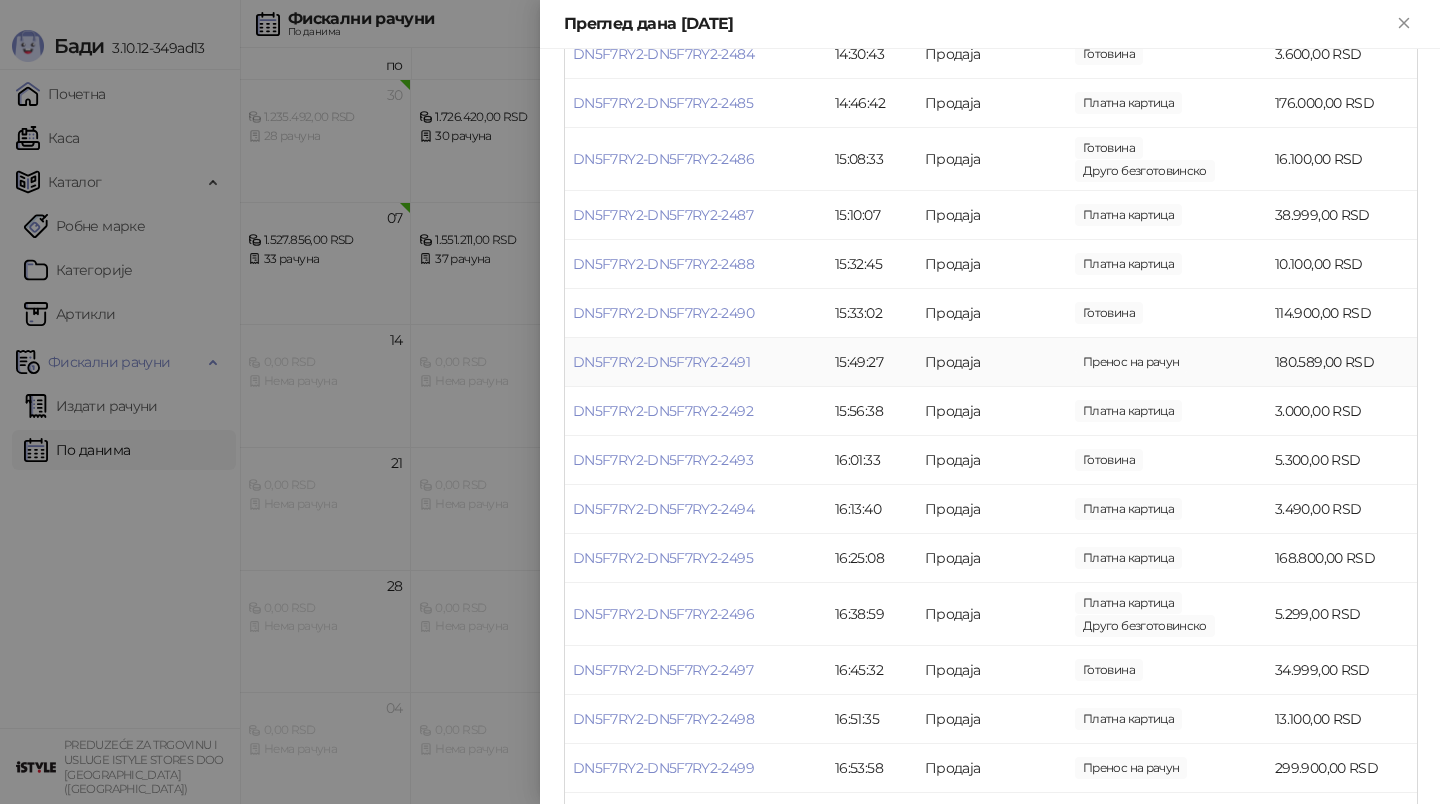 scroll, scrollTop: 1078, scrollLeft: 0, axis: vertical 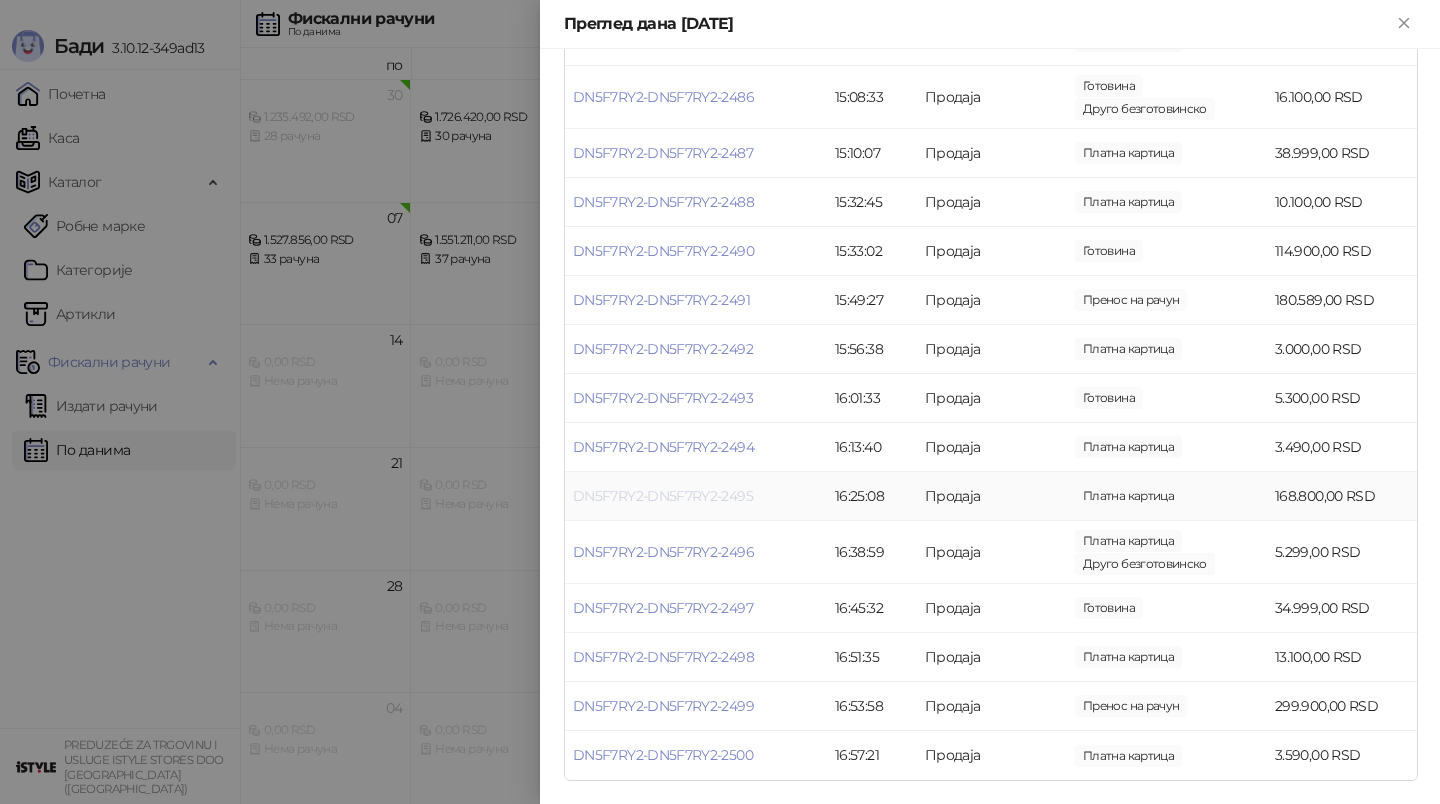 click on "DN5F7RY2-DN5F7RY2-2495" at bounding box center [663, 496] 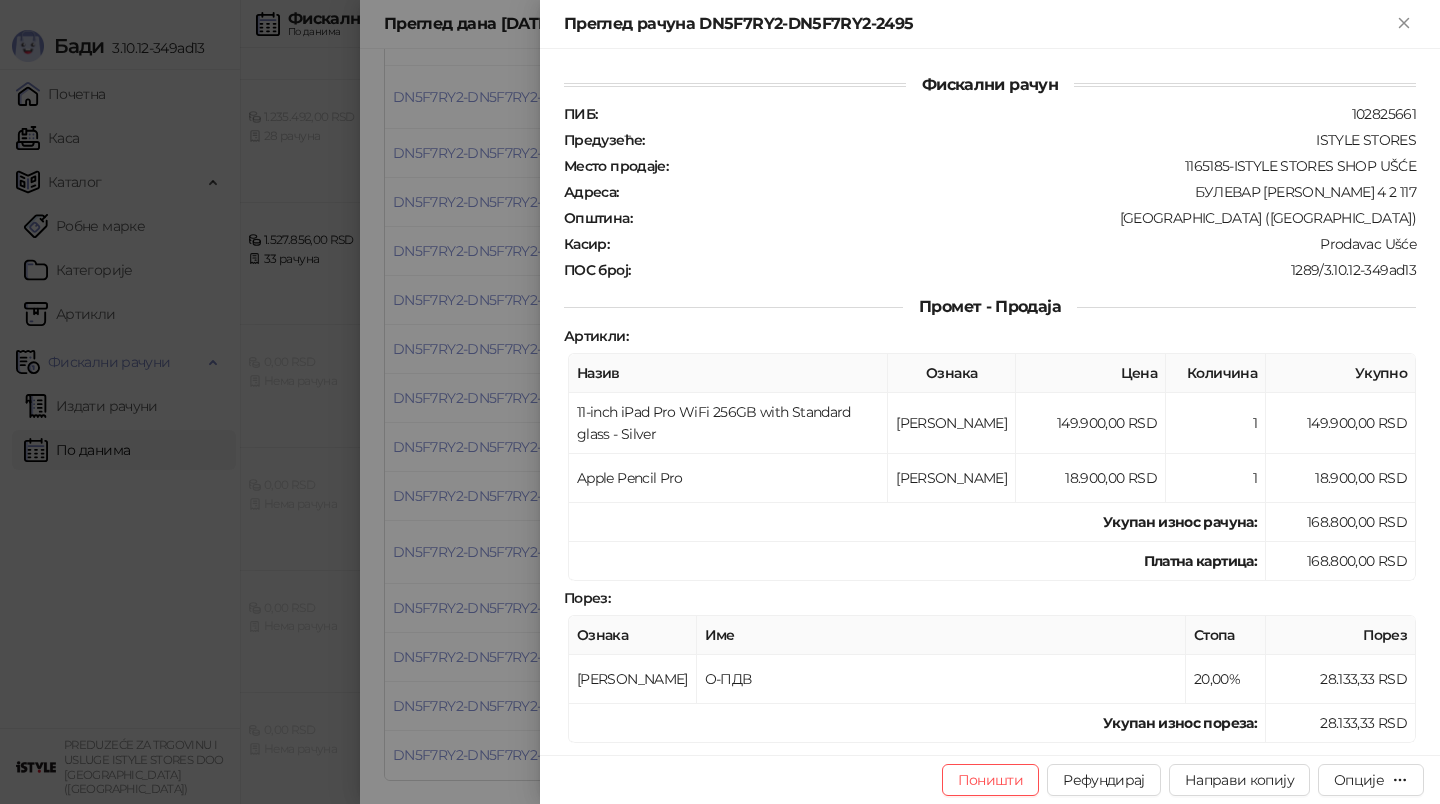 click at bounding box center [720, 402] 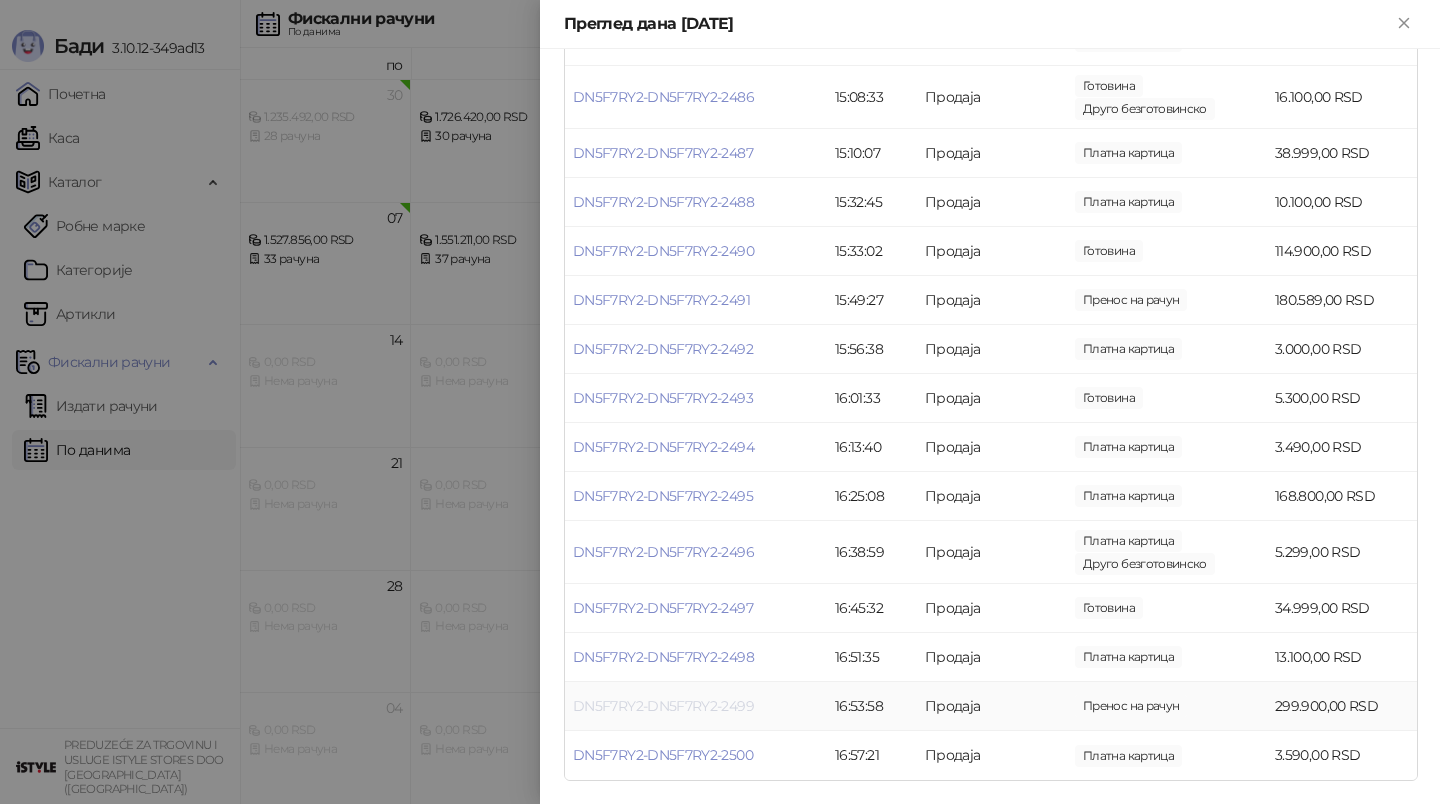 click on "DN5F7RY2-DN5F7RY2-2499" at bounding box center [663, 706] 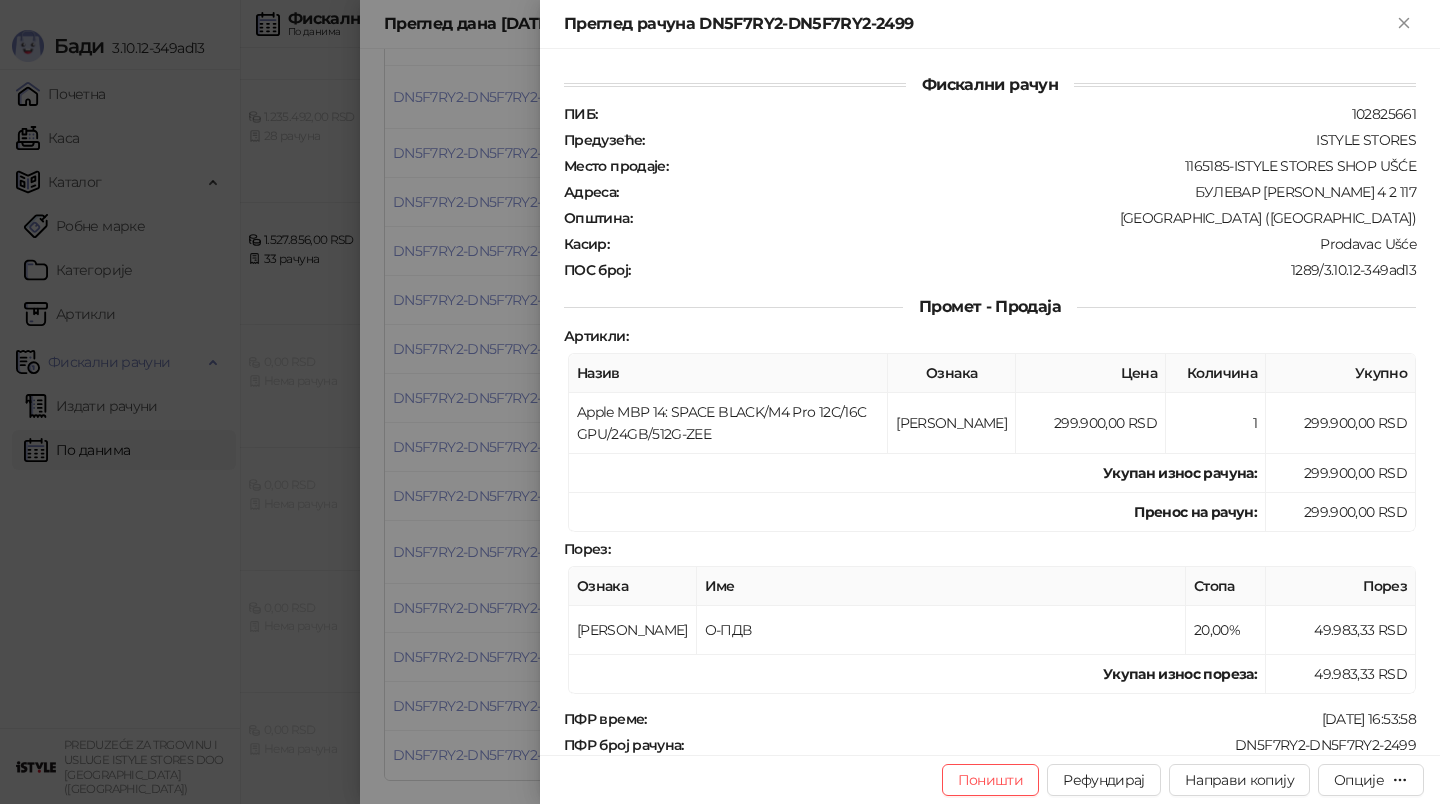 click at bounding box center (720, 402) 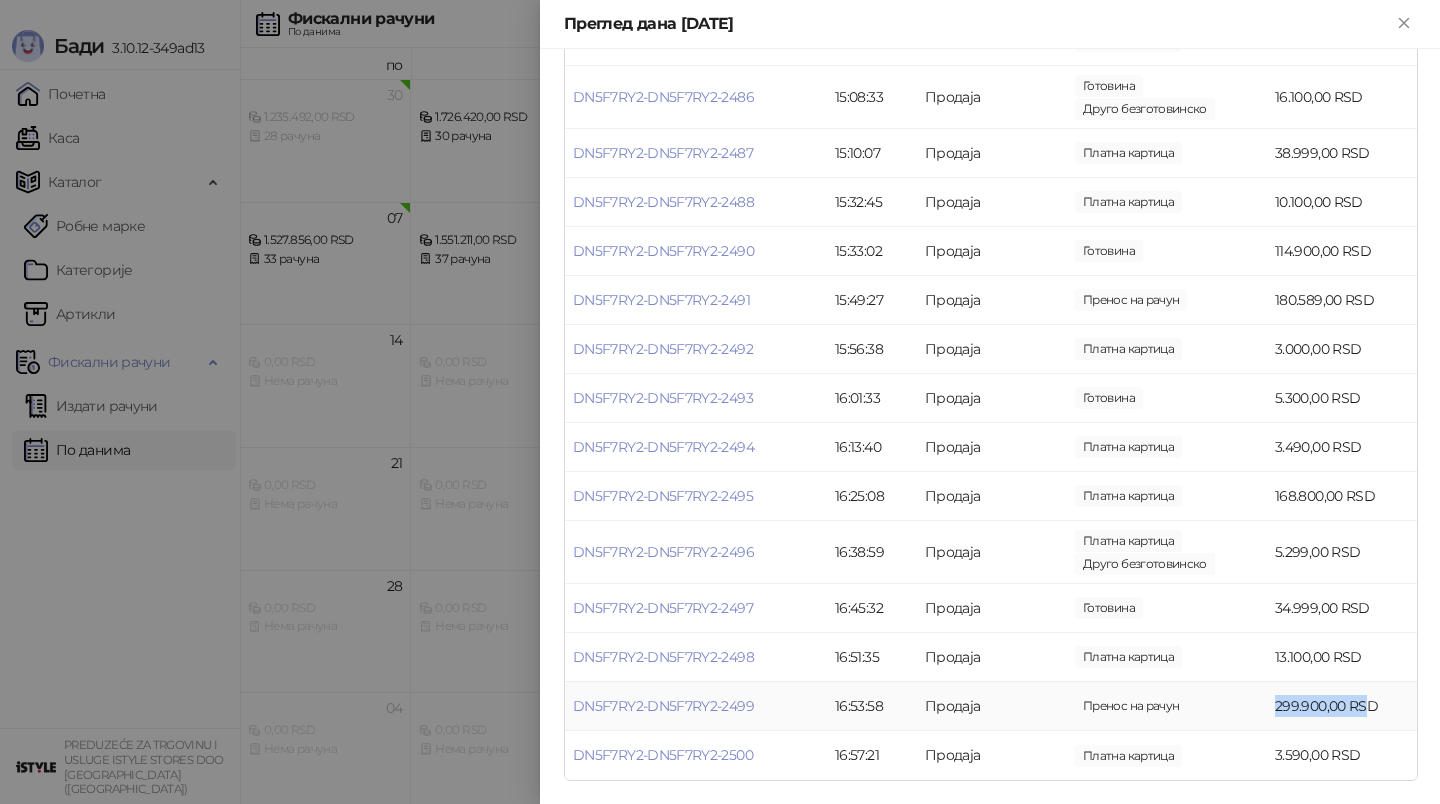 drag, startPoint x: 1257, startPoint y: 696, endPoint x: 1363, endPoint y: 698, distance: 106.01887 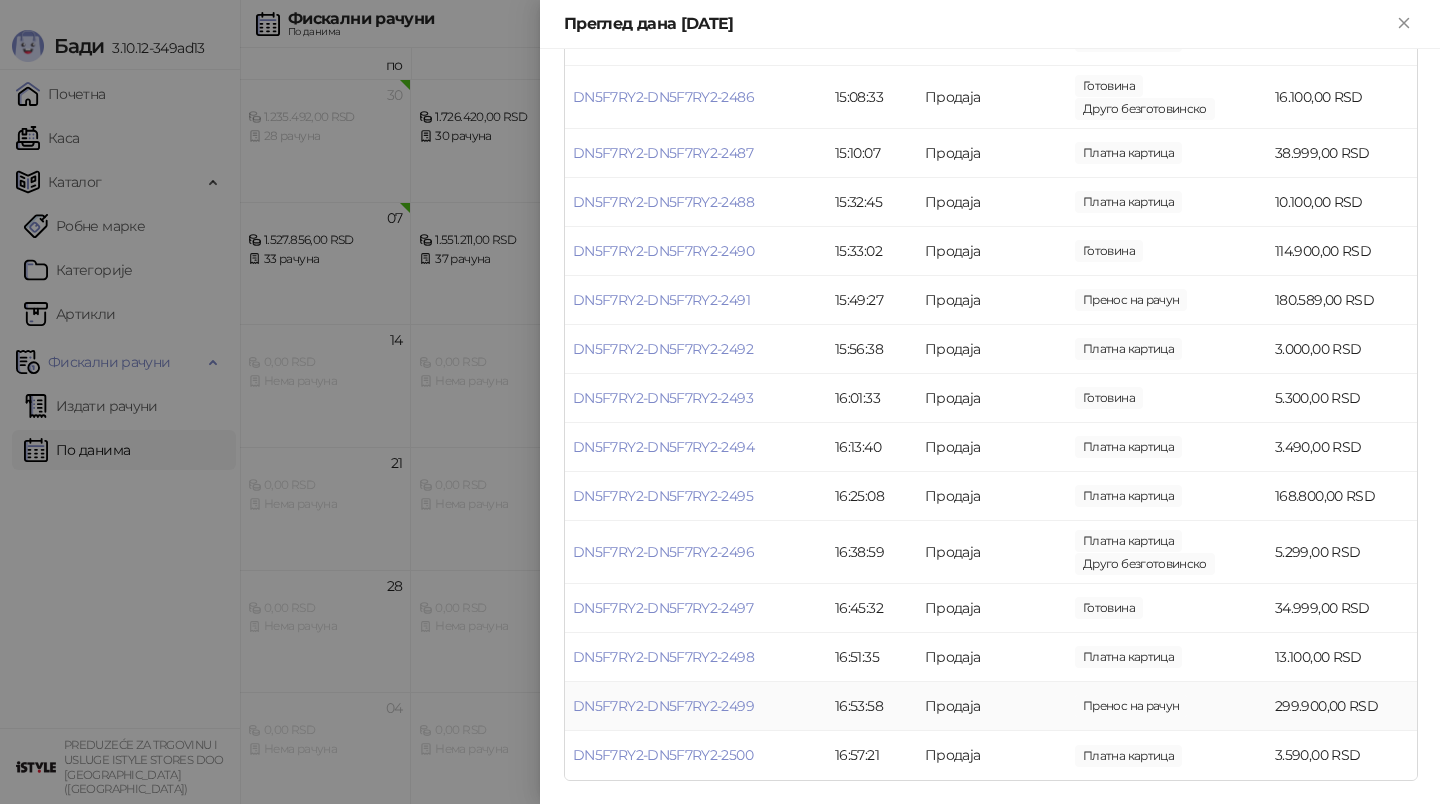 click on "299.900,00 RSD" at bounding box center (1342, 706) 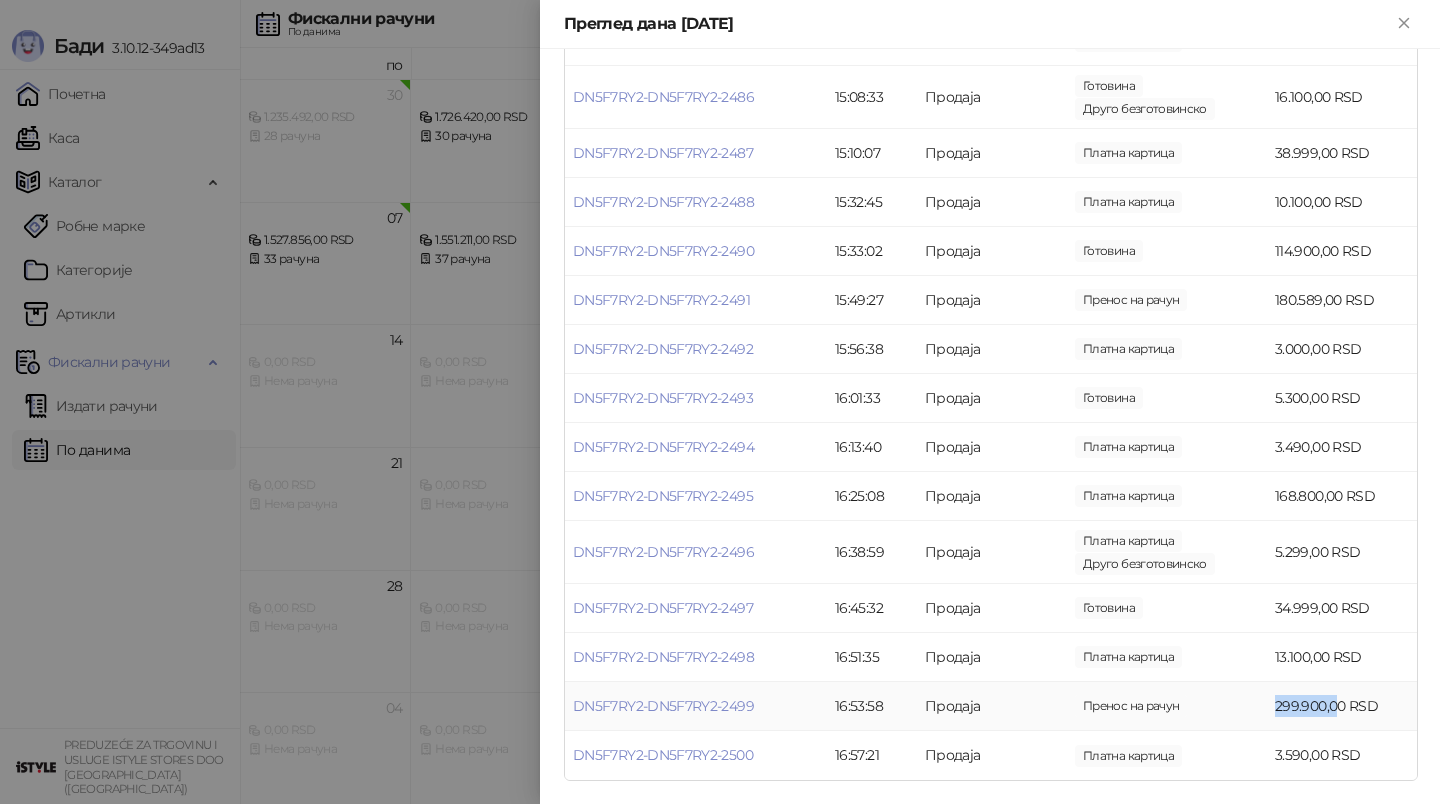 drag, startPoint x: 1338, startPoint y: 702, endPoint x: 1273, endPoint y: 702, distance: 65 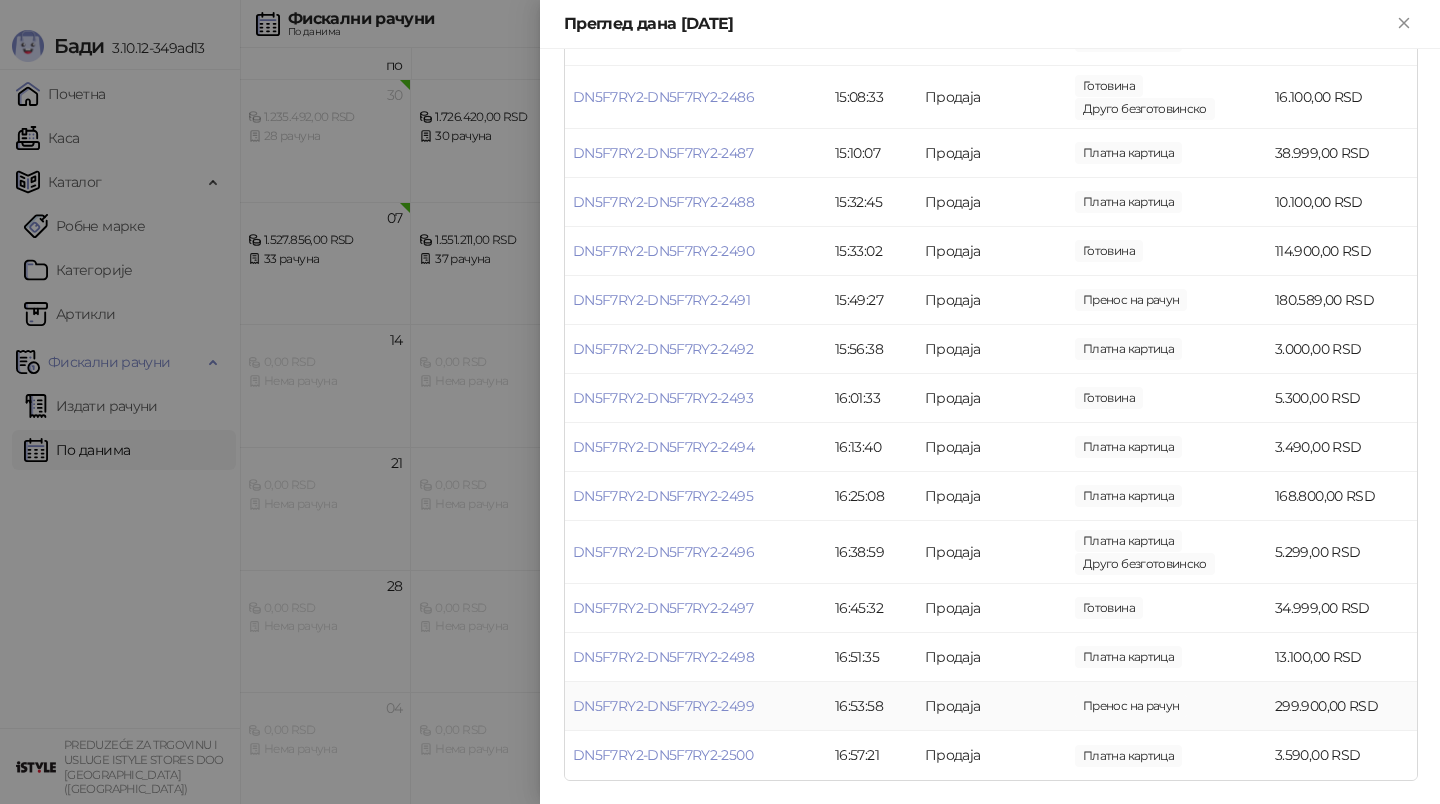click on "Пренос на рачун" at bounding box center [1167, 706] 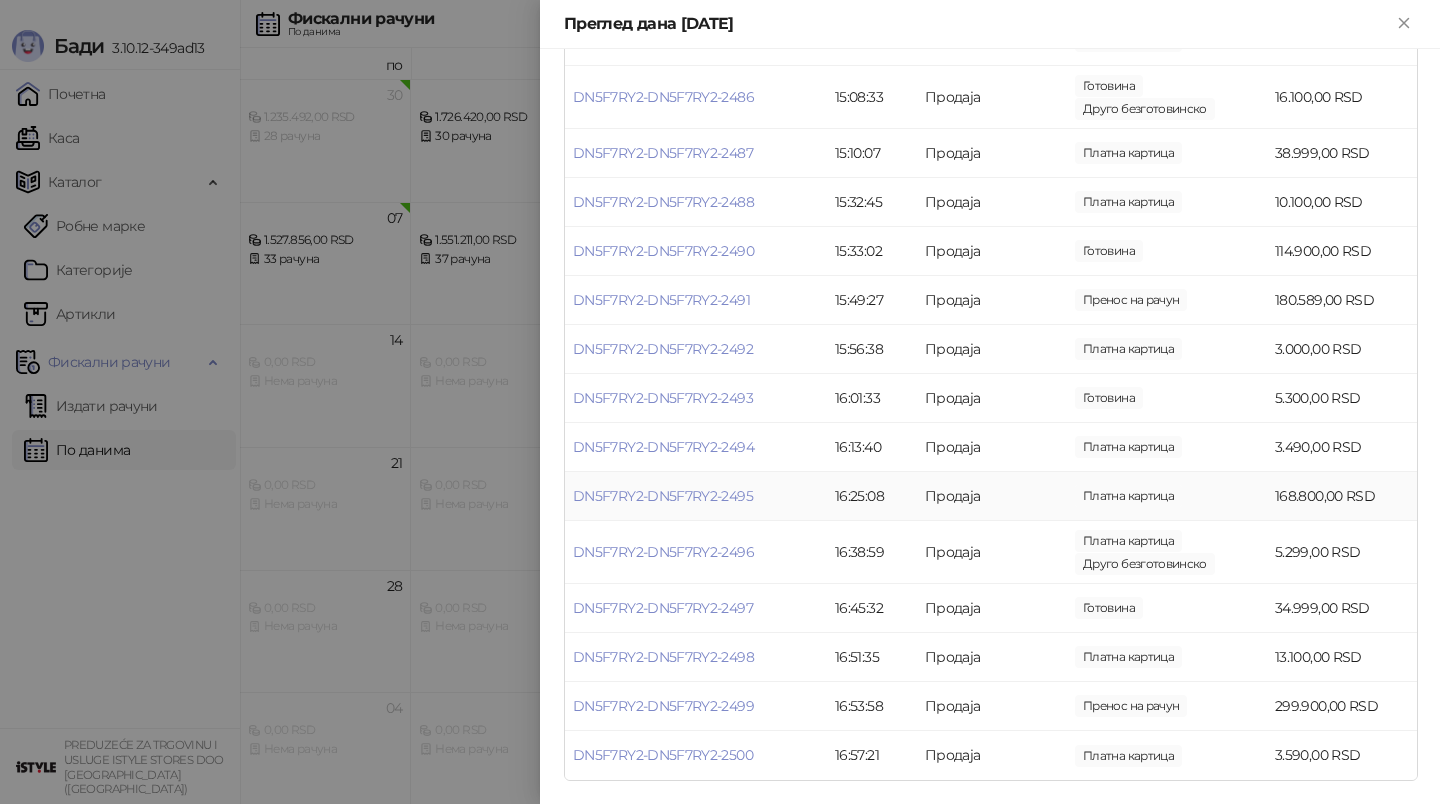 click on "DN5F7RY2-DN5F7RY2-2495" at bounding box center [696, 496] 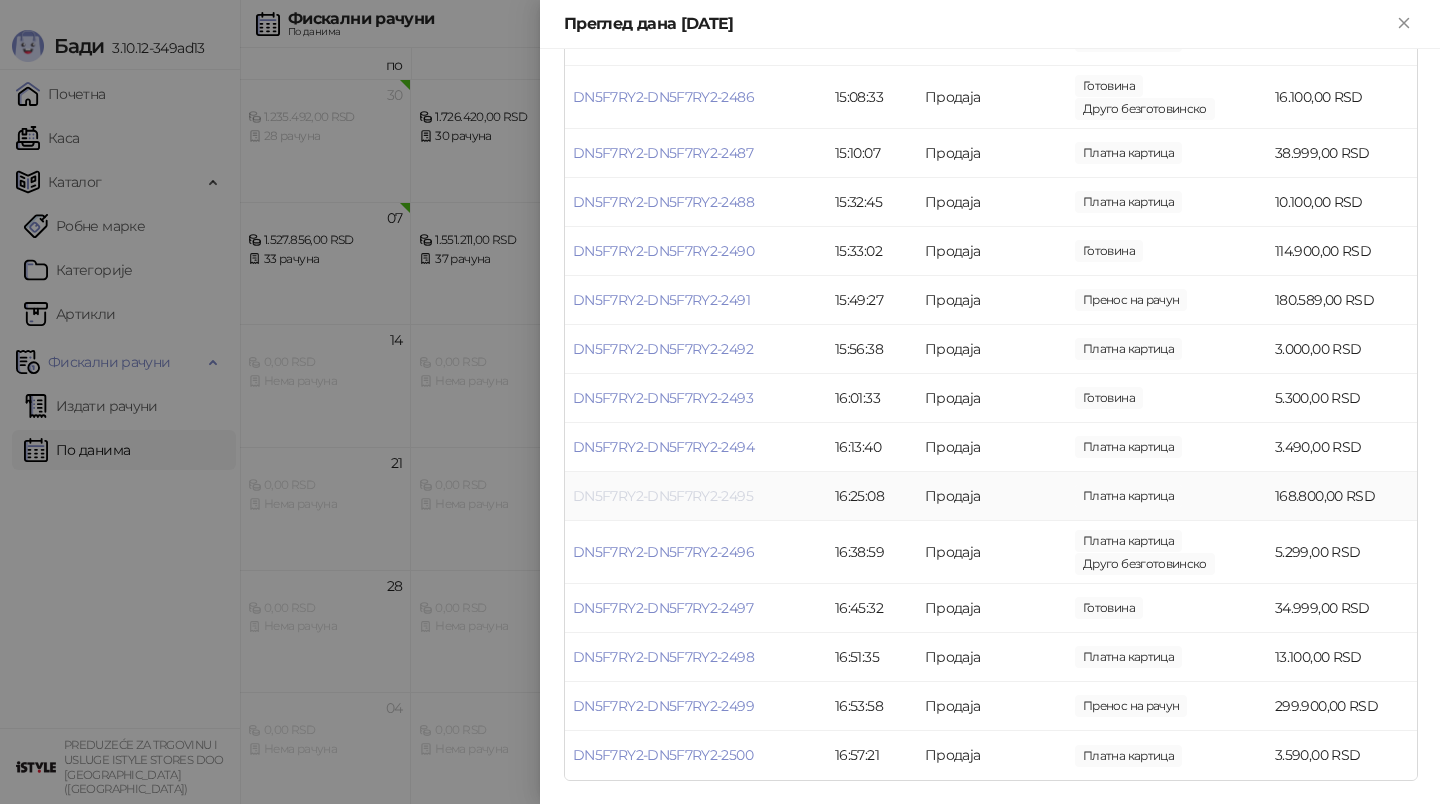 click on "DN5F7RY2-DN5F7RY2-2495" at bounding box center [663, 496] 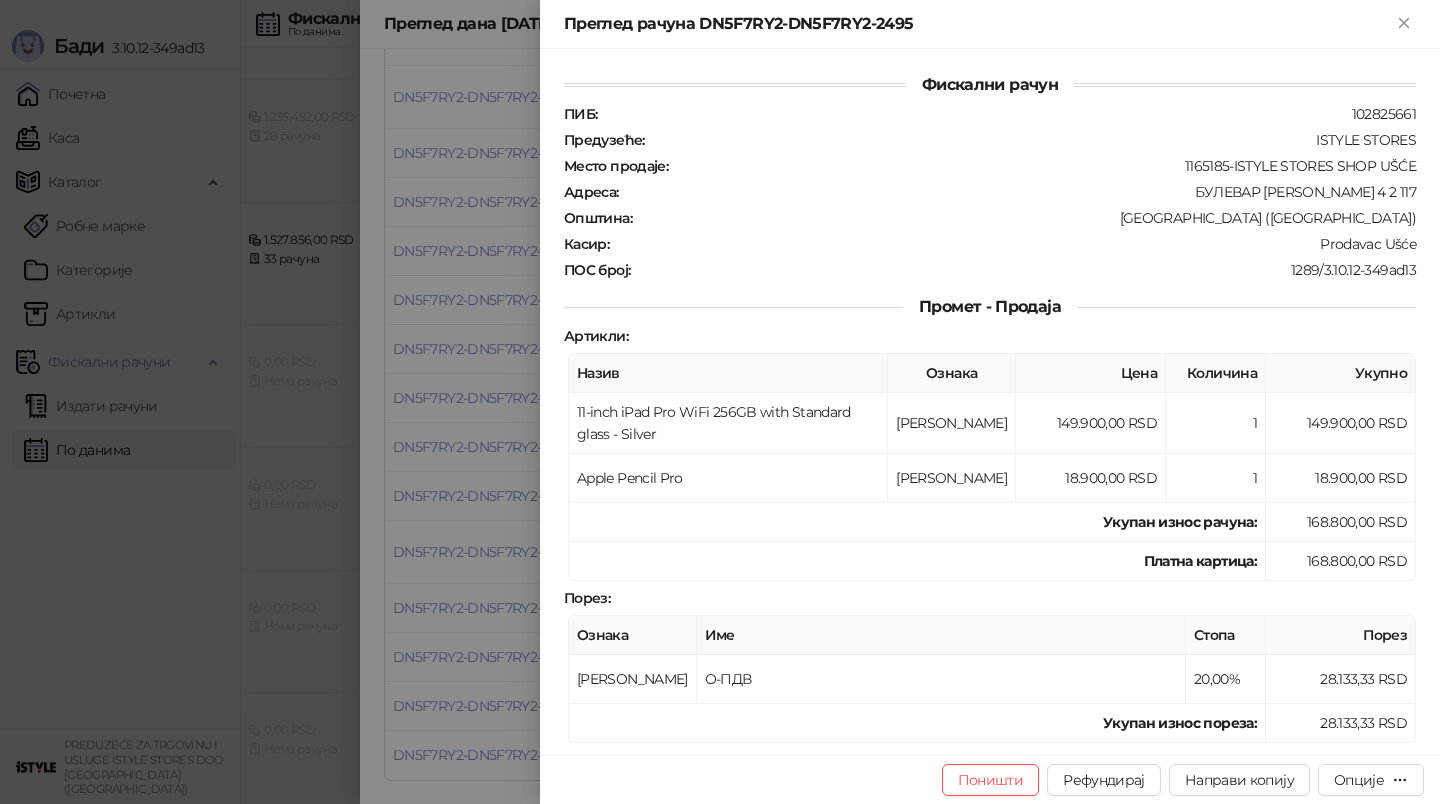 click at bounding box center (720, 402) 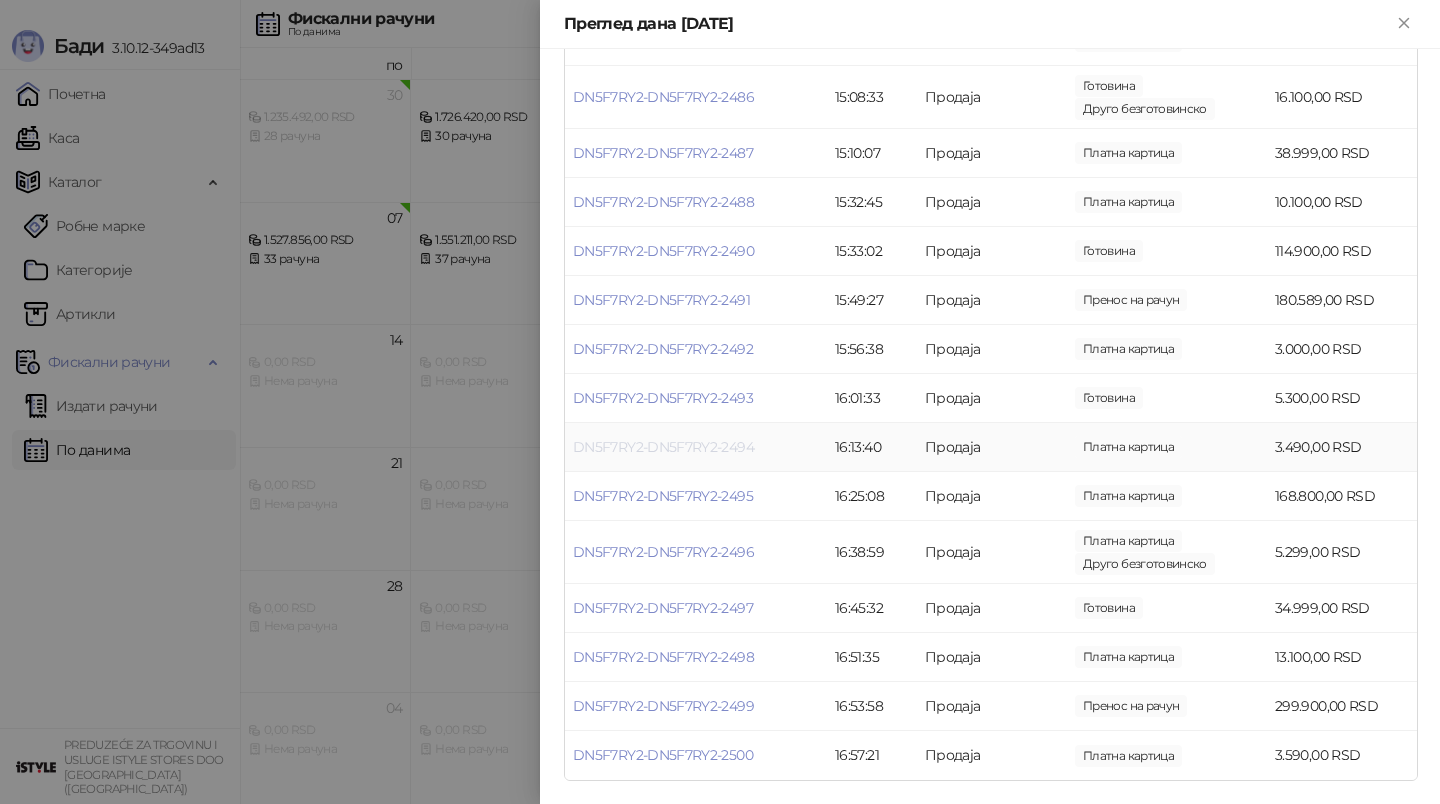 scroll, scrollTop: 0, scrollLeft: 0, axis: both 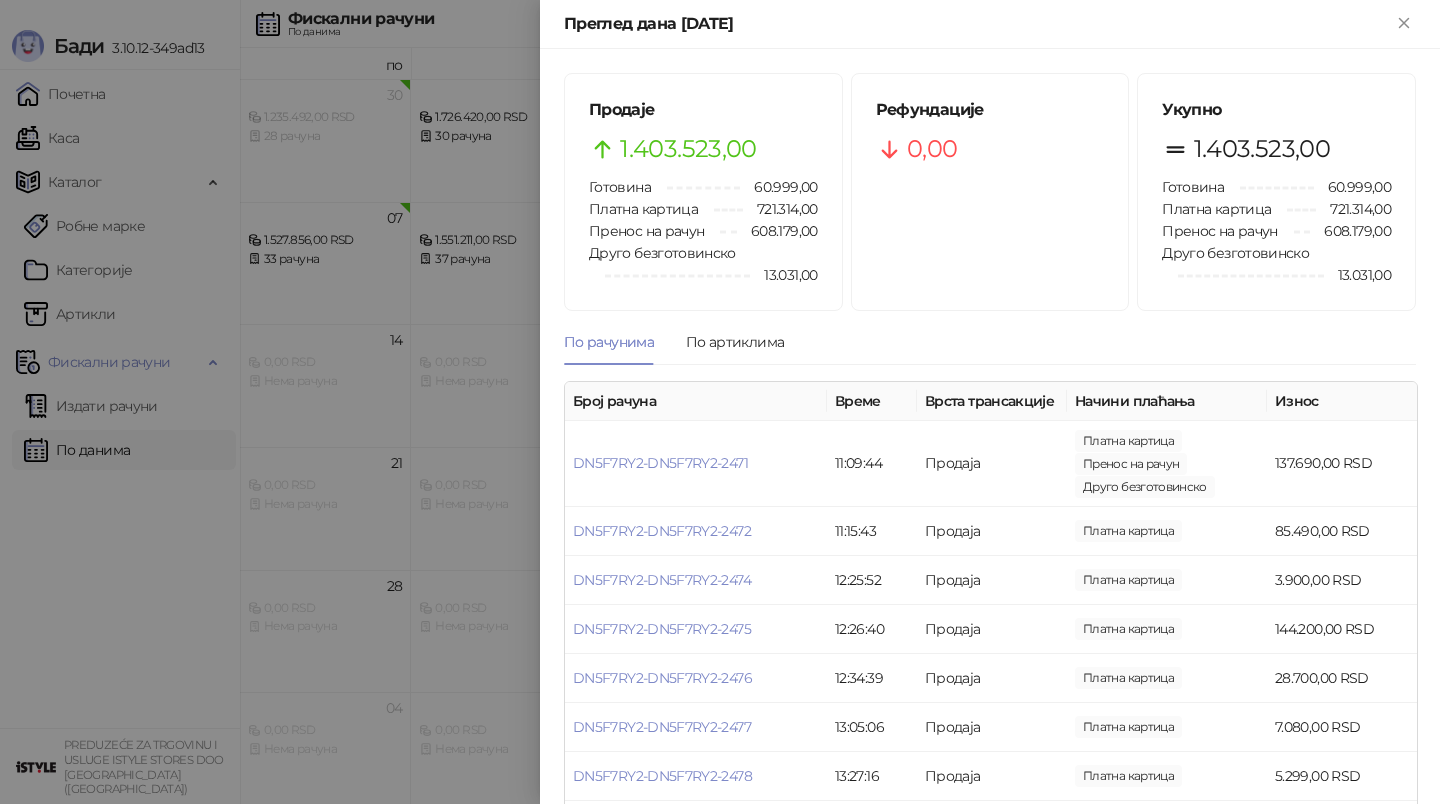 click at bounding box center (720, 402) 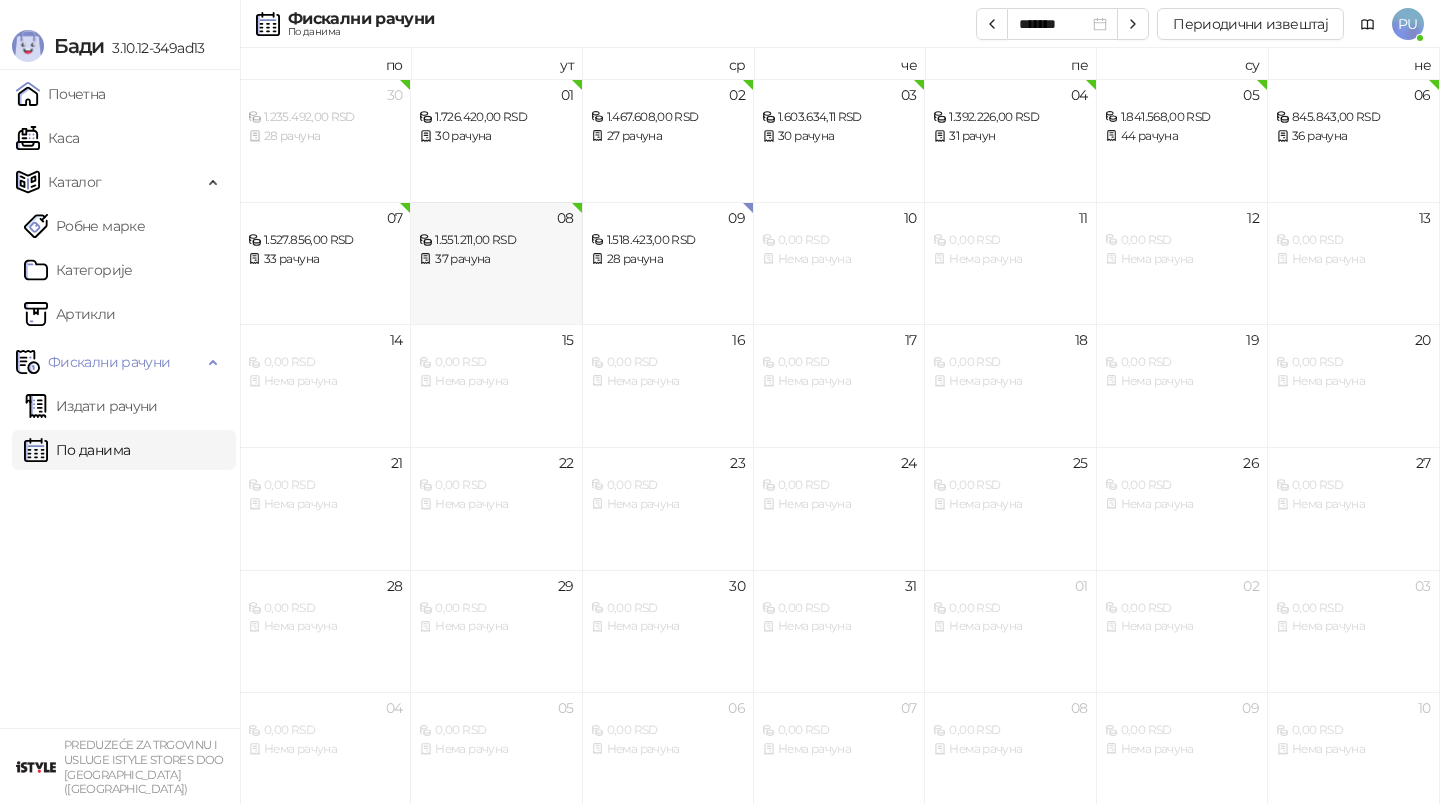 click on "37 рачуна" at bounding box center (496, 259) 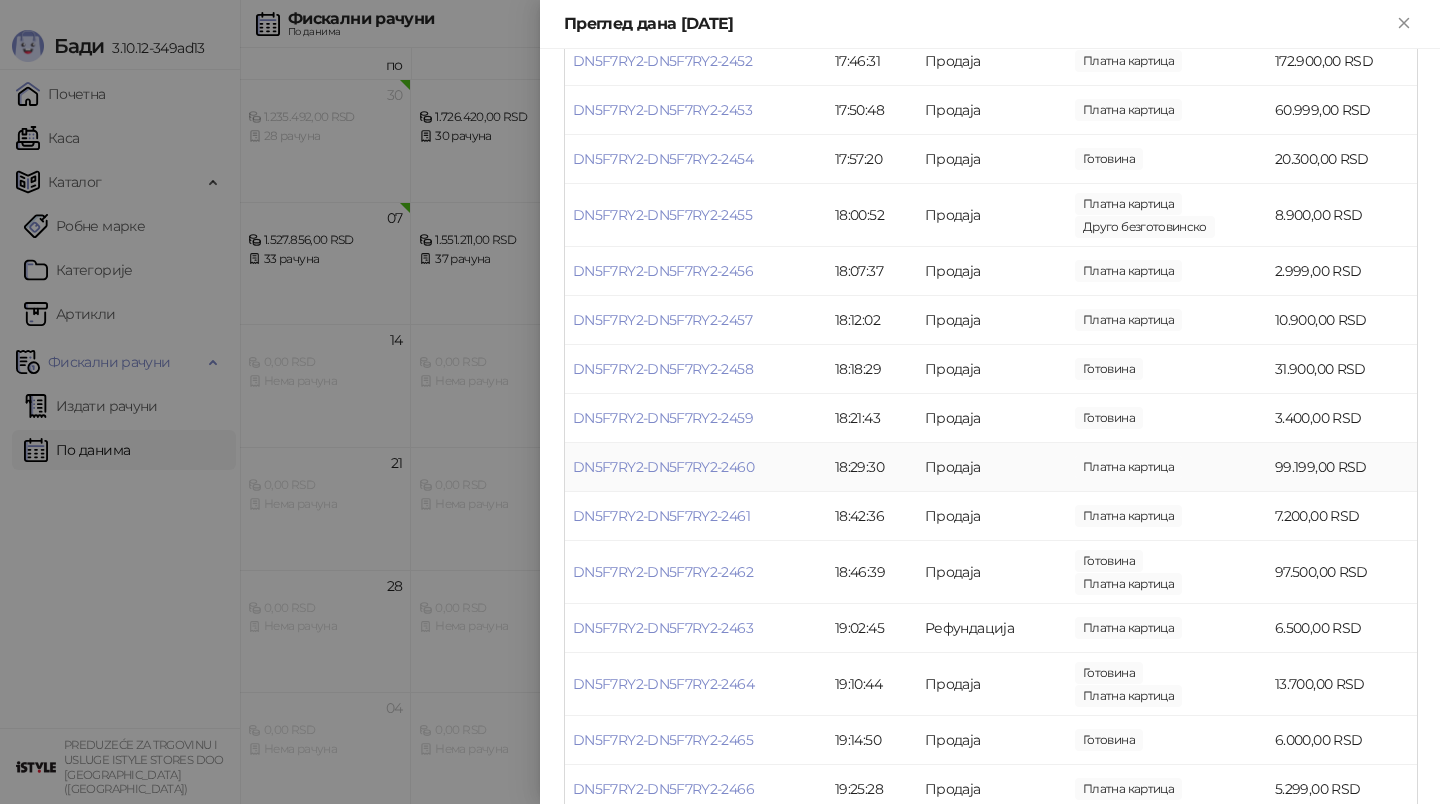 scroll, scrollTop: 1496, scrollLeft: 0, axis: vertical 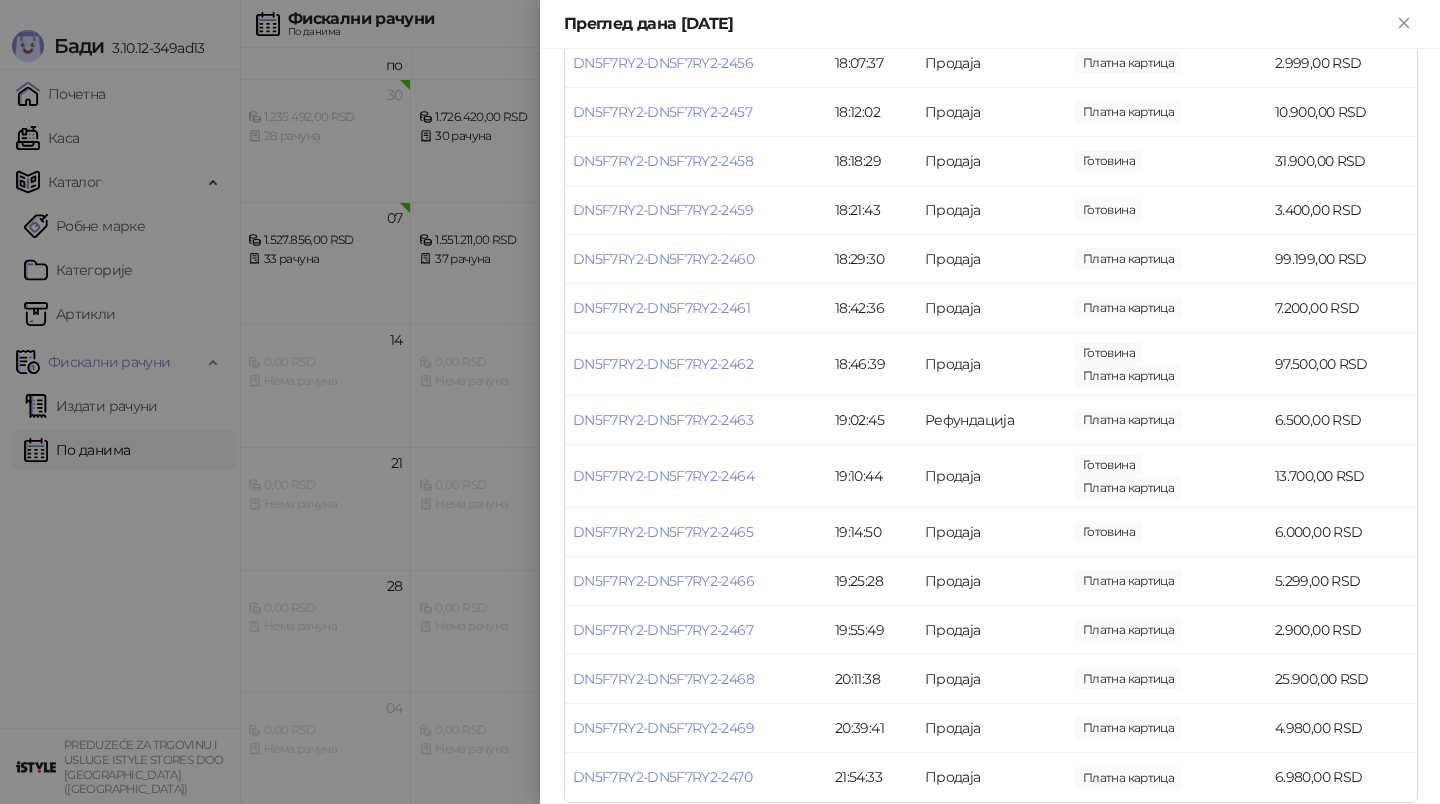 click at bounding box center (720, 402) 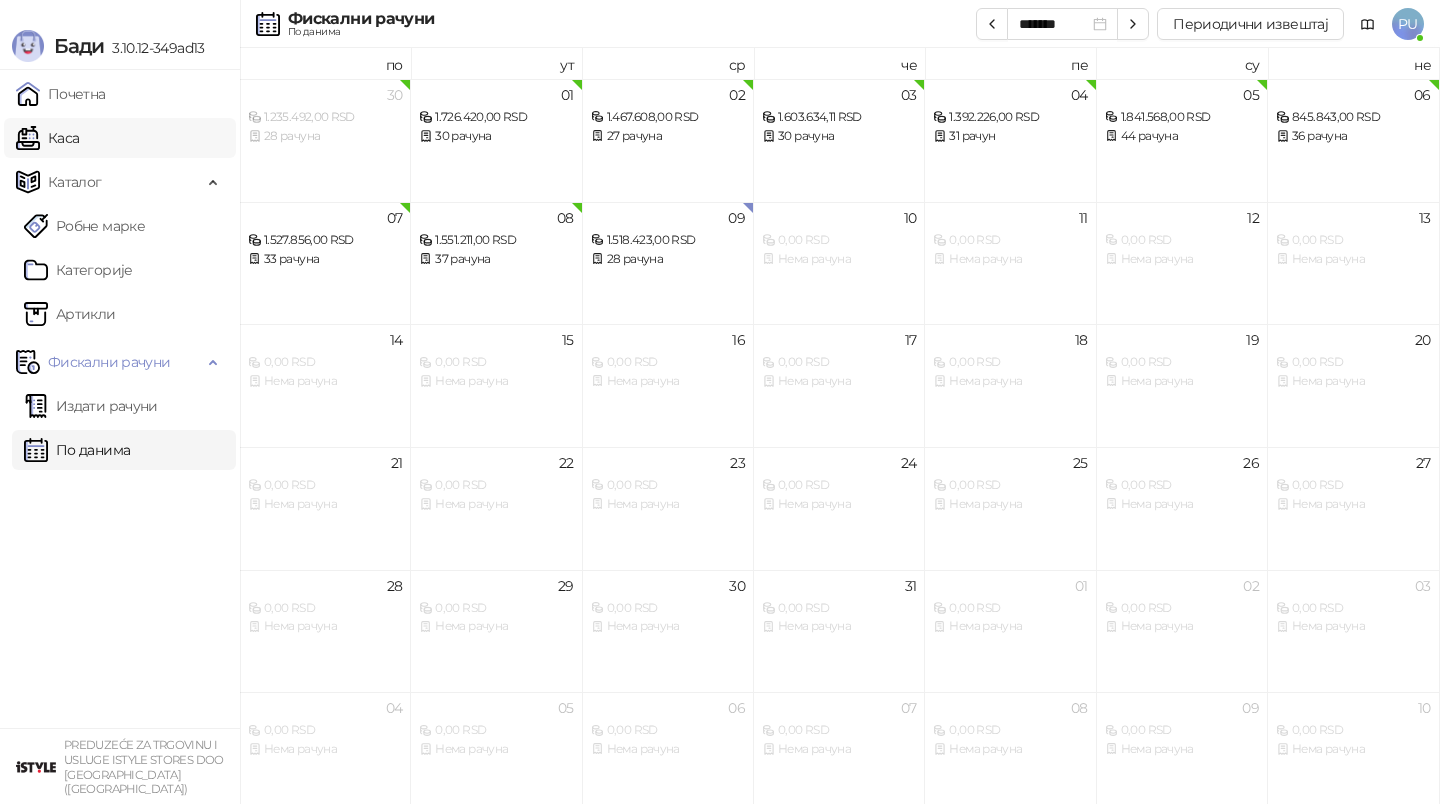 click on "Каса" at bounding box center (47, 138) 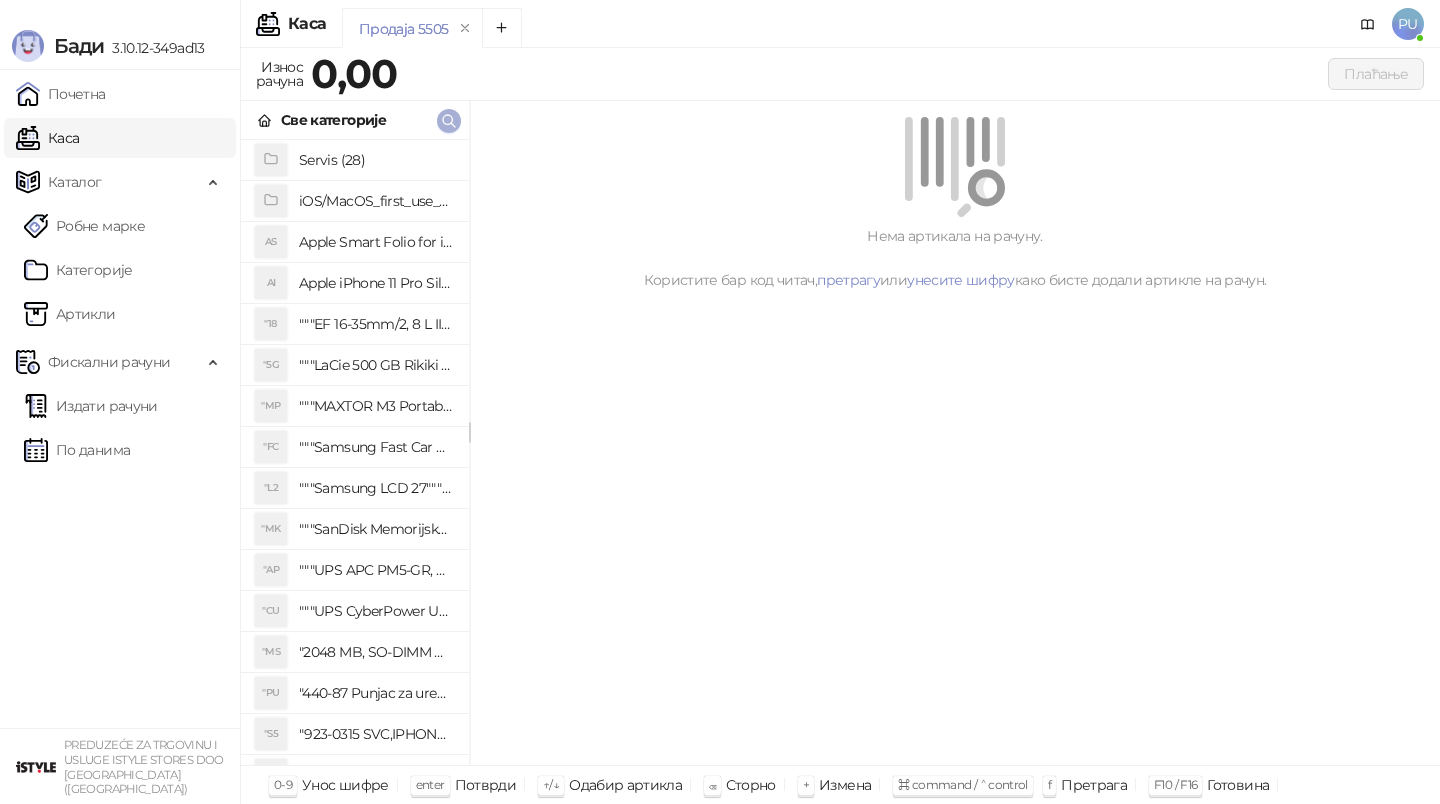 click 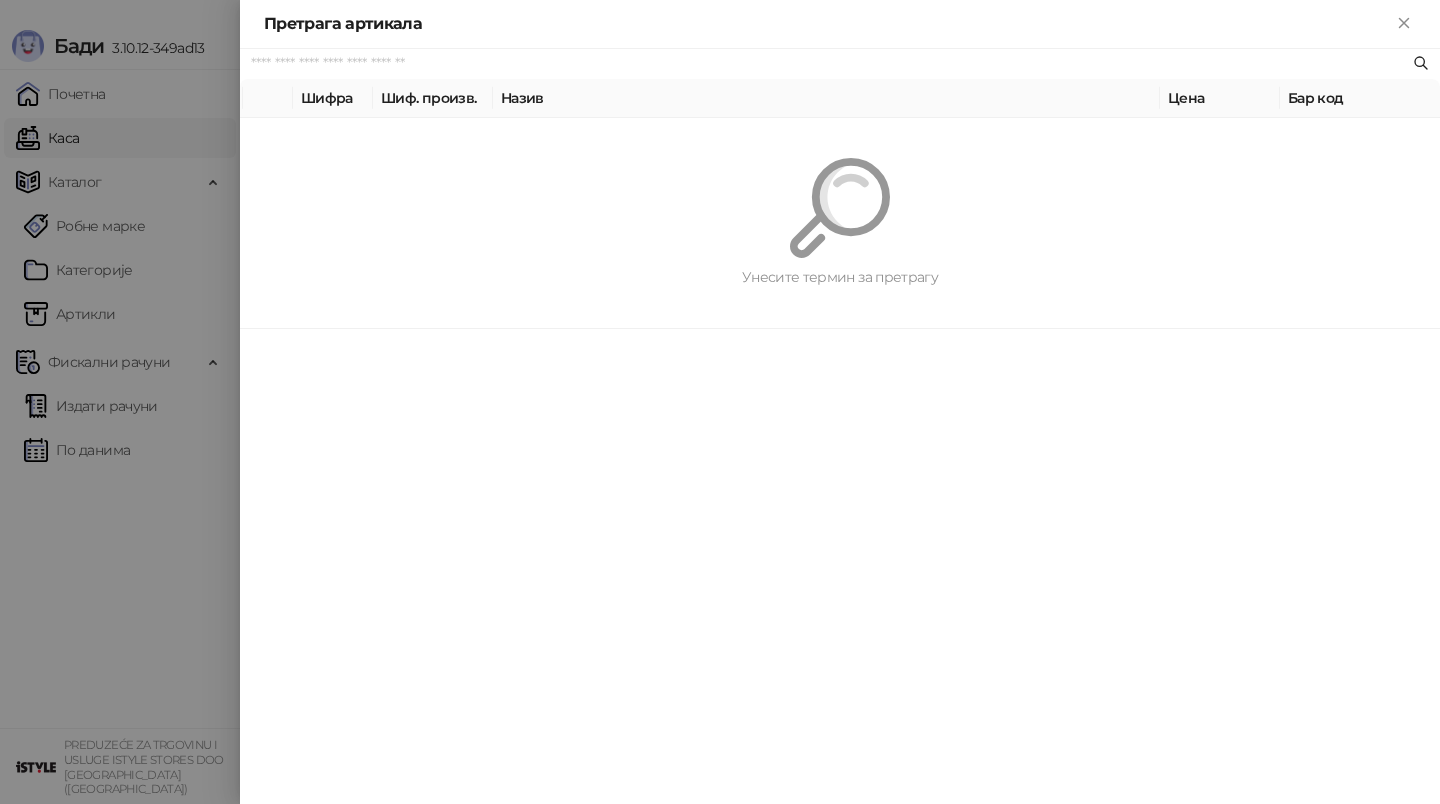 paste on "*********" 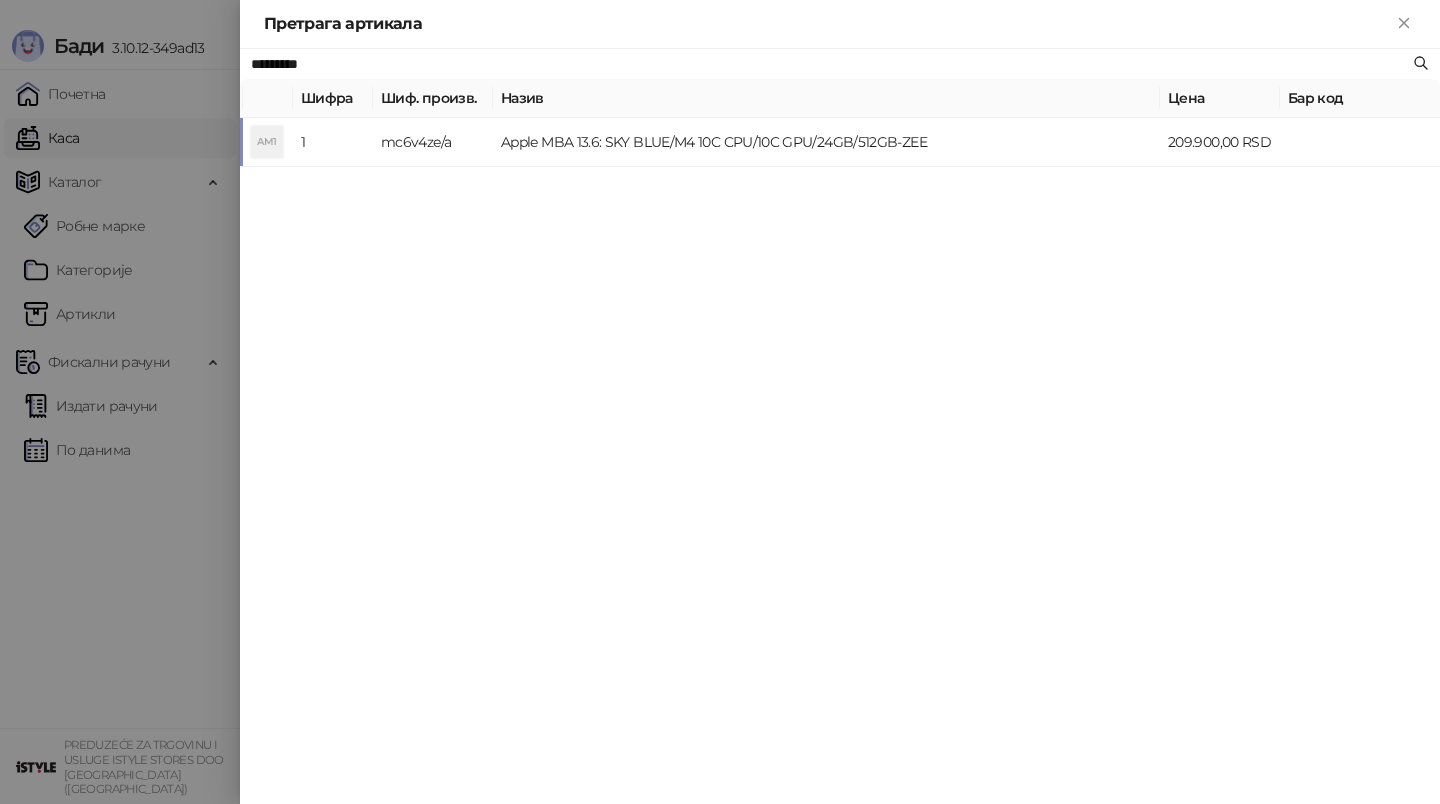 type on "*********" 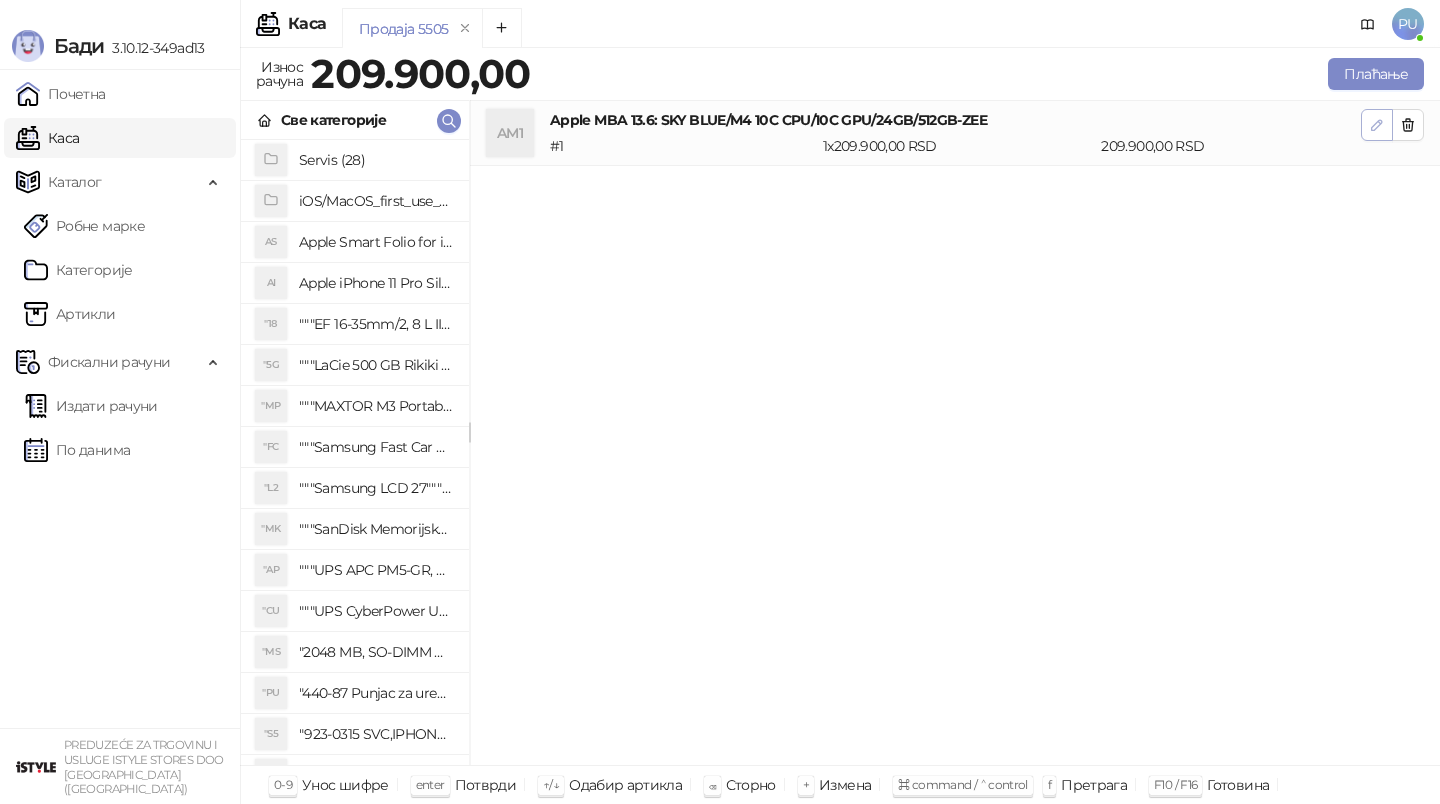click at bounding box center [1377, 125] 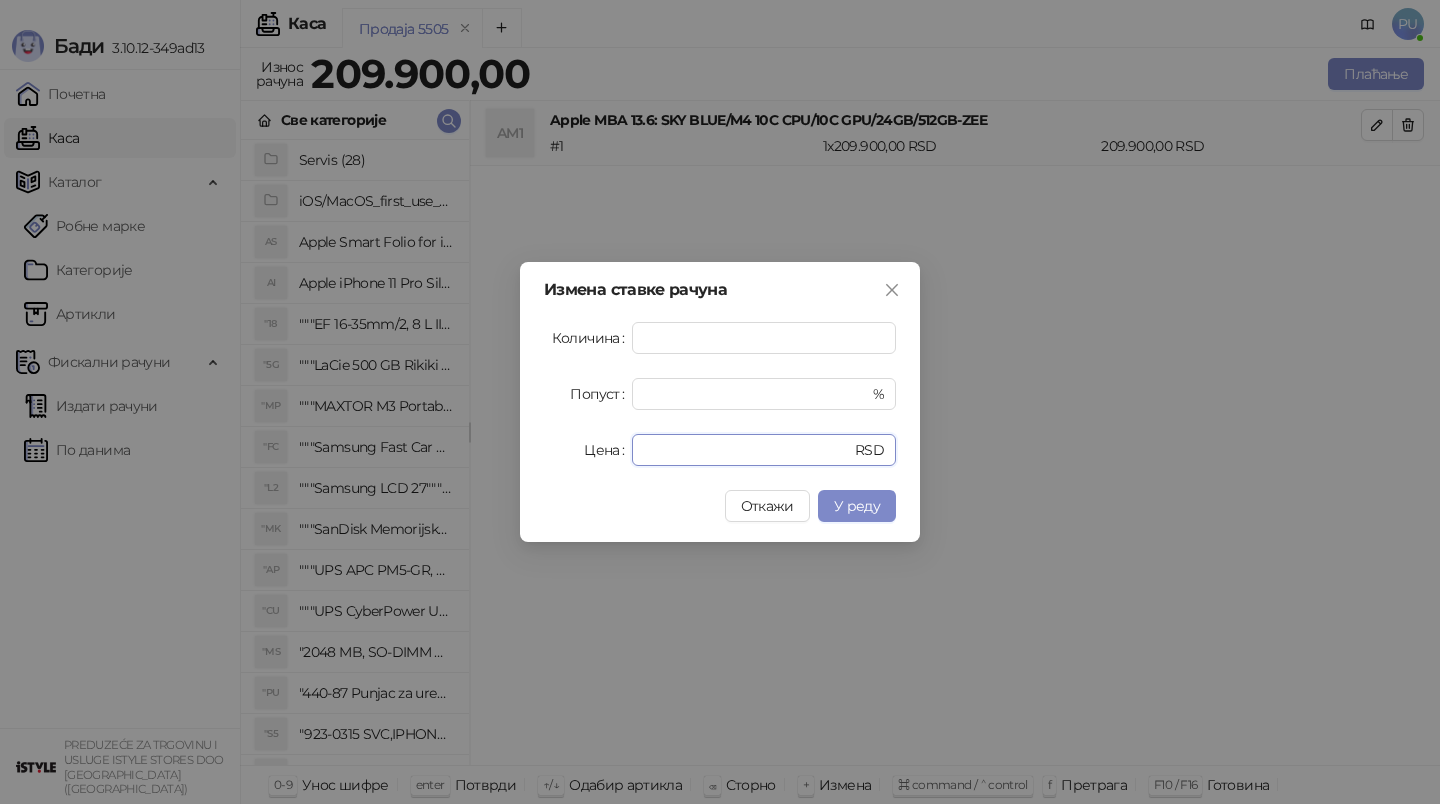 drag, startPoint x: 751, startPoint y: 448, endPoint x: 513, endPoint y: 439, distance: 238.1701 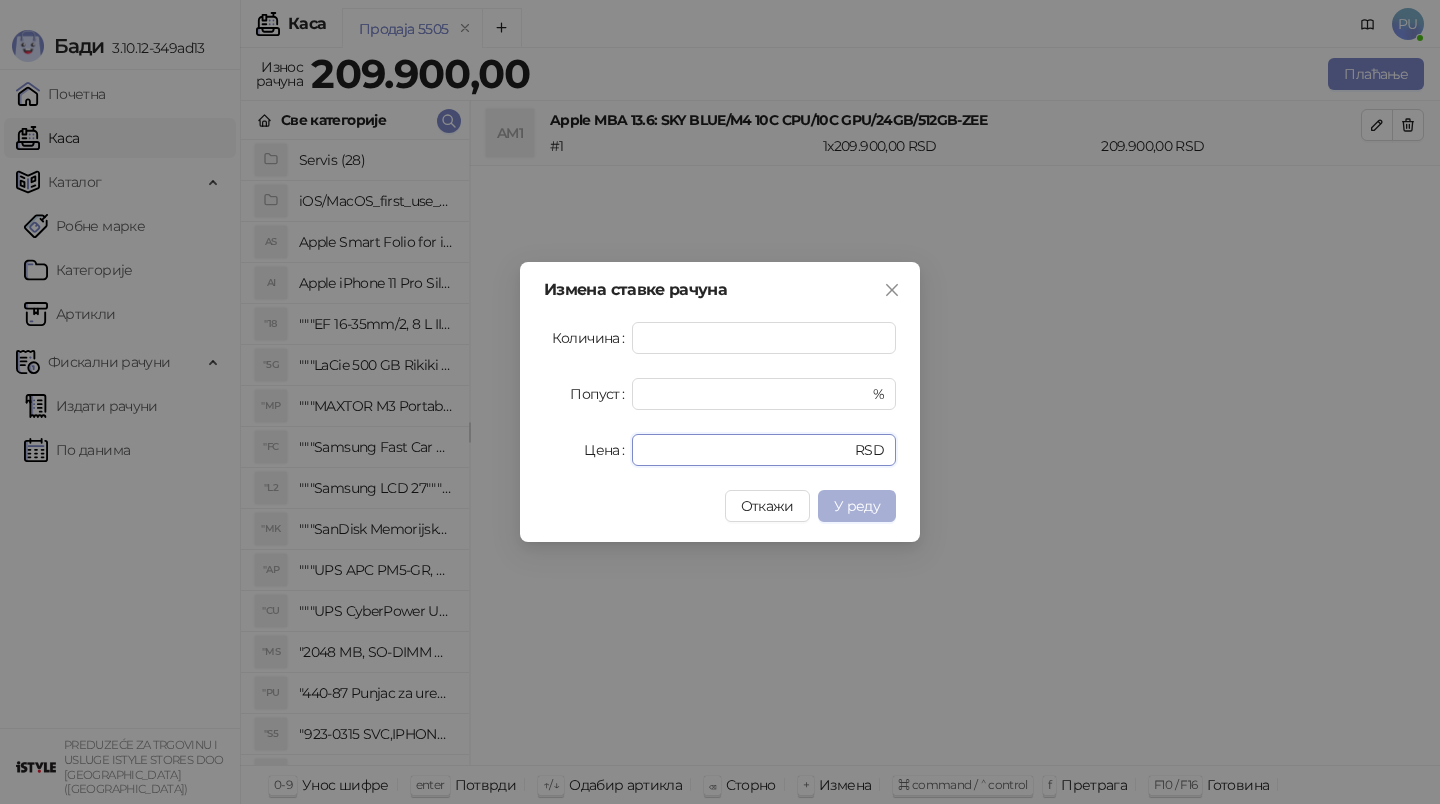 type on "******" 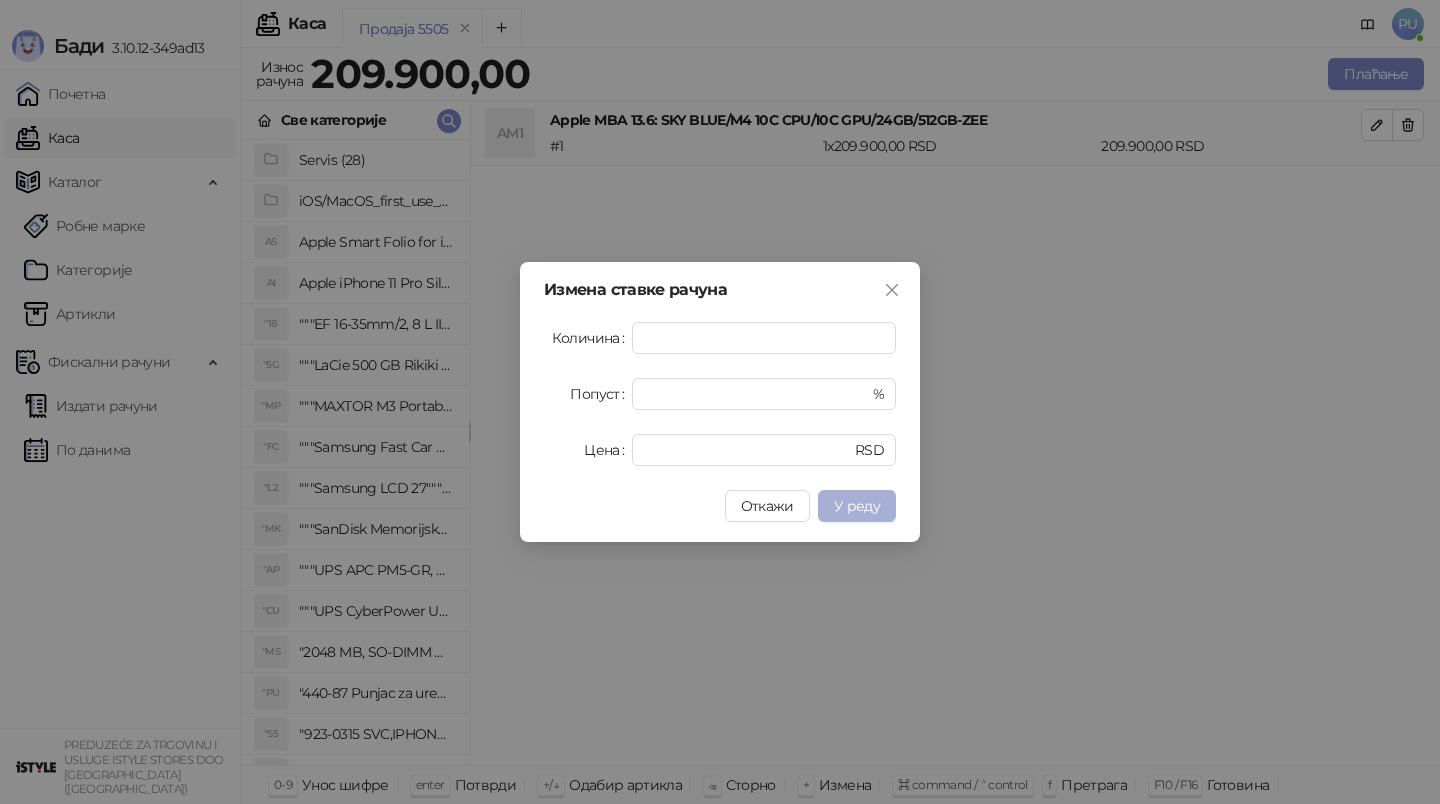 click on "У реду" at bounding box center (857, 506) 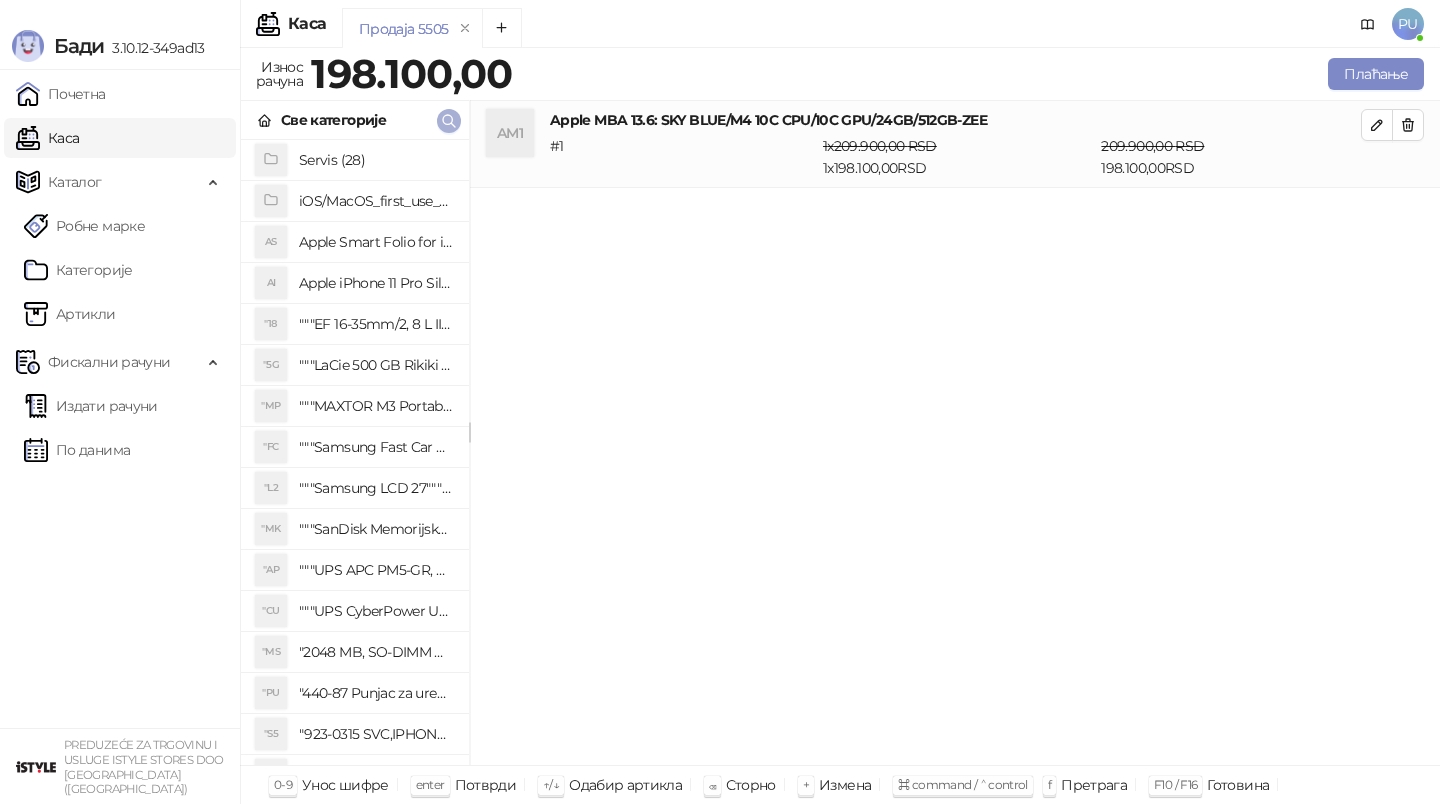 click 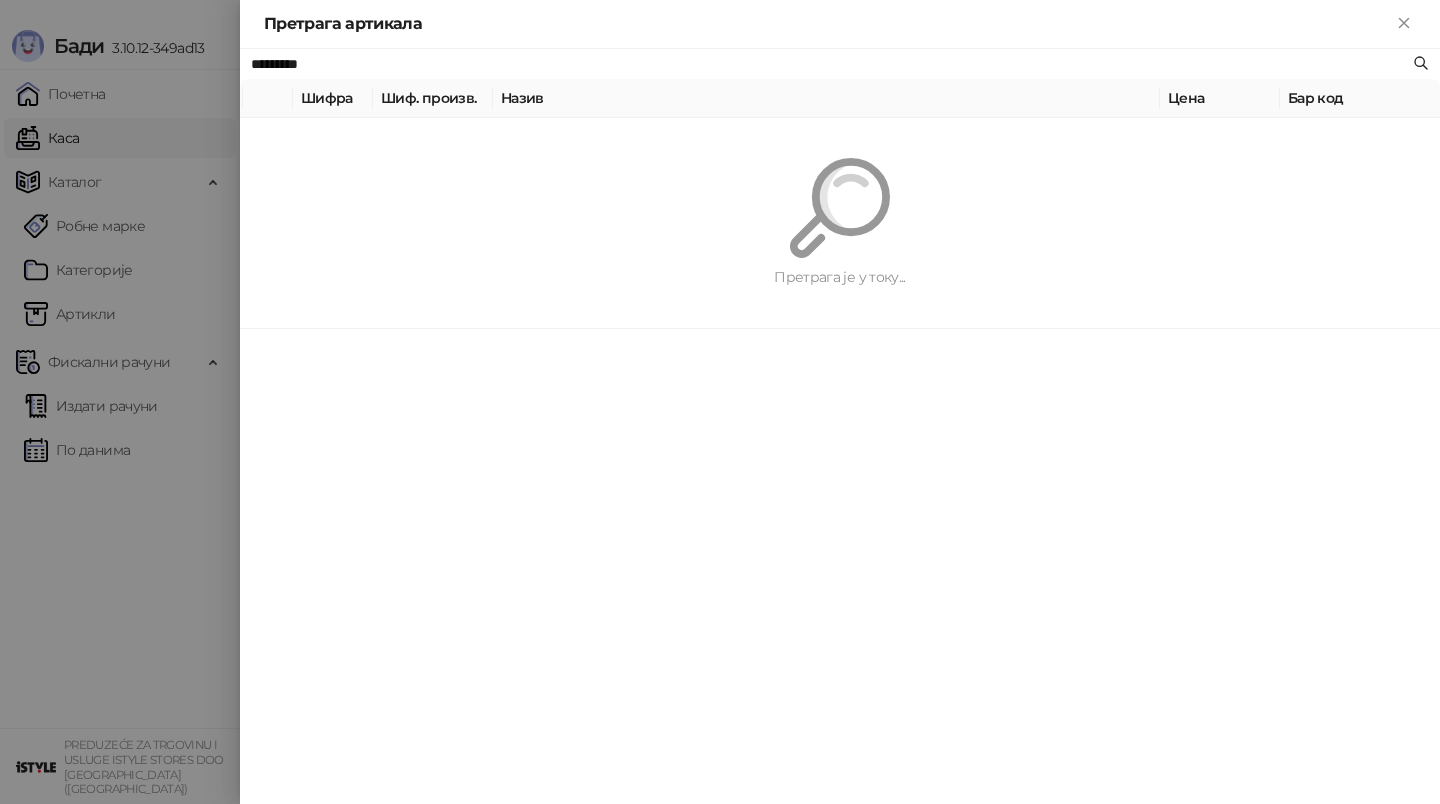 paste on "**********" 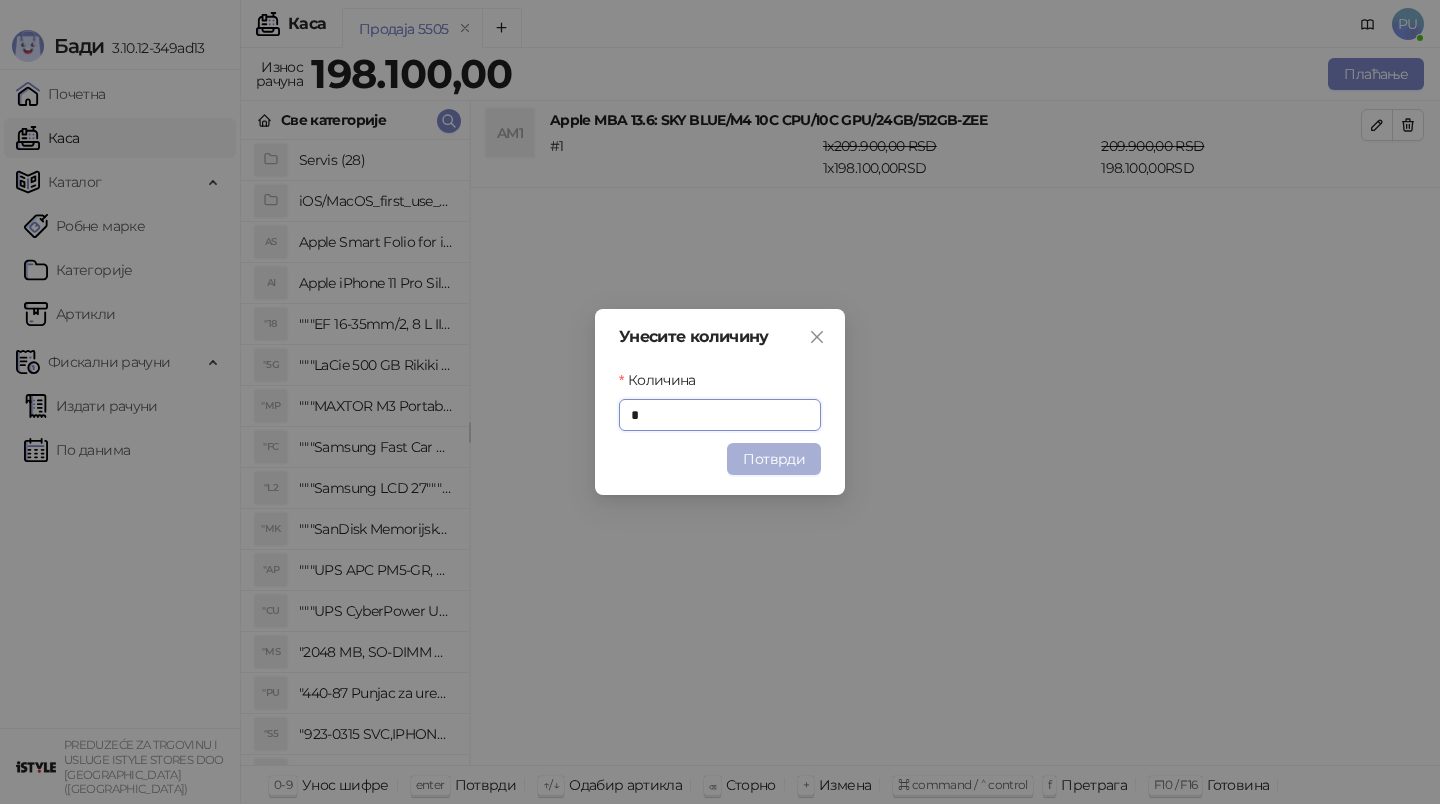 click on "Потврди" at bounding box center [774, 459] 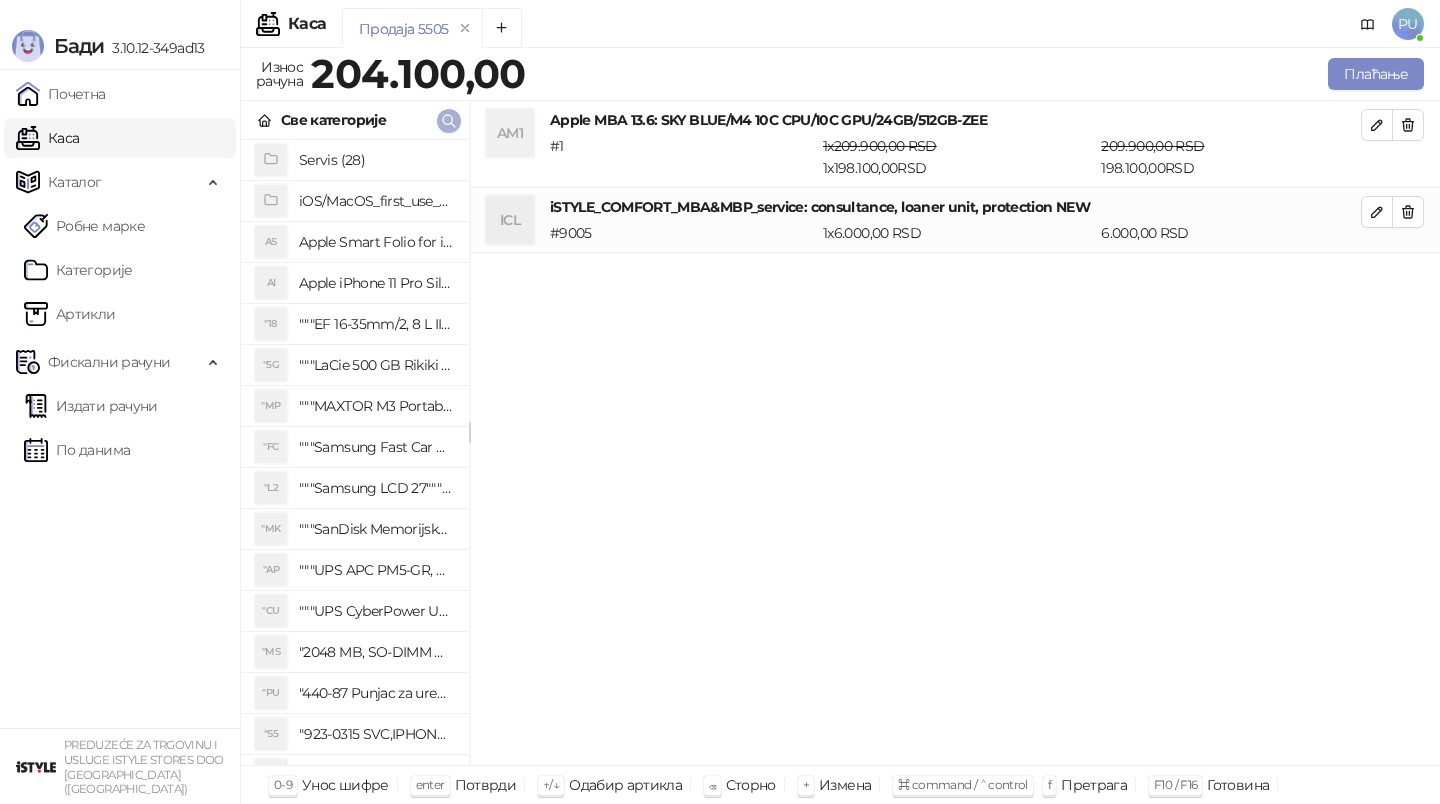 click 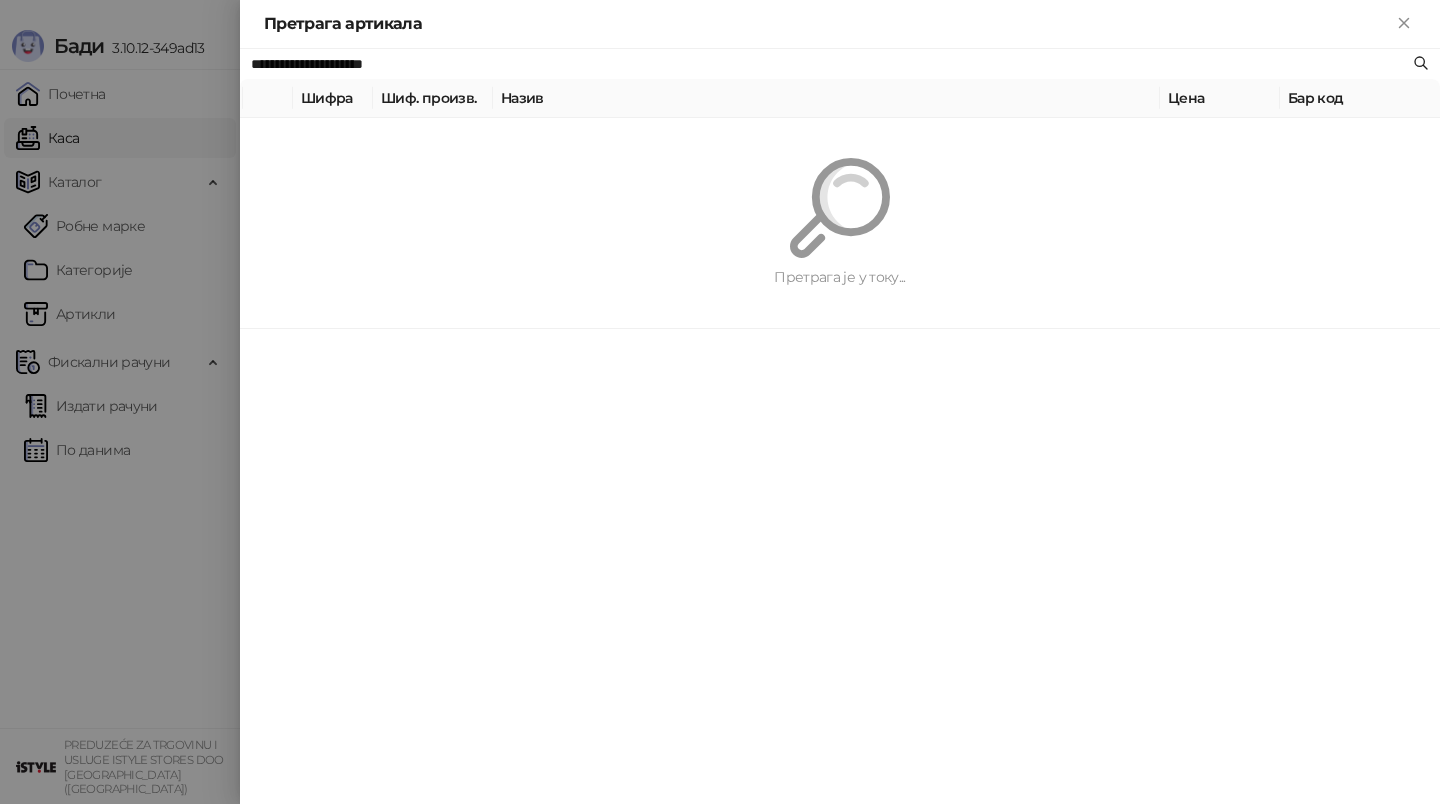 paste 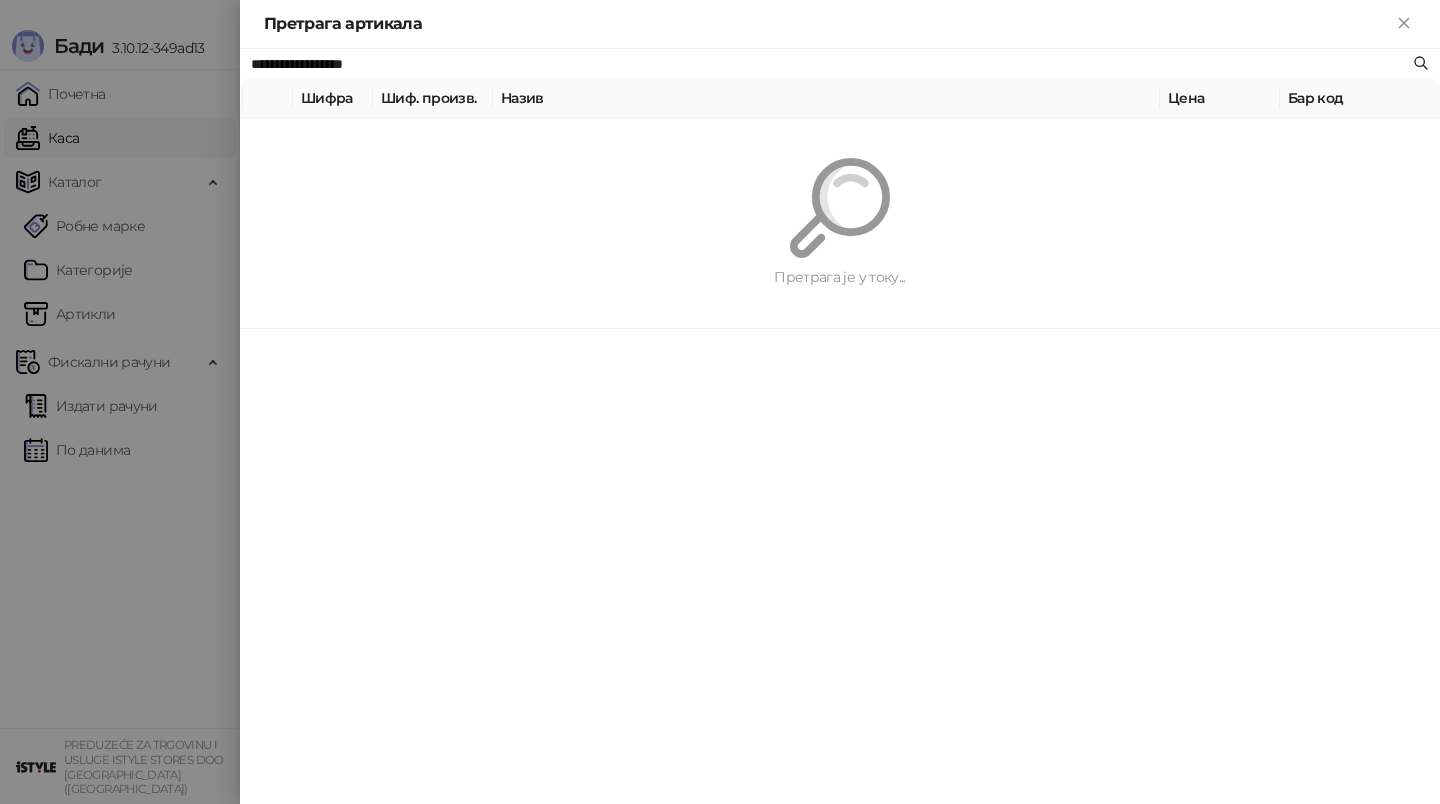 type on "**********" 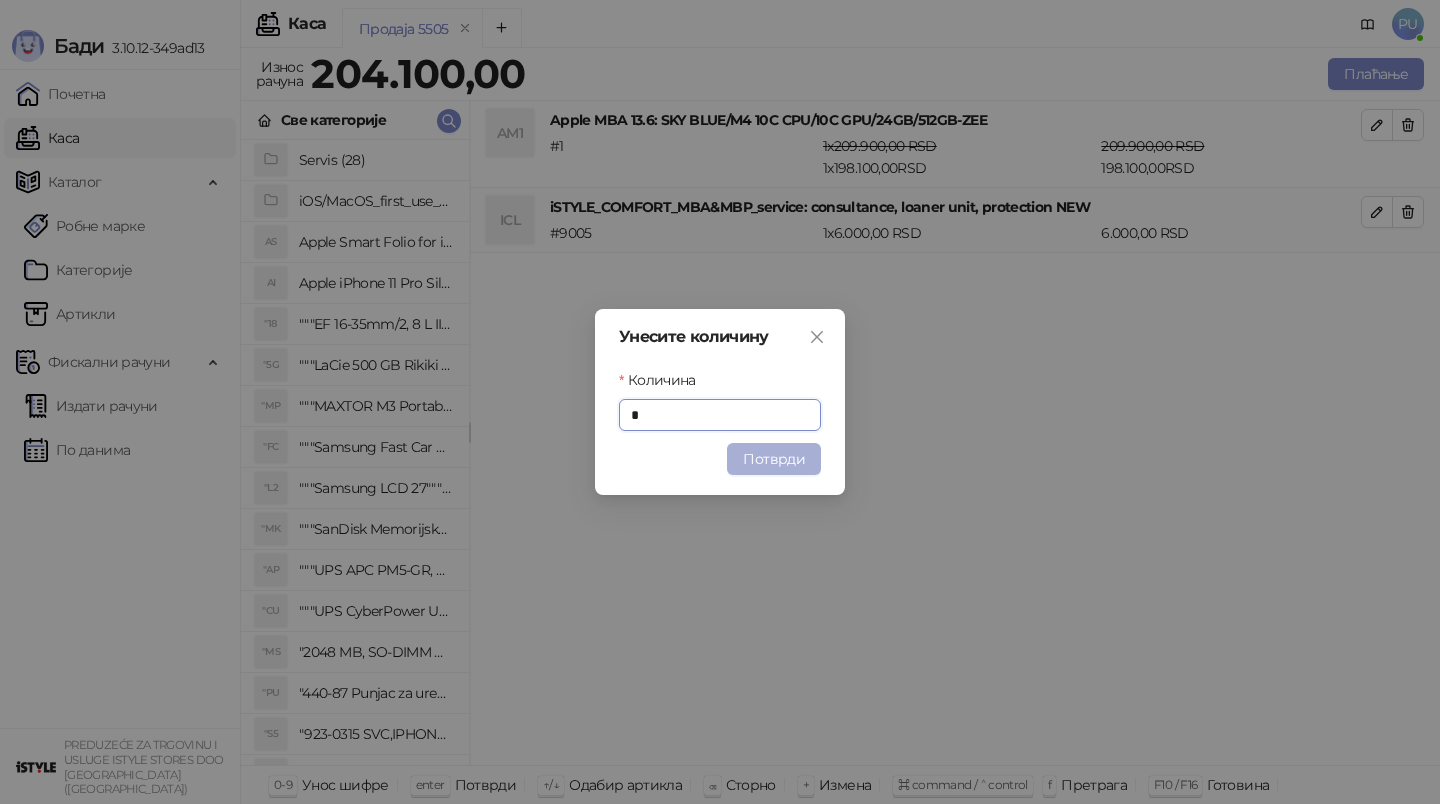 click on "Потврди" at bounding box center (774, 459) 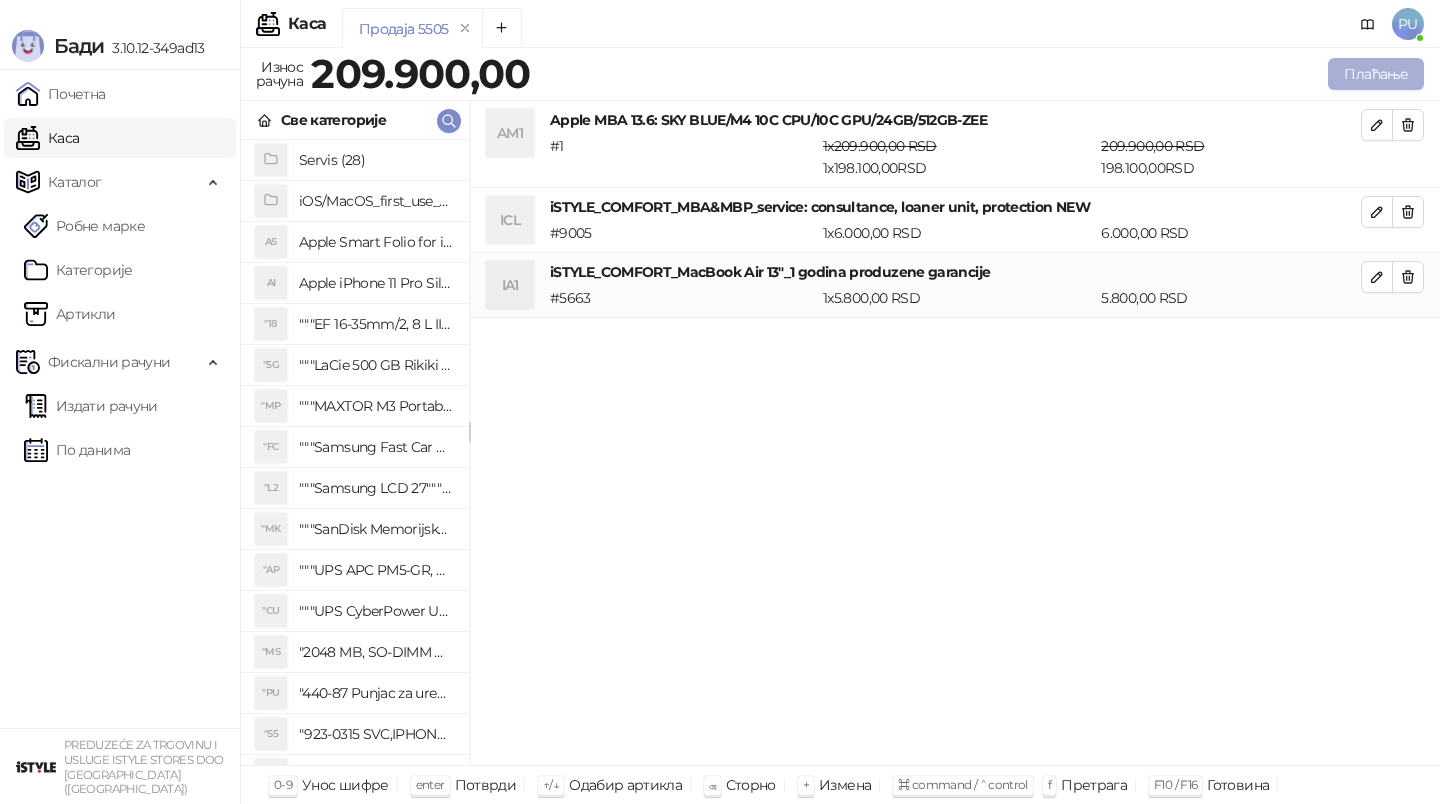 click on "Плаћање" at bounding box center [1376, 74] 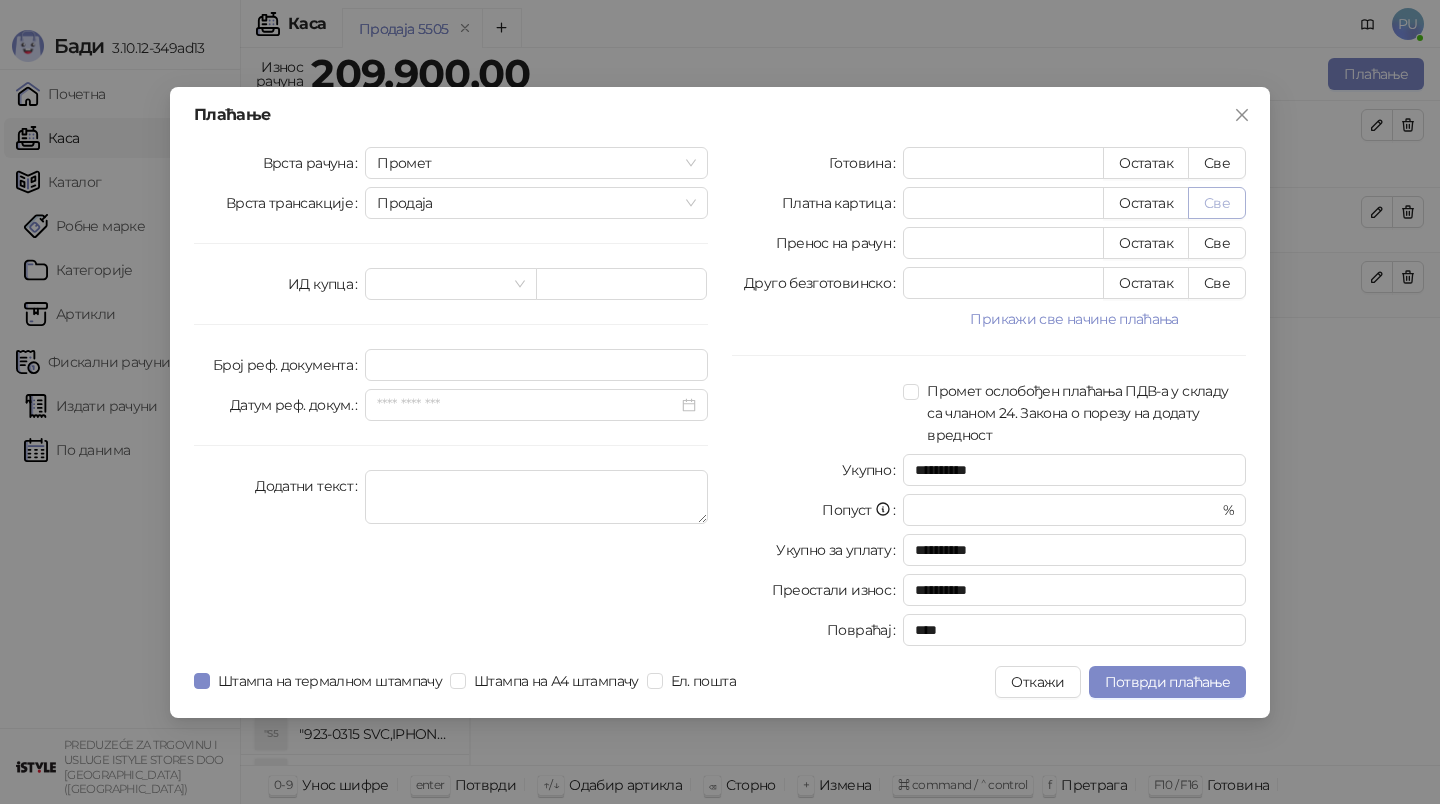 click on "Све" at bounding box center (1217, 203) 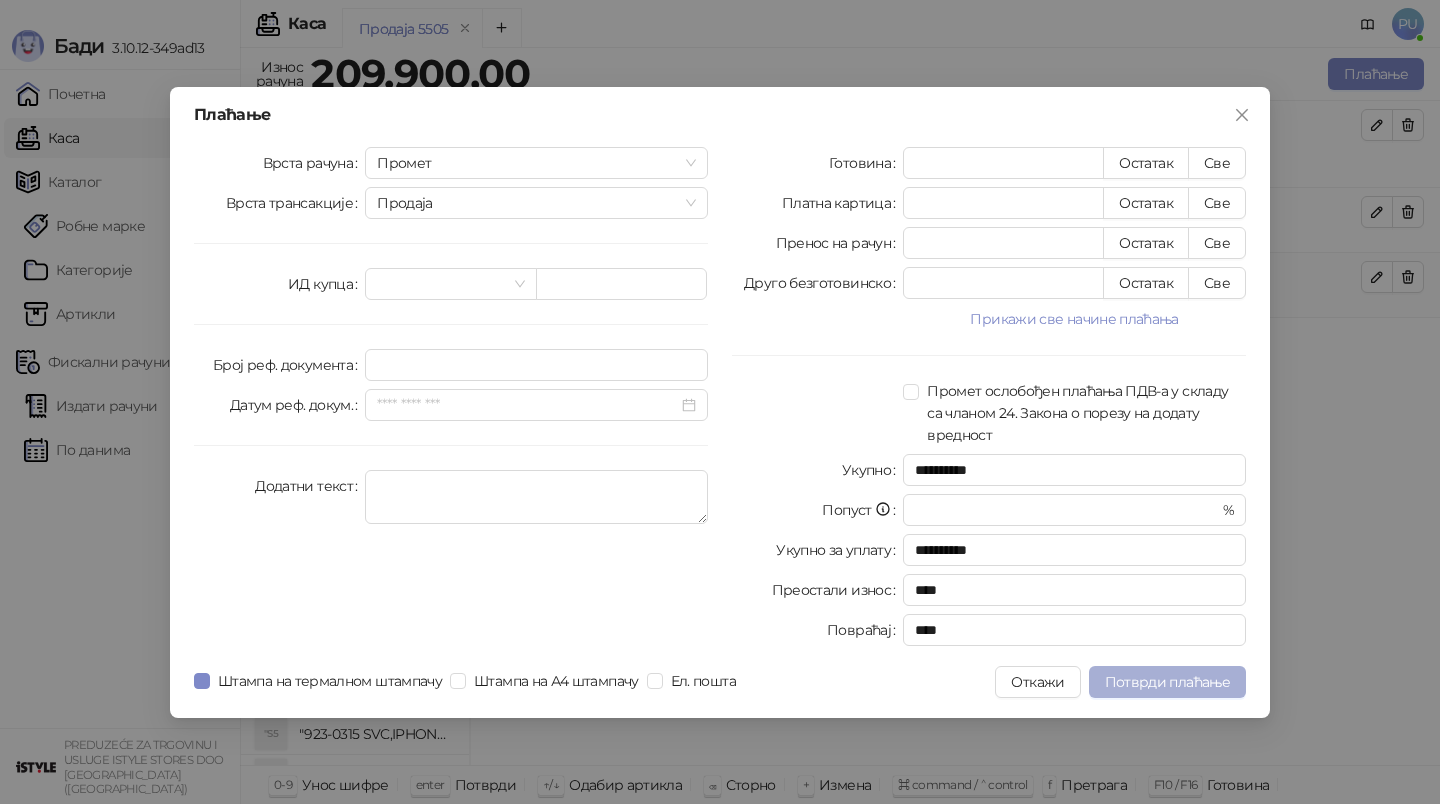 click on "Потврди плаћање" at bounding box center [1167, 682] 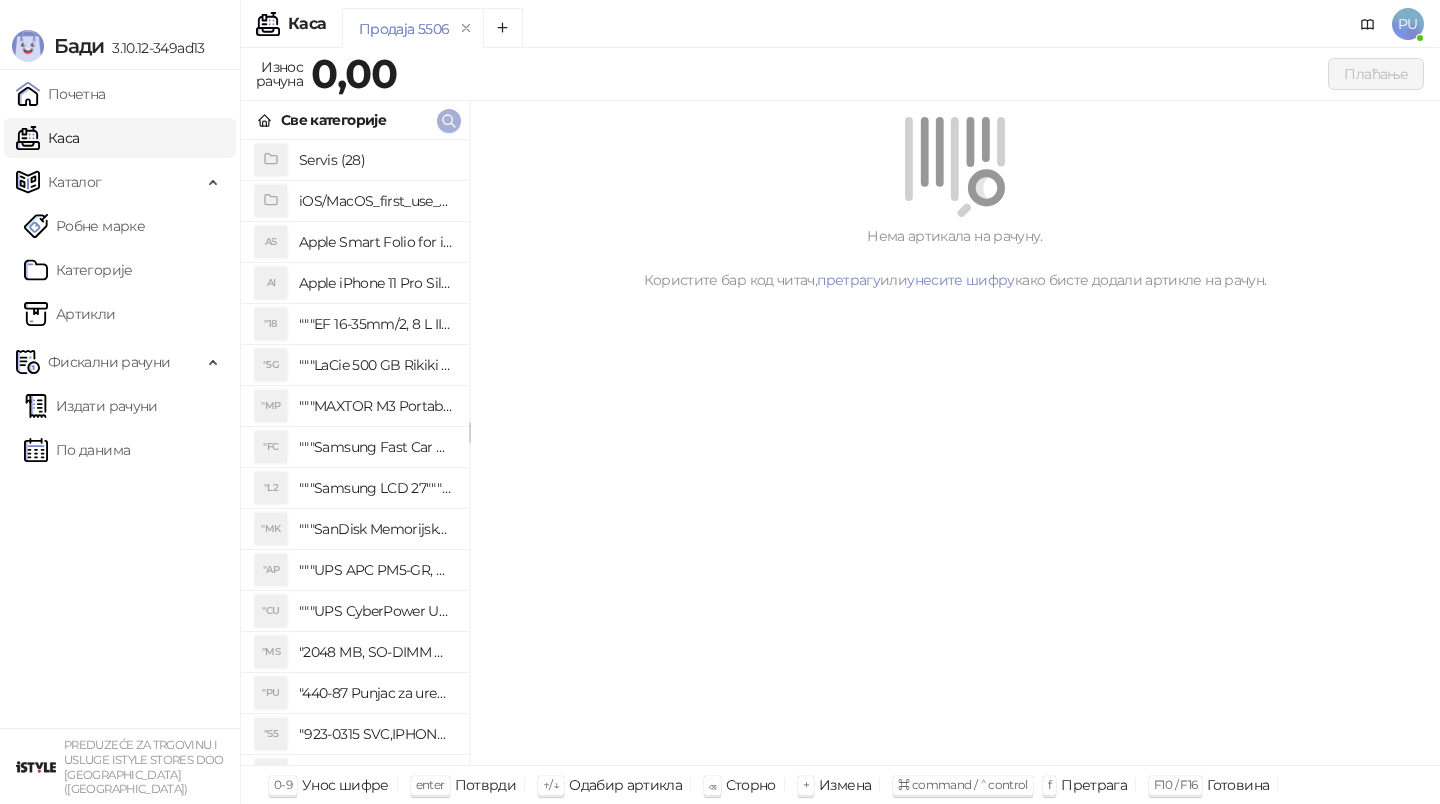 click 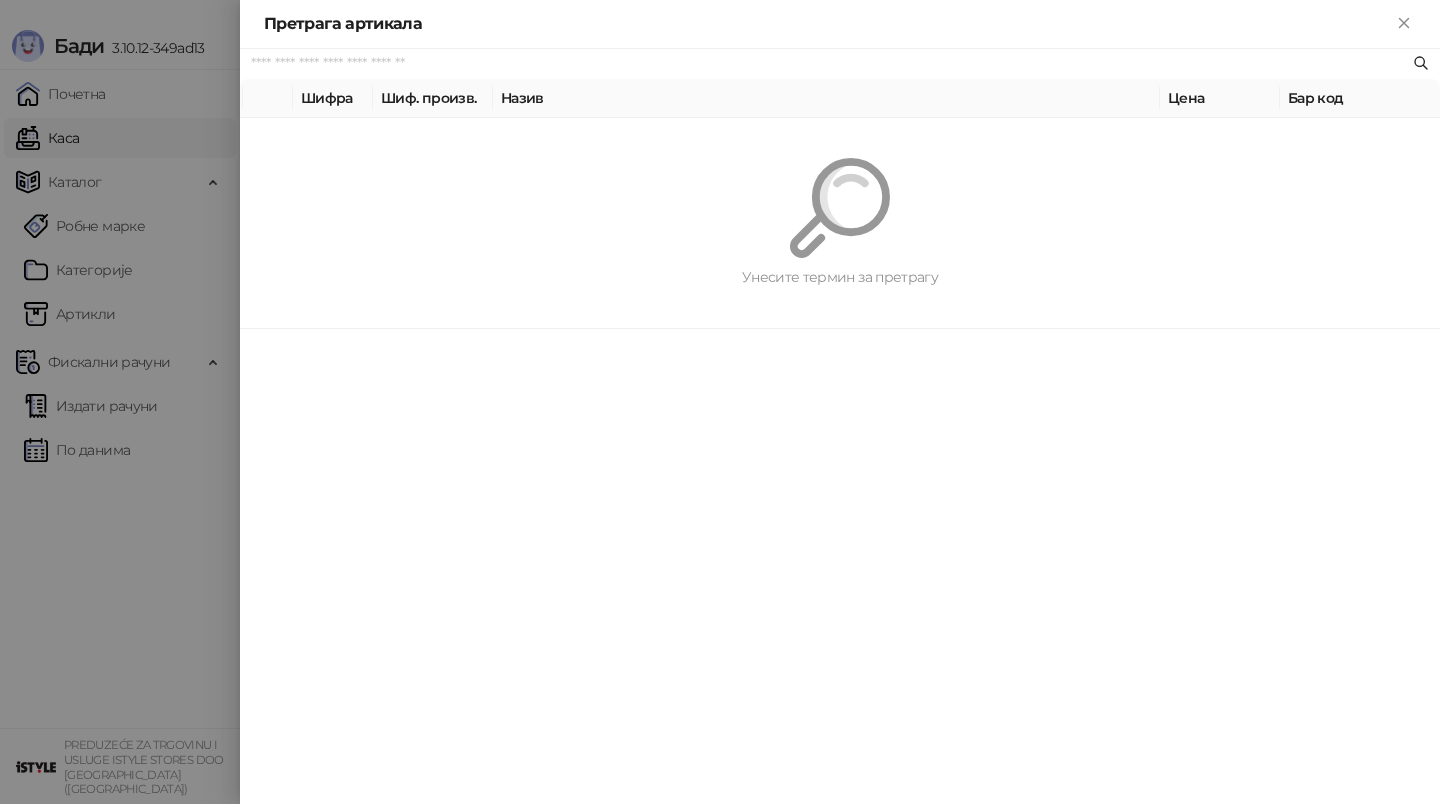 paste on "********" 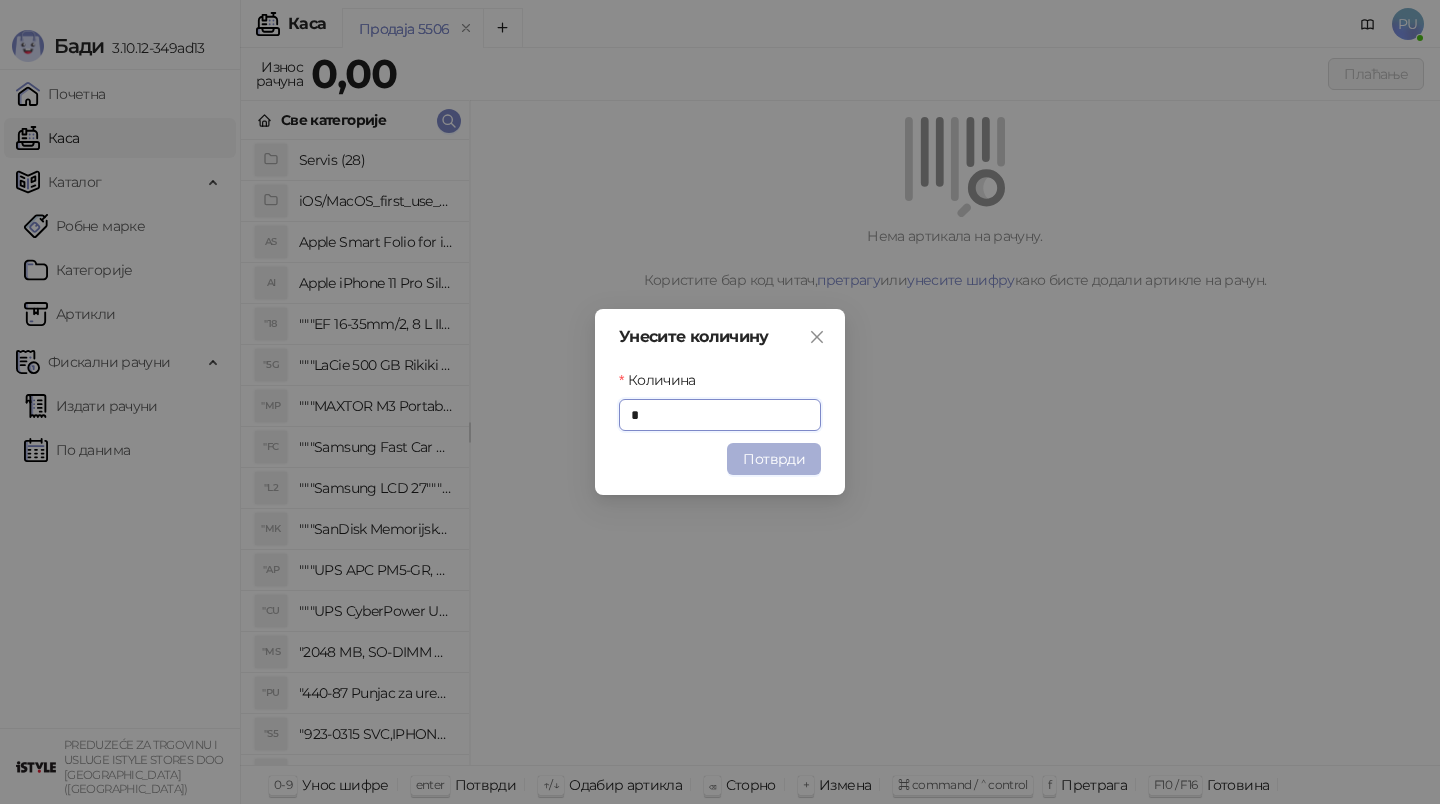 click on "Потврди" at bounding box center (774, 459) 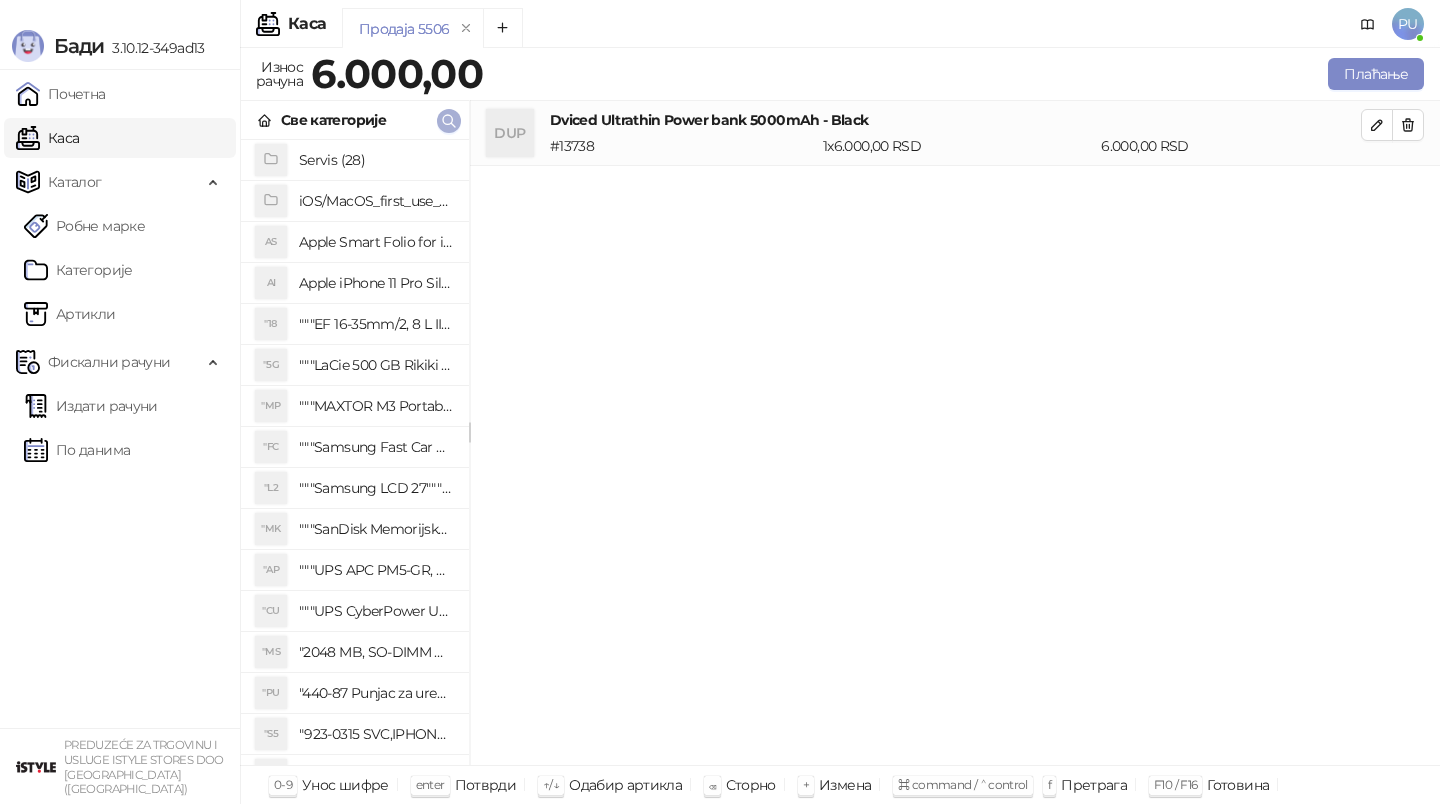 click at bounding box center [449, 120] 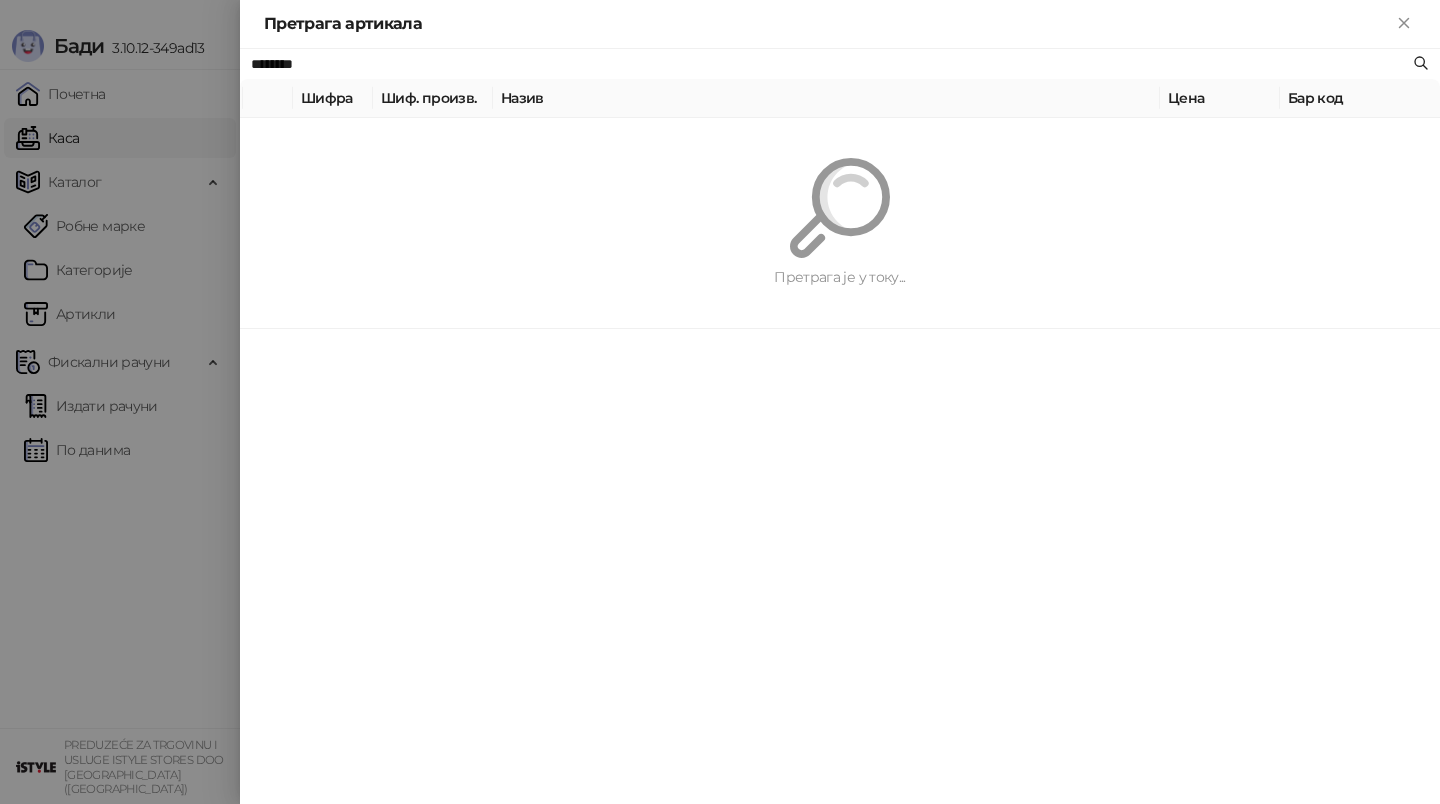 paste on "**********" 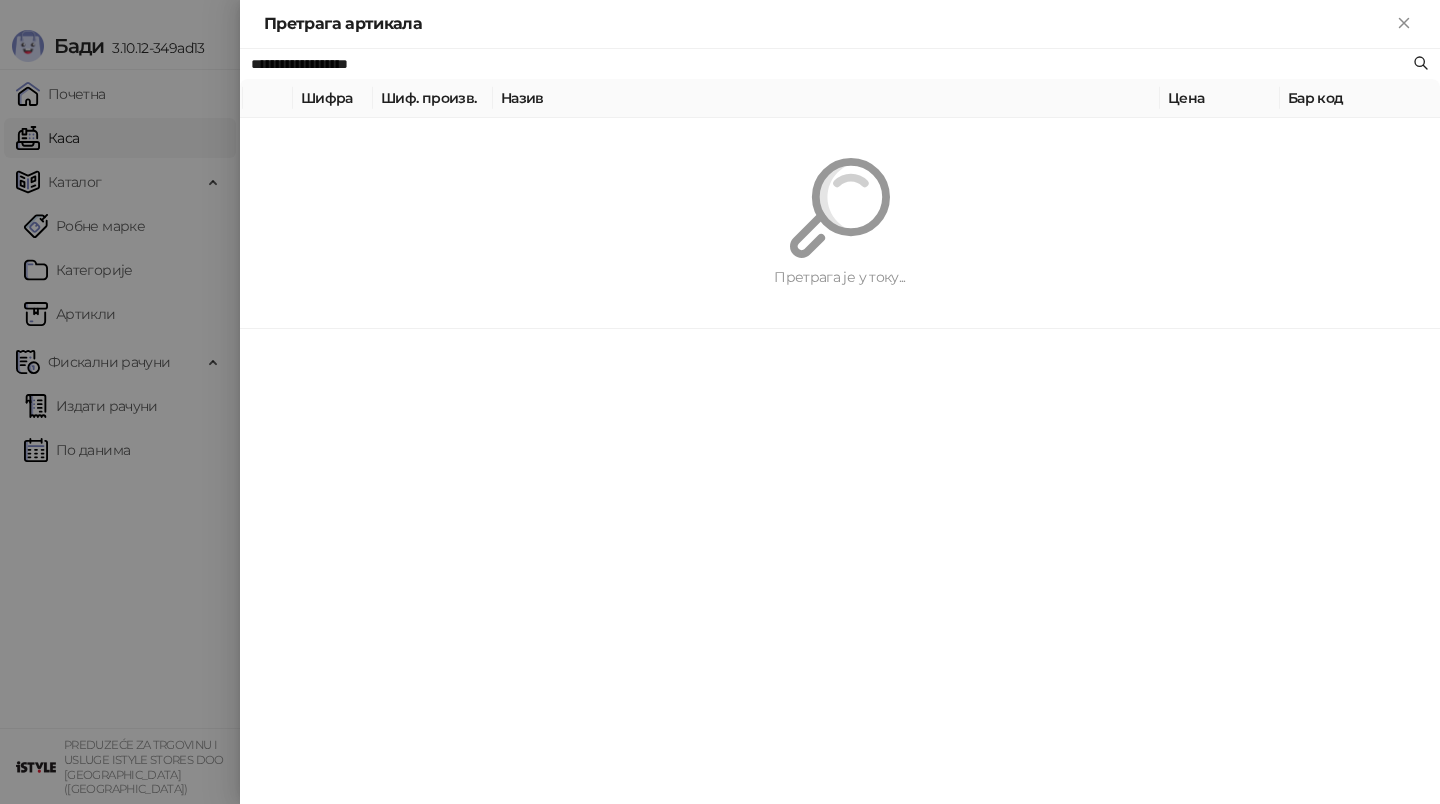 type on "**********" 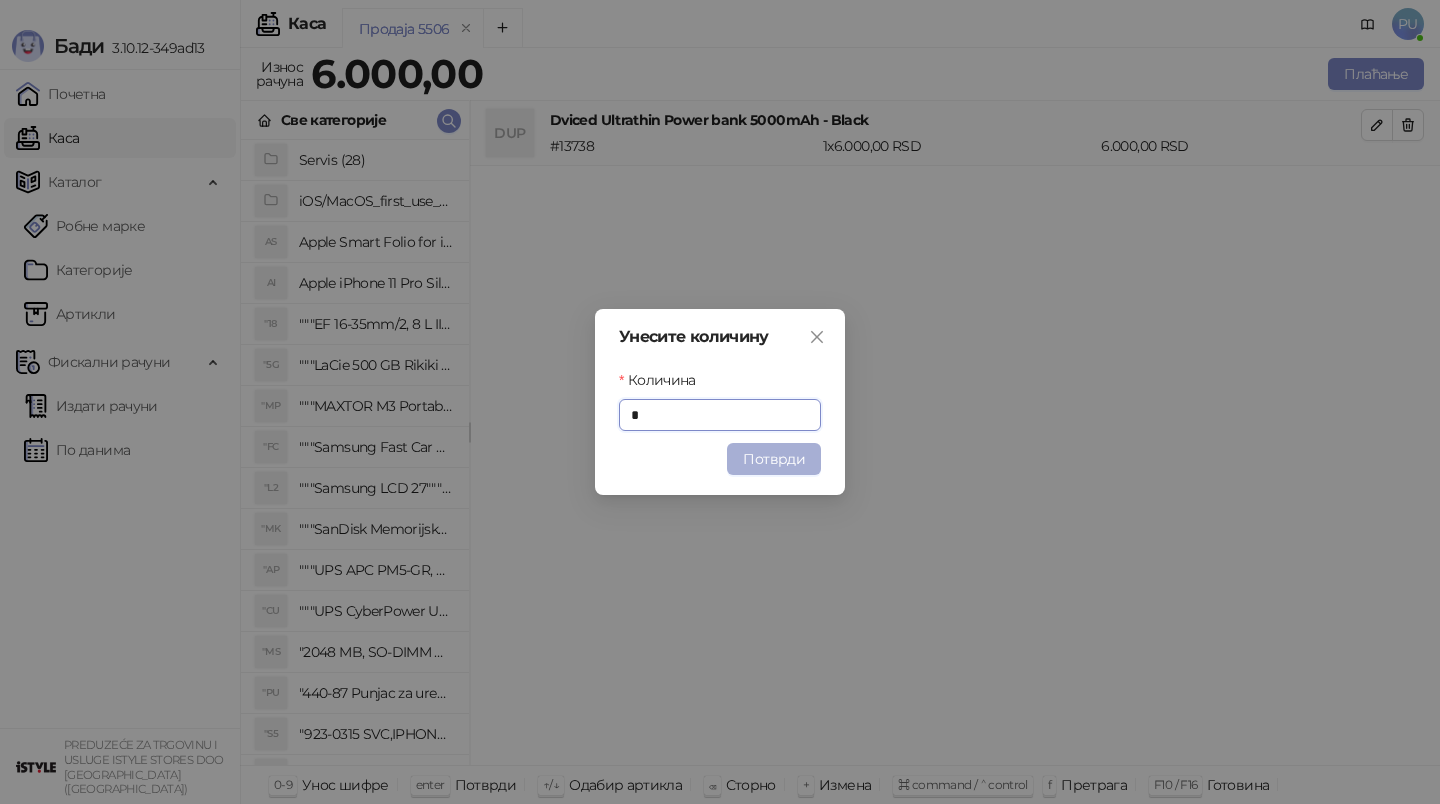 click on "Потврди" at bounding box center (774, 459) 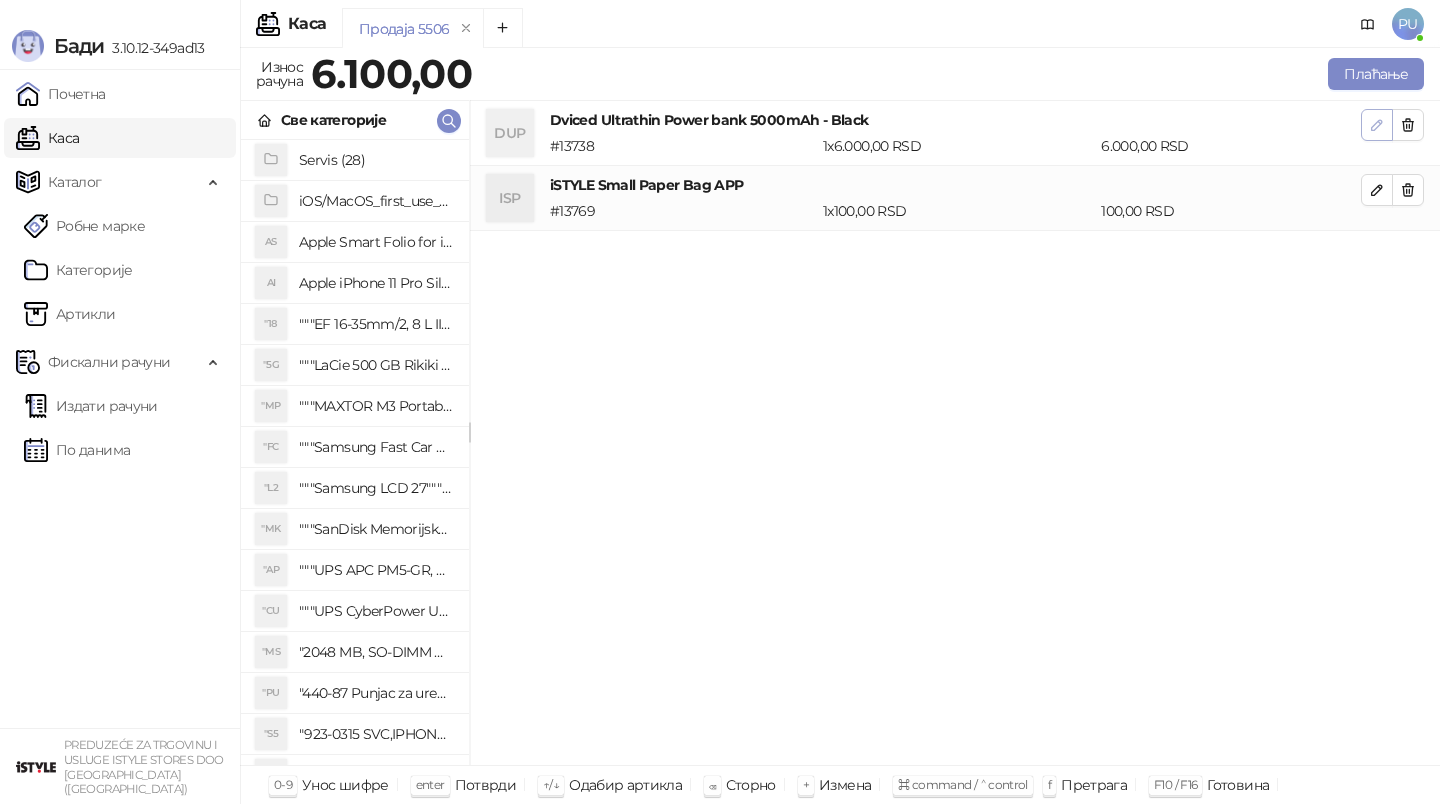 click 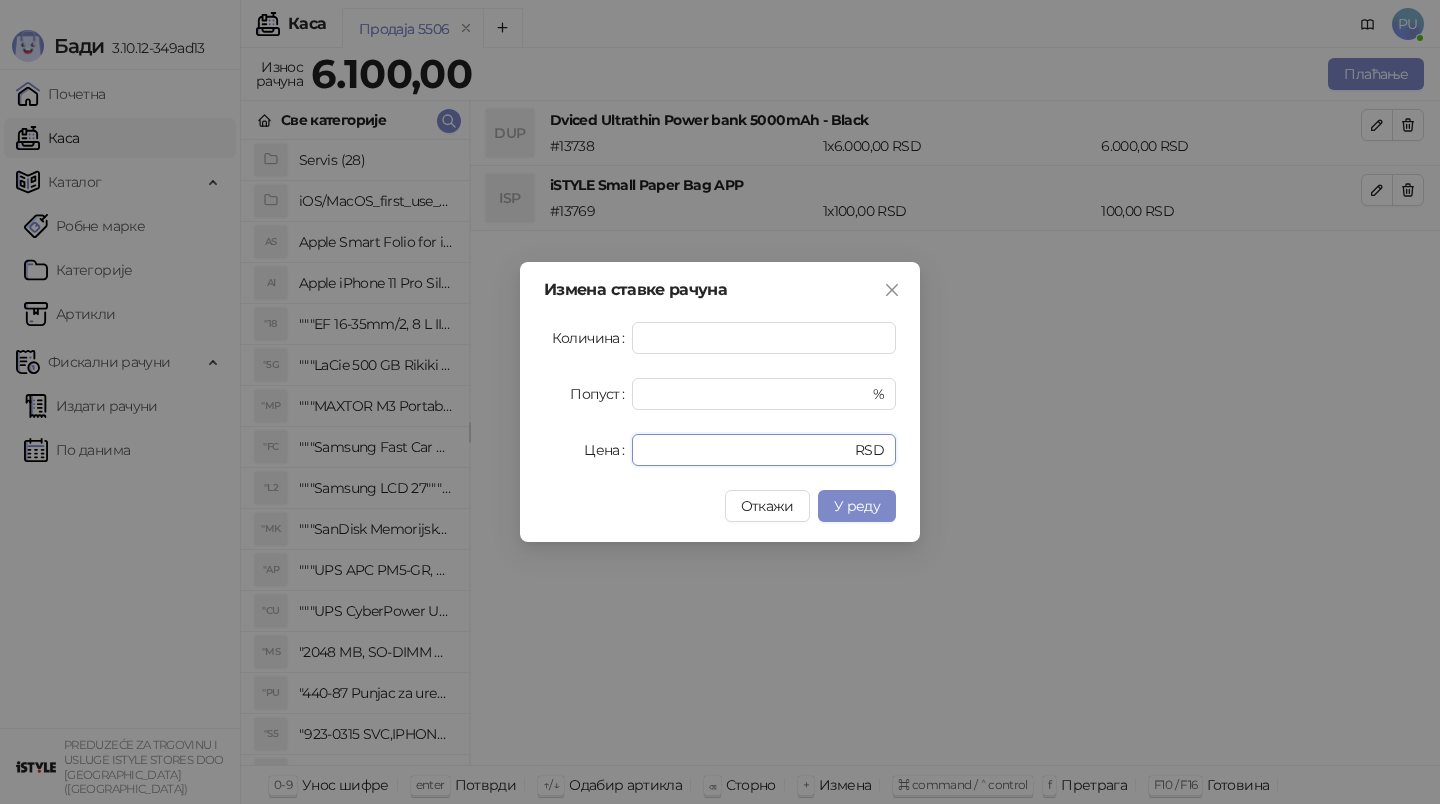drag, startPoint x: 705, startPoint y: 449, endPoint x: 498, endPoint y: 449, distance: 207 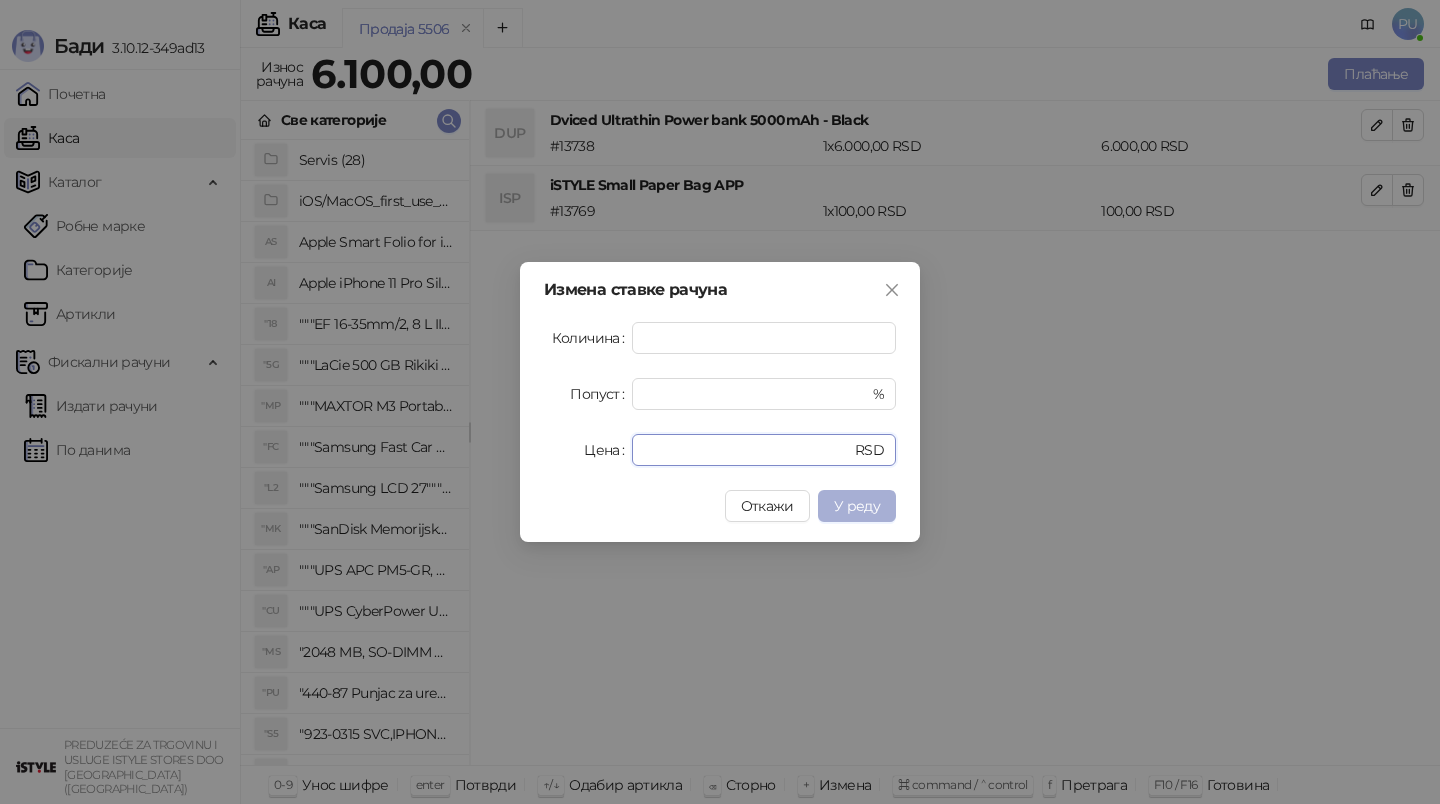 type on "****" 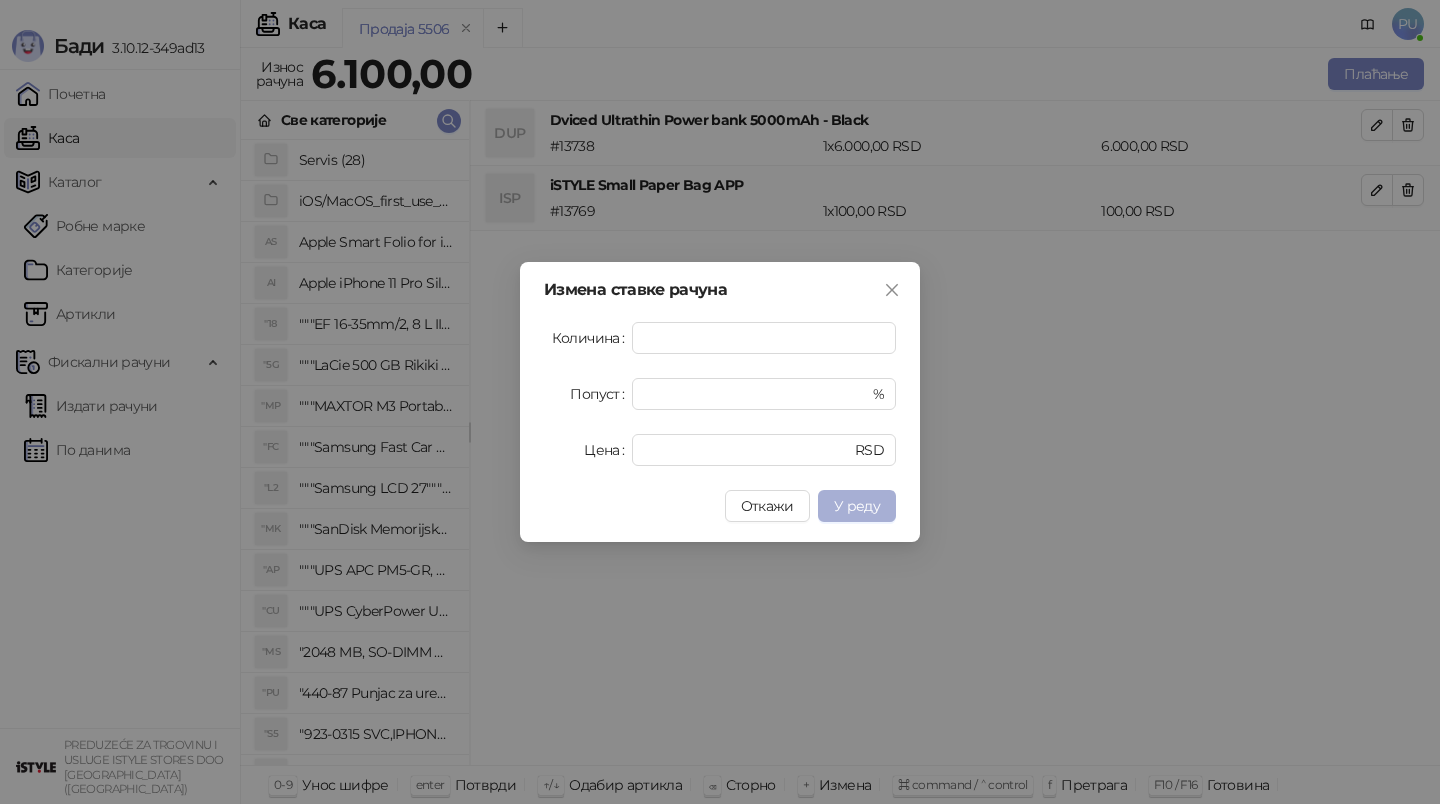 click on "У реду" at bounding box center (857, 506) 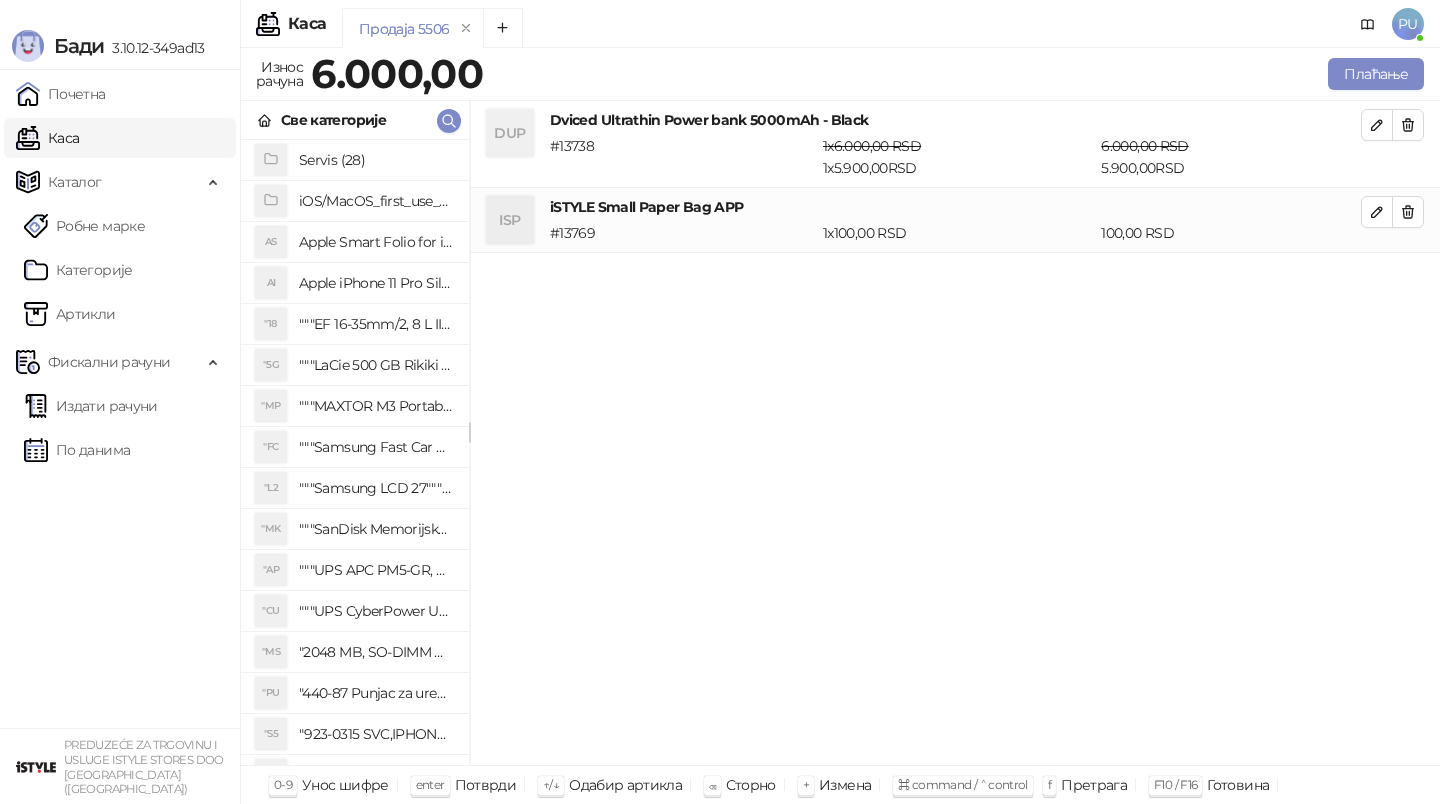 click on "Плаћање" at bounding box center (957, 74) 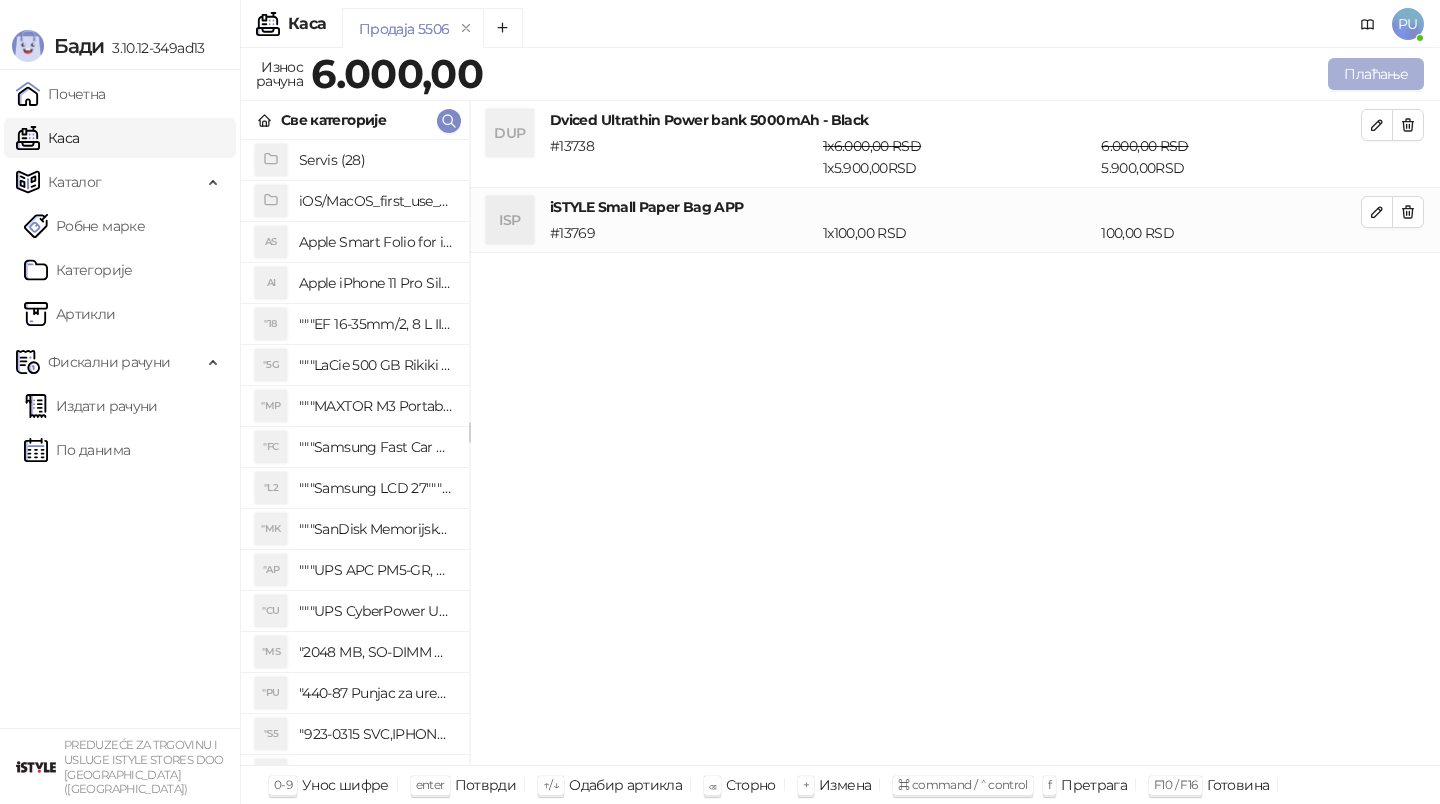 click on "Плаћање" at bounding box center [1376, 74] 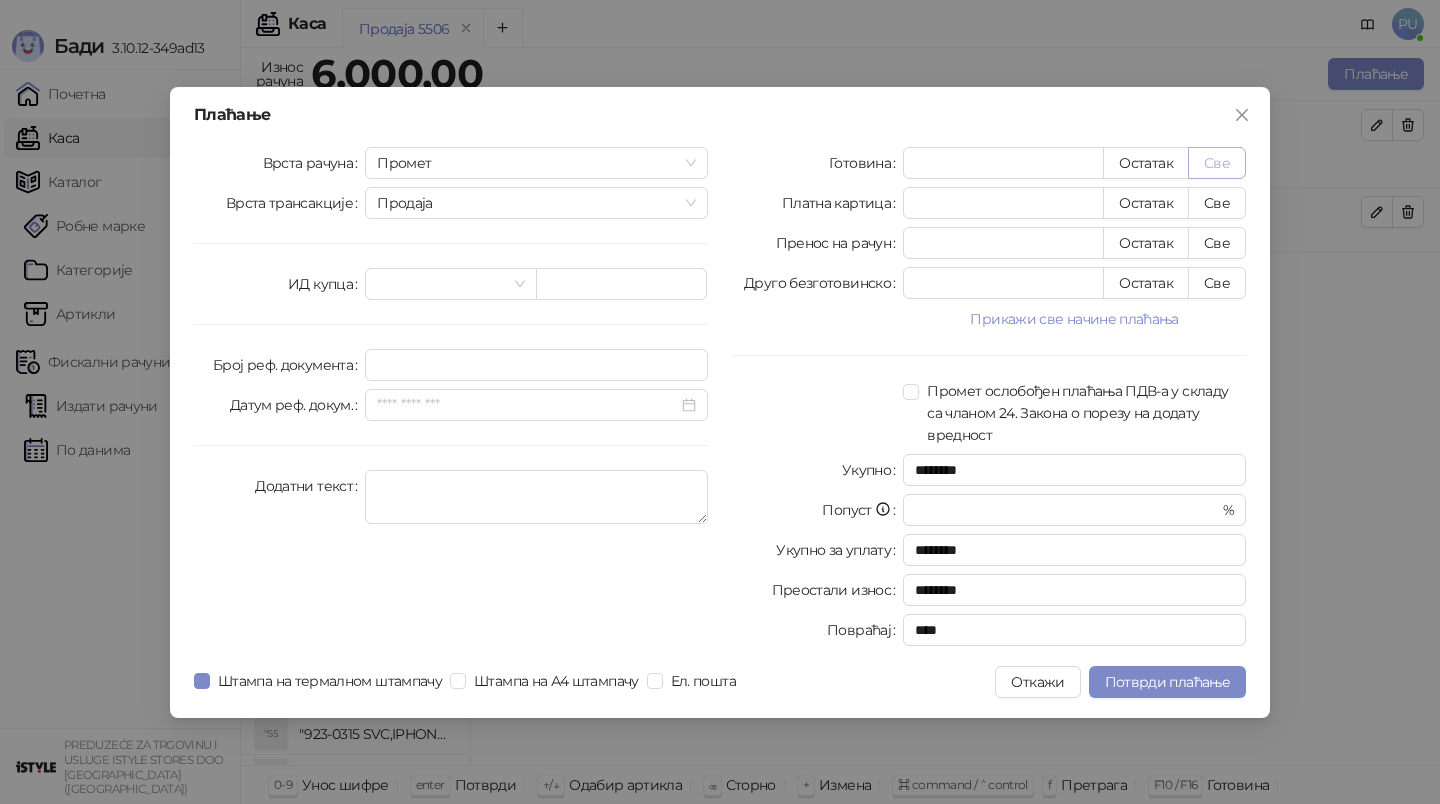 click on "Све" at bounding box center [1217, 163] 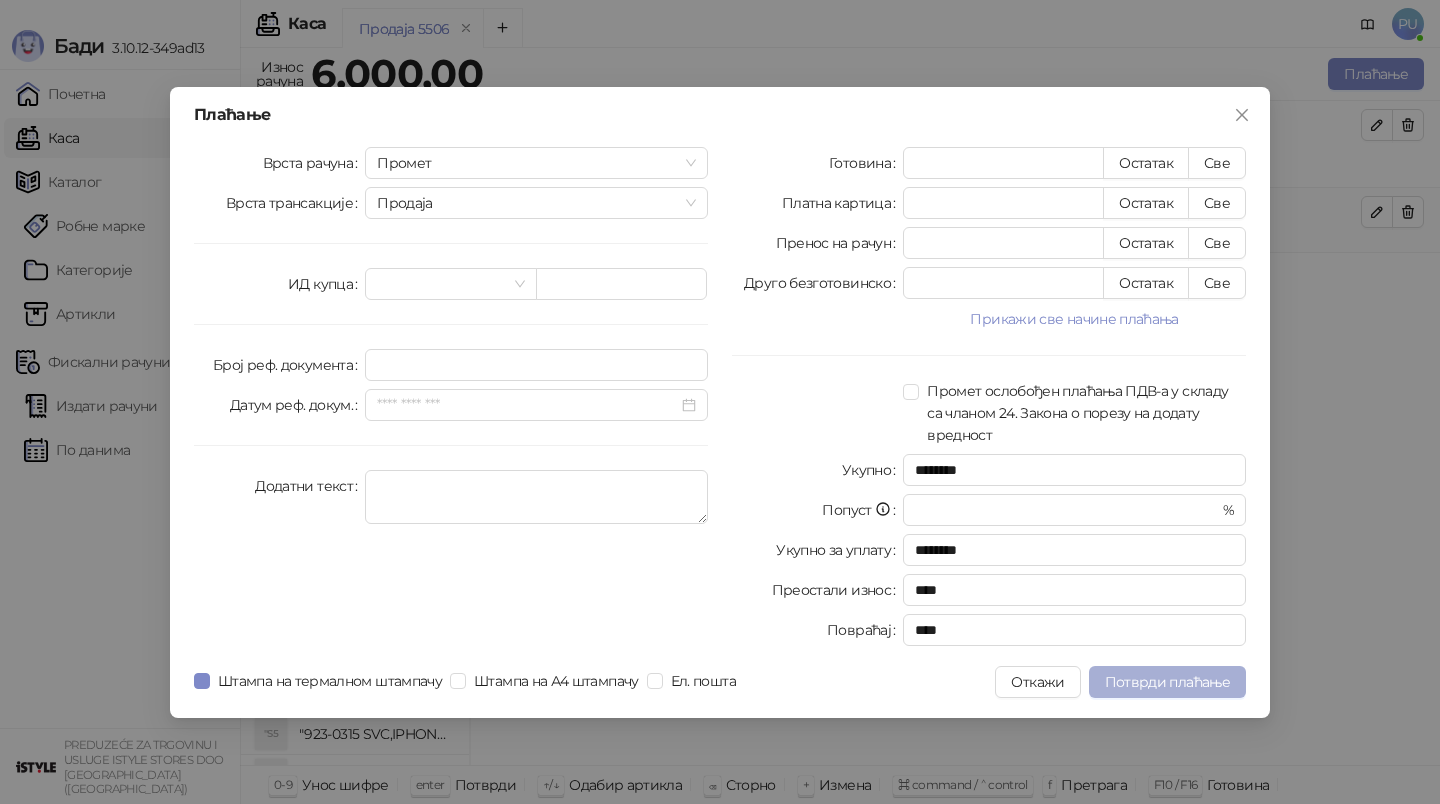 click on "Потврди плаћање" at bounding box center [1167, 682] 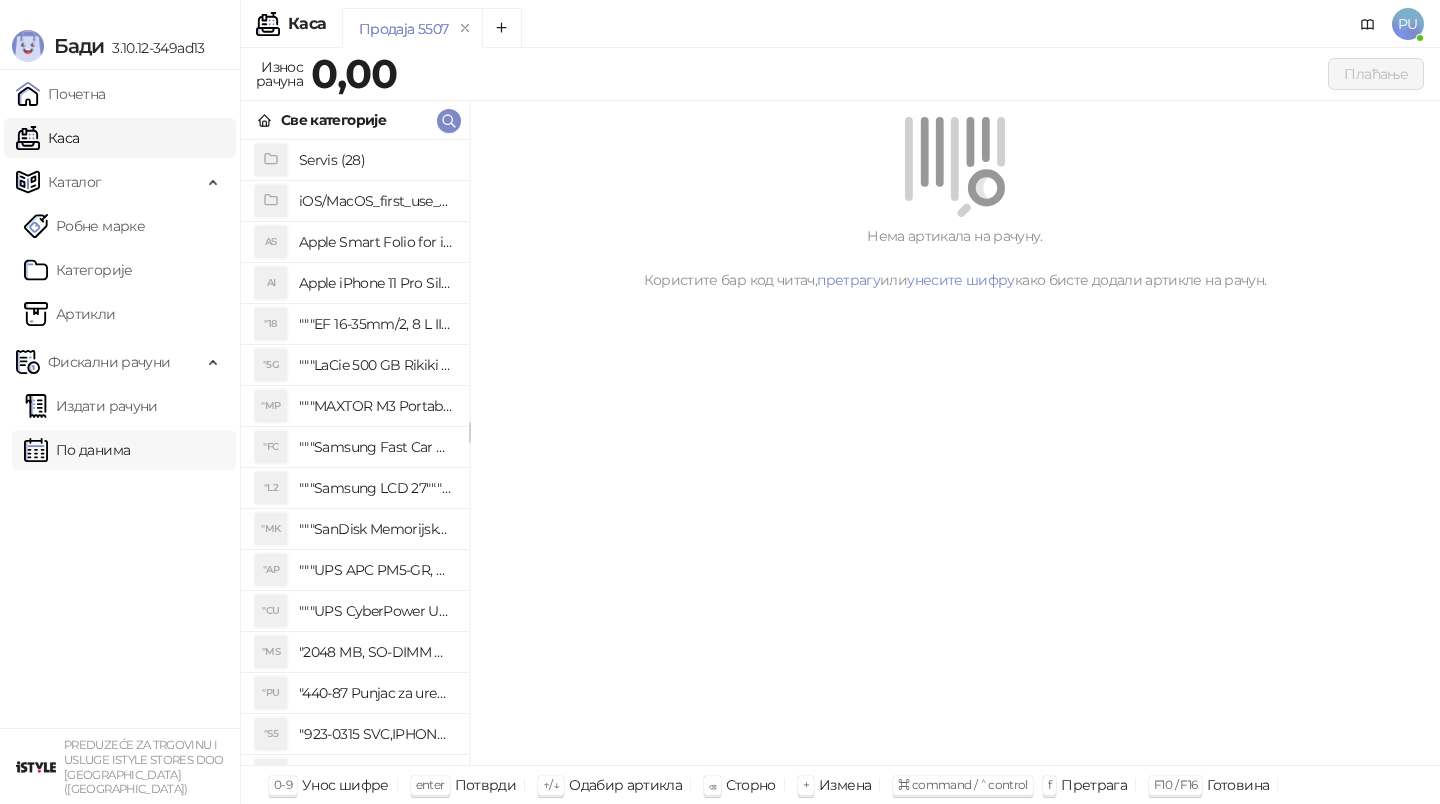 click on "По данима" at bounding box center (77, 450) 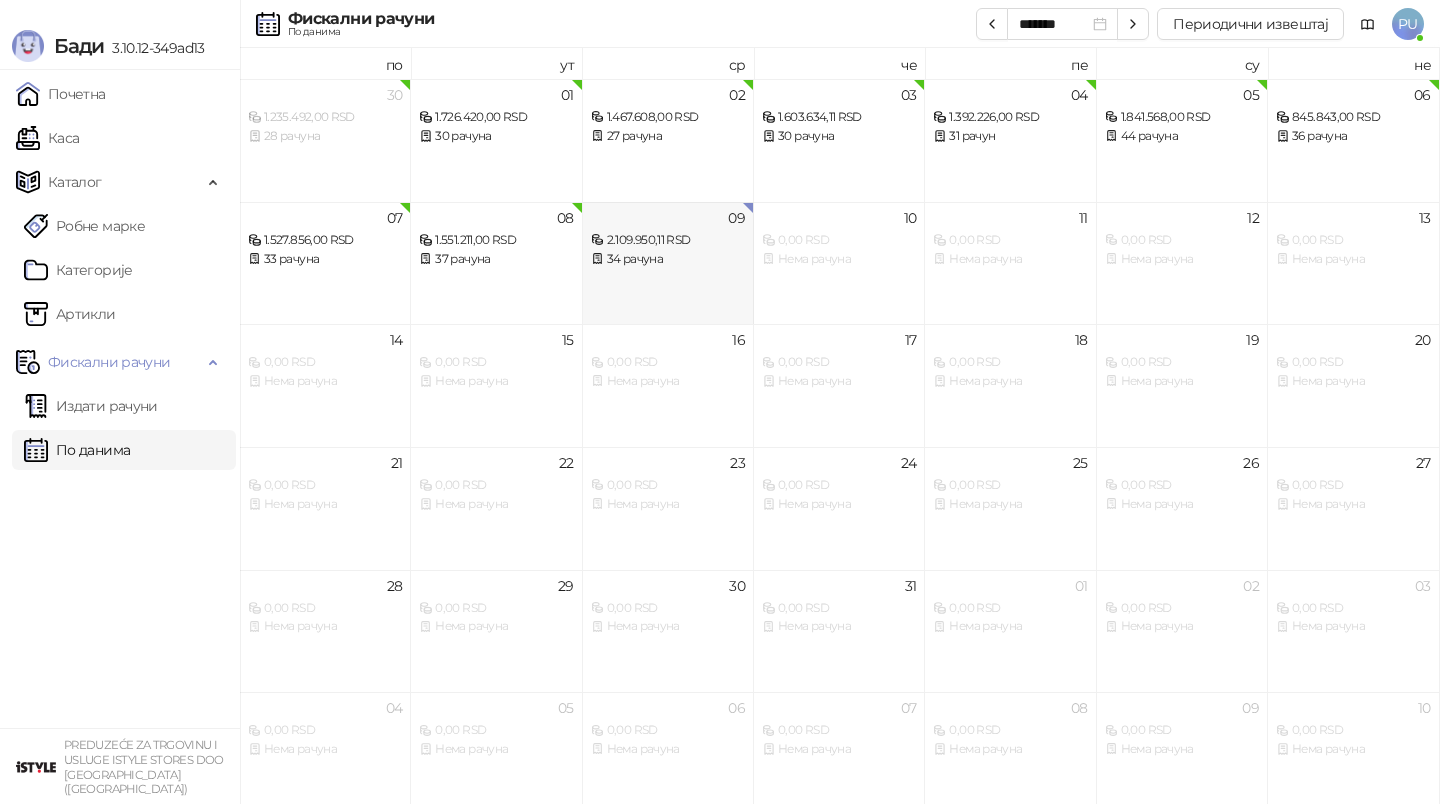 click on "09   2.109.950,11 RSD   34 рачуна" at bounding box center (668, 263) 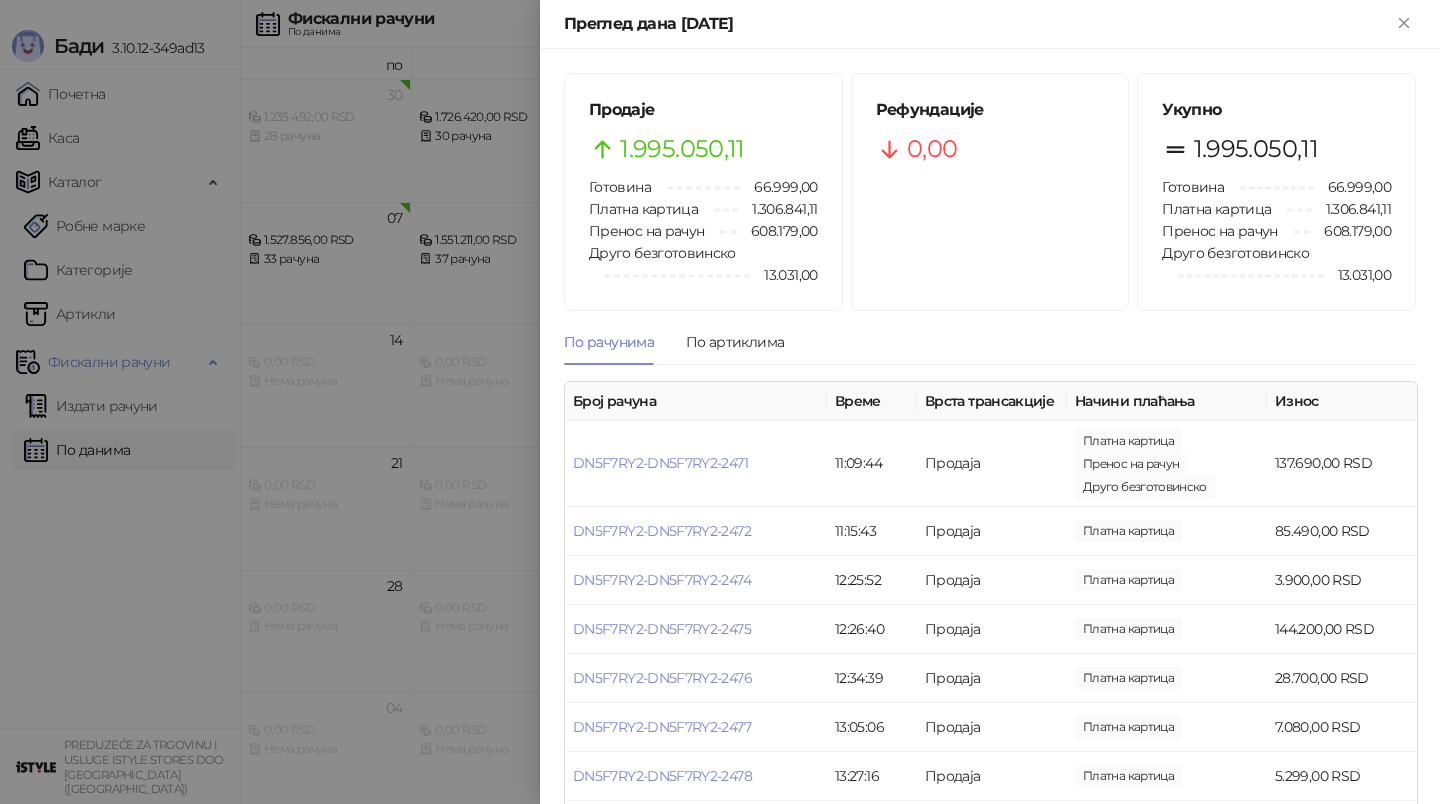 click at bounding box center [720, 402] 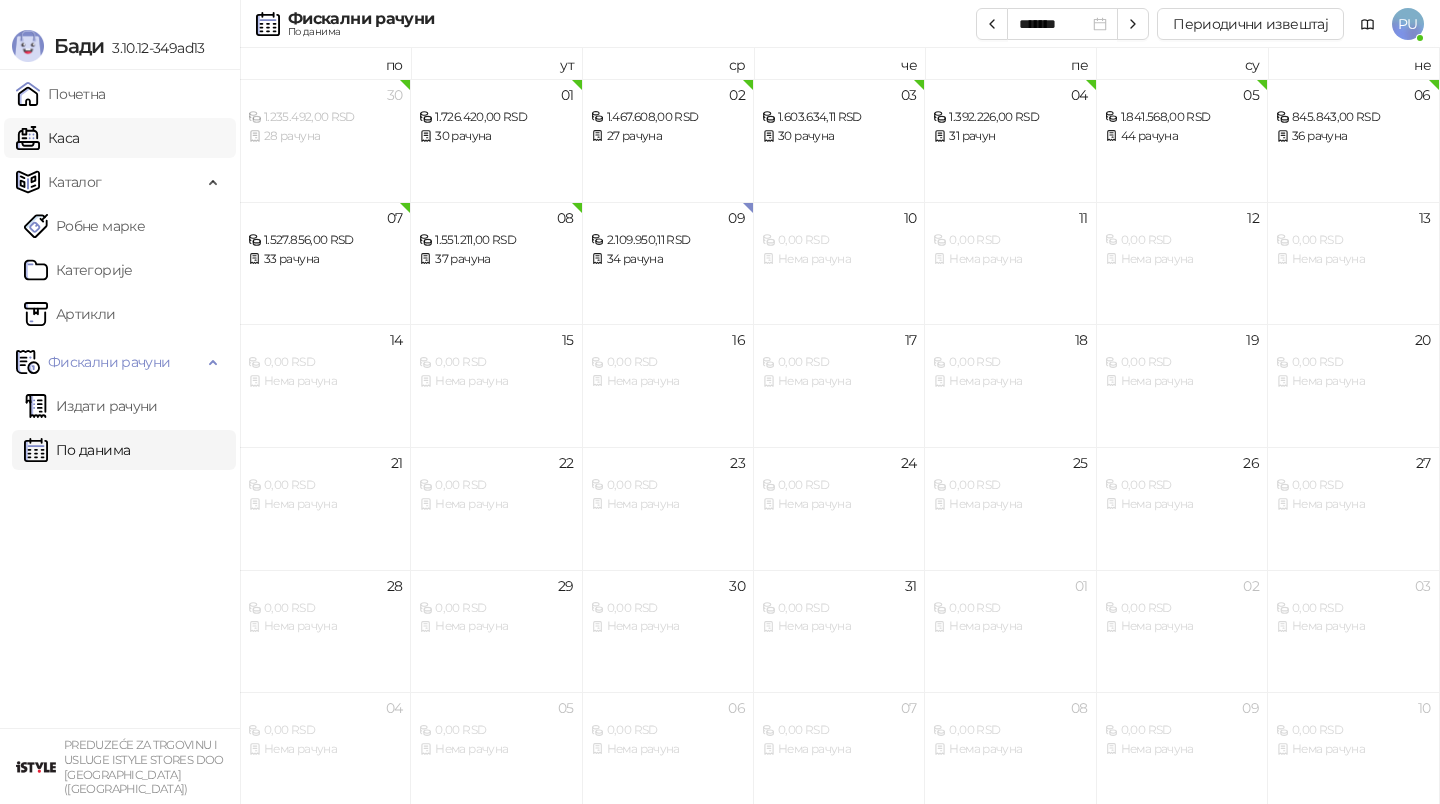 click on "Каса" at bounding box center [47, 138] 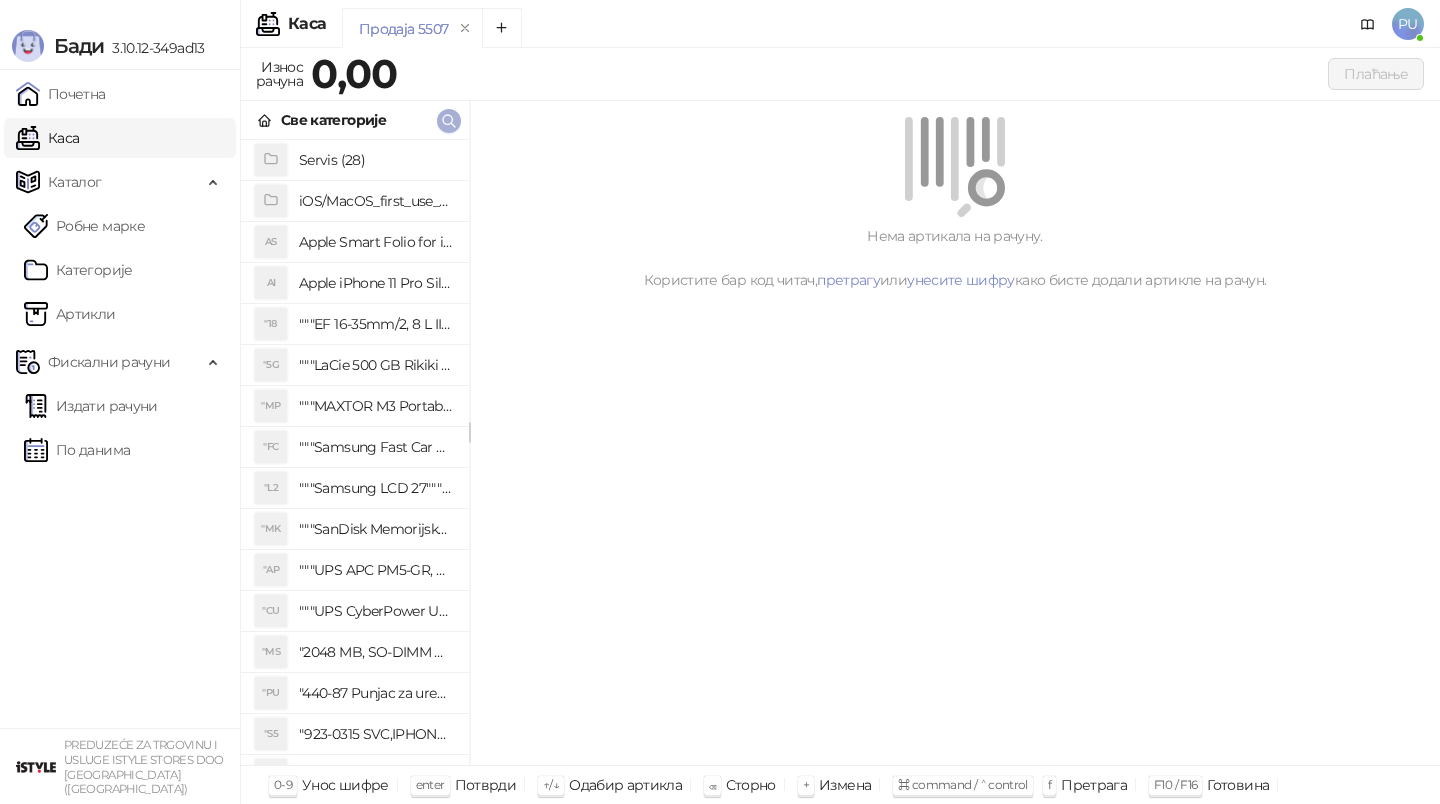 click 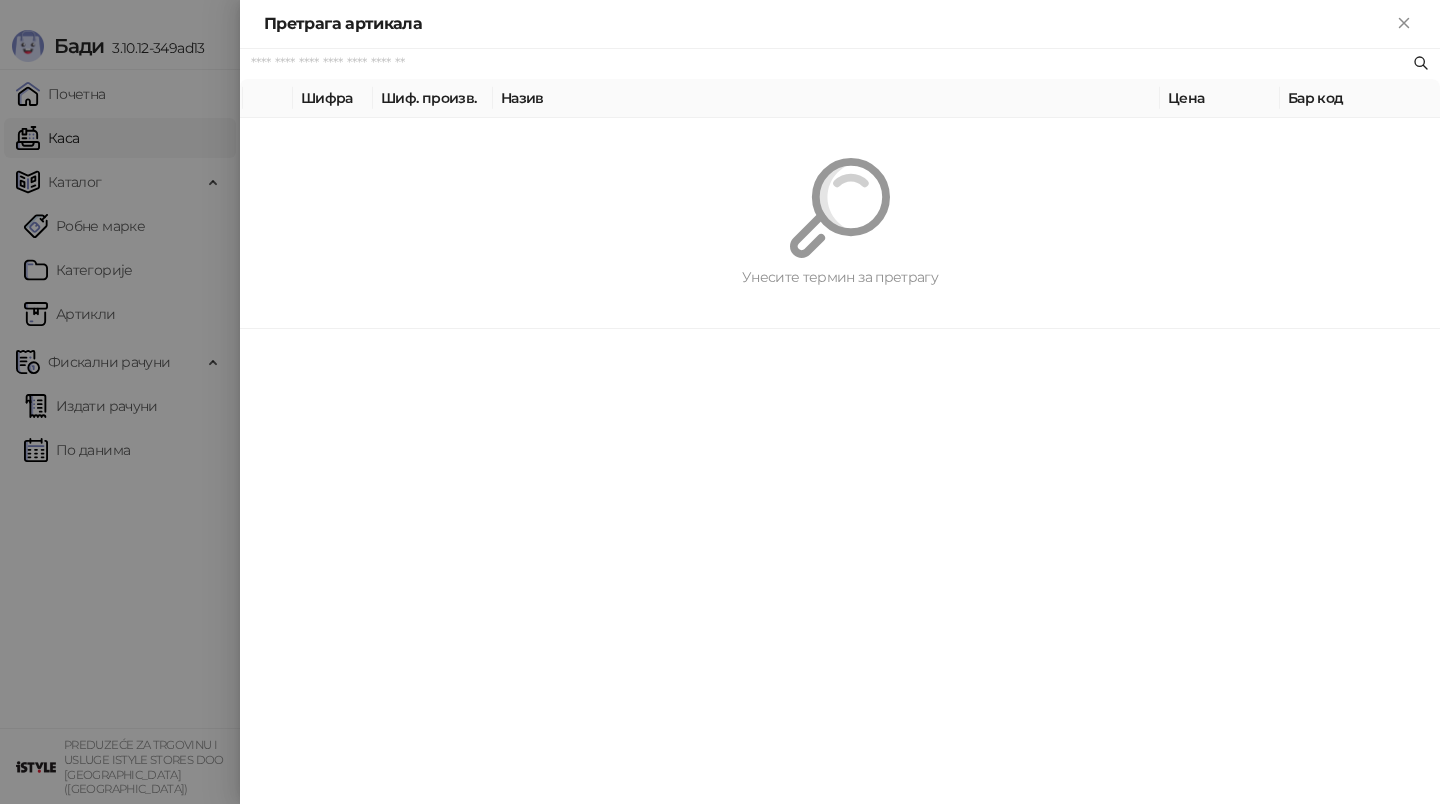 paste on "*********" 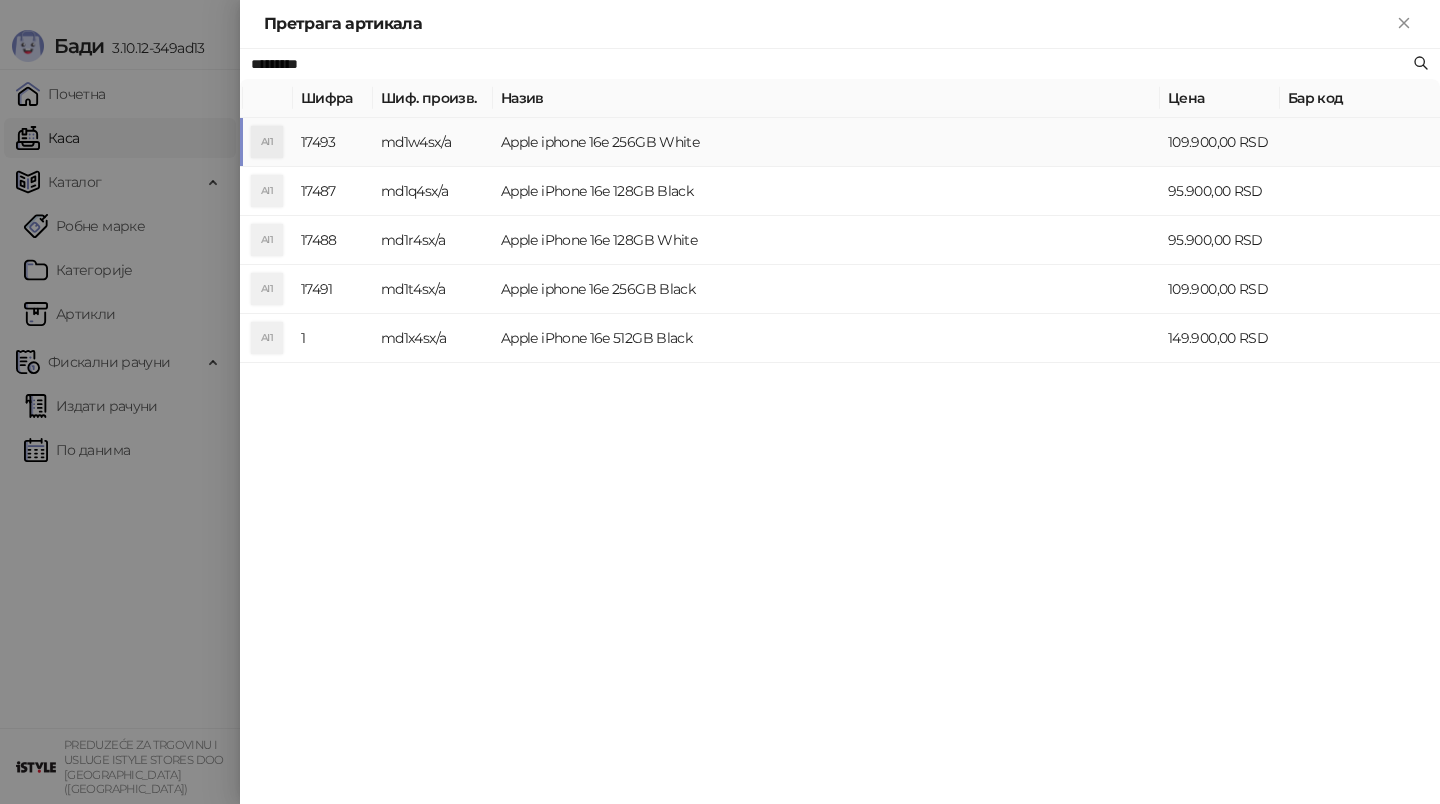 type on "*********" 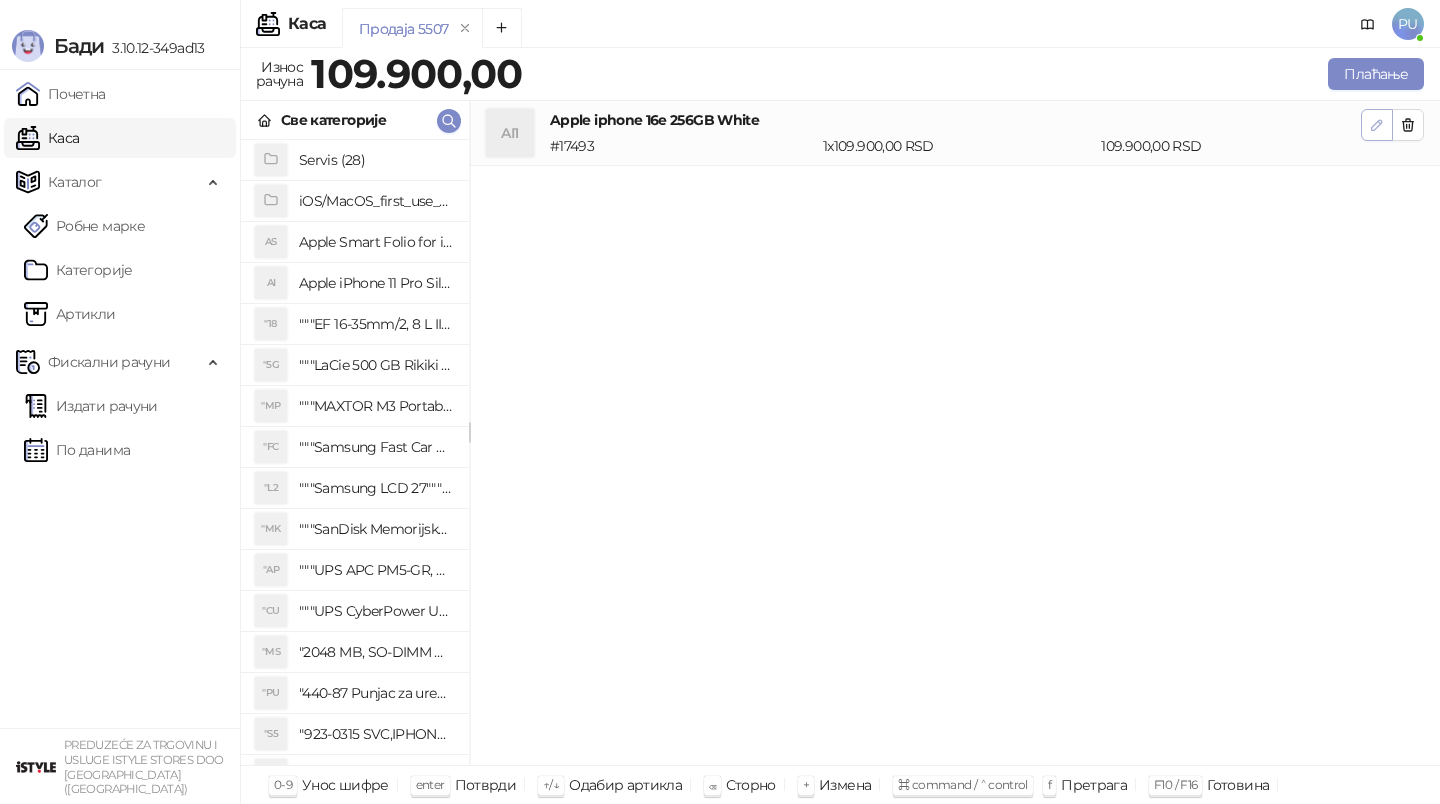 click 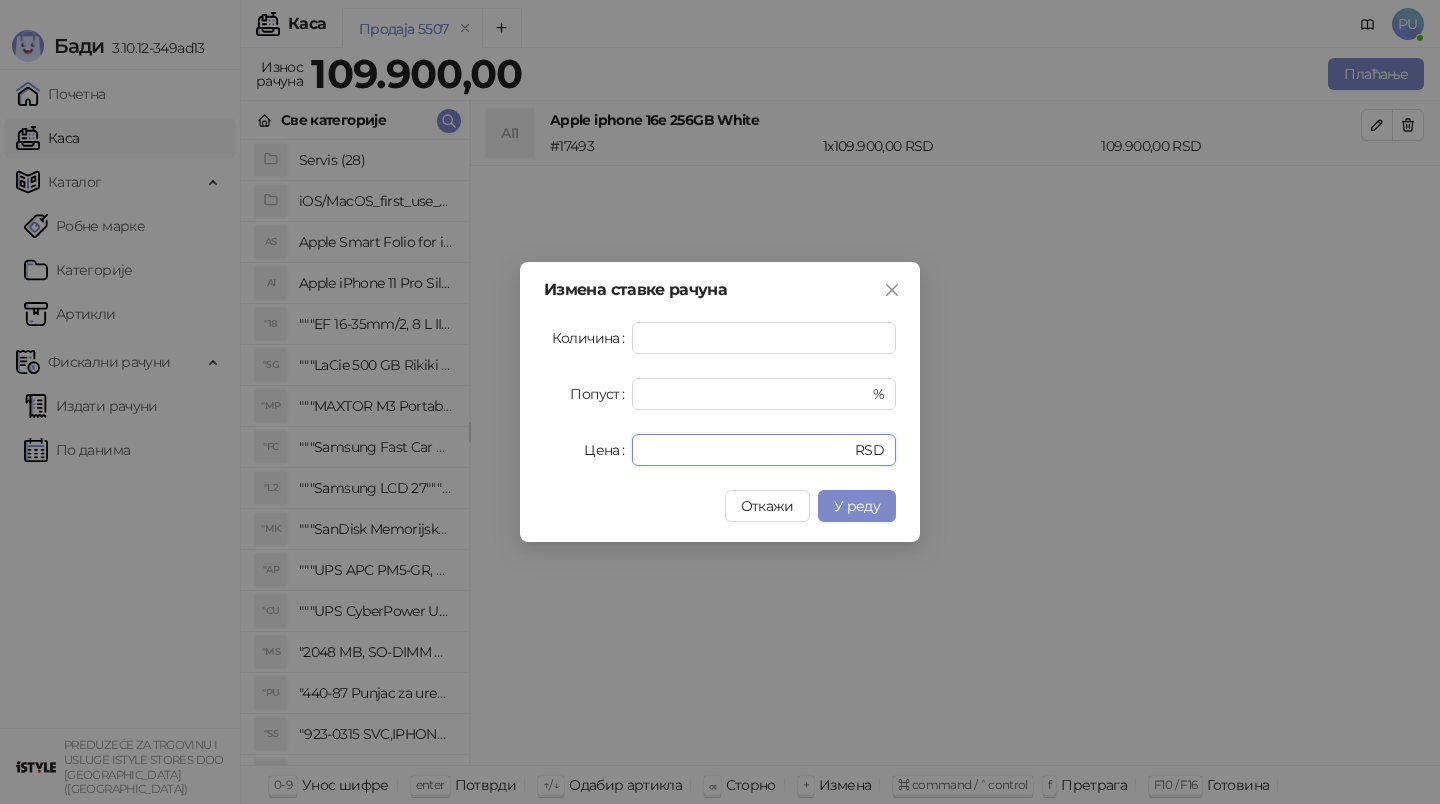 drag, startPoint x: 715, startPoint y: 454, endPoint x: 383, endPoint y: 397, distance: 336.85754 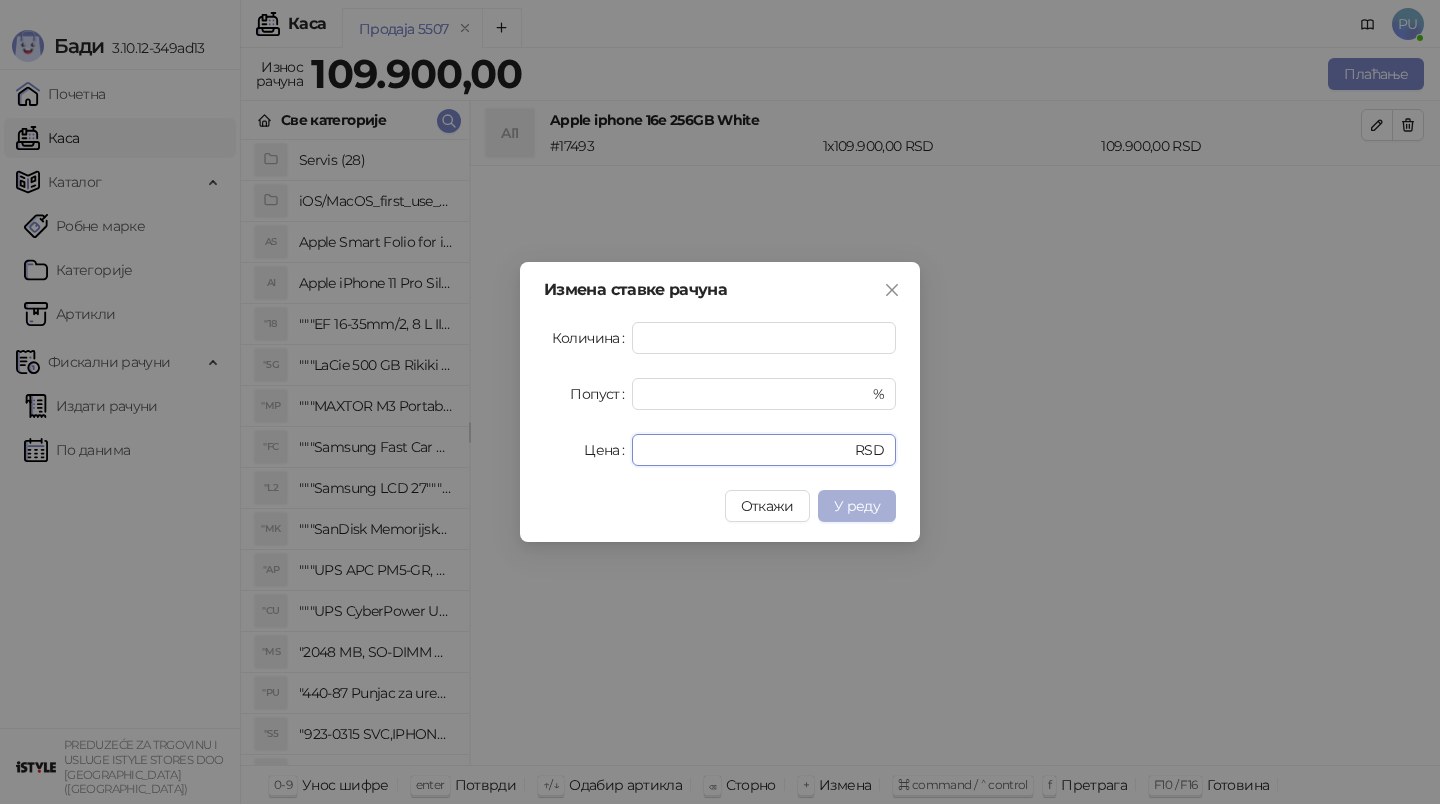 type on "*****" 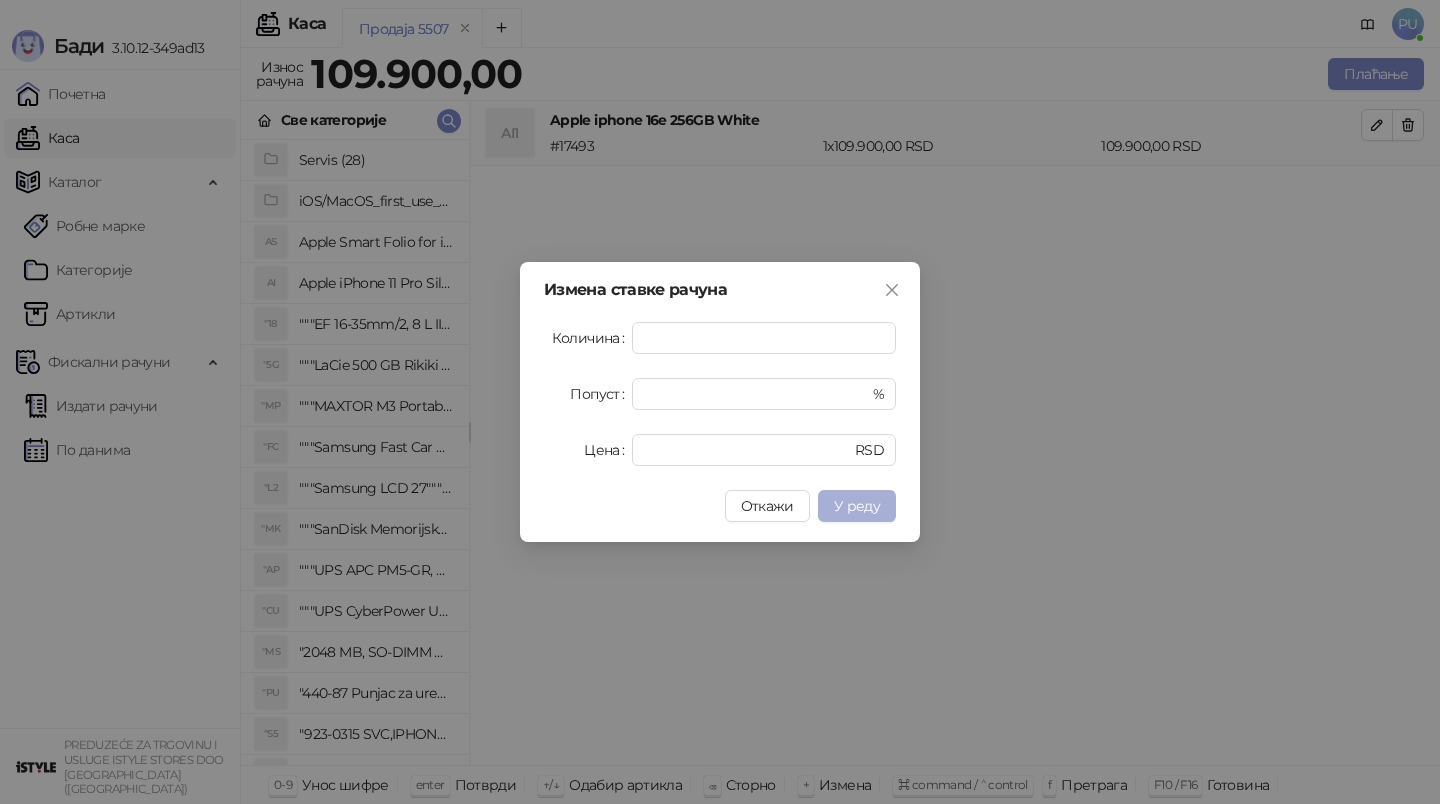 click on "У реду" at bounding box center [857, 506] 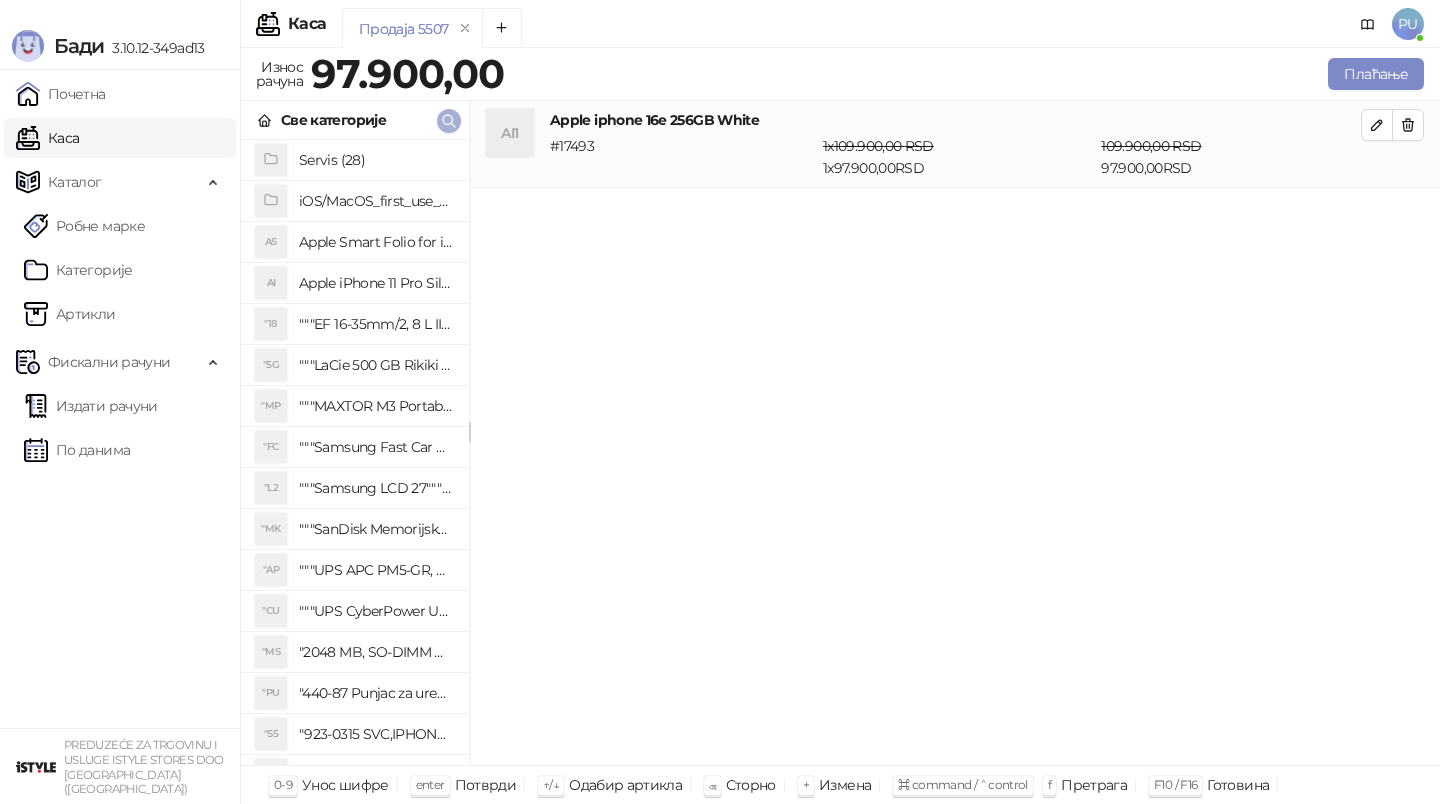 click 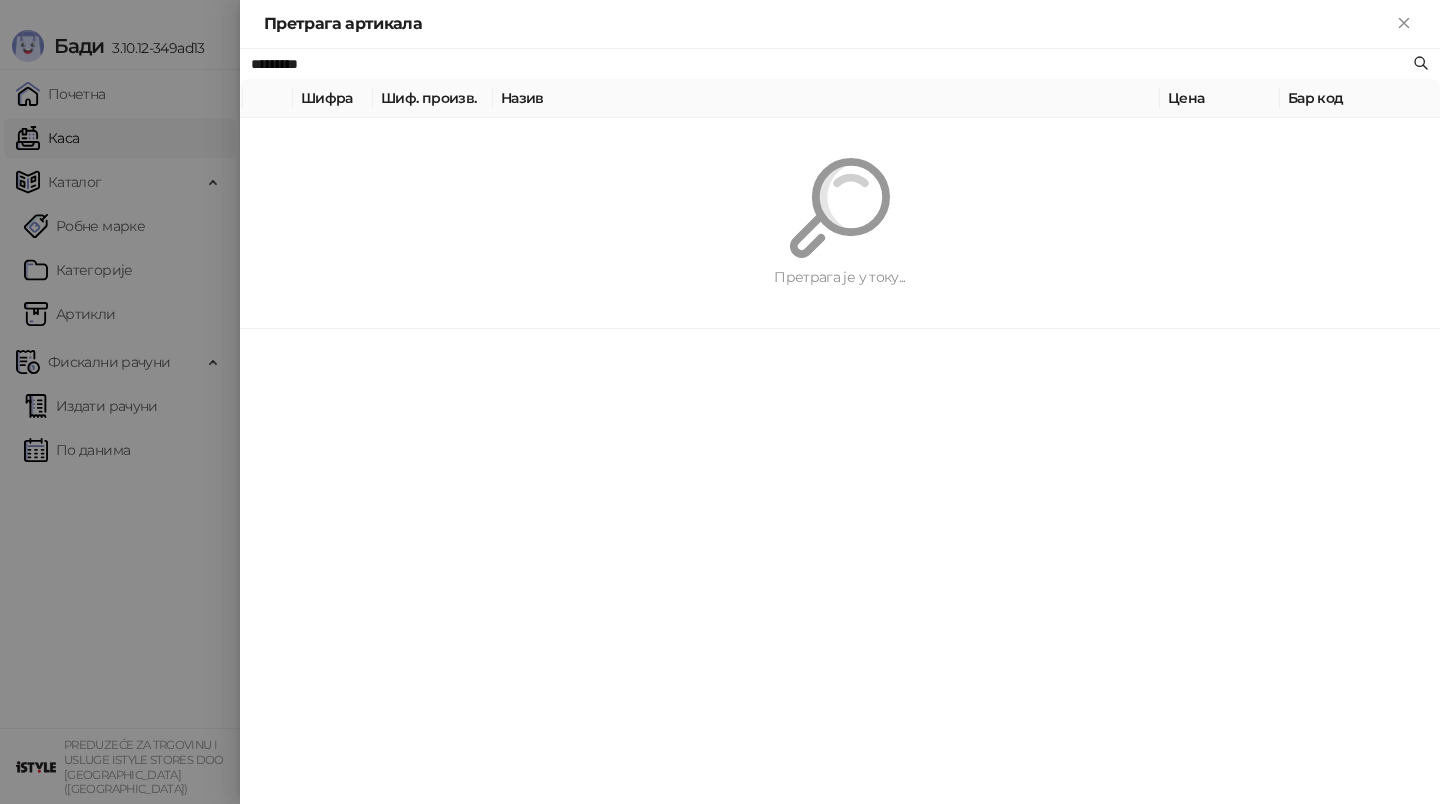 paste on "**********" 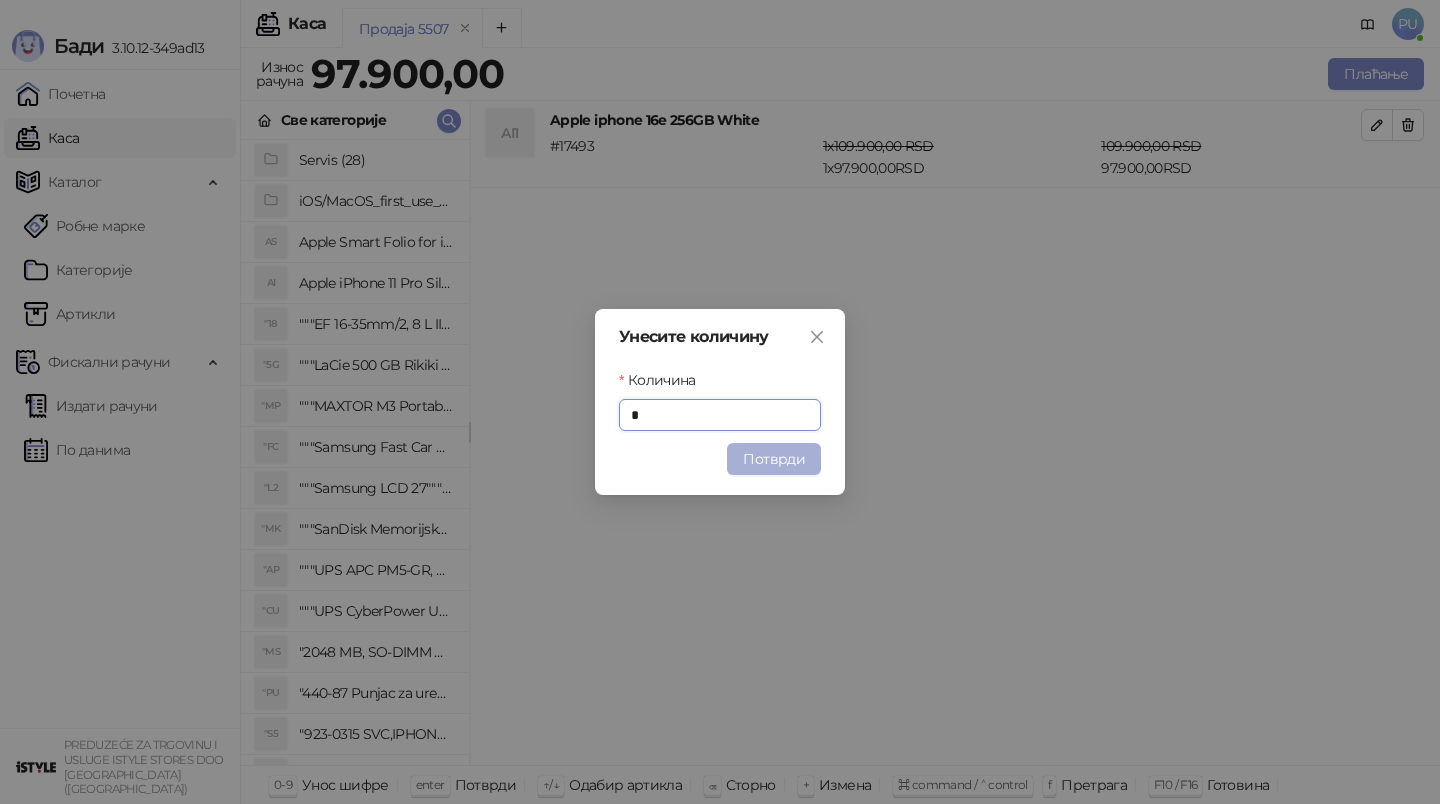 click on "Потврди" at bounding box center (774, 459) 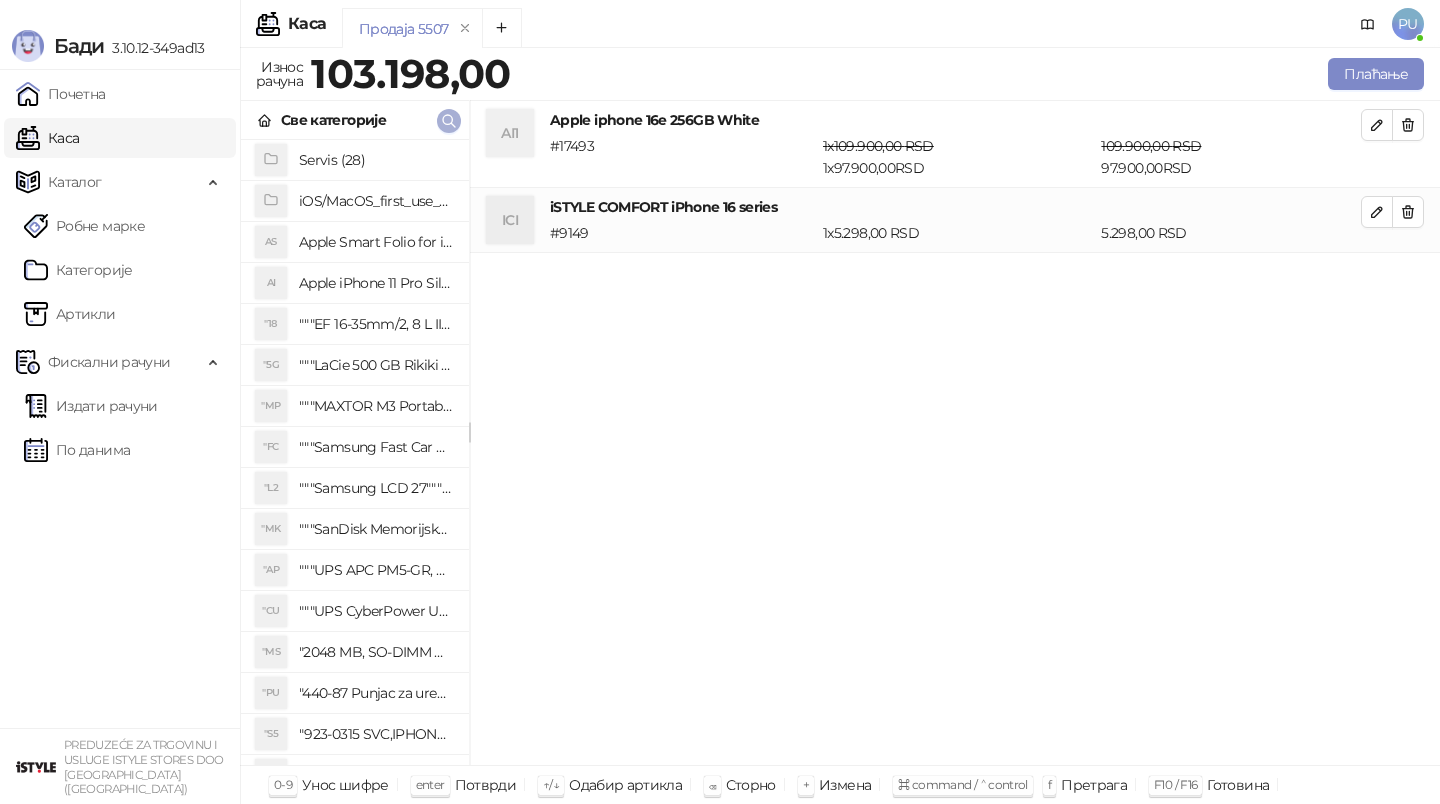 click 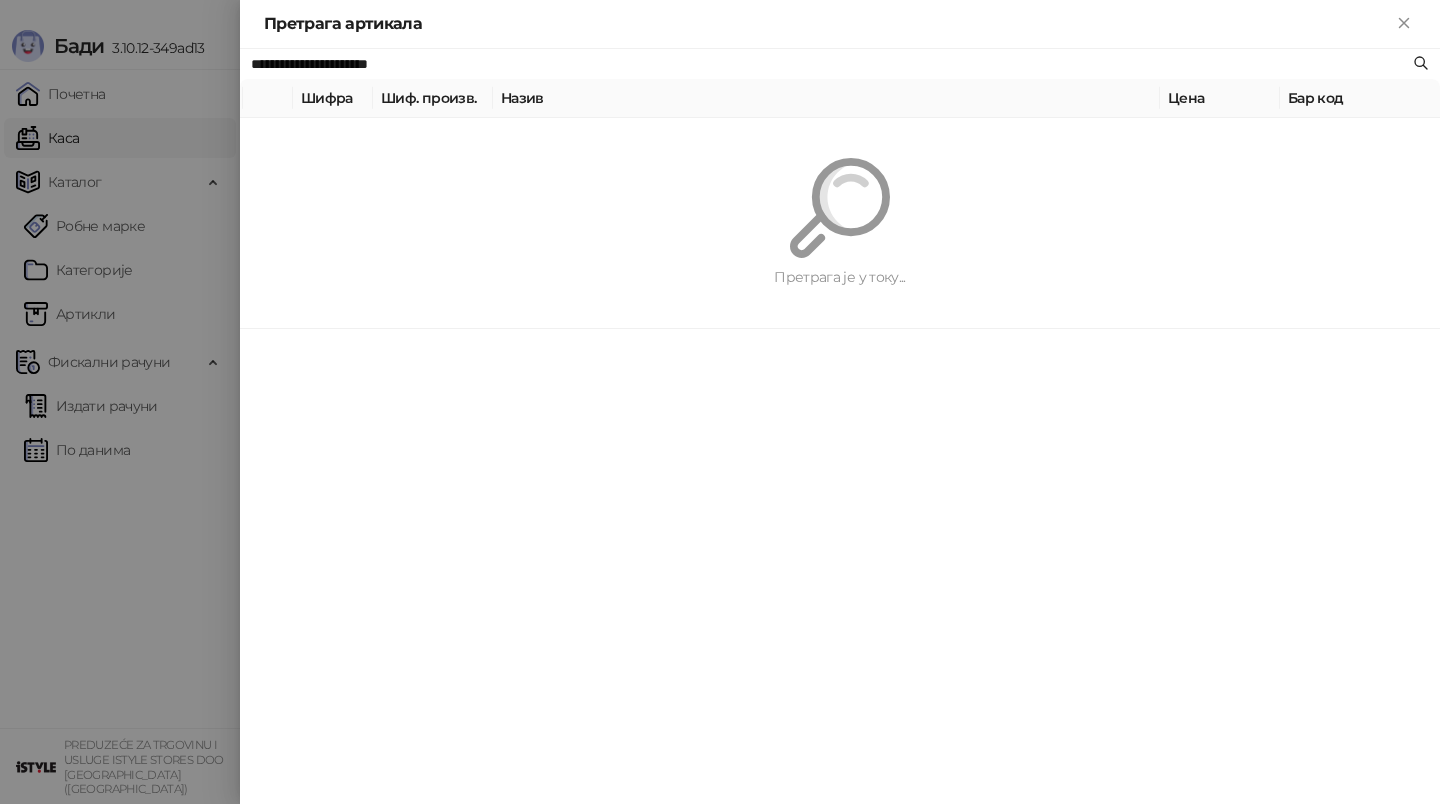 paste 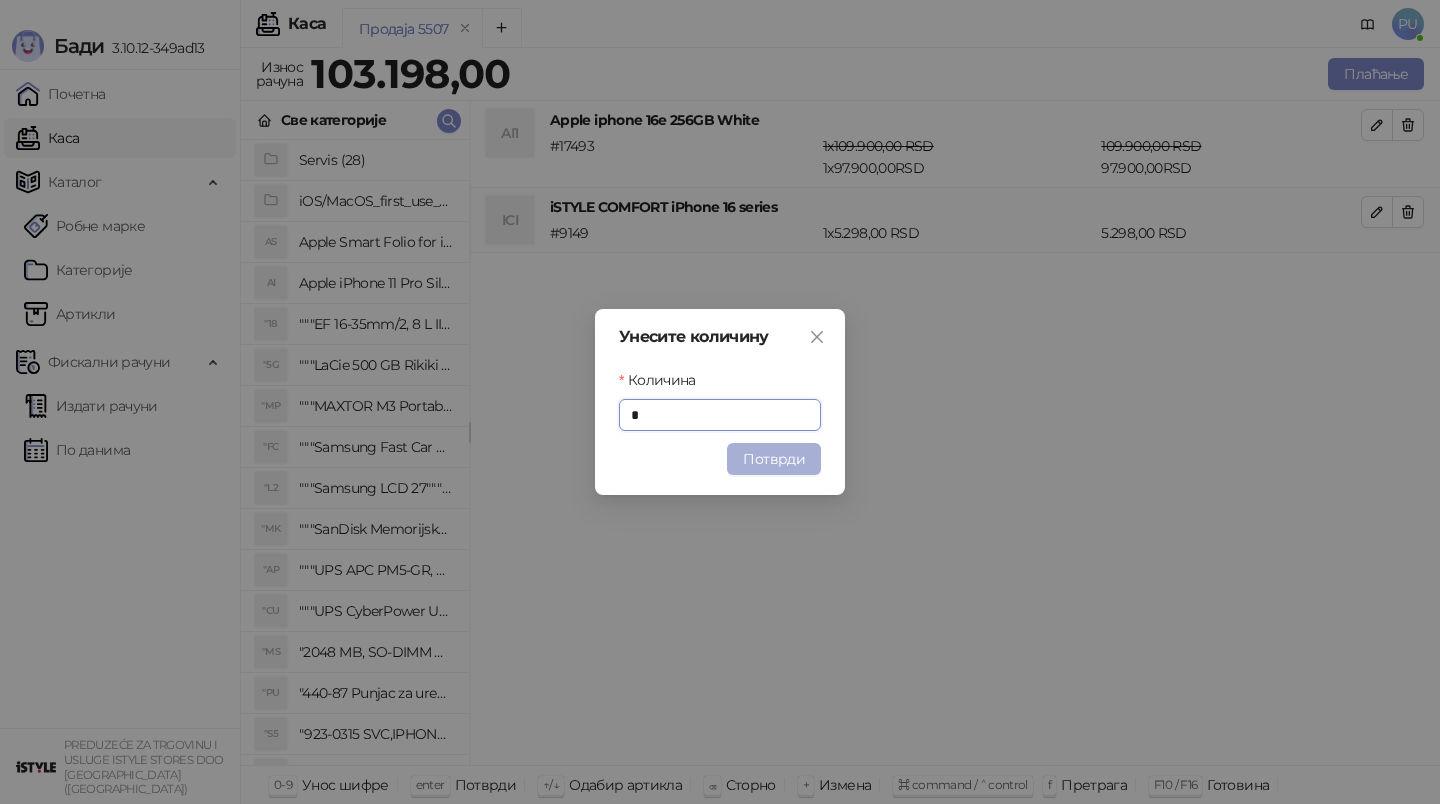 click on "Потврди" at bounding box center [774, 459] 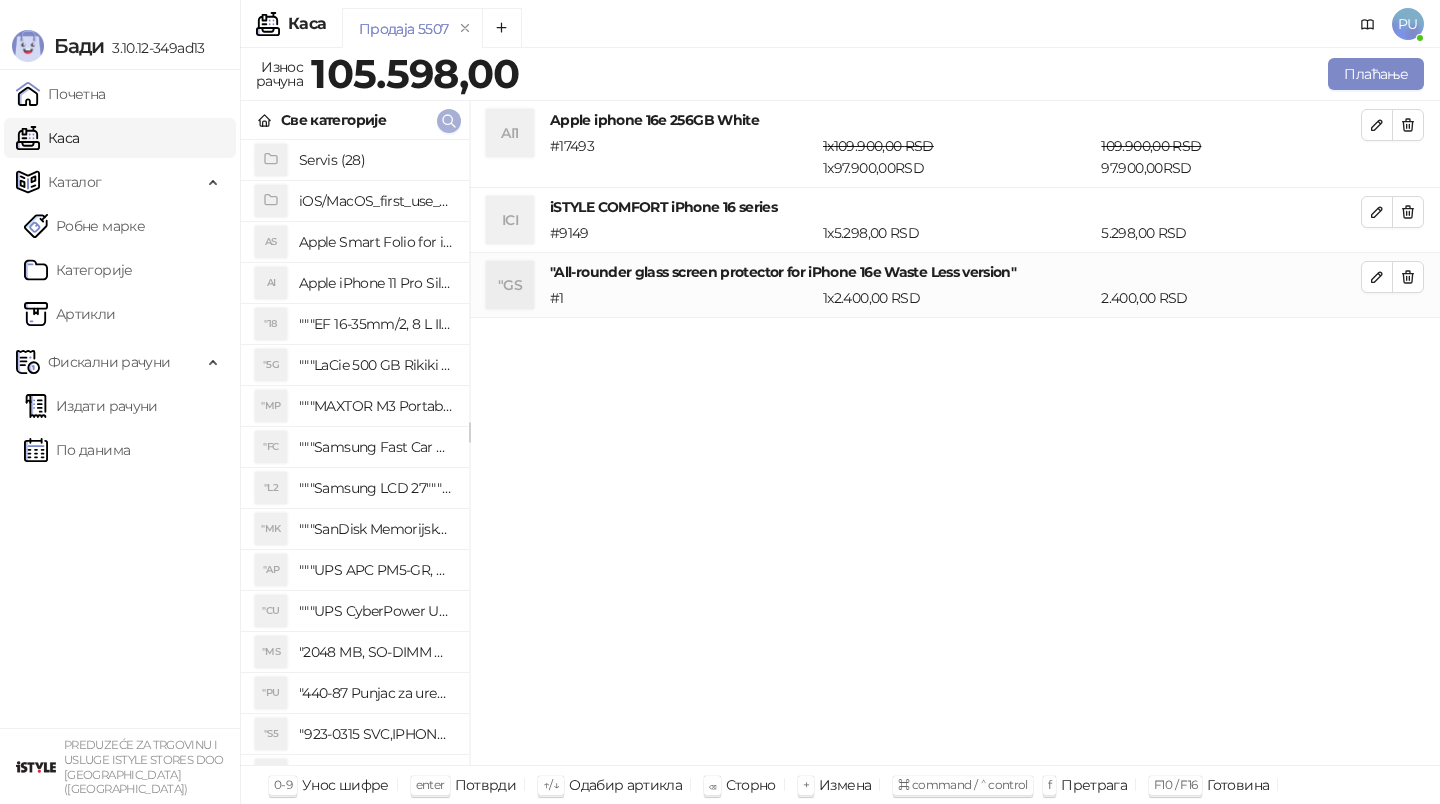 click 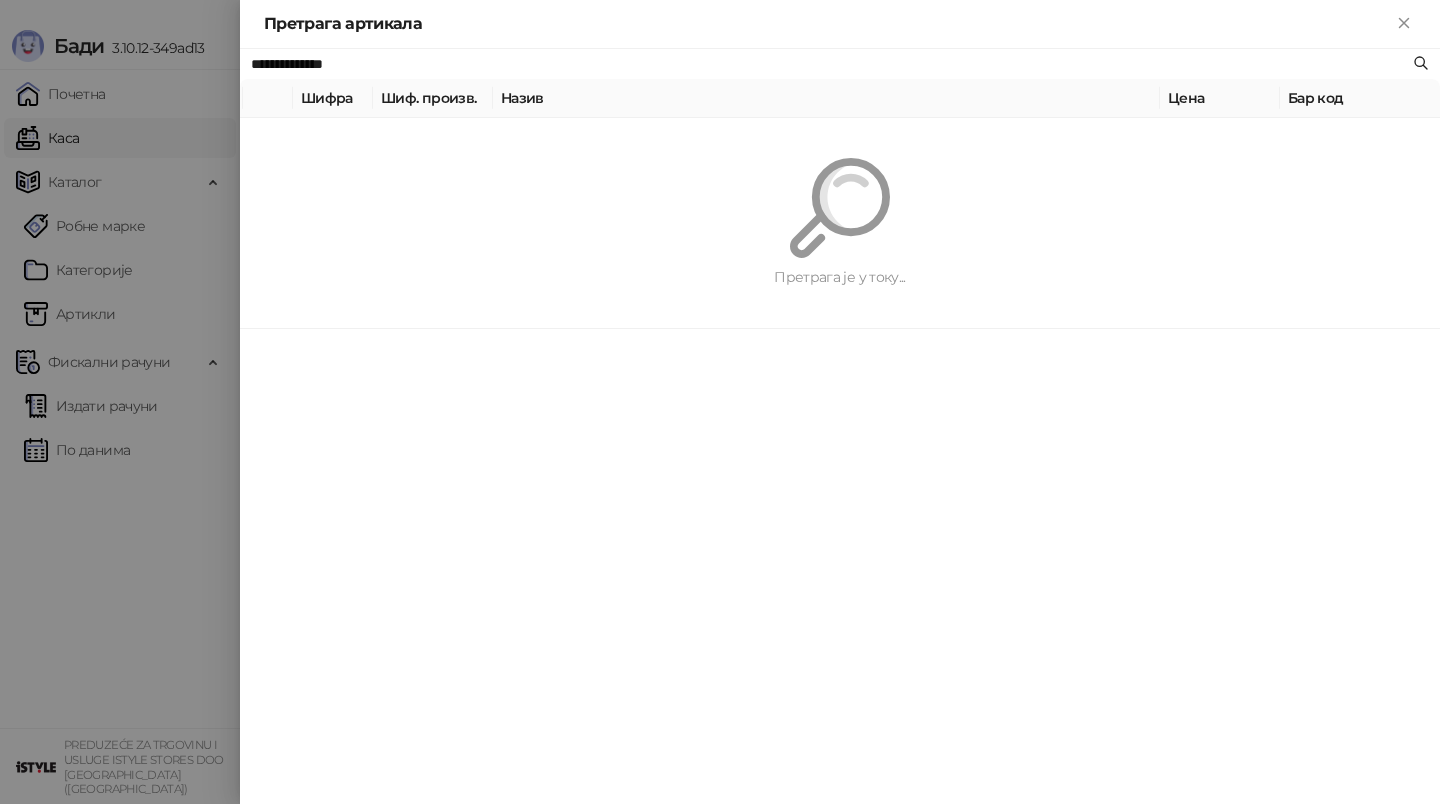 paste 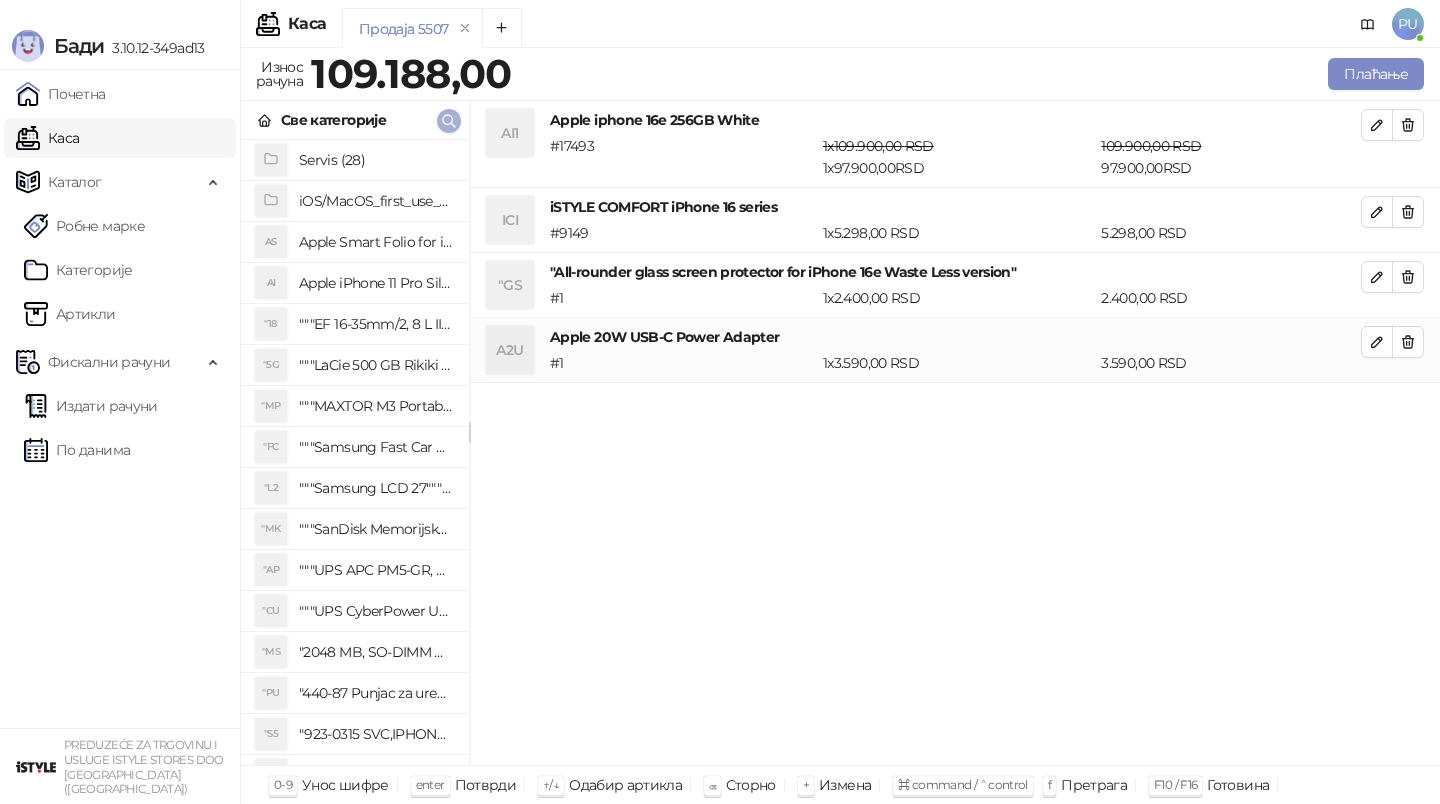 click 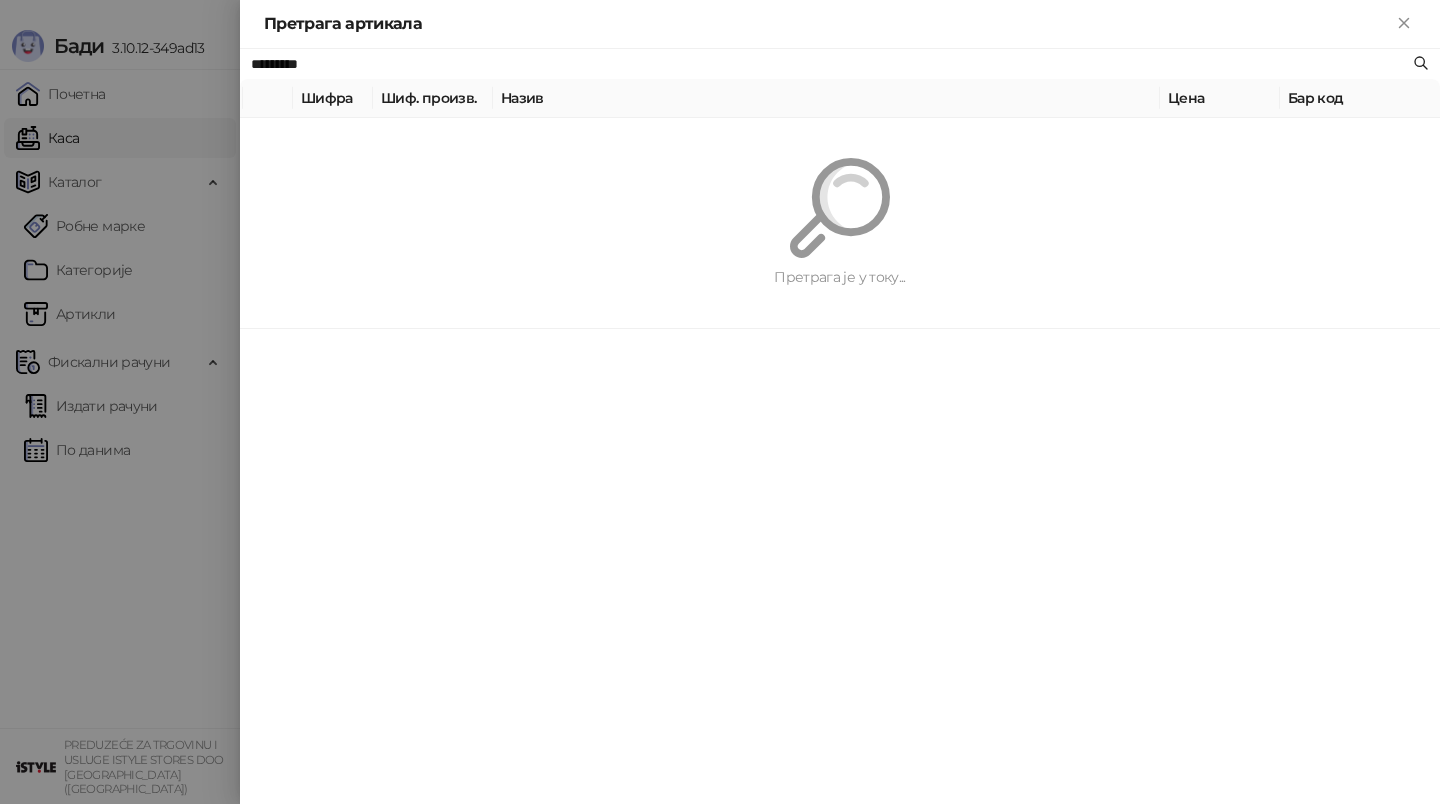 paste on "**********" 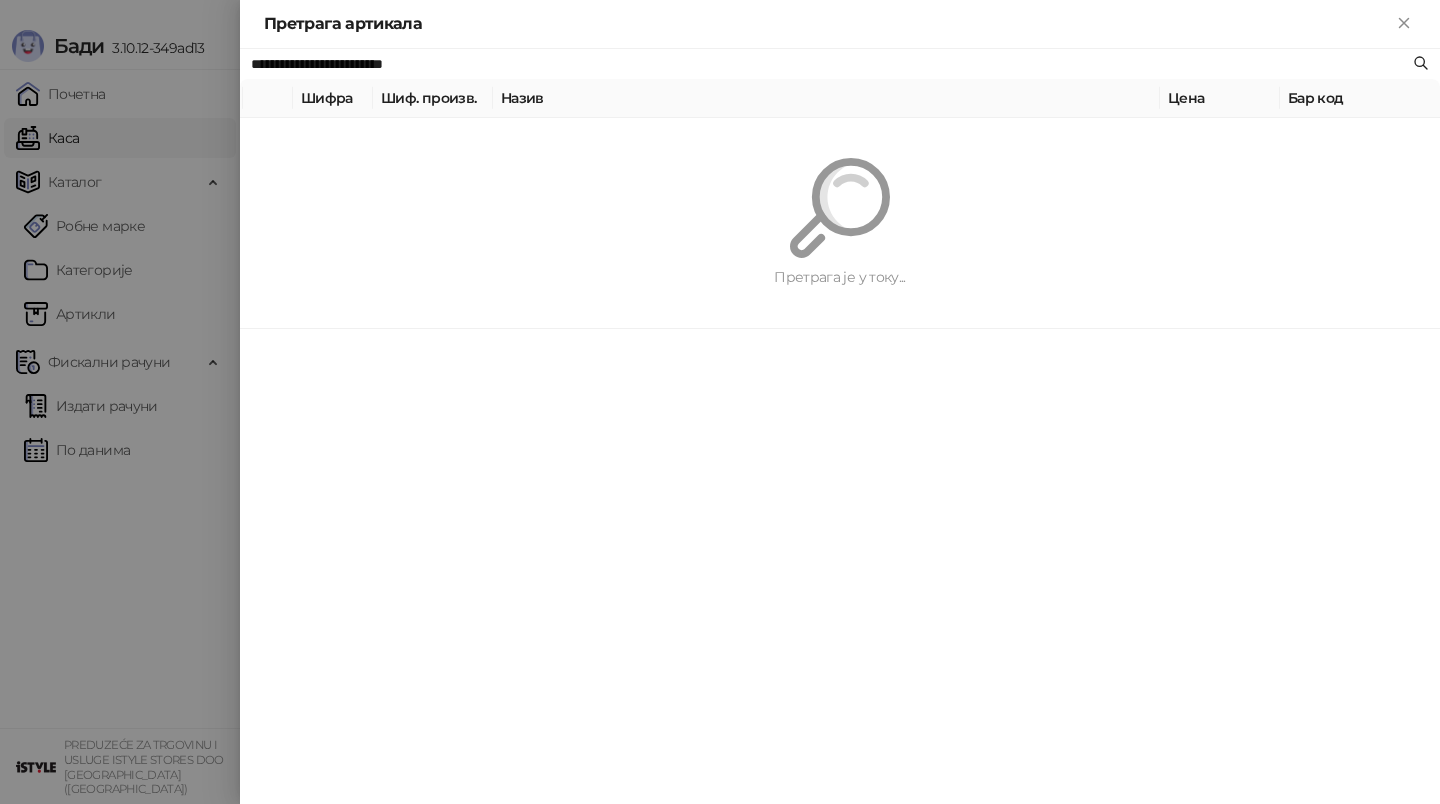 type on "**********" 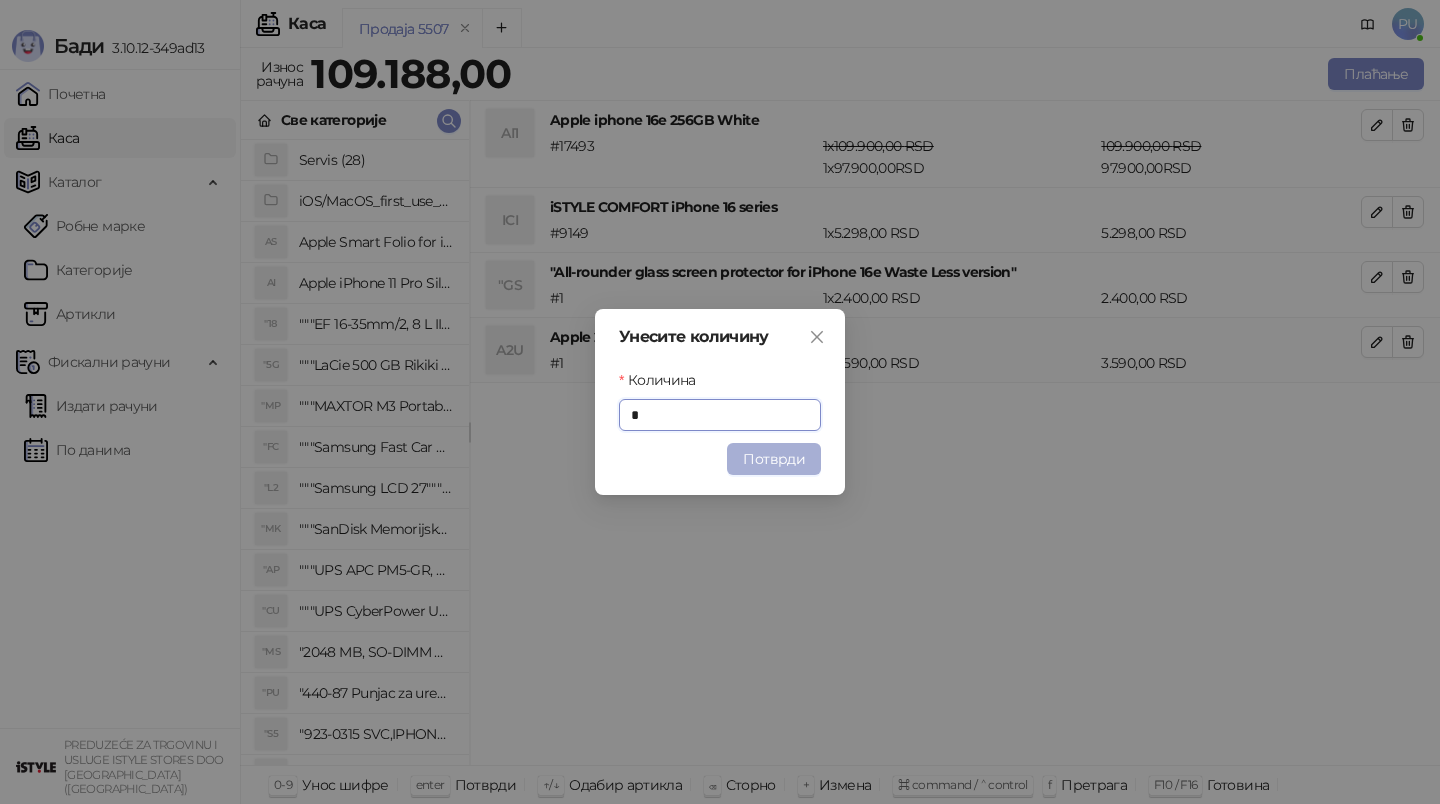 click on "Потврди" at bounding box center (774, 459) 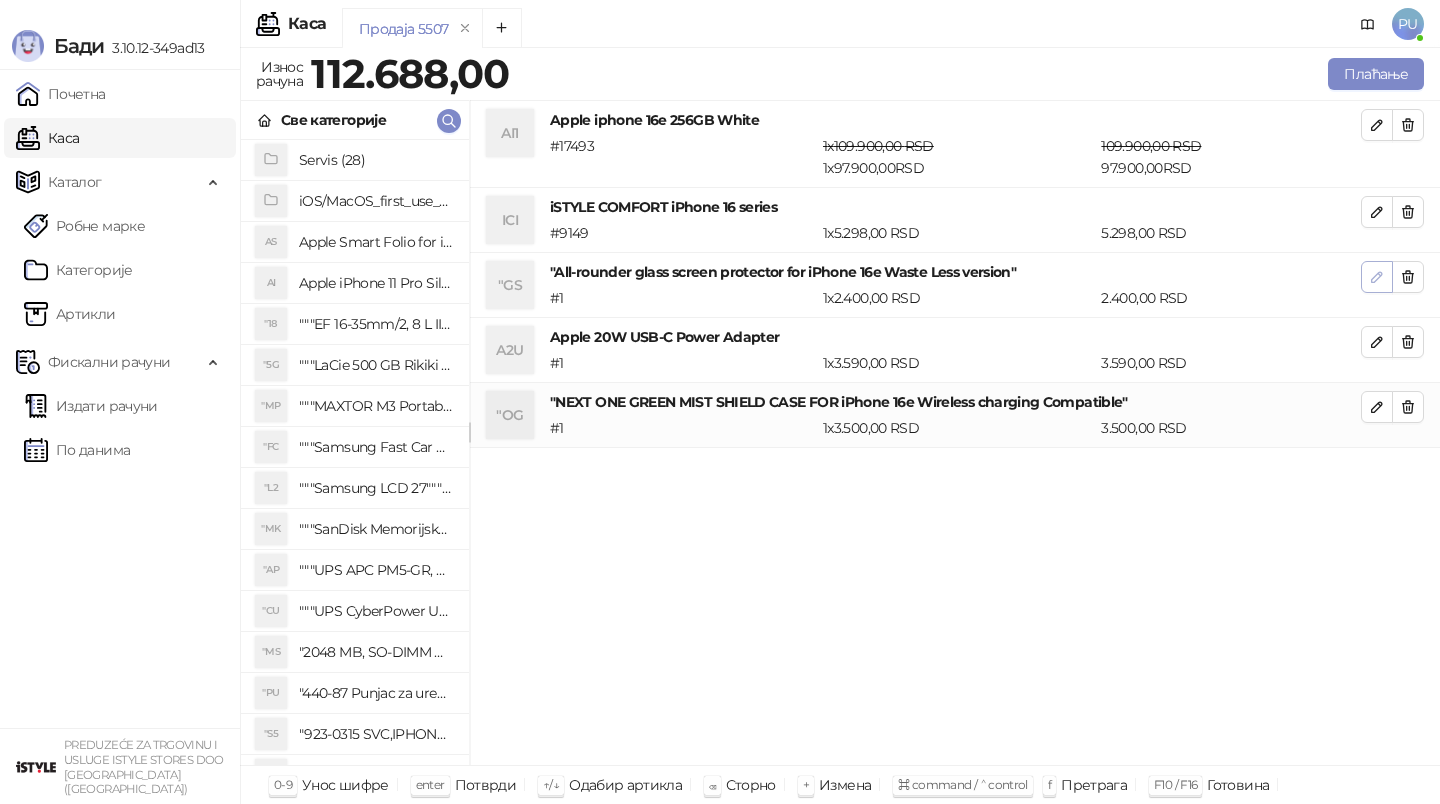 click 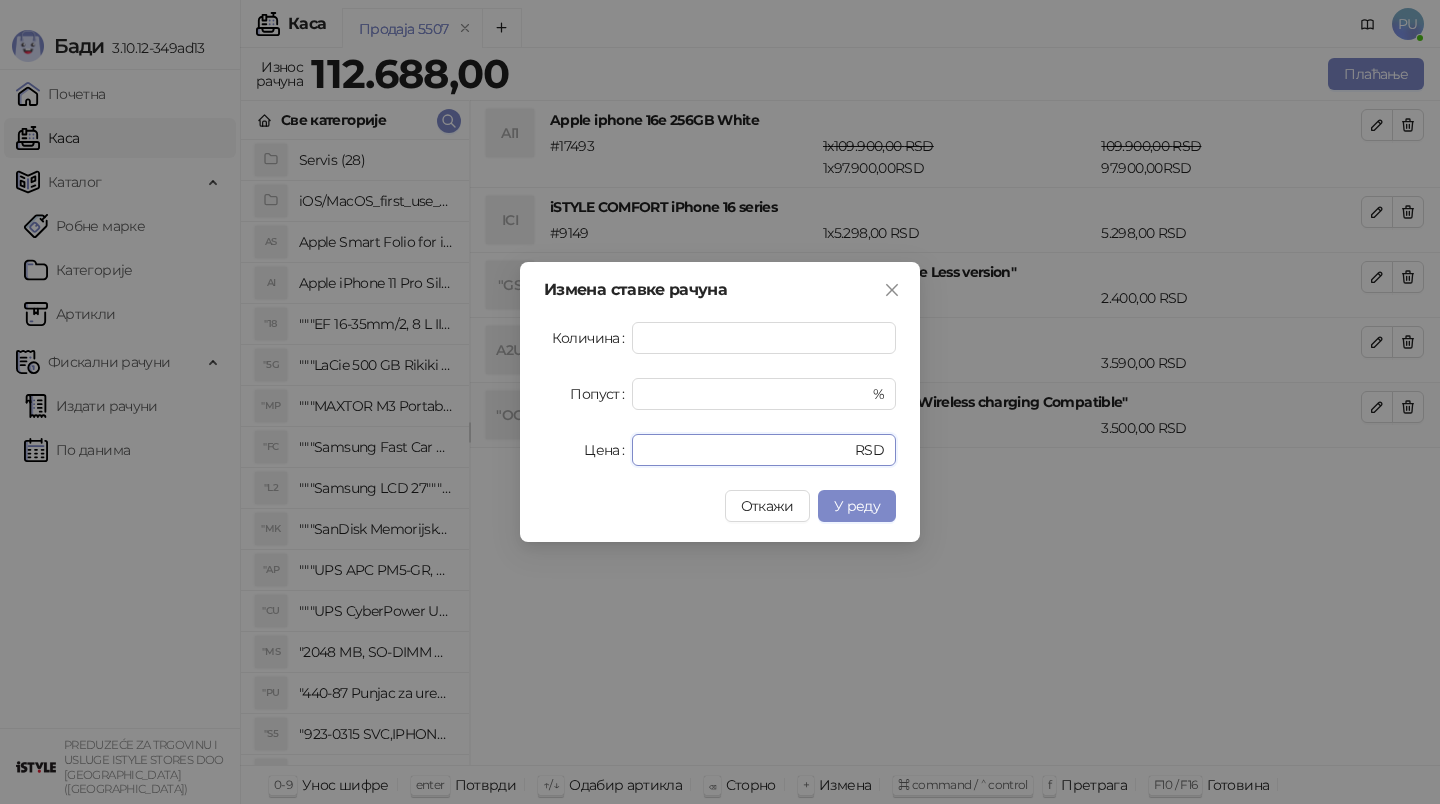 drag, startPoint x: 667, startPoint y: 452, endPoint x: 531, endPoint y: 452, distance: 136 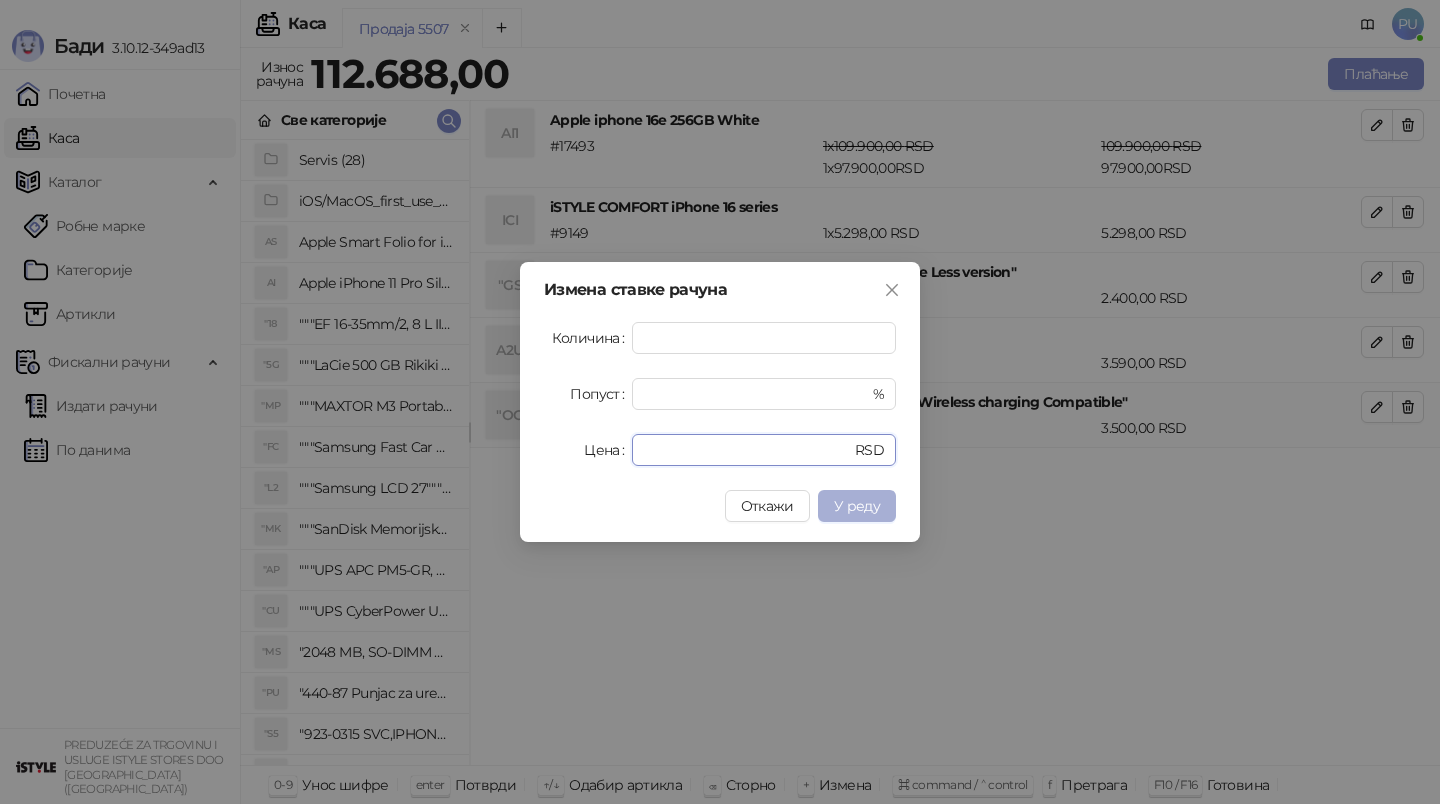 type on "*" 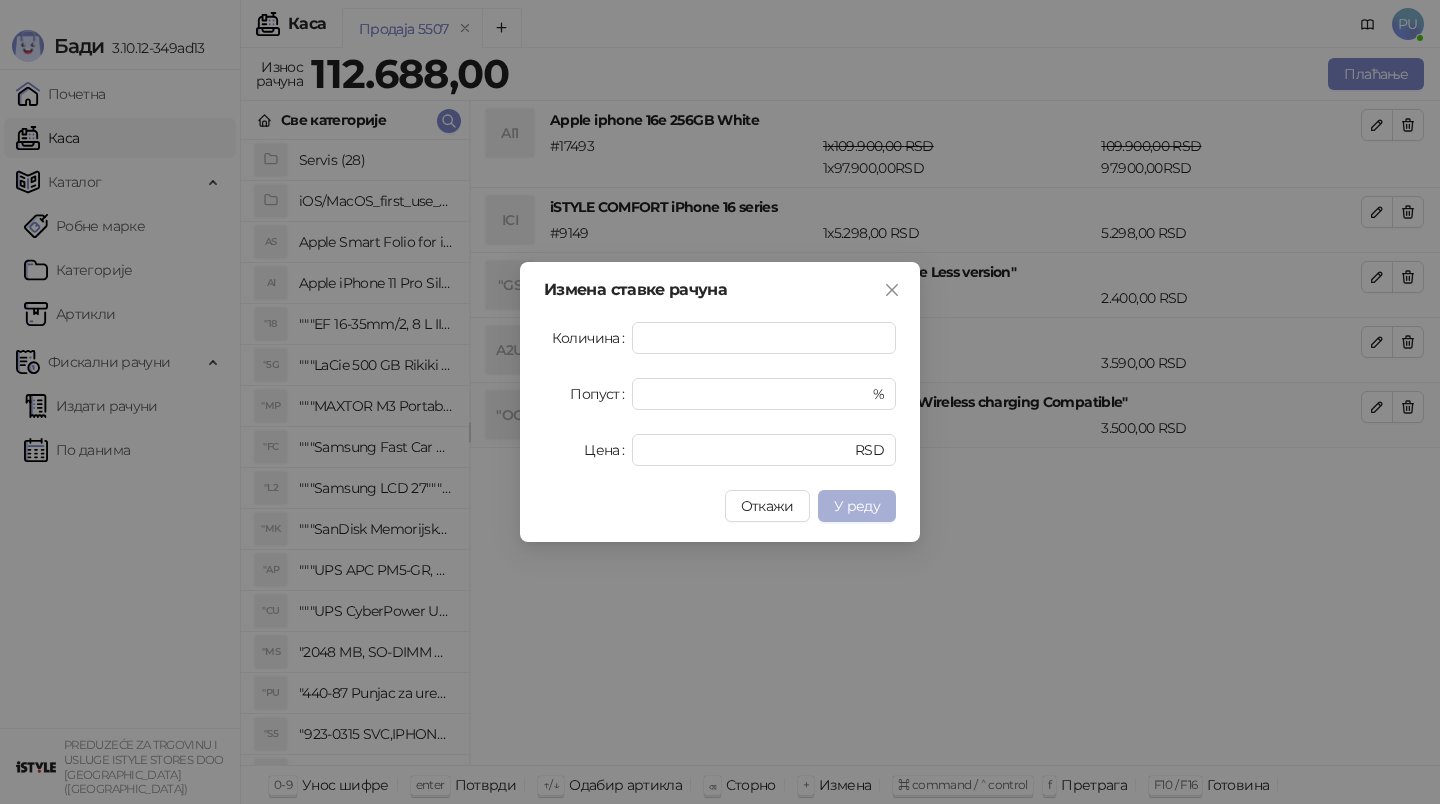 click on "У реду" at bounding box center [857, 506] 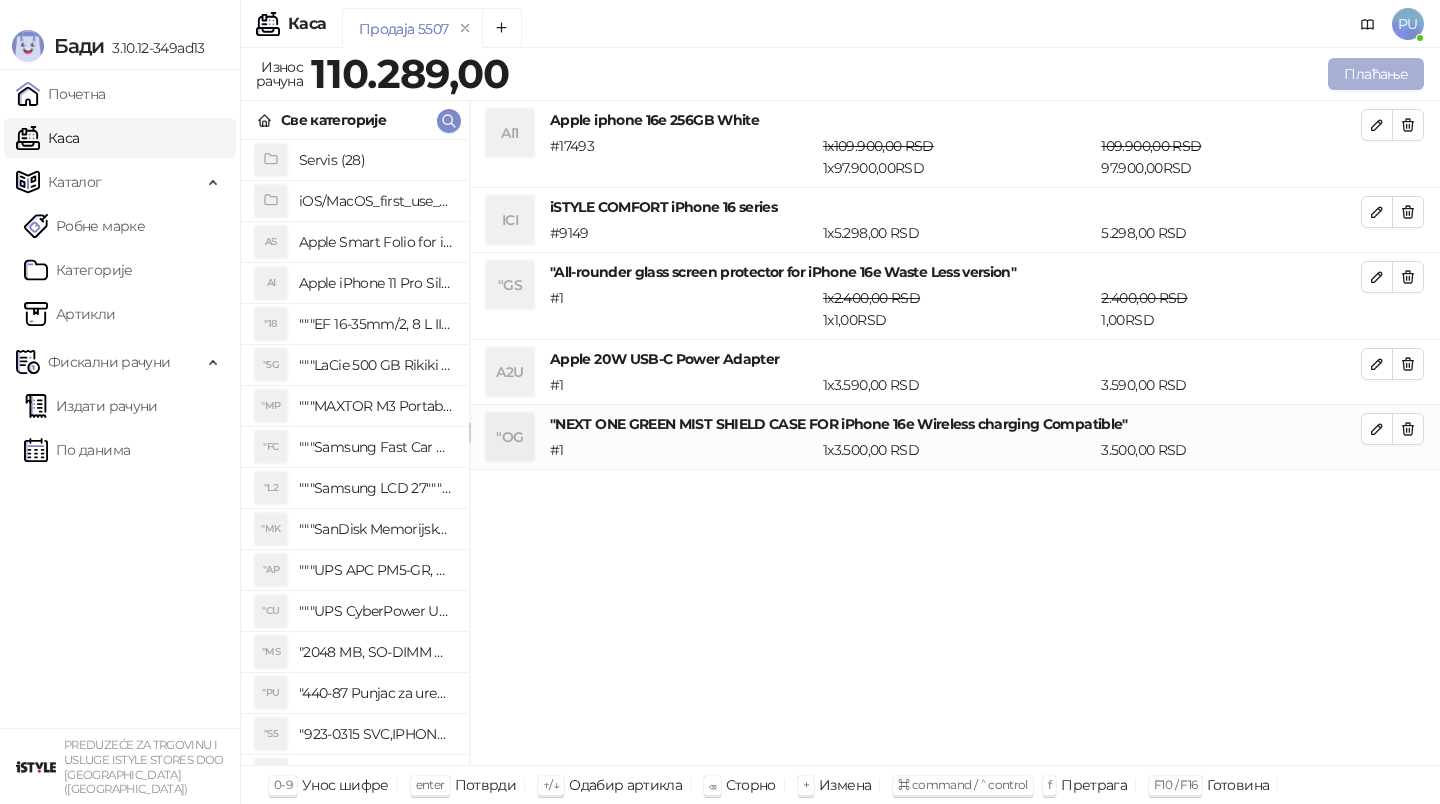 click on "Плаћање" at bounding box center (1376, 74) 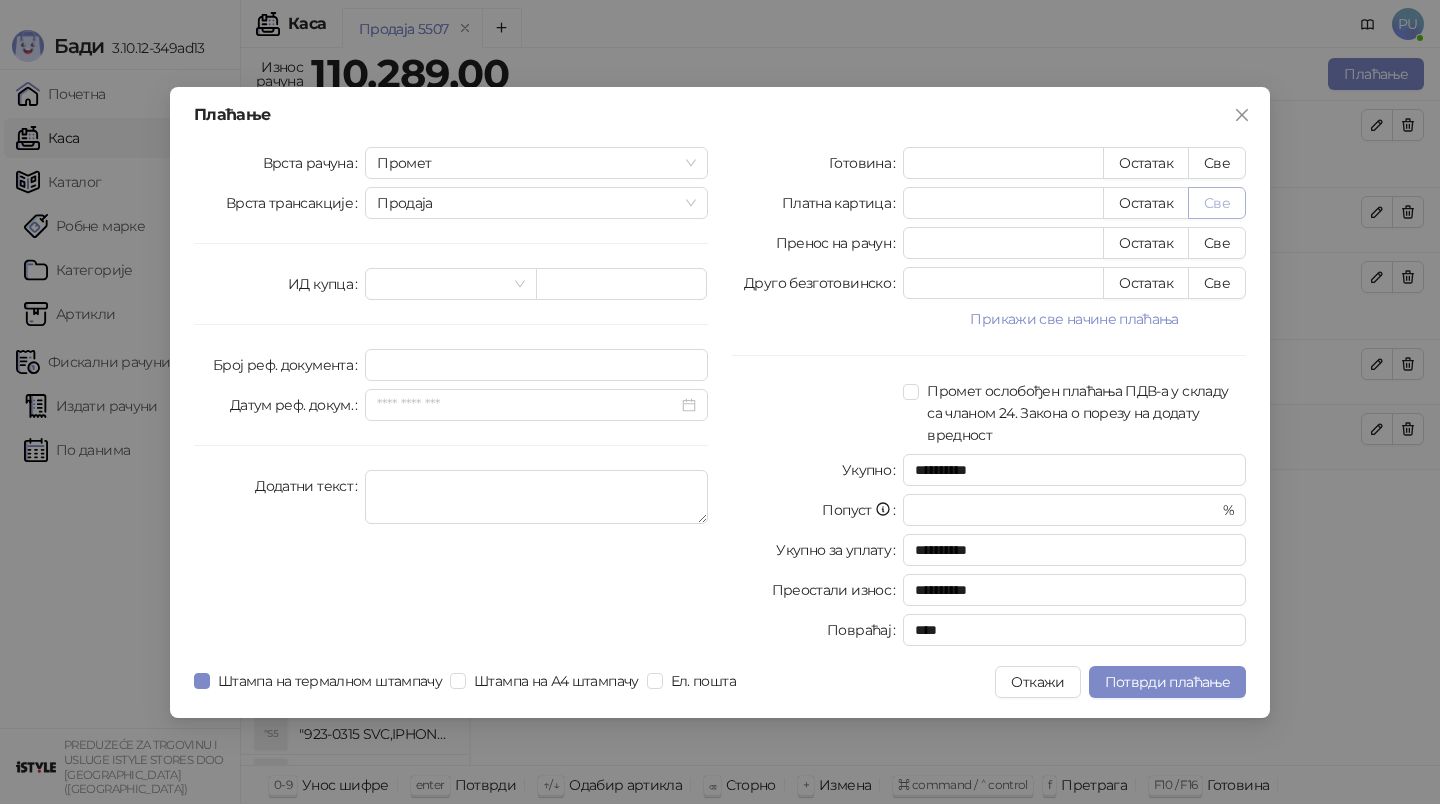 click on "Све" at bounding box center [1217, 203] 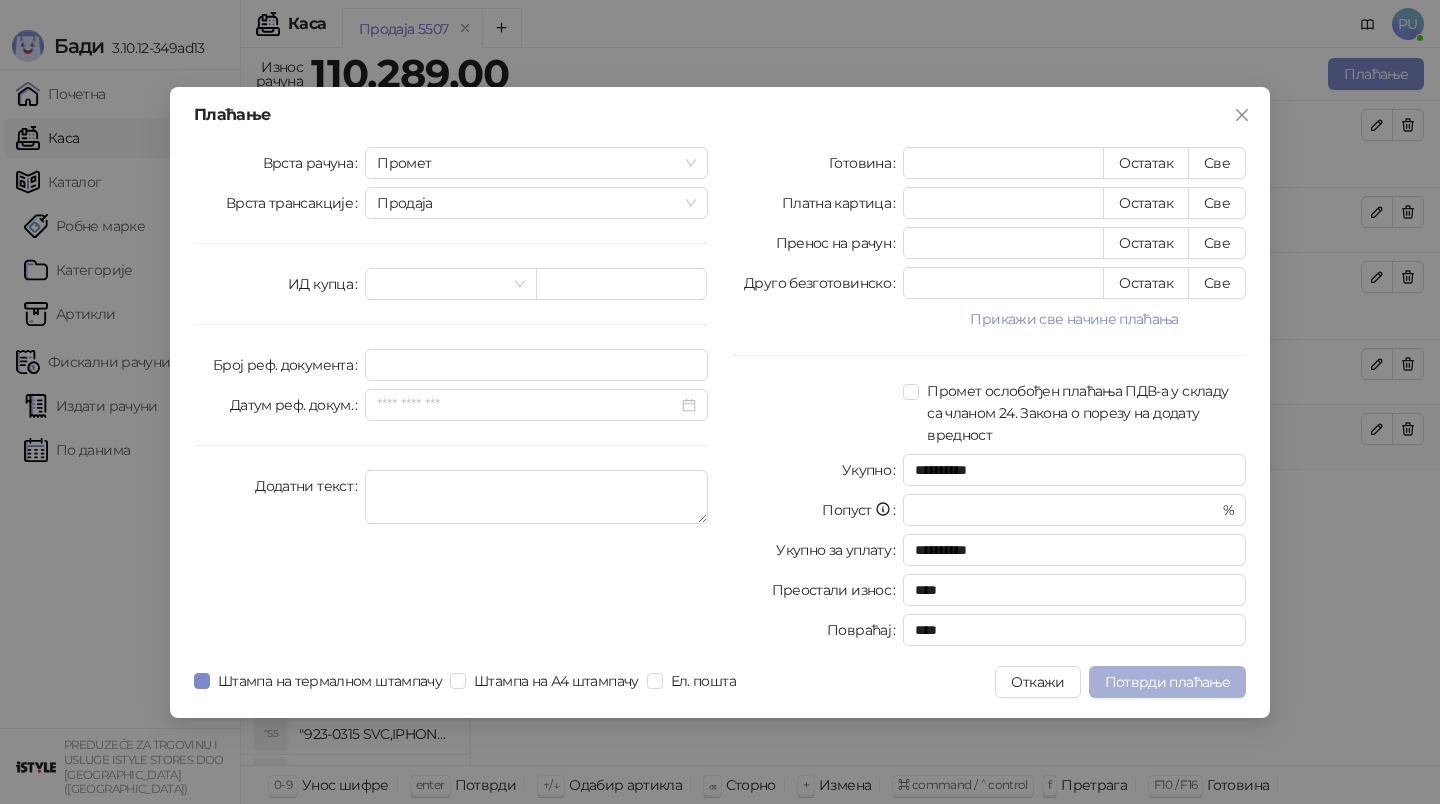 click on "Потврди плаћање" at bounding box center (1167, 682) 